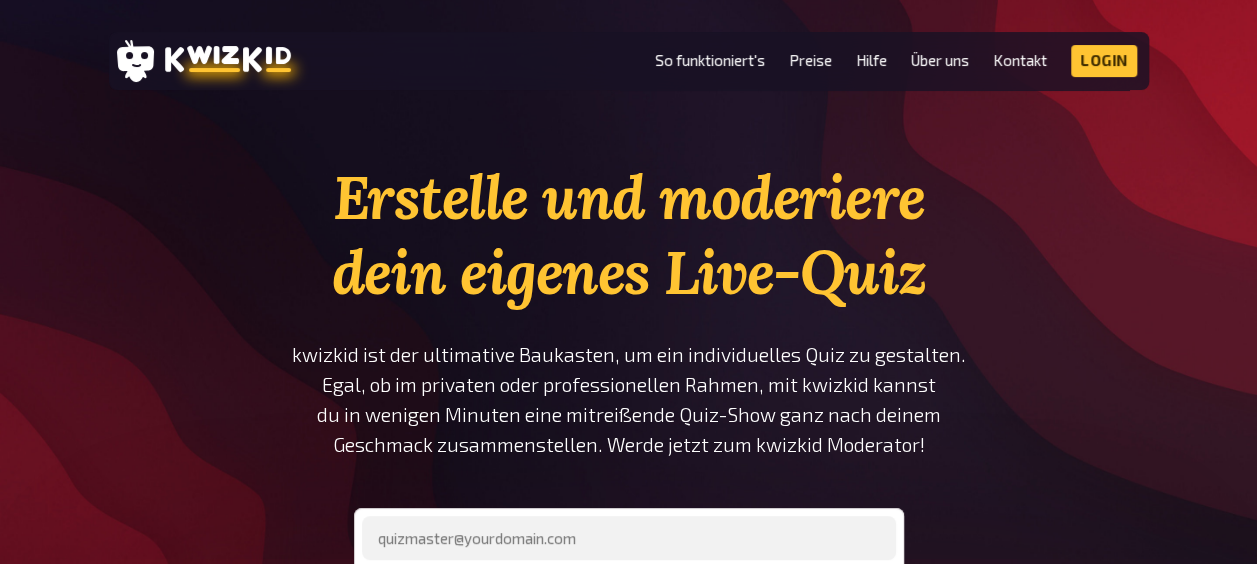 scroll, scrollTop: 114, scrollLeft: 0, axis: vertical 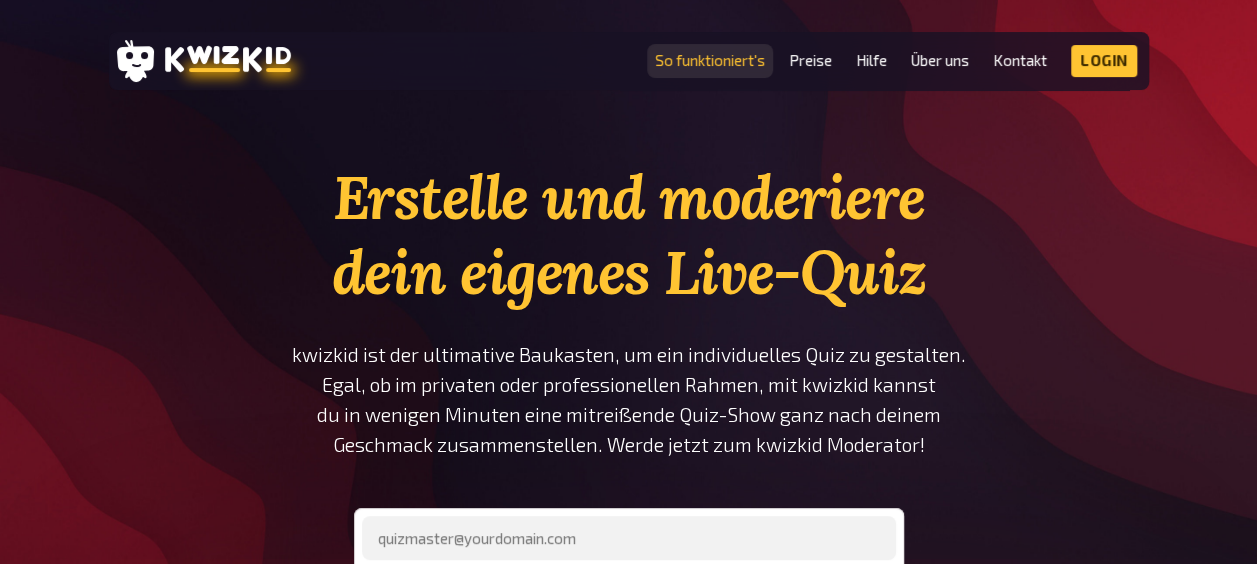 click on "So funktioniert's" at bounding box center (710, 60) 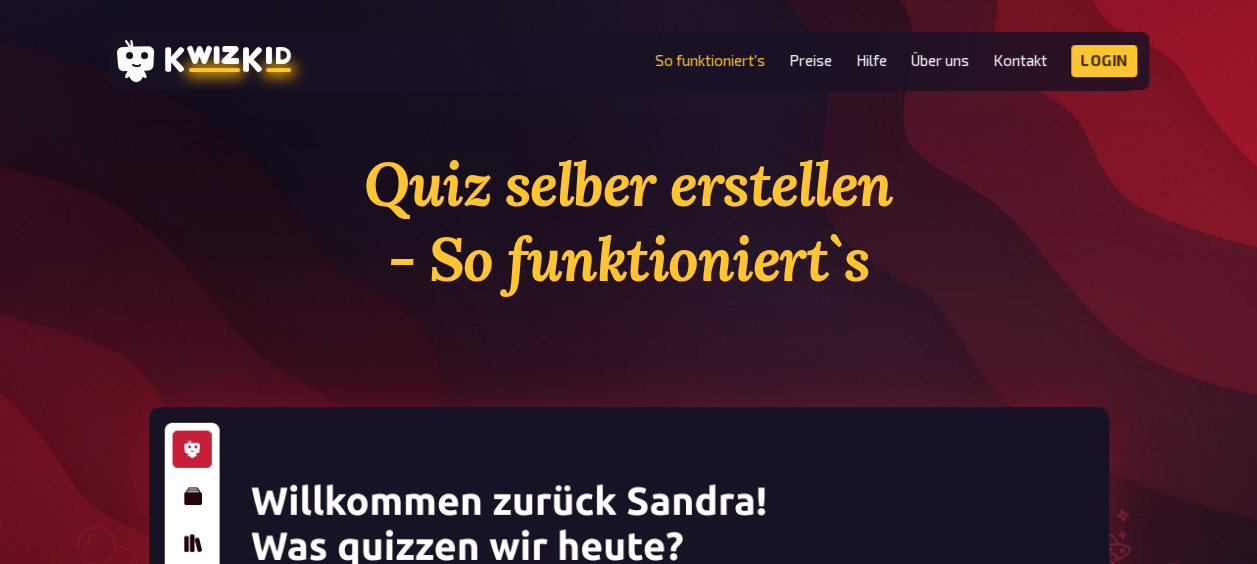 scroll, scrollTop: 0, scrollLeft: 0, axis: both 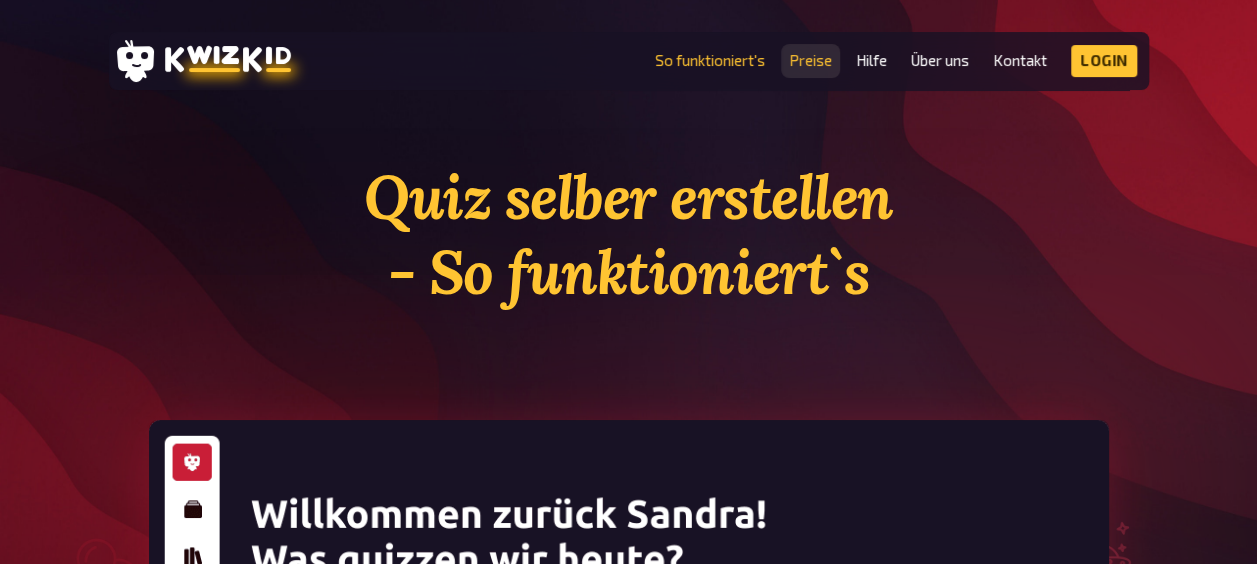 click on "Preise" at bounding box center [810, 60] 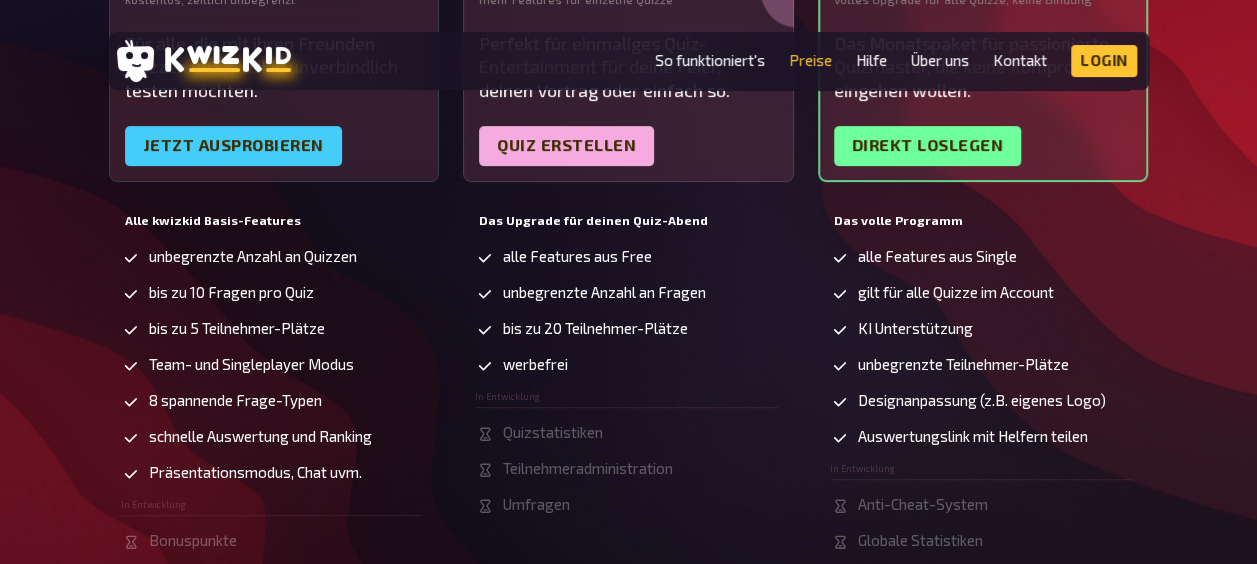 scroll, scrollTop: 600, scrollLeft: 0, axis: vertical 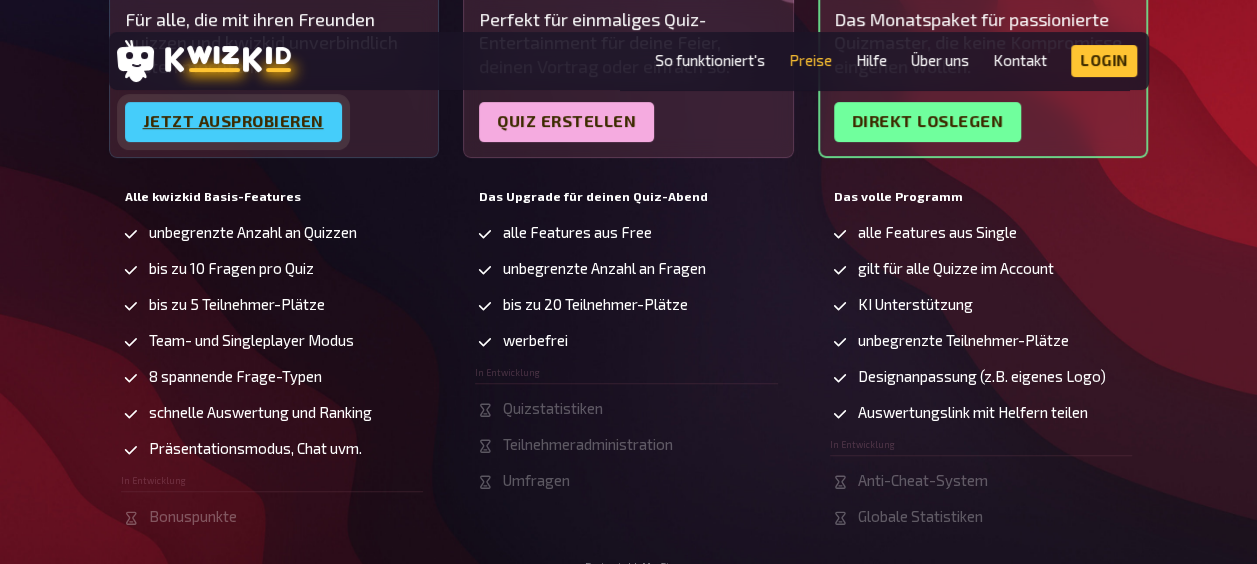 click on "Jetzt ausprobieren" at bounding box center (233, 122) 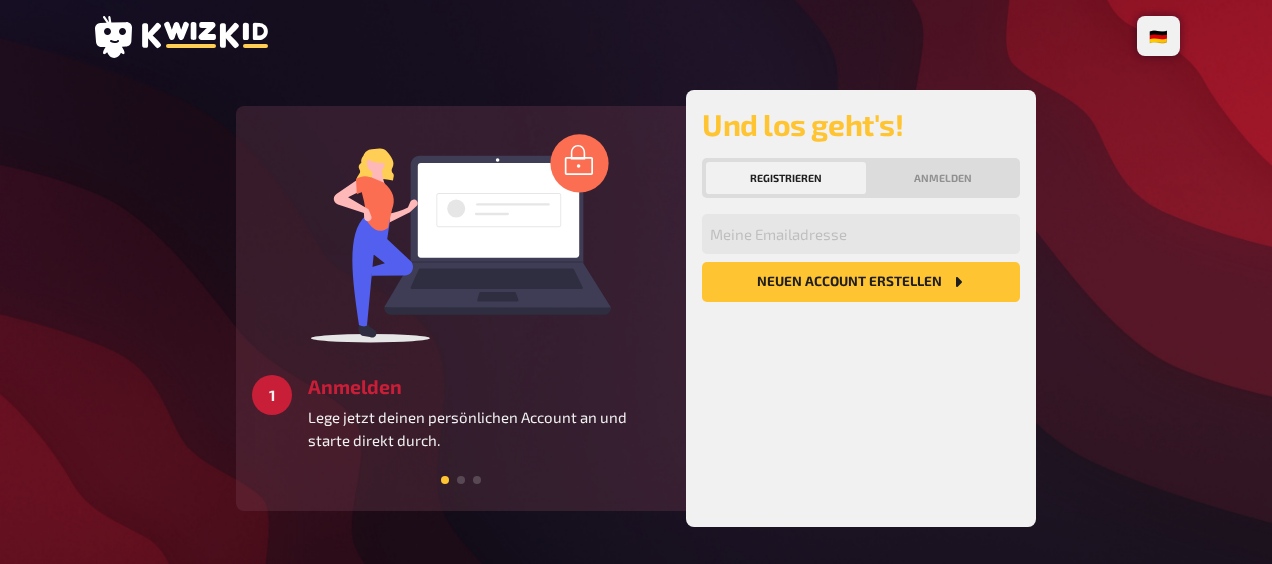 scroll, scrollTop: 0, scrollLeft: 0, axis: both 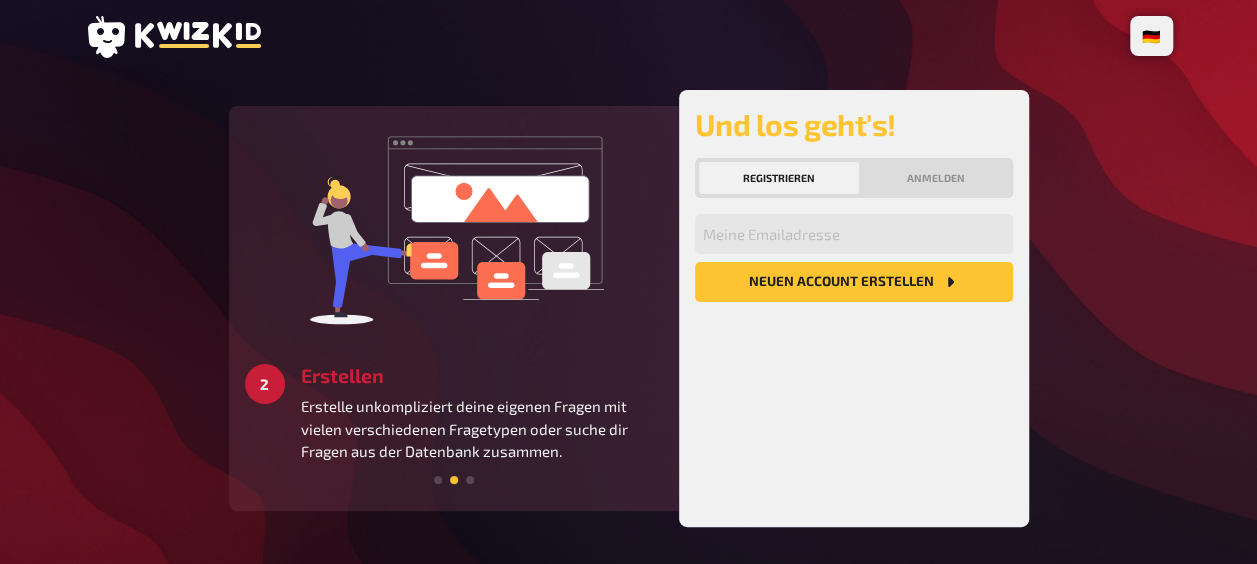 click 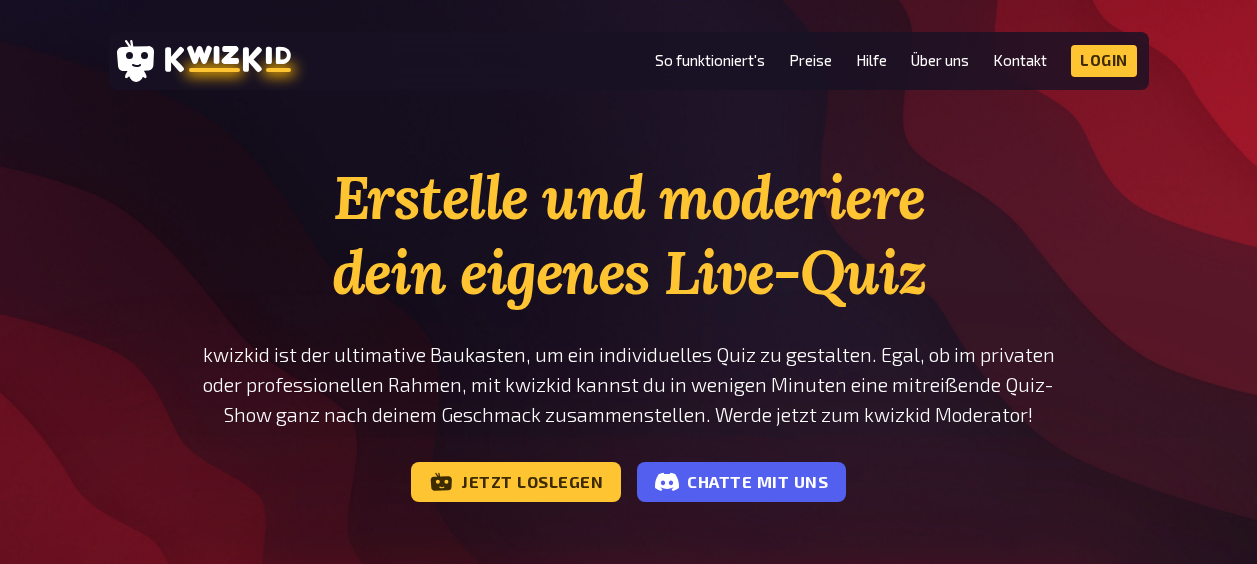 scroll, scrollTop: 499, scrollLeft: 0, axis: vertical 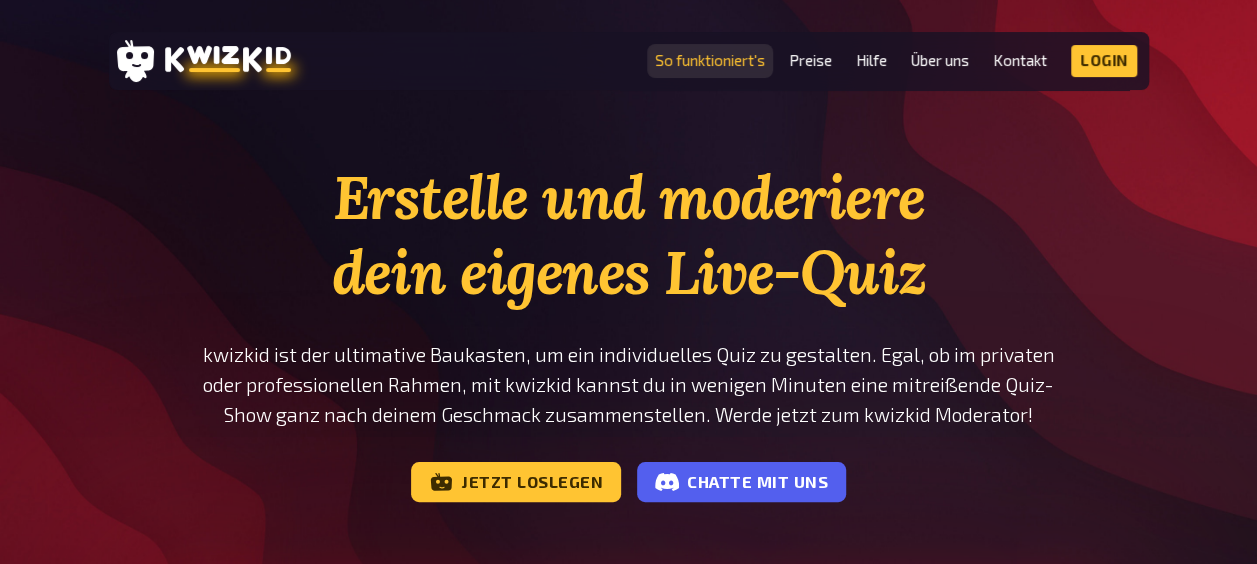 click on "So funktioniert's" at bounding box center [710, 60] 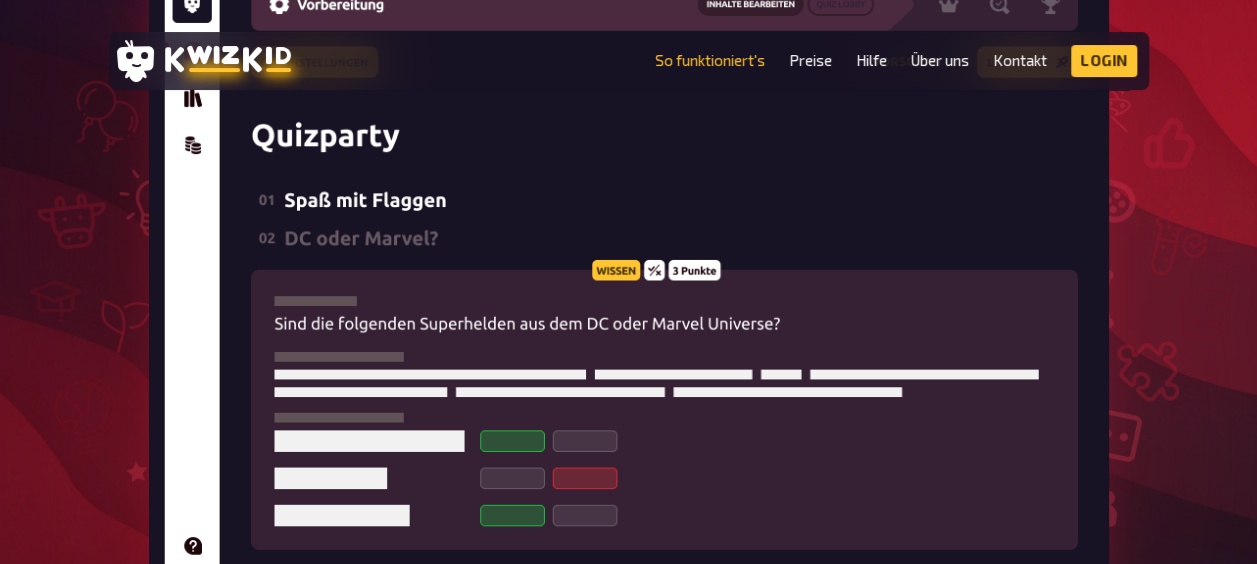 scroll, scrollTop: 403, scrollLeft: 0, axis: vertical 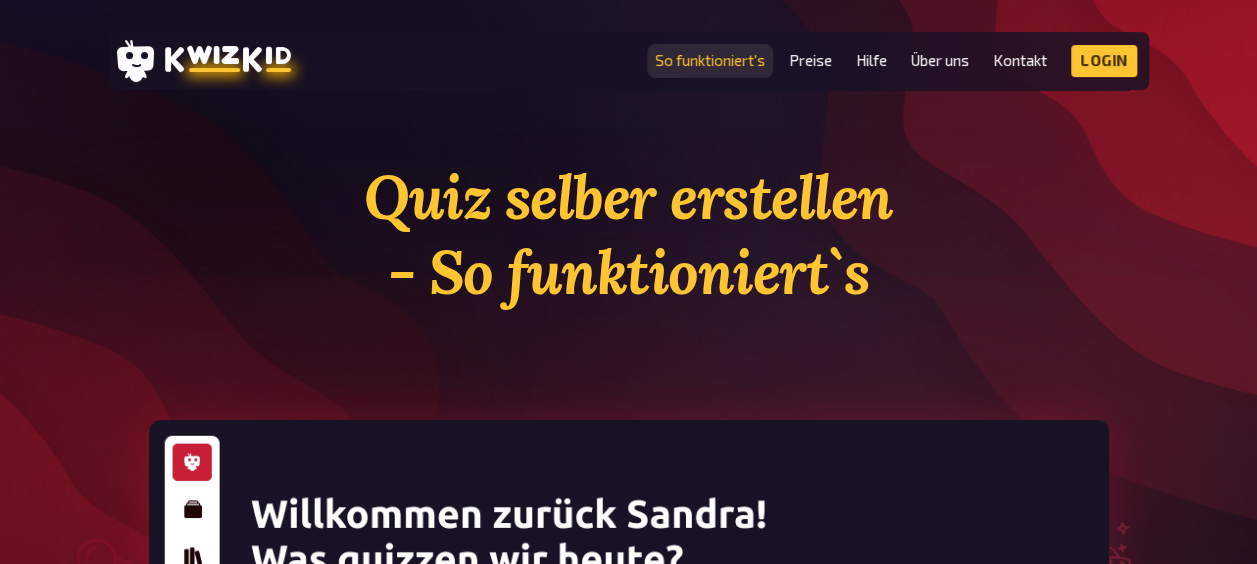 click on "So funktioniert's" at bounding box center [710, 60] 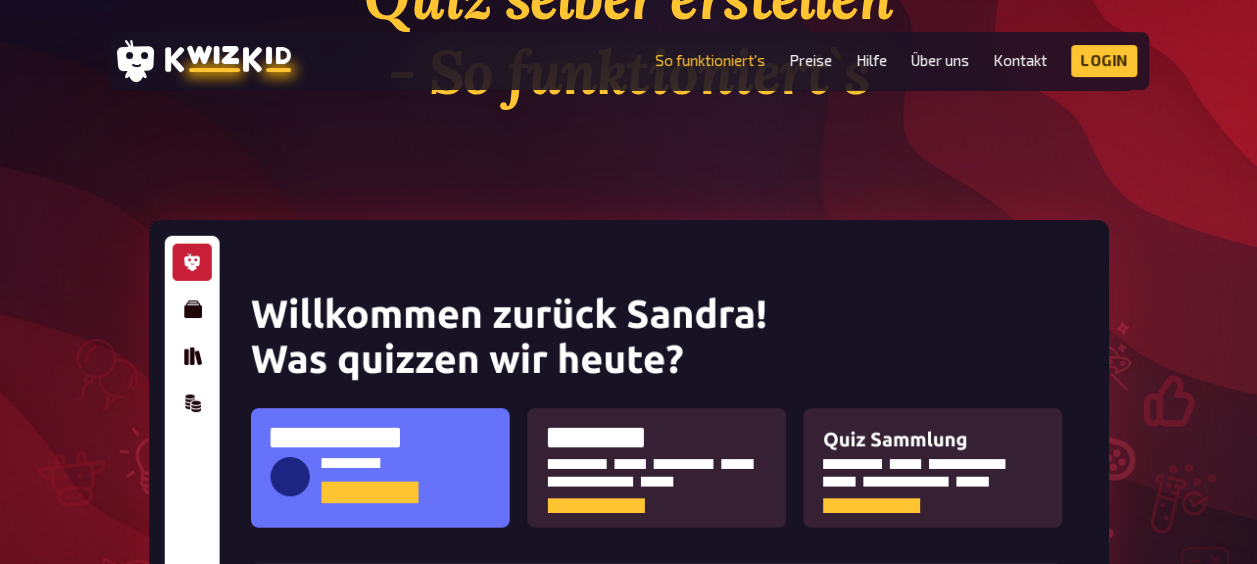 scroll, scrollTop: 300, scrollLeft: 0, axis: vertical 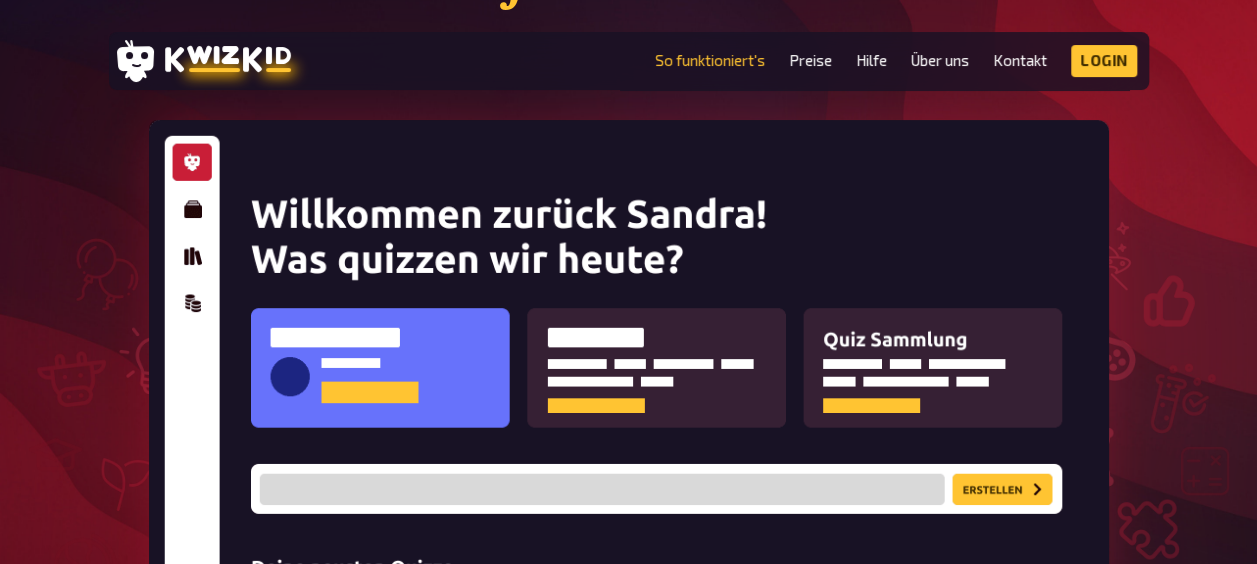 click at bounding box center [629, 449] 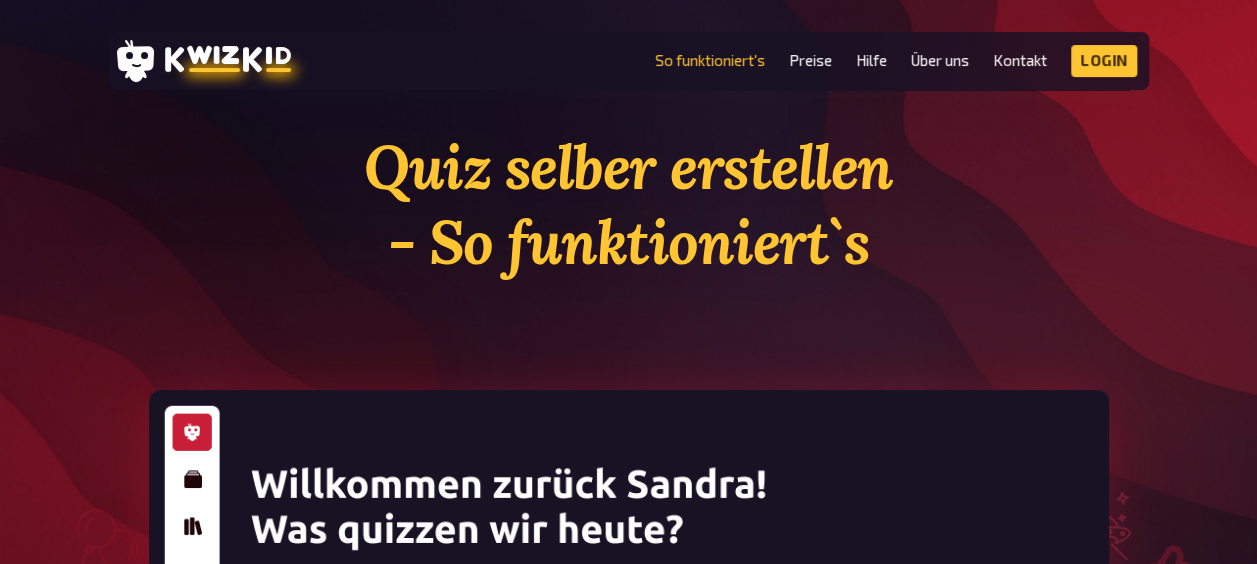 scroll, scrollTop: 0, scrollLeft: 0, axis: both 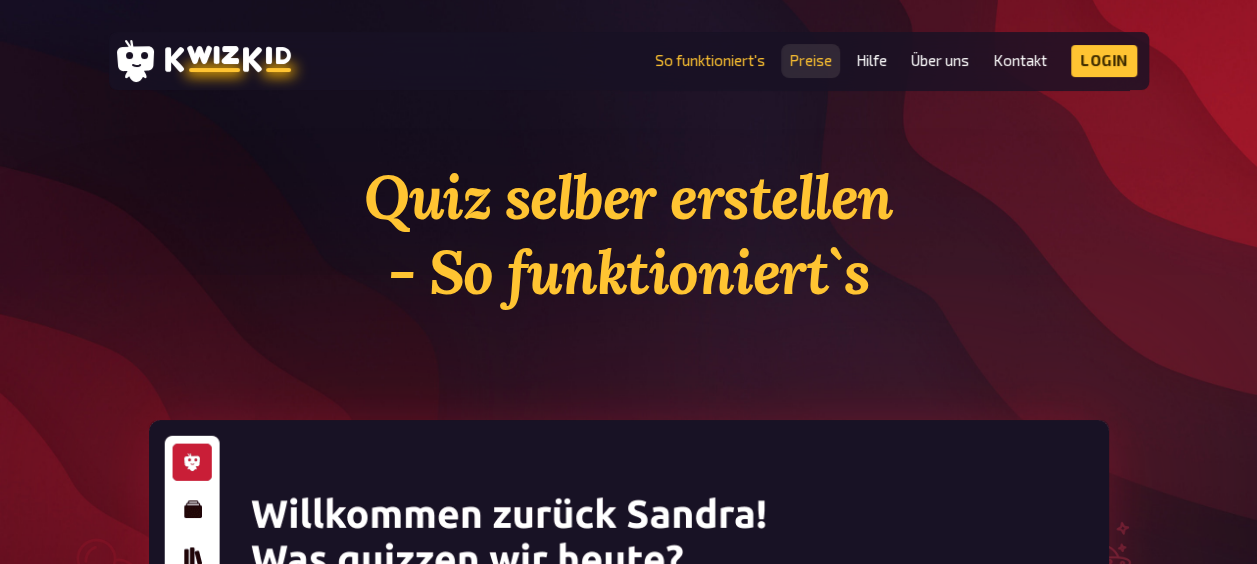 click on "Preise" at bounding box center (810, 60) 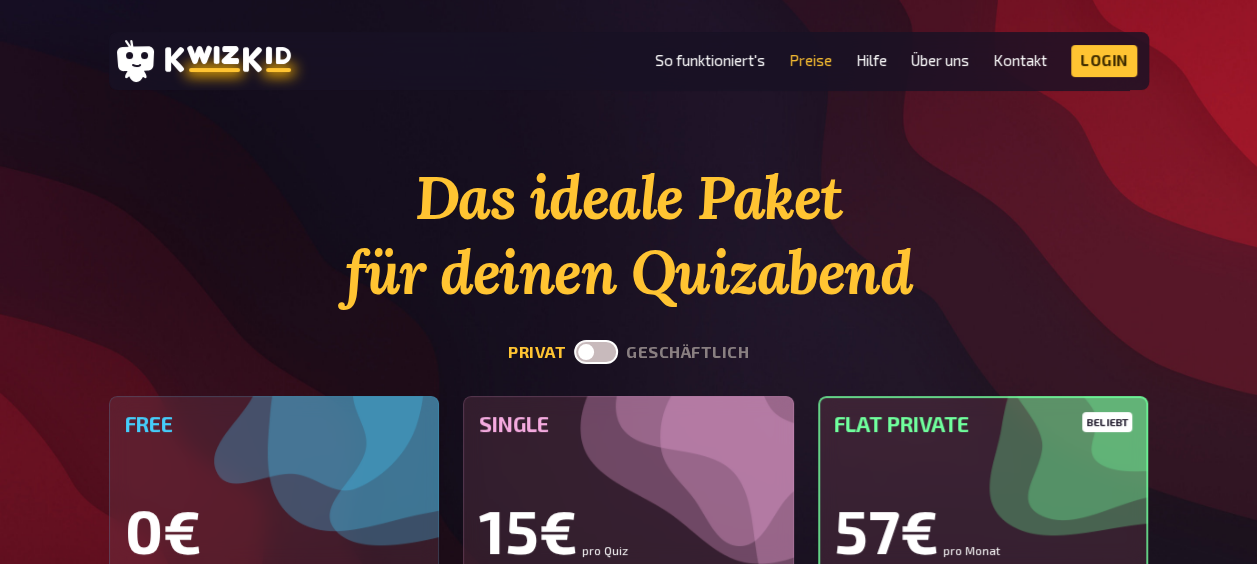 click on "Free" at bounding box center [274, 424] 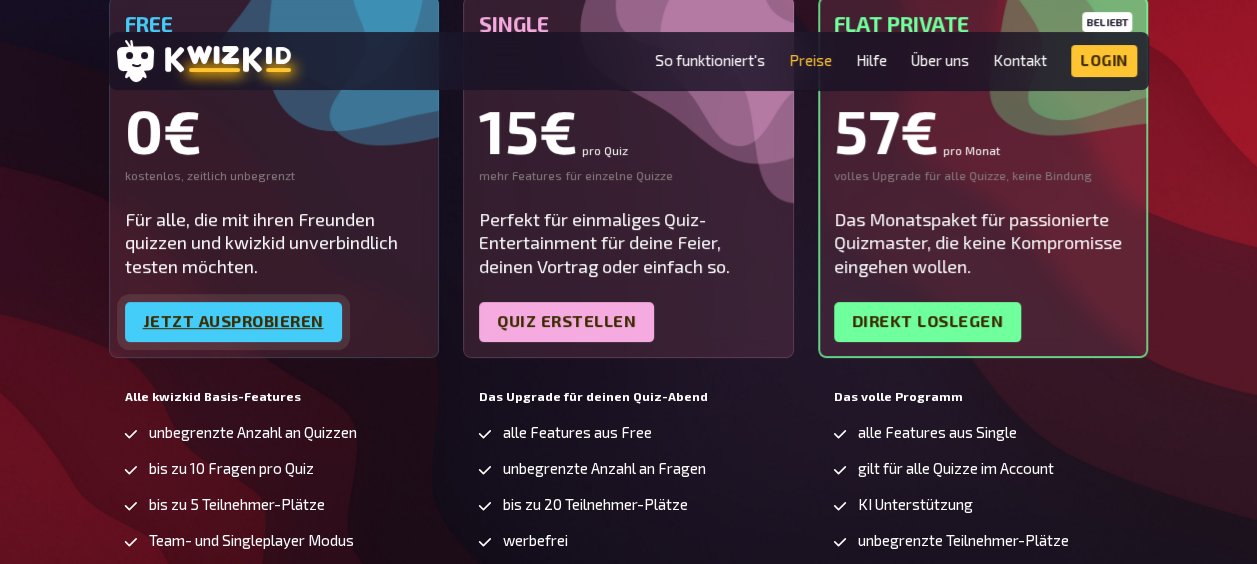 click on "Jetzt ausprobieren" at bounding box center [233, 322] 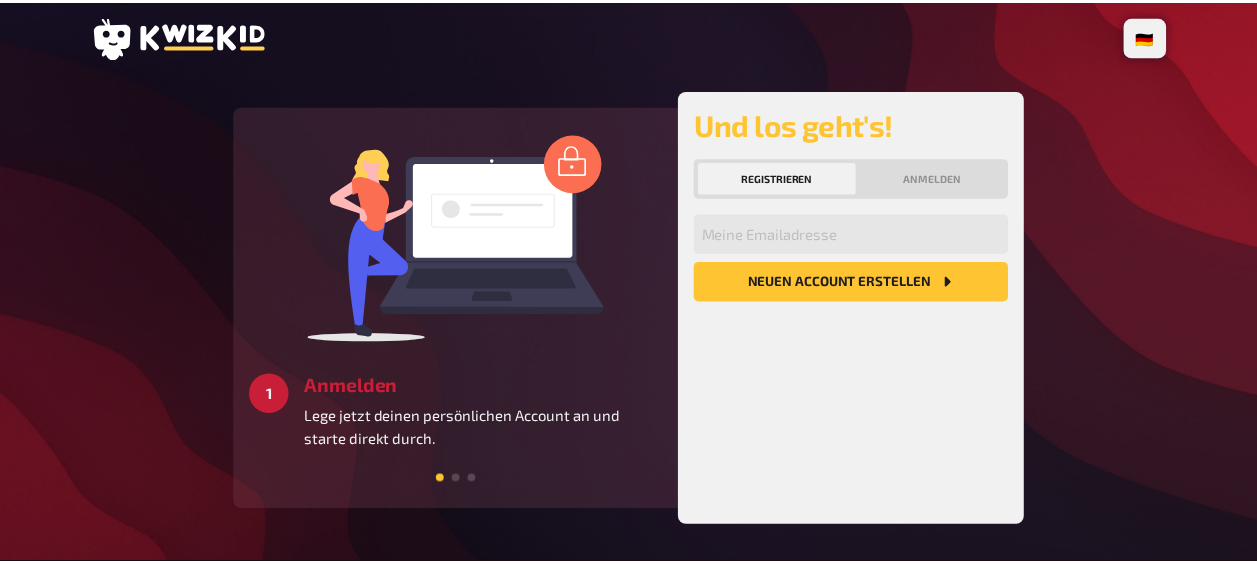 scroll, scrollTop: 0, scrollLeft: 0, axis: both 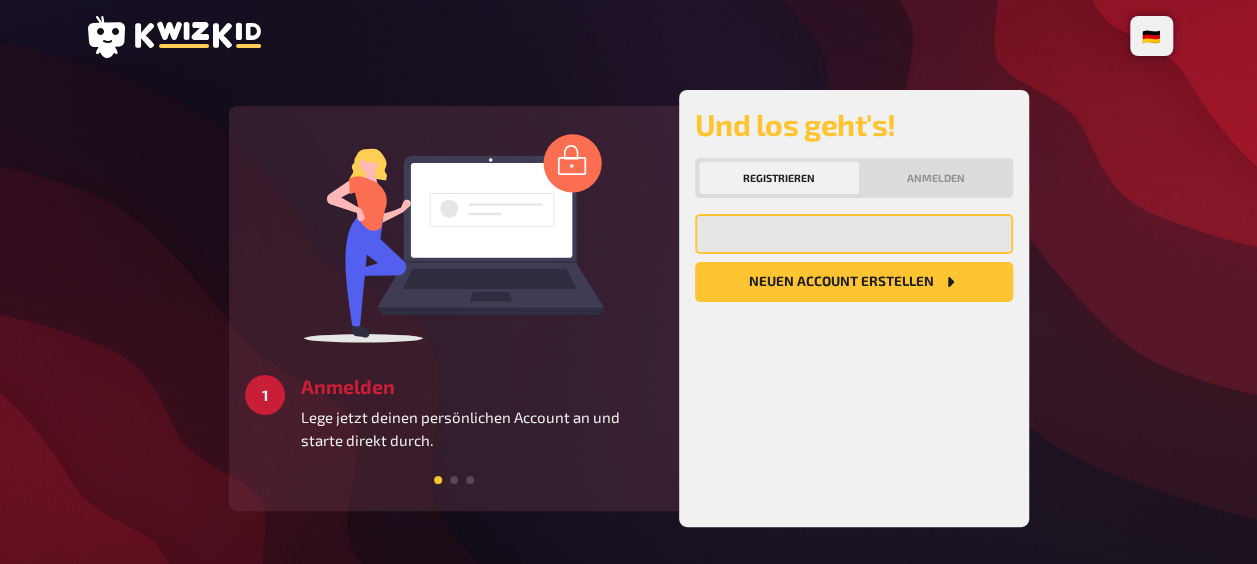 click at bounding box center [854, 234] 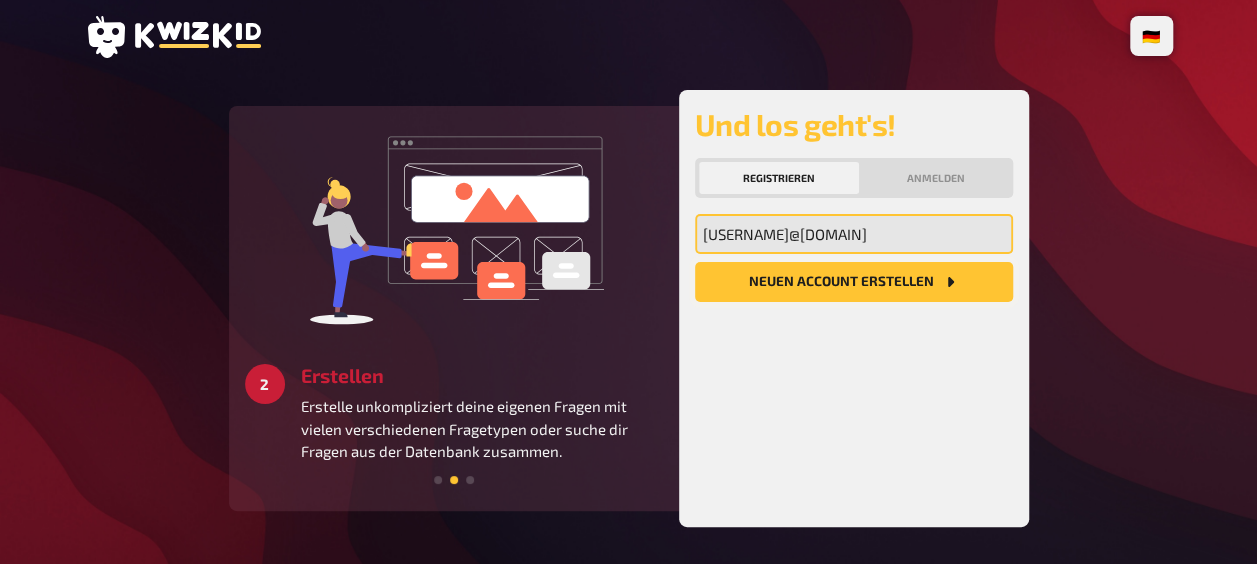 type on "[USERNAME]@[DOMAIN]" 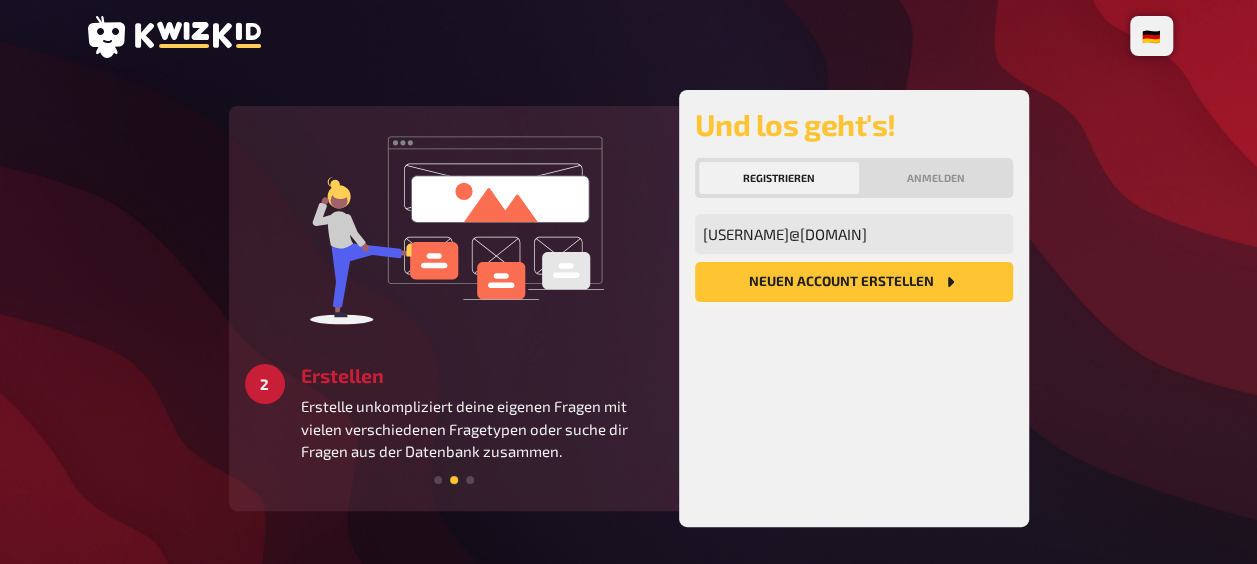 click on "Neuen Account Erstellen" at bounding box center (854, 282) 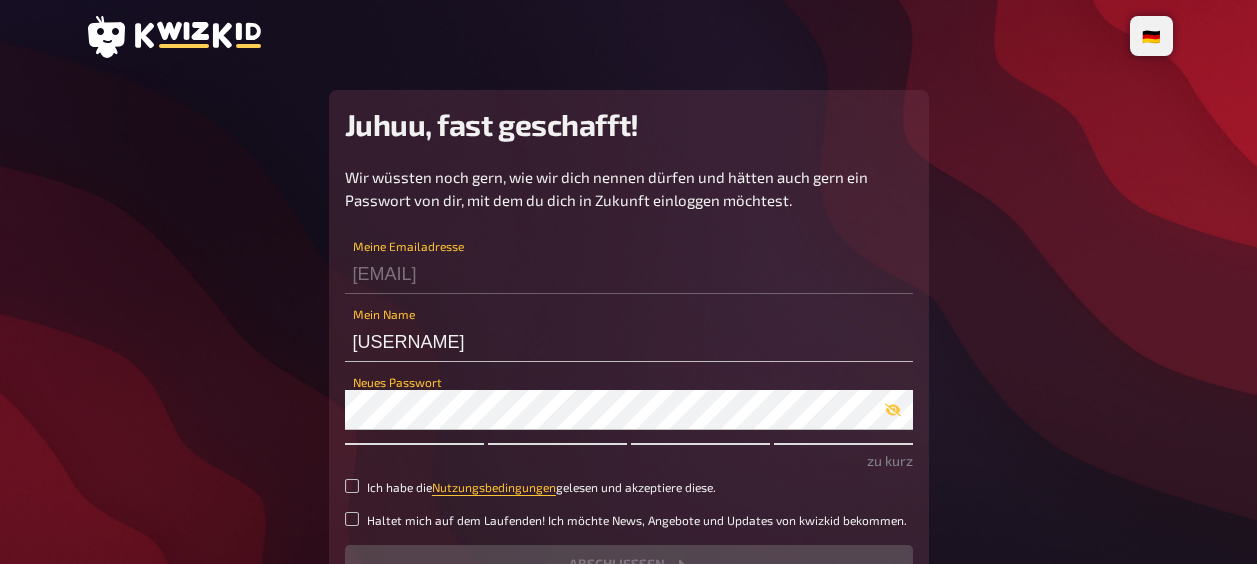 scroll, scrollTop: 0, scrollLeft: 0, axis: both 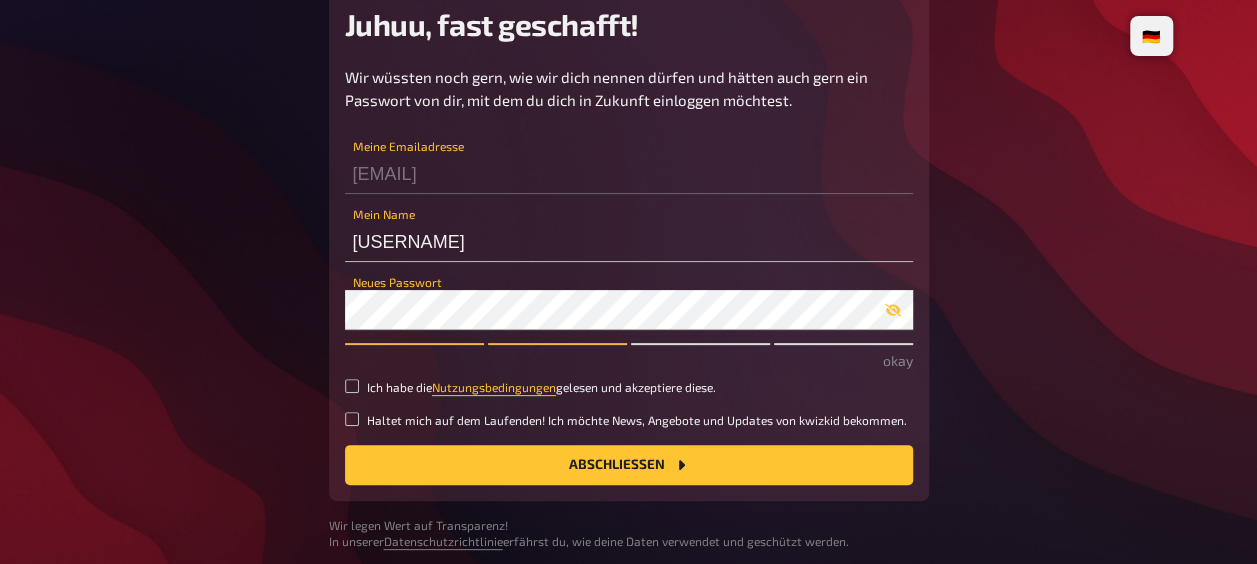 click on "Juhuu, fast geschafft! Wir wüssten noch gern, wie wir dich nennen dürfen und hätten auch gern ein Passwort von dir, mit dem du dich in Zukunft einloggen möchtest. andreasttblank@web.de Meine Emailadresse andreasttblank Mein Name Neues Passwort okay Ich habe die  Nutzungsbedingungen  gelesen und akzeptiere diese. Haltet mich auf dem Laufenden! Ich möchte News, Angebote und Updates von kwizkid bekommen. Abschließen Wir legen Wert auf Transparenz! In unserer  Datenschutzrichtlinie  erfährst du, wie deine Daten verwendet und geschützt werden." at bounding box center [629, 270] 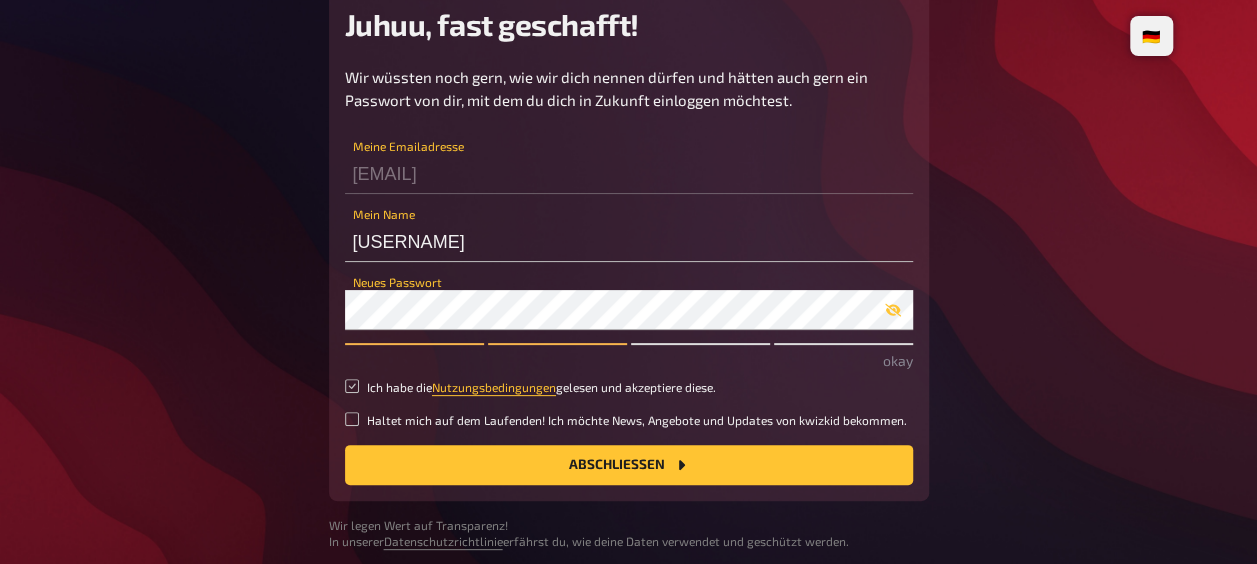 click on "Ich habe die  Nutzungsbedingungen  gelesen und akzeptiere diese." at bounding box center (352, 386) 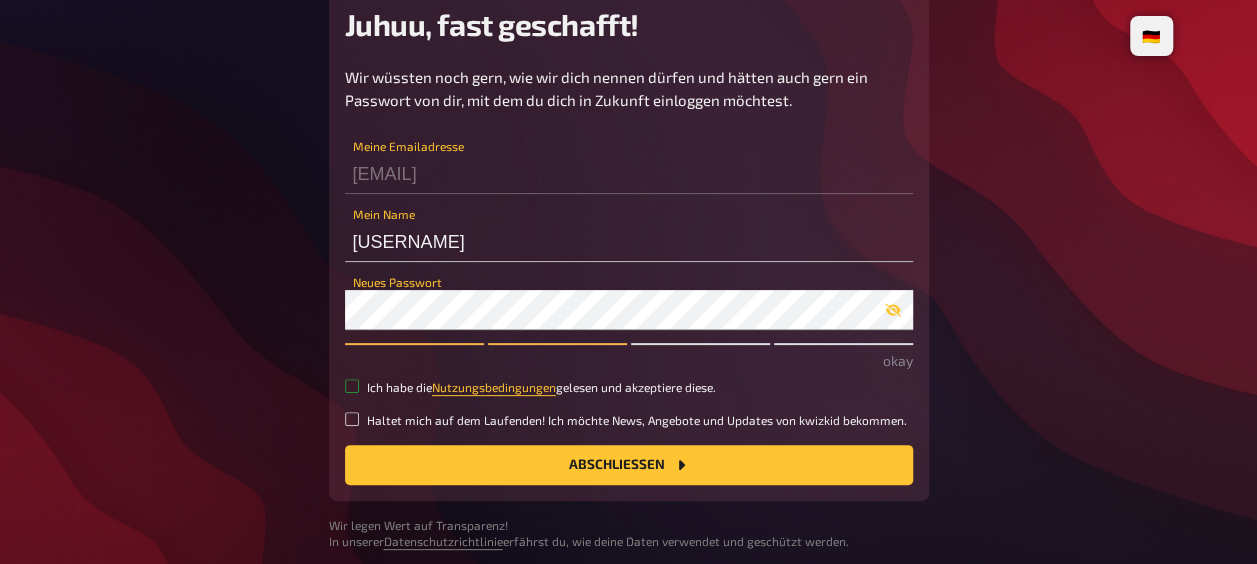 checkbox on "true" 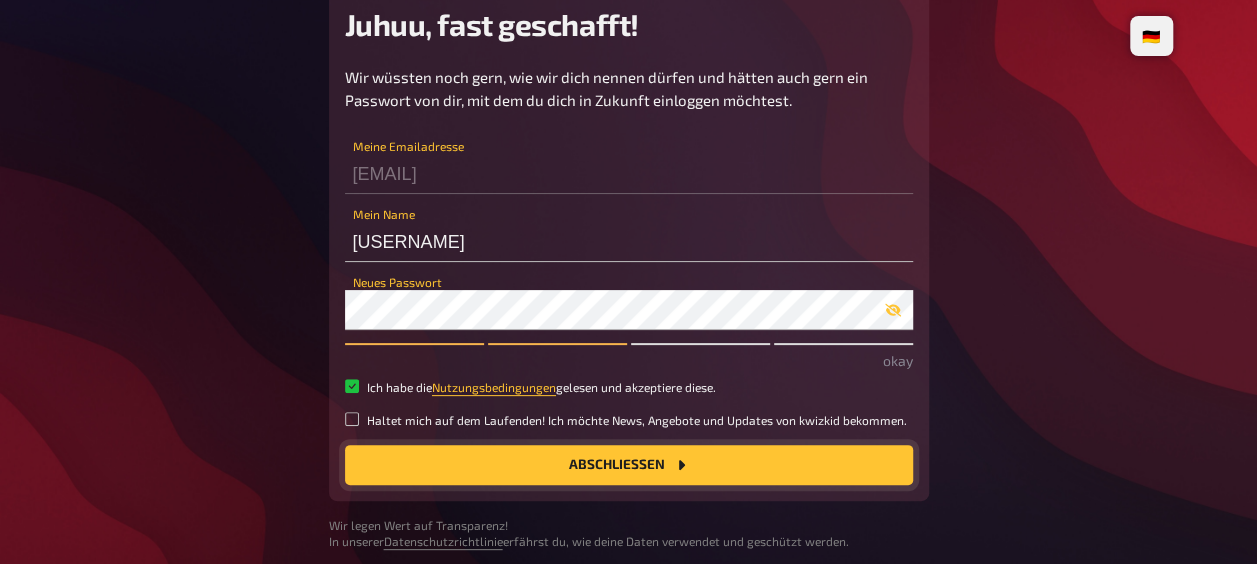 click on "Abschließen" at bounding box center [629, 465] 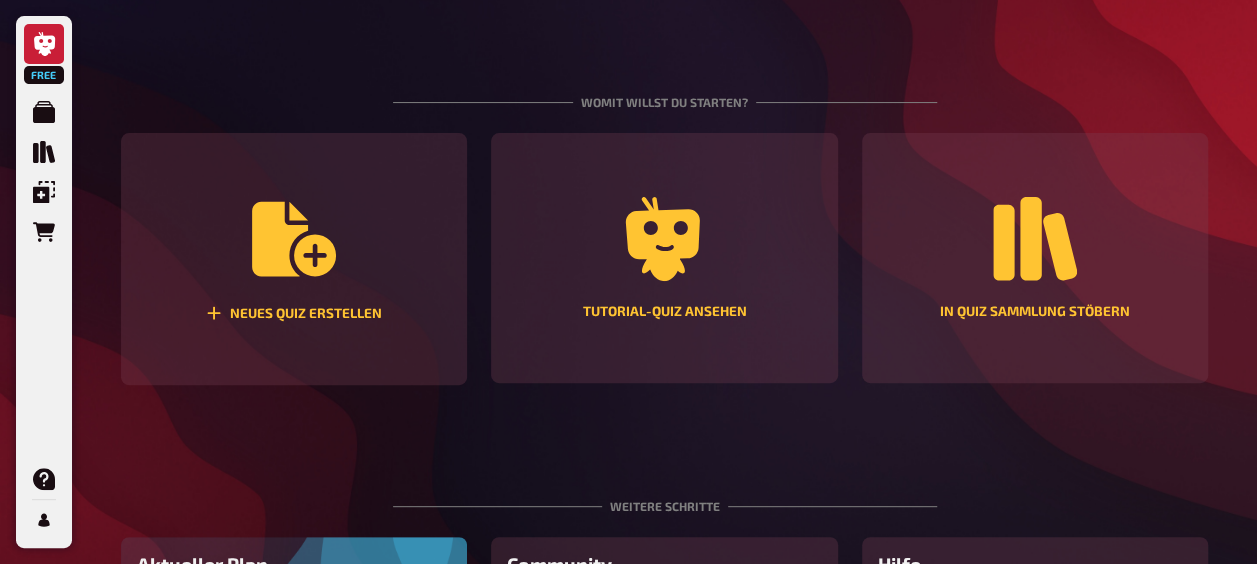 scroll, scrollTop: 200, scrollLeft: 0, axis: vertical 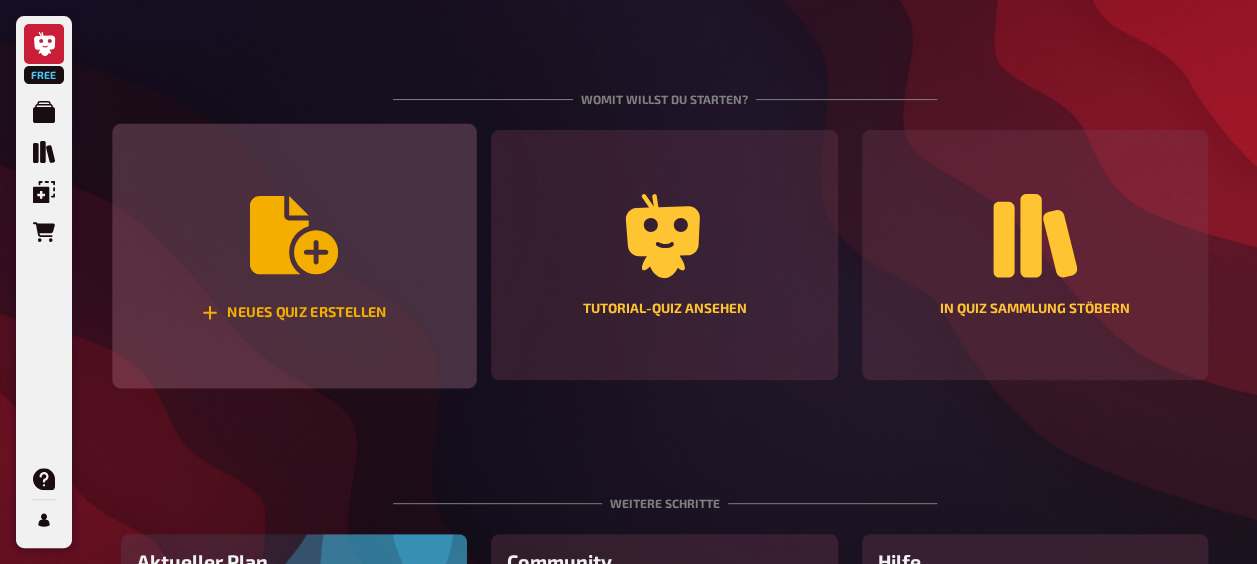 click on "Neues Quiz erstellen" at bounding box center [293, 313] 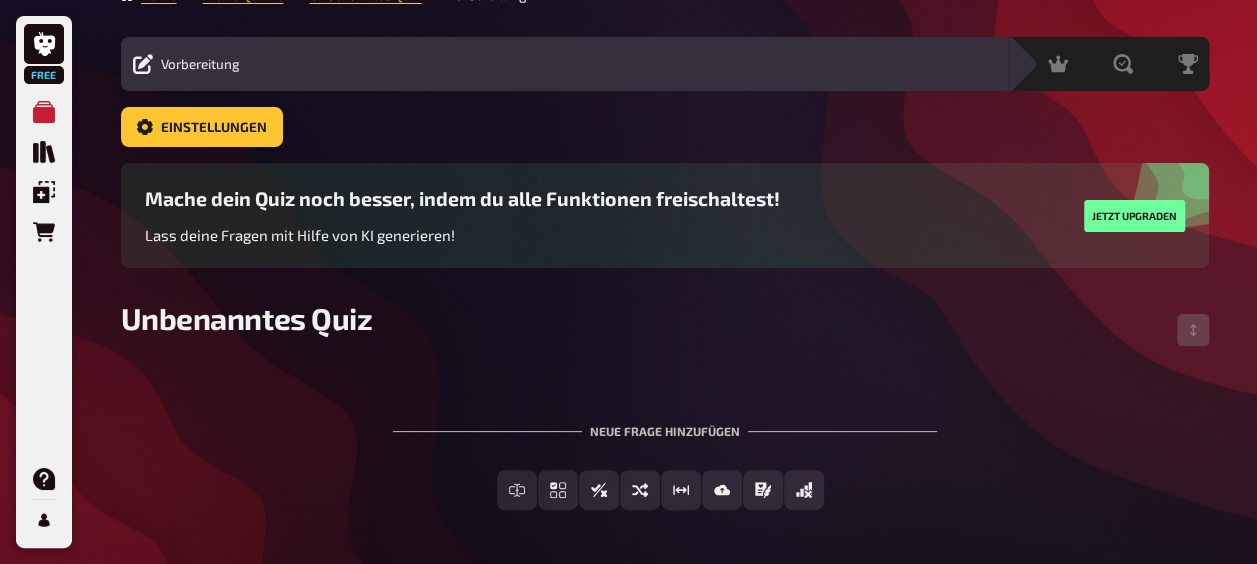 scroll, scrollTop: 0, scrollLeft: 0, axis: both 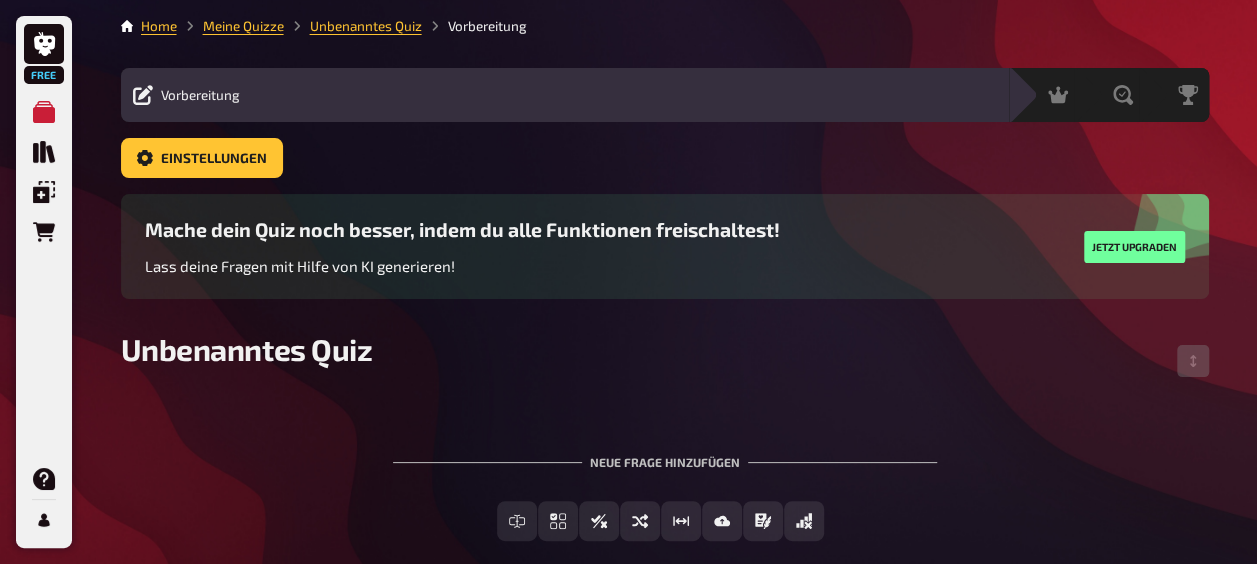click on "Inhalte Bearbeiten Quiz Lobby" at bounding box center [624, 95] 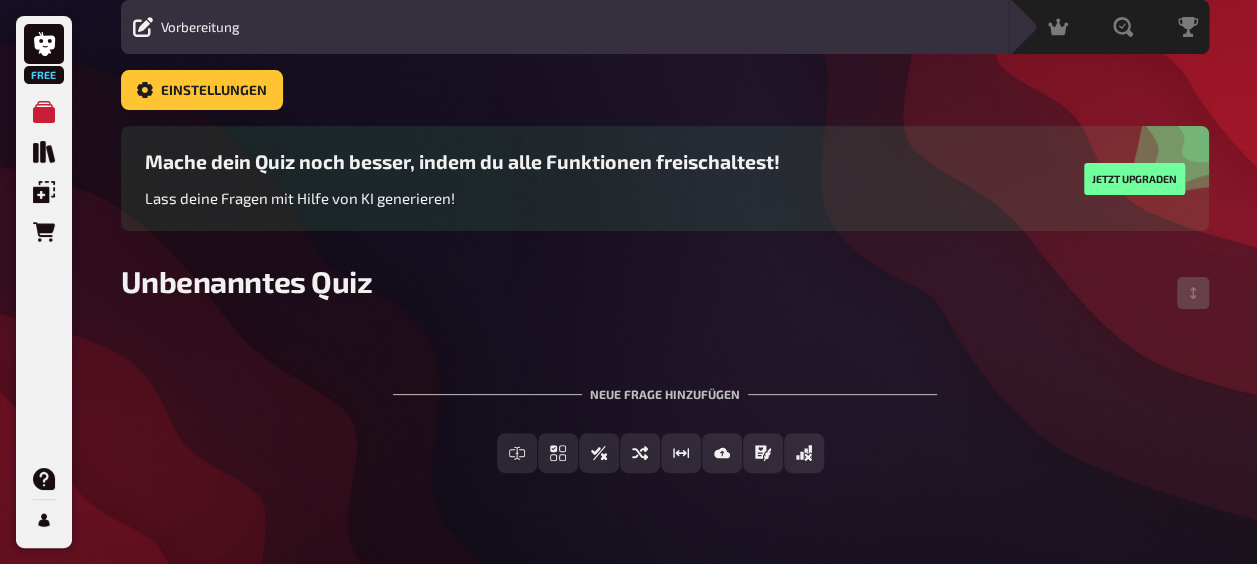 scroll, scrollTop: 100, scrollLeft: 0, axis: vertical 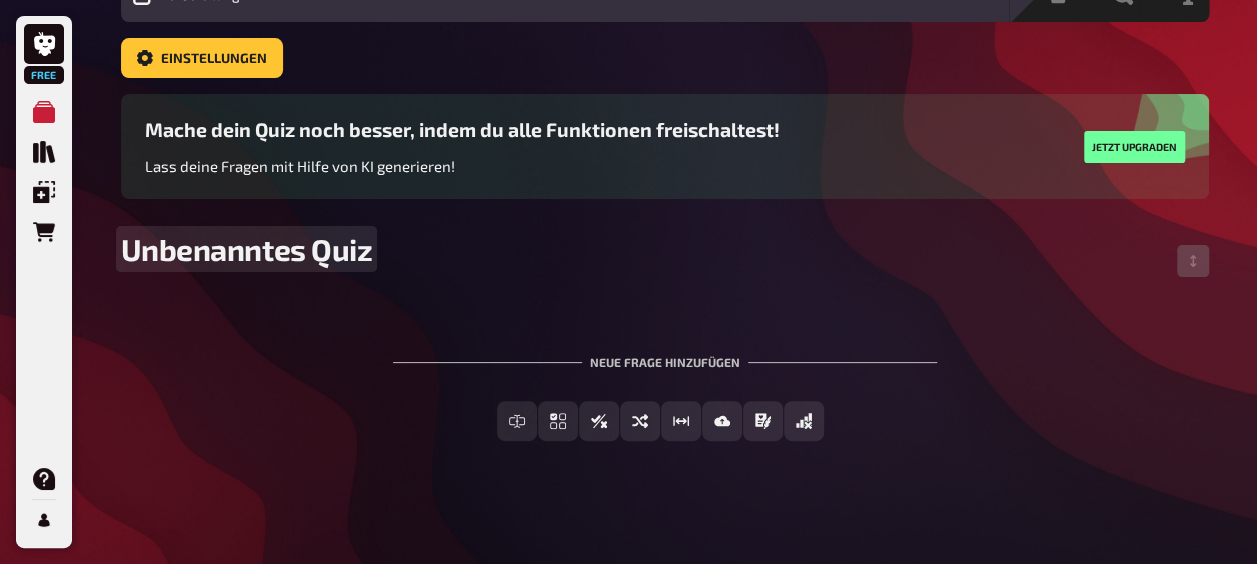 click on "Unbenanntes Quiz" at bounding box center (665, 261) 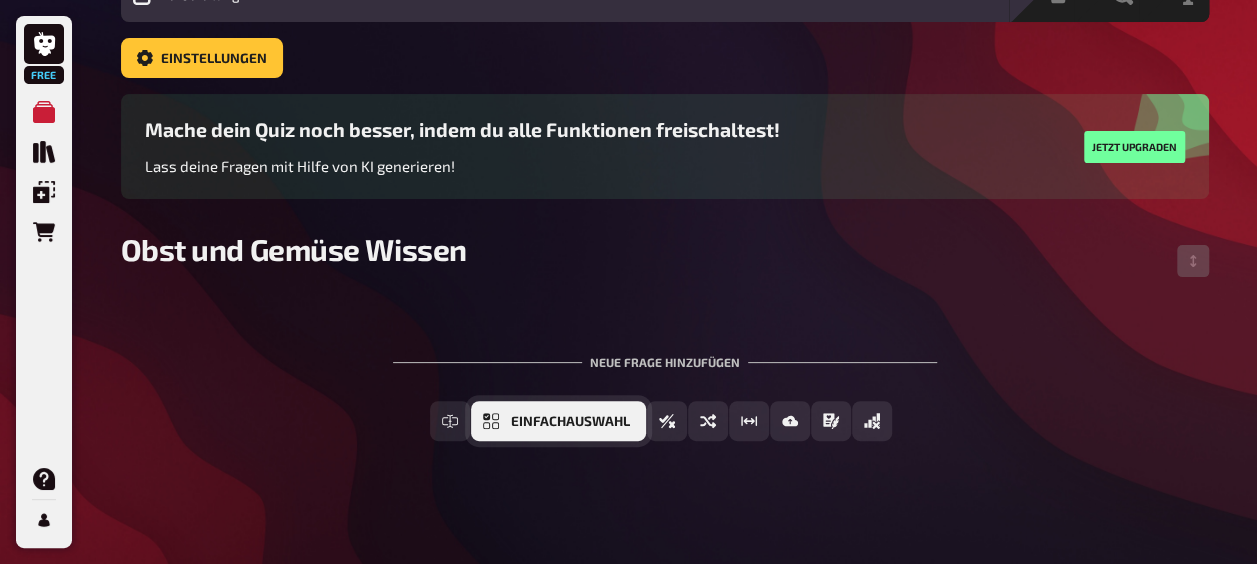 click on "Einfachauswahl" at bounding box center [570, 422] 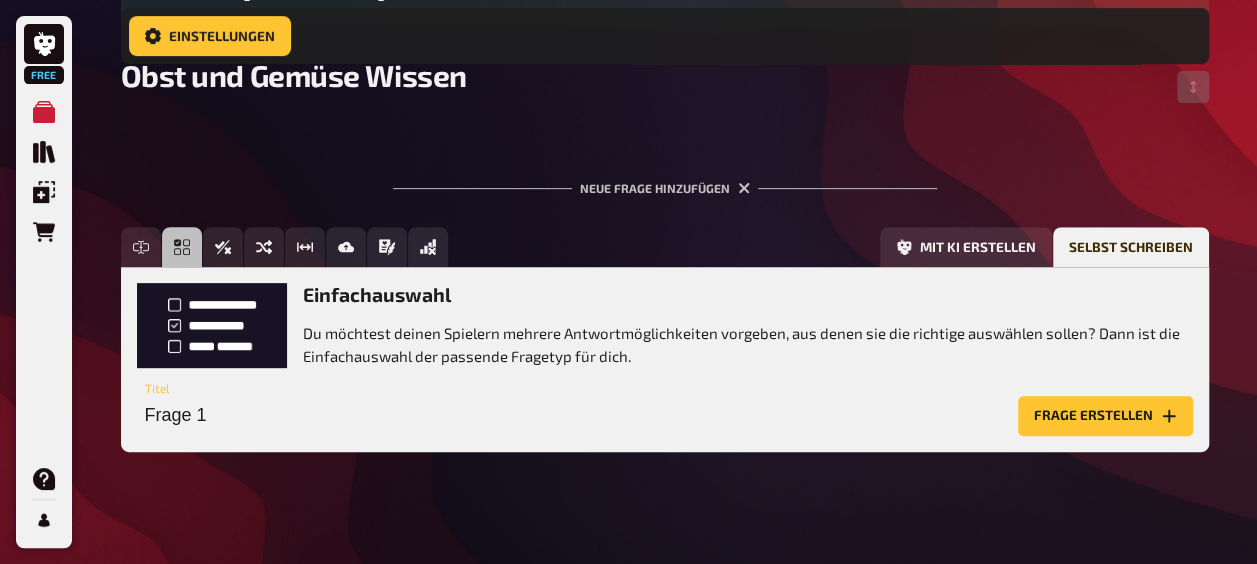 scroll, scrollTop: 306, scrollLeft: 0, axis: vertical 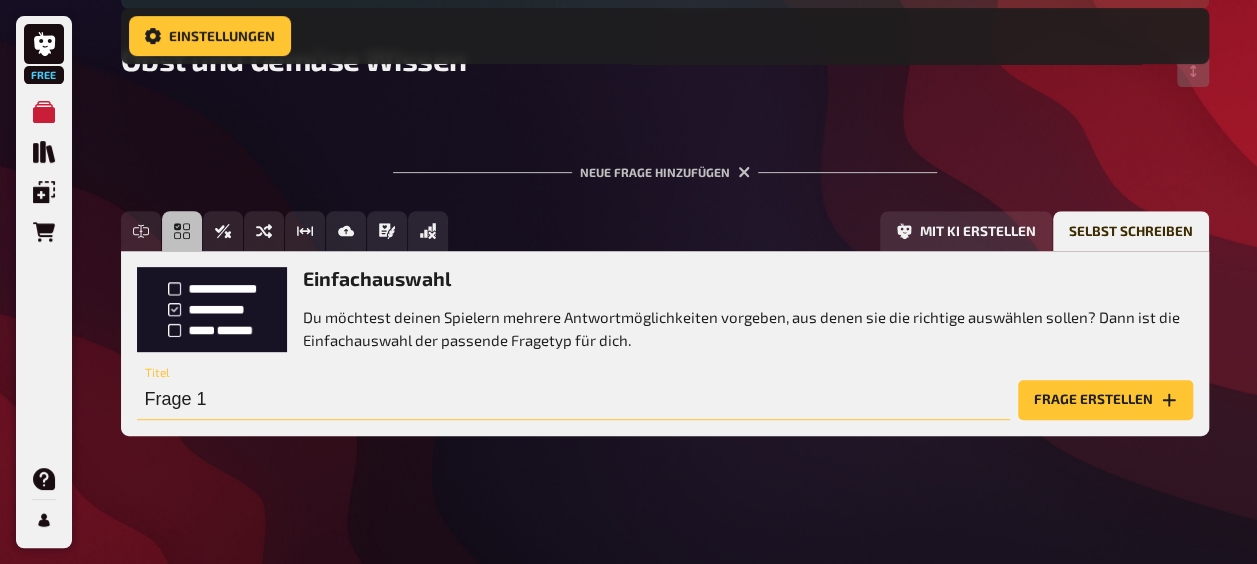 click on "Frage 1" at bounding box center (573, 400) 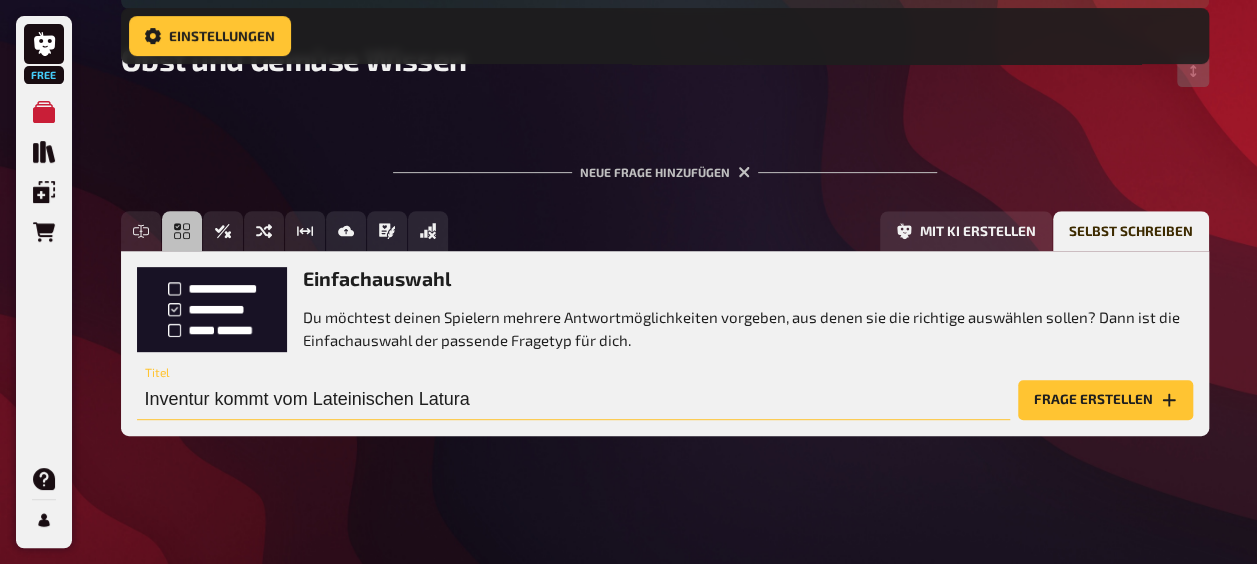 click on "Inventur kommt vom Lateinischen Latura" at bounding box center [573, 400] 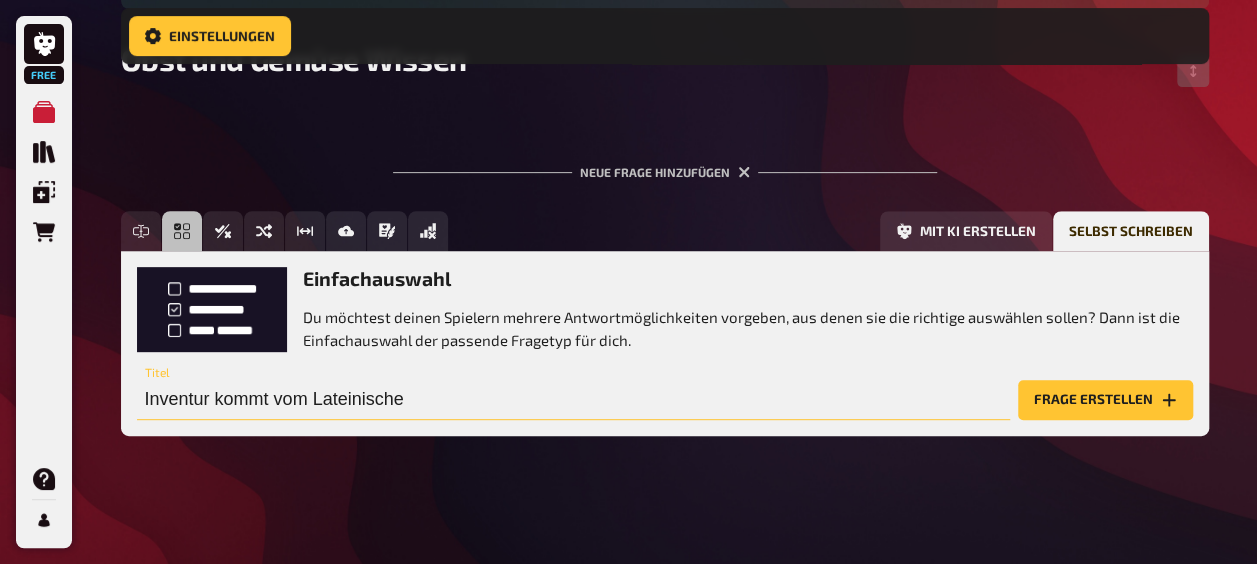 click on "Inventur kommt vom Lateinische" at bounding box center (573, 400) 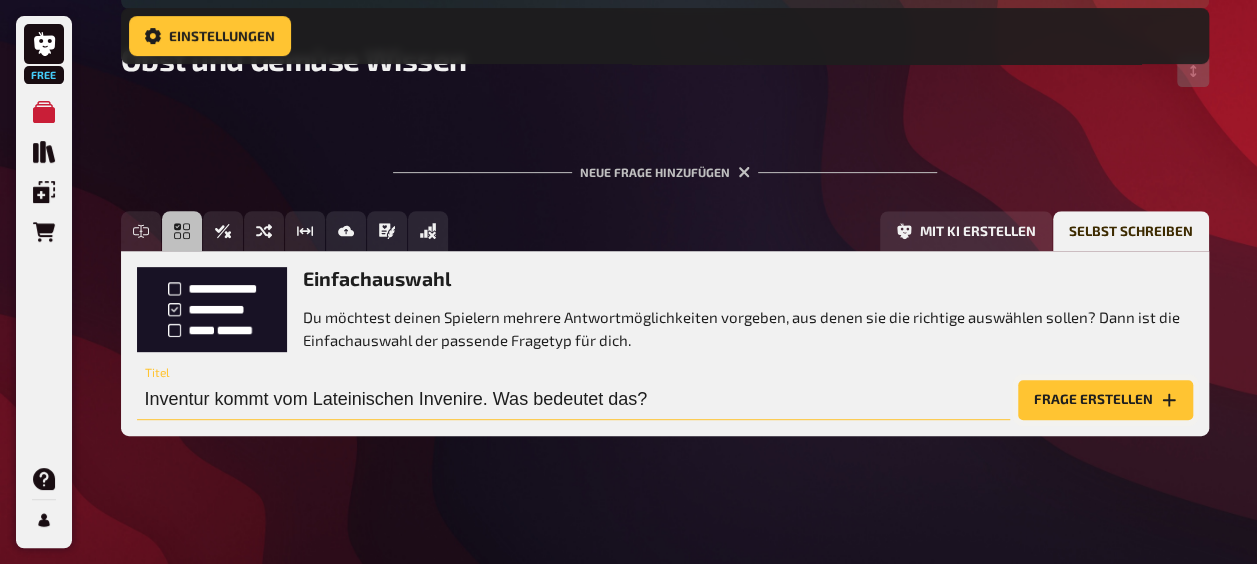 type on "Inventur kommt vom Lateinischen Invenire. Was bedeutet das?" 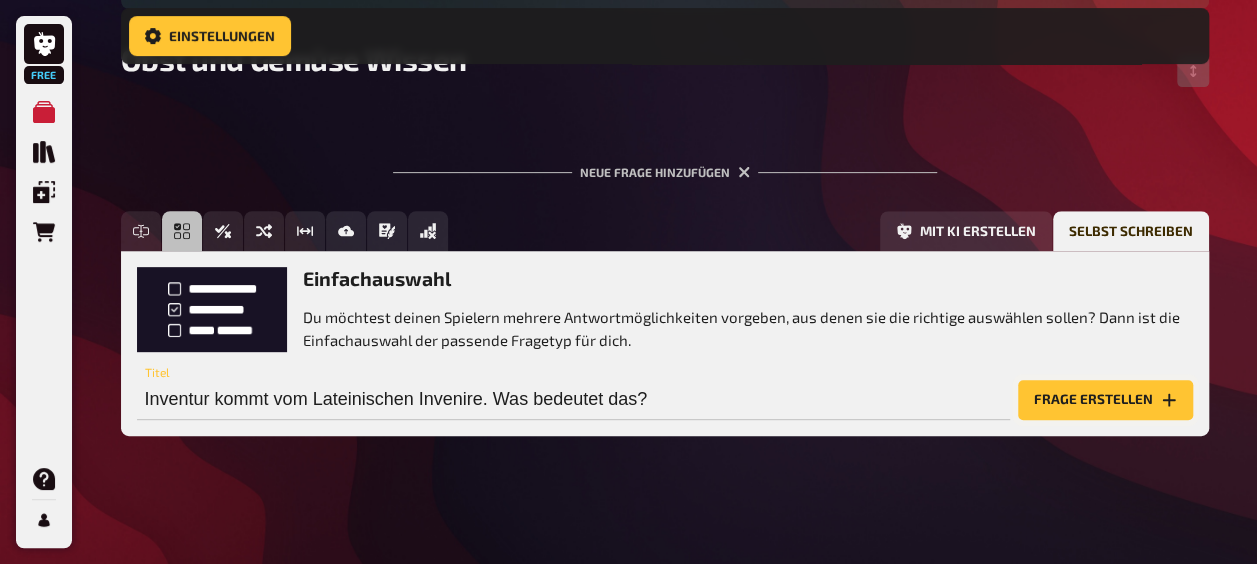 click on "Frage erstellen" at bounding box center [1105, 400] 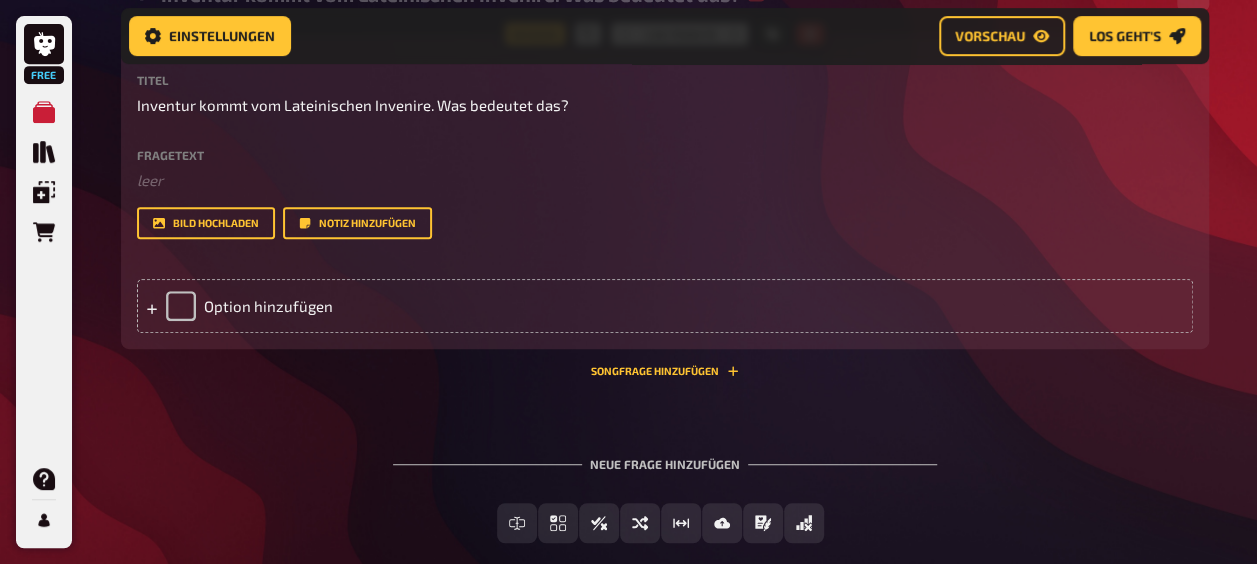 scroll, scrollTop: 406, scrollLeft: 0, axis: vertical 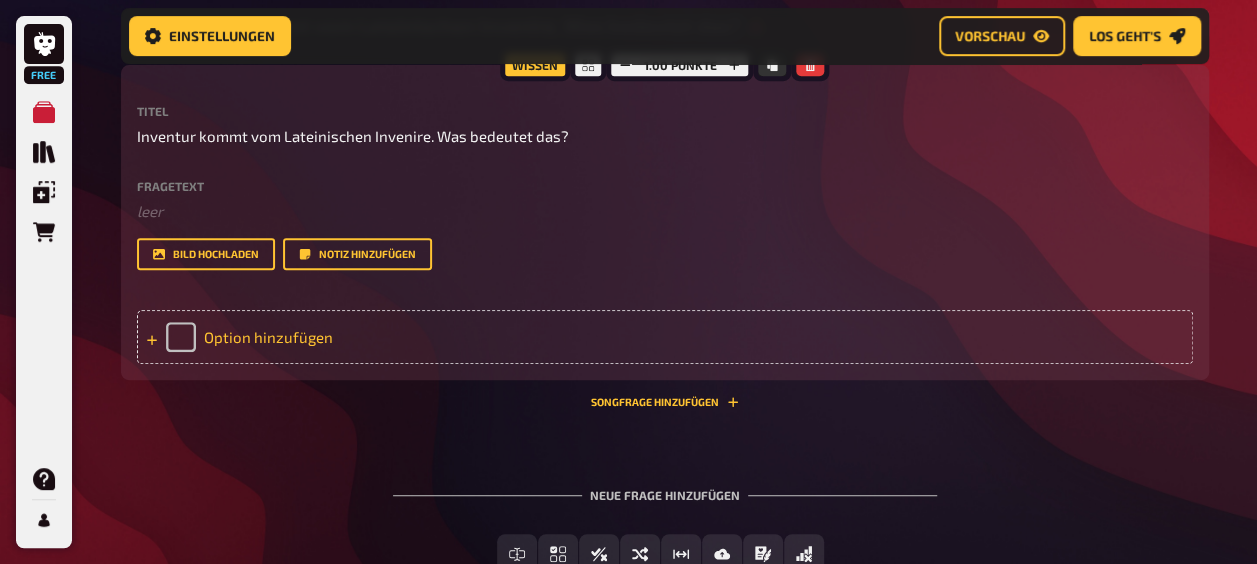 click 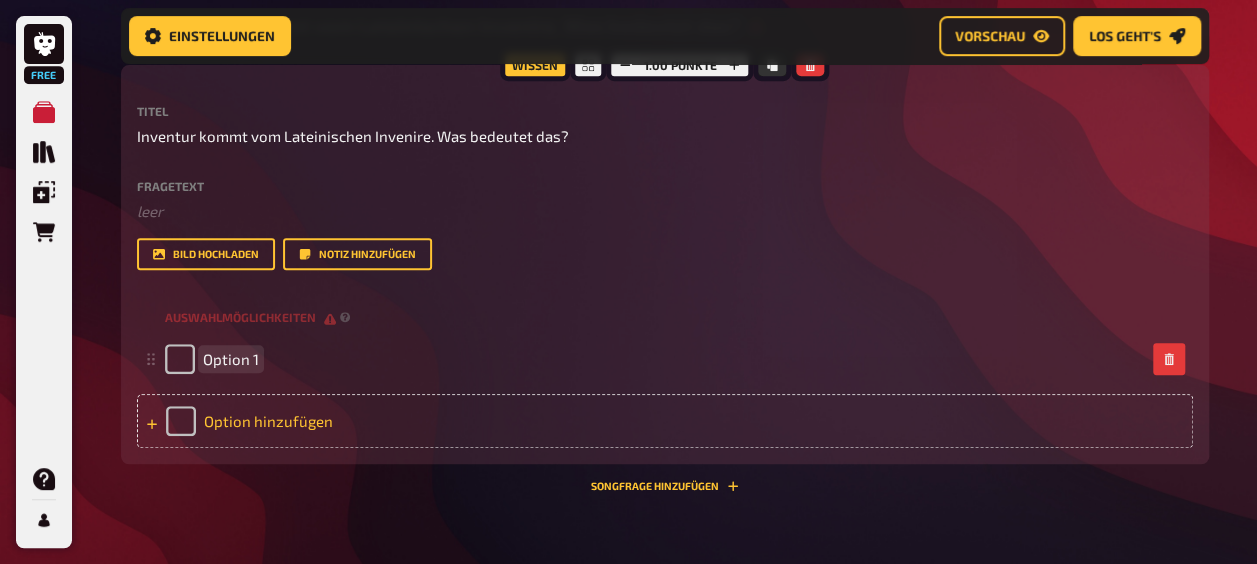 type 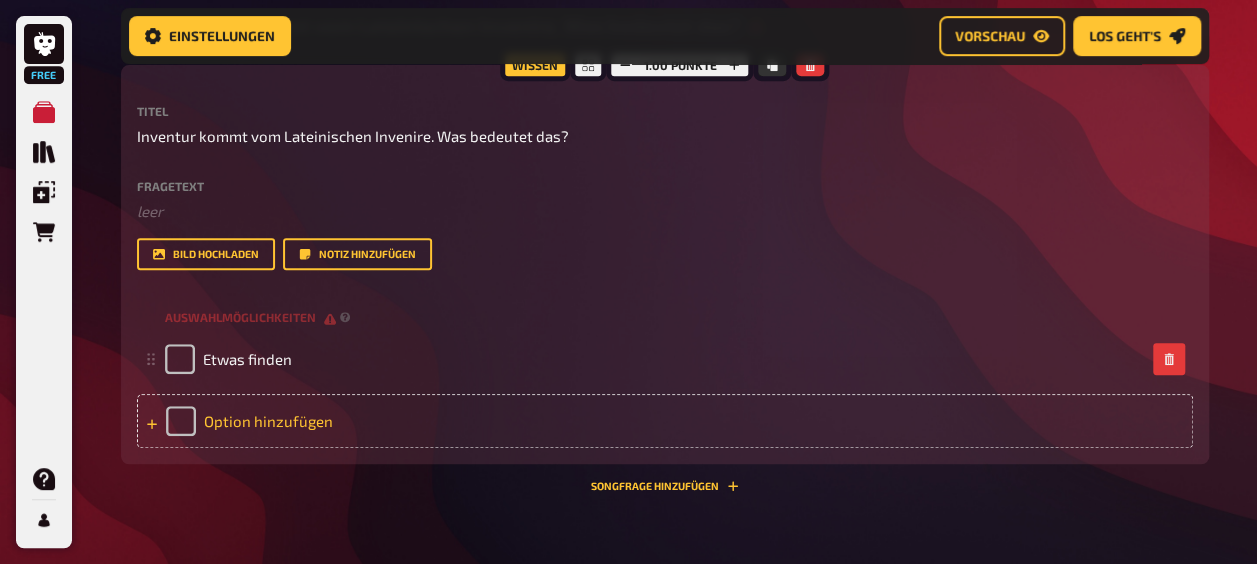 click 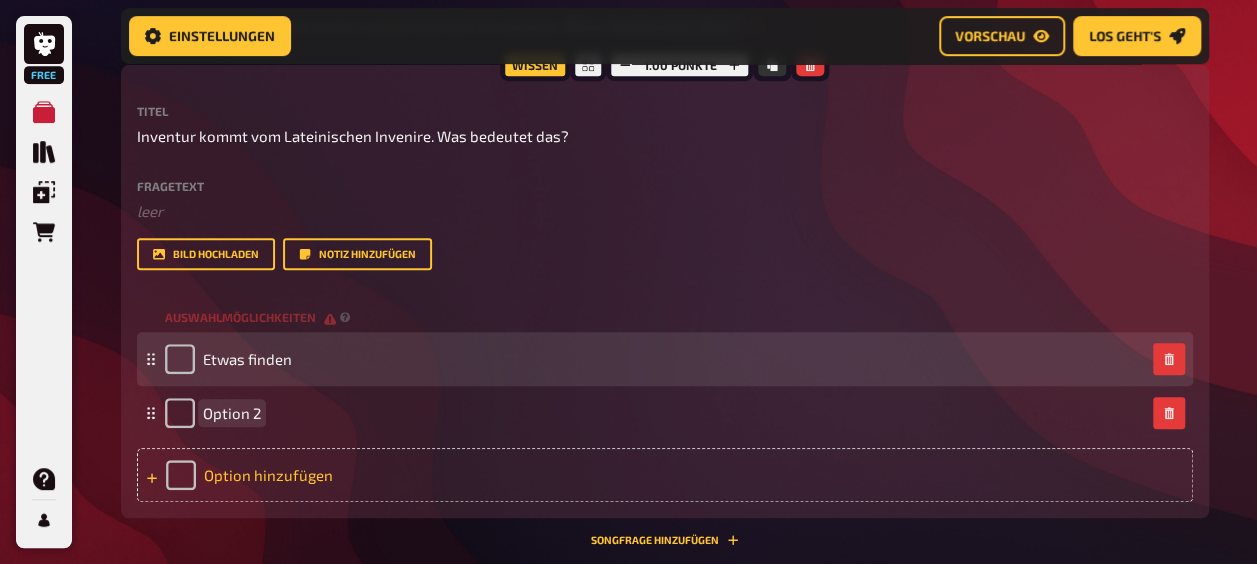 type 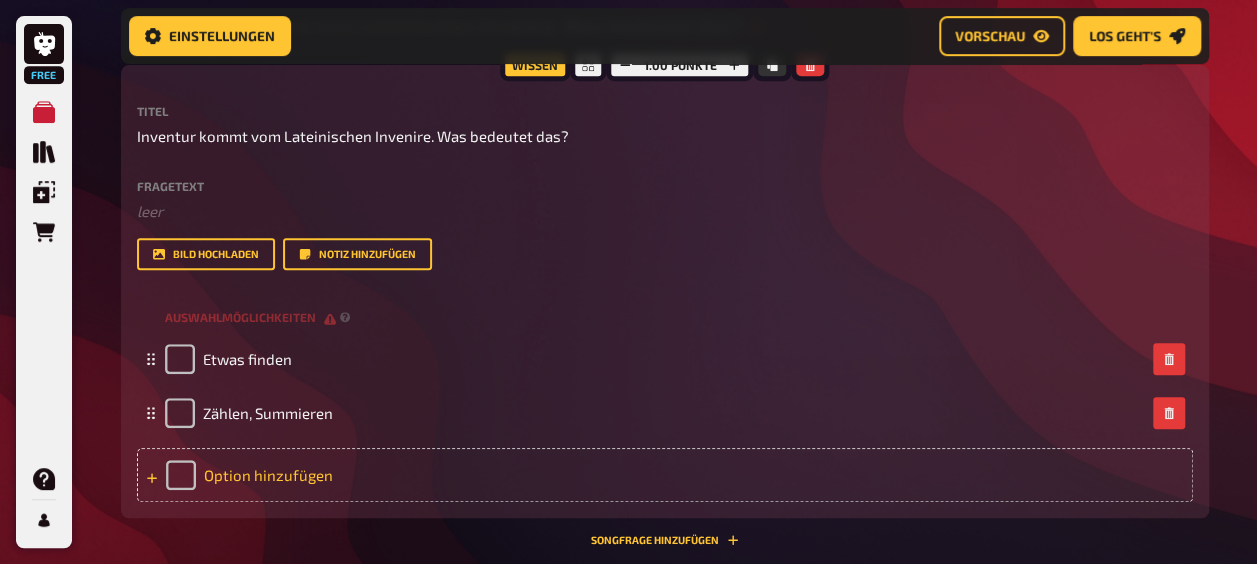click on "Option hinzufügen" at bounding box center [665, 475] 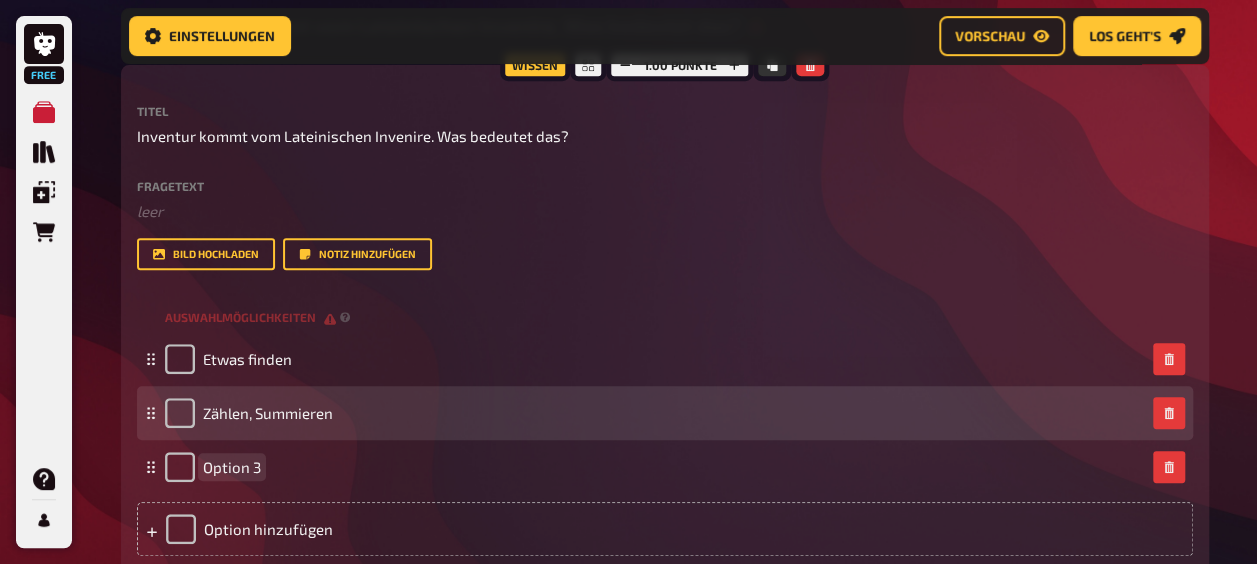 type 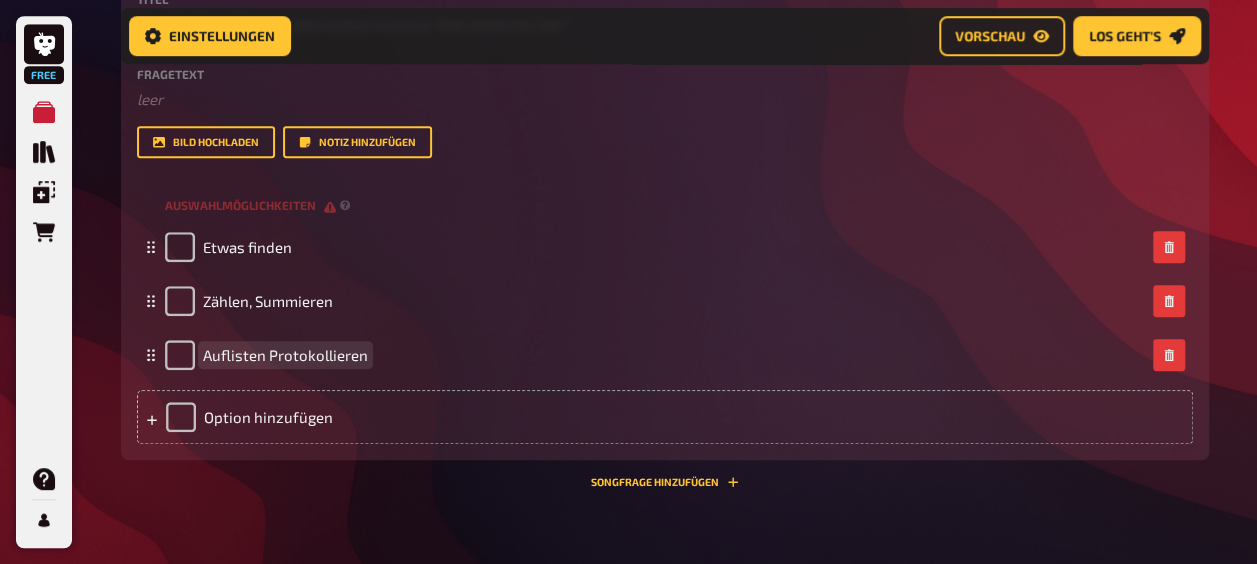 scroll, scrollTop: 537, scrollLeft: 0, axis: vertical 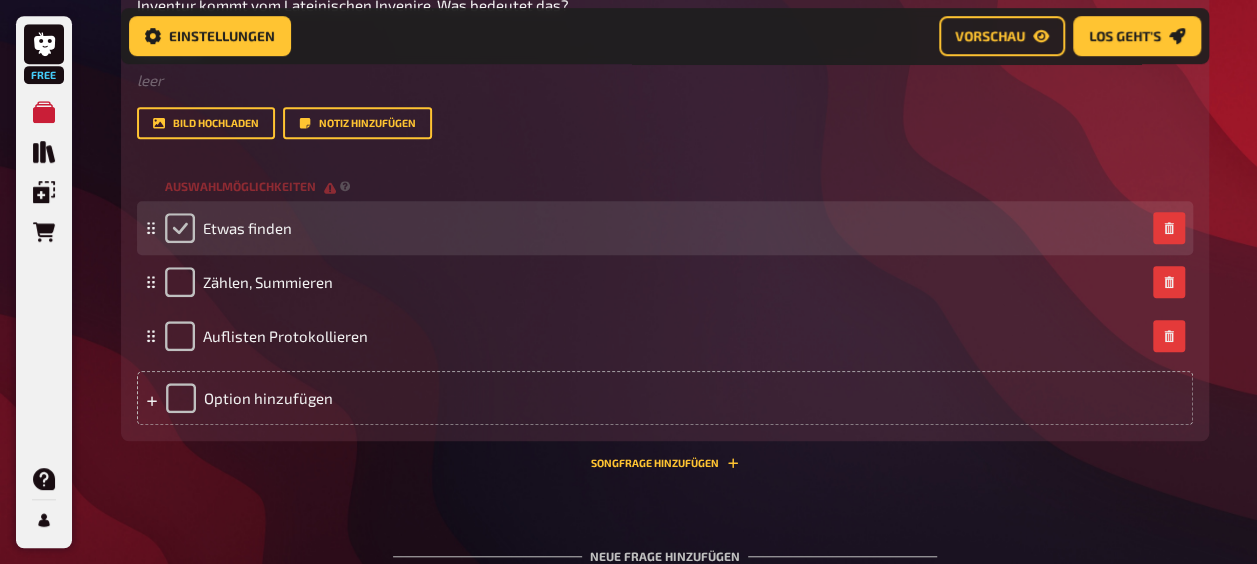 click at bounding box center [180, 228] 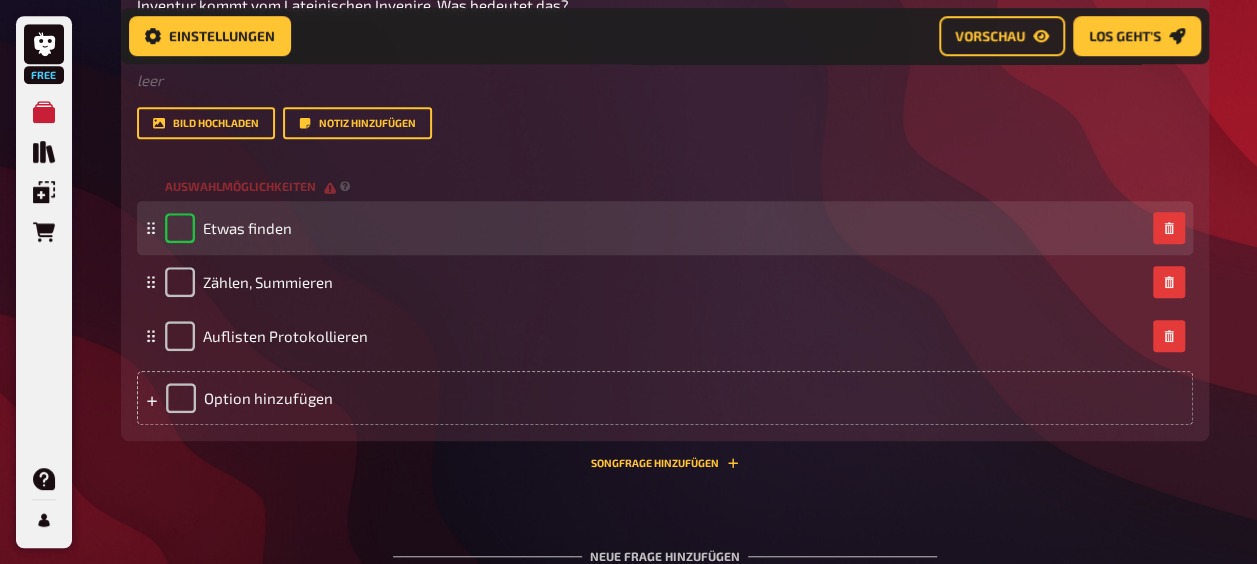 checkbox on "true" 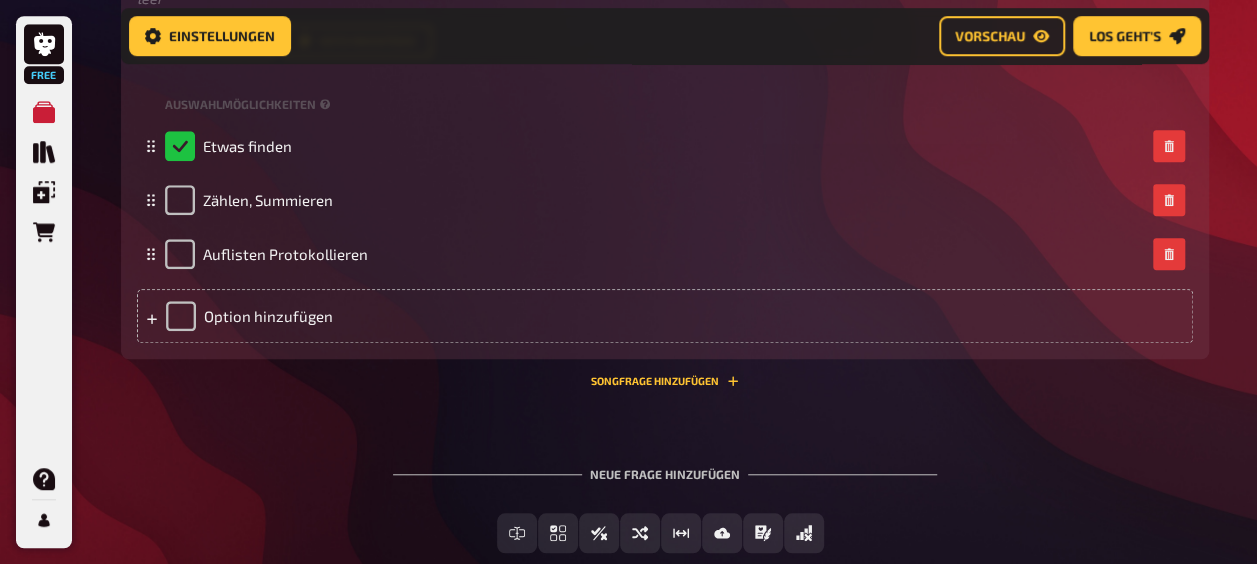 scroll, scrollTop: 637, scrollLeft: 0, axis: vertical 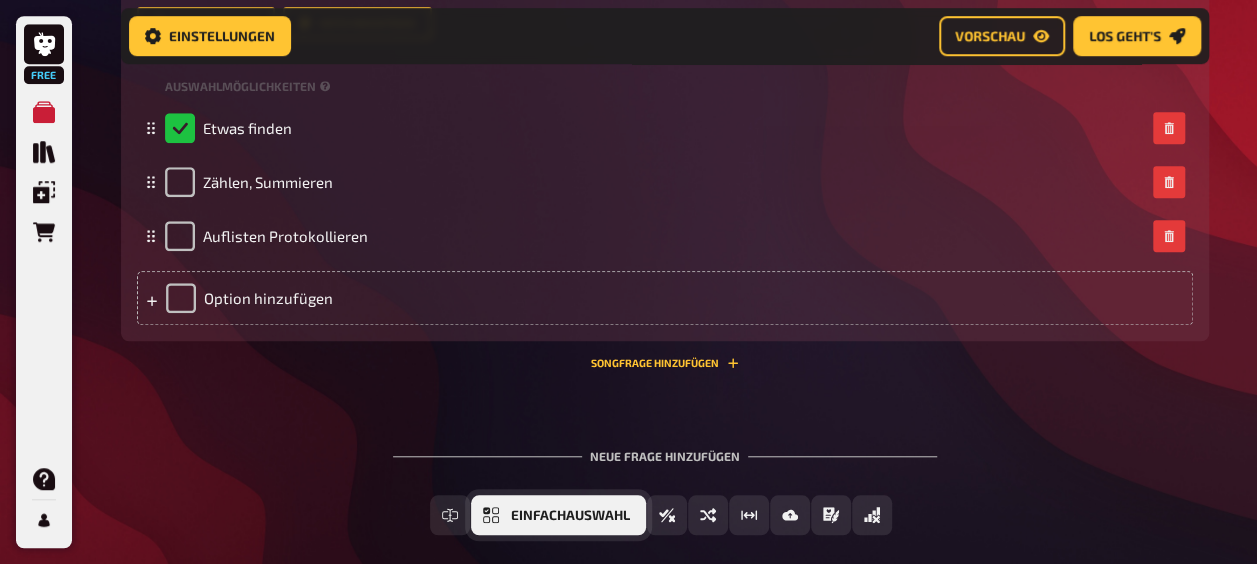 click on "Einfachauswahl" at bounding box center (570, 516) 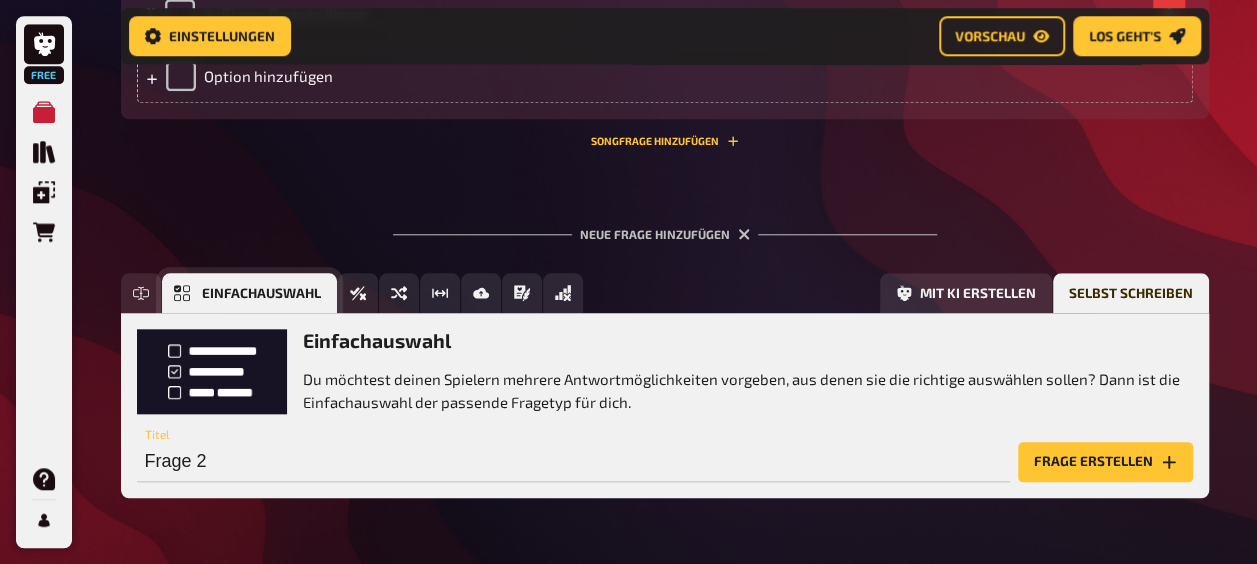 scroll, scrollTop: 921, scrollLeft: 0, axis: vertical 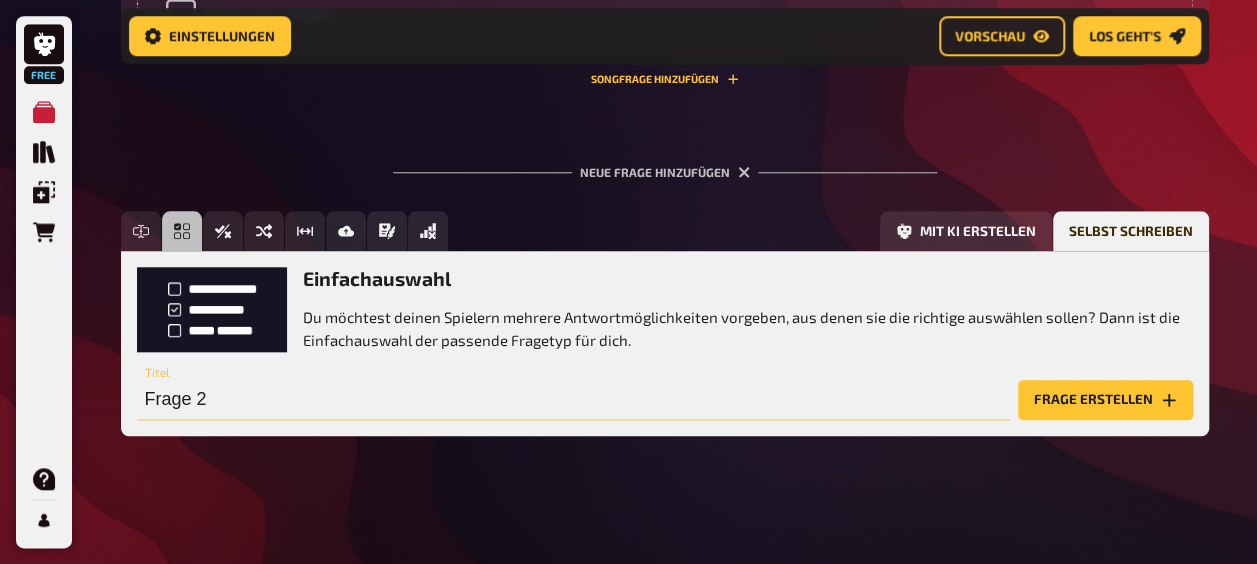 click on "Frage 2" at bounding box center [573, 400] 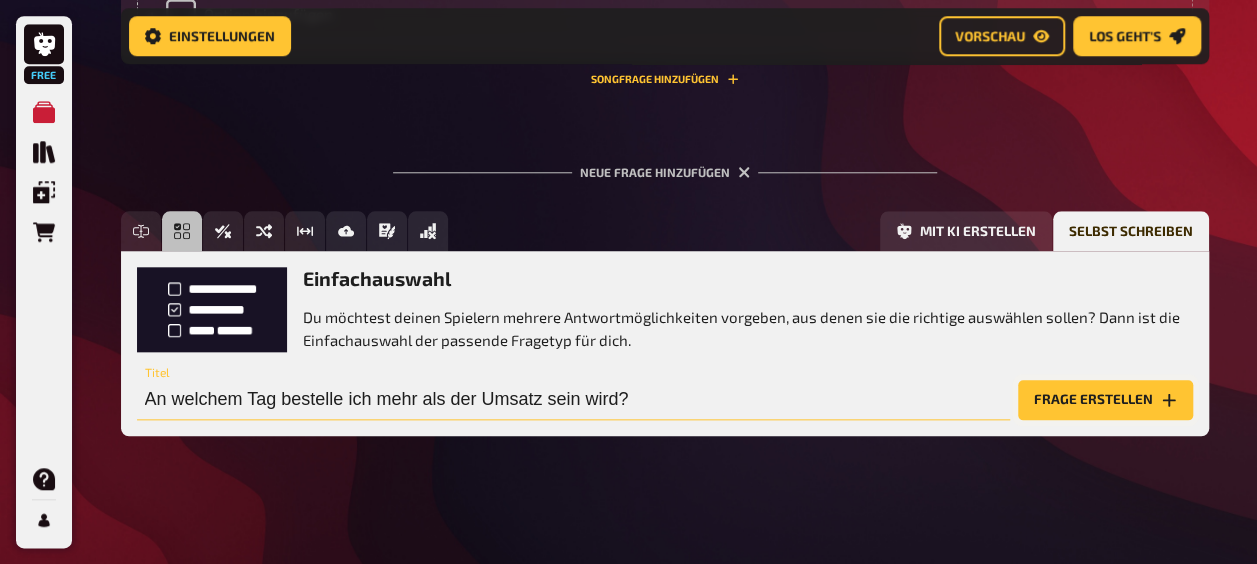 type on "An welchem Tag bestelle ich mehr als der Umsatz sein wird?" 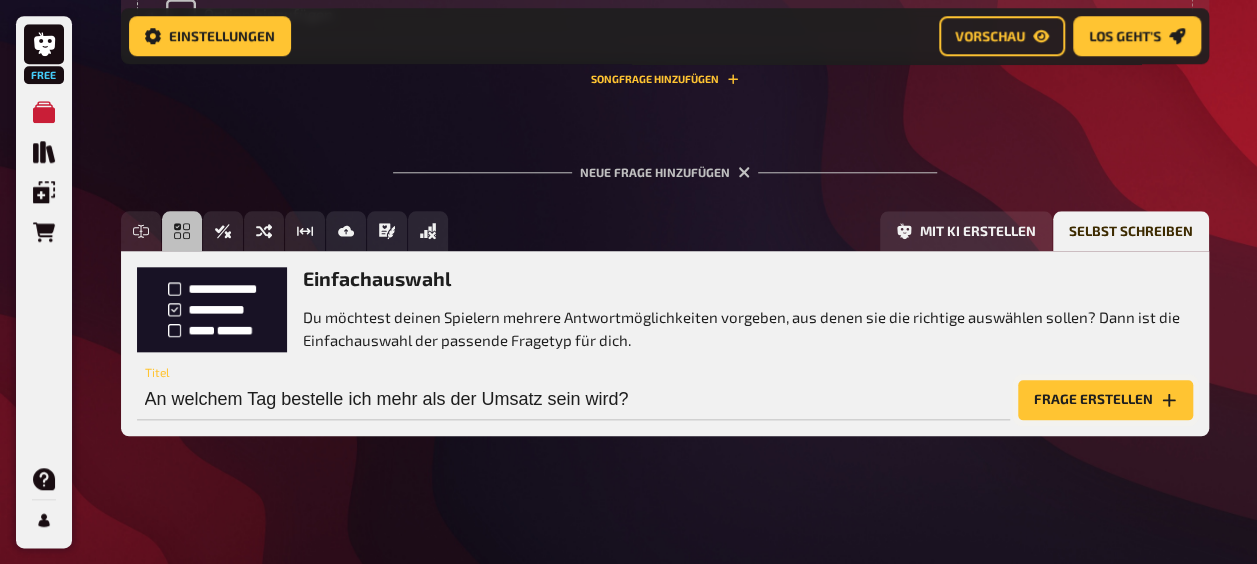 click on "Frage erstellen" at bounding box center [1105, 400] 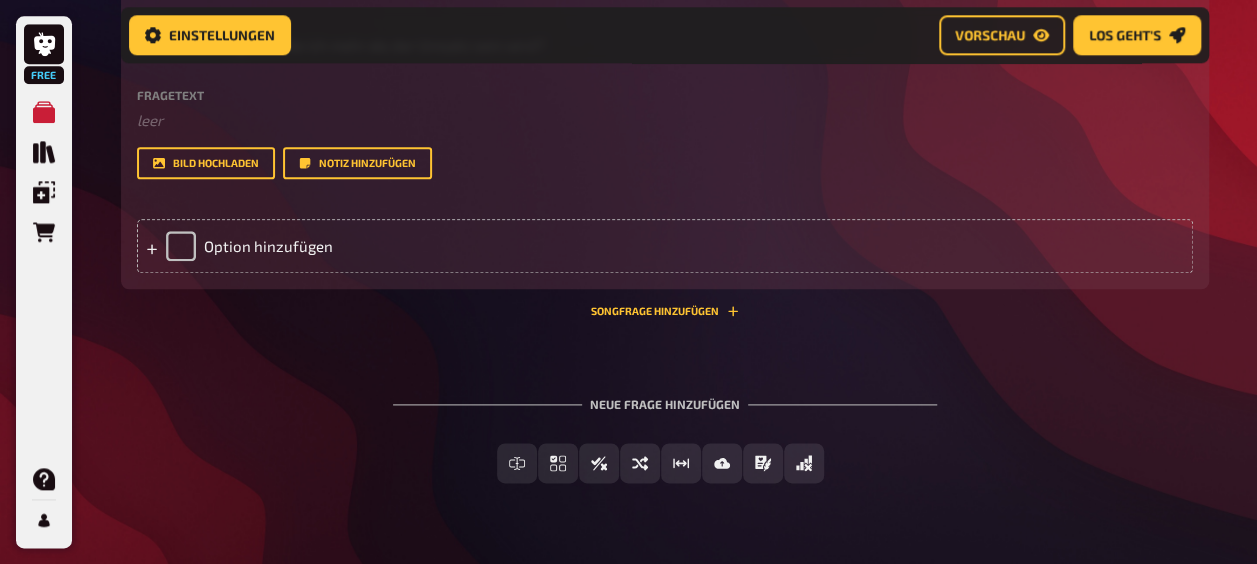 scroll, scrollTop: 1121, scrollLeft: 0, axis: vertical 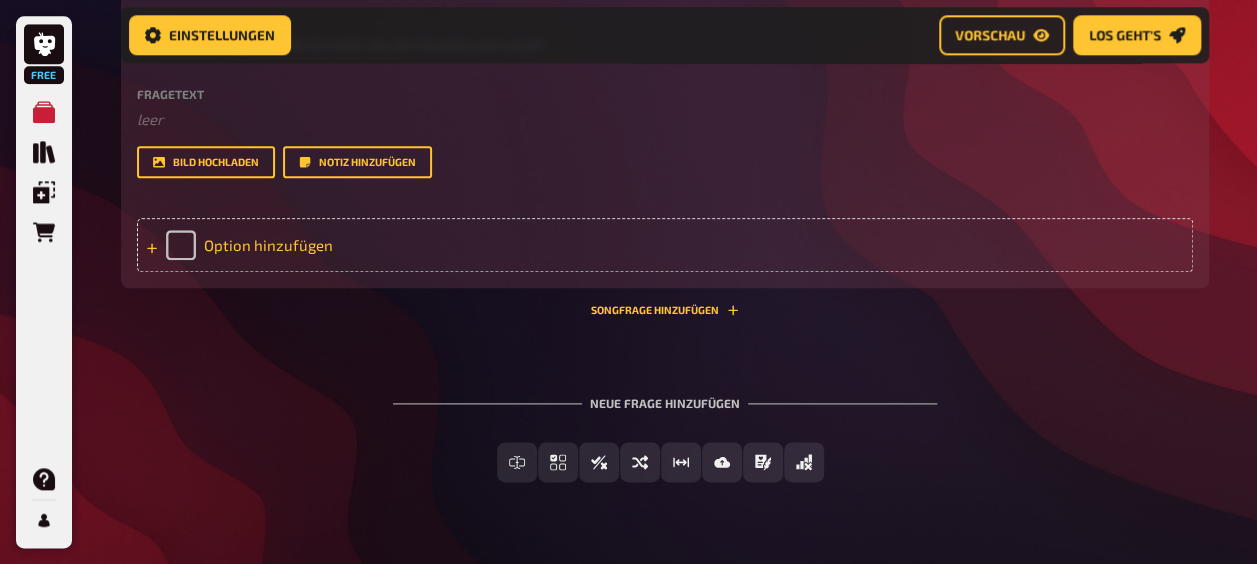 click on "Option hinzufügen" at bounding box center [665, 245] 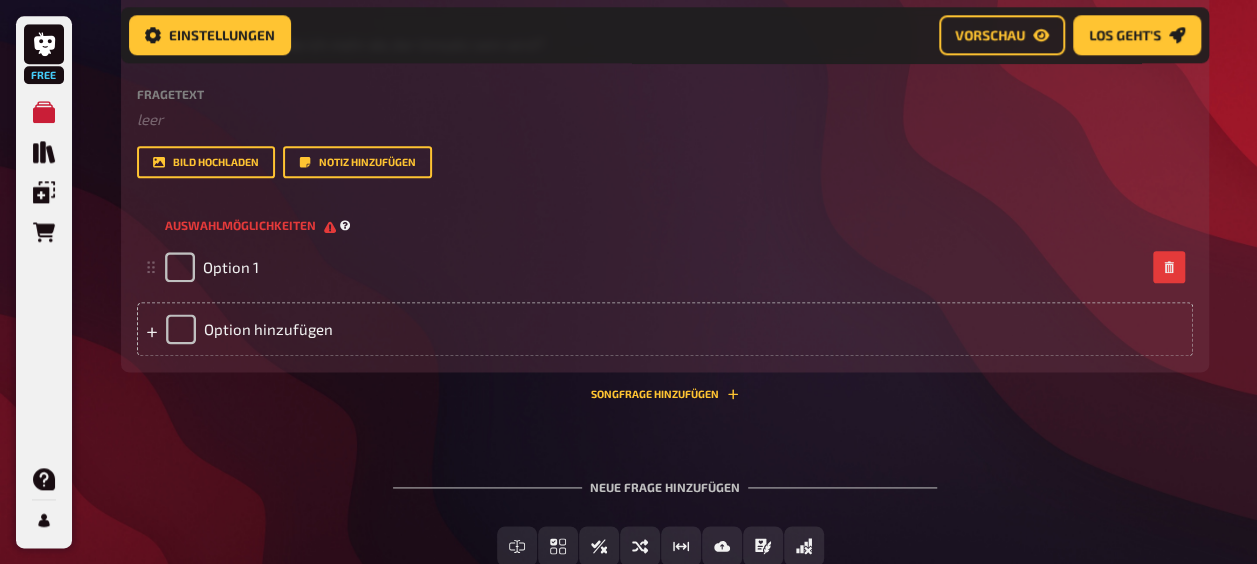 type 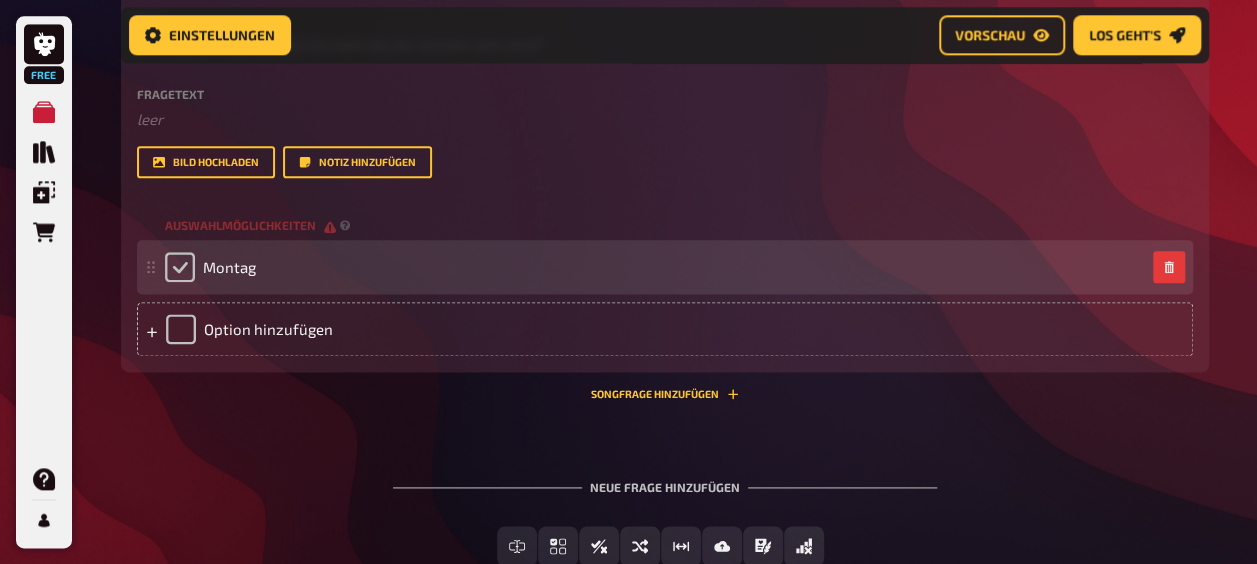 click at bounding box center [180, 267] 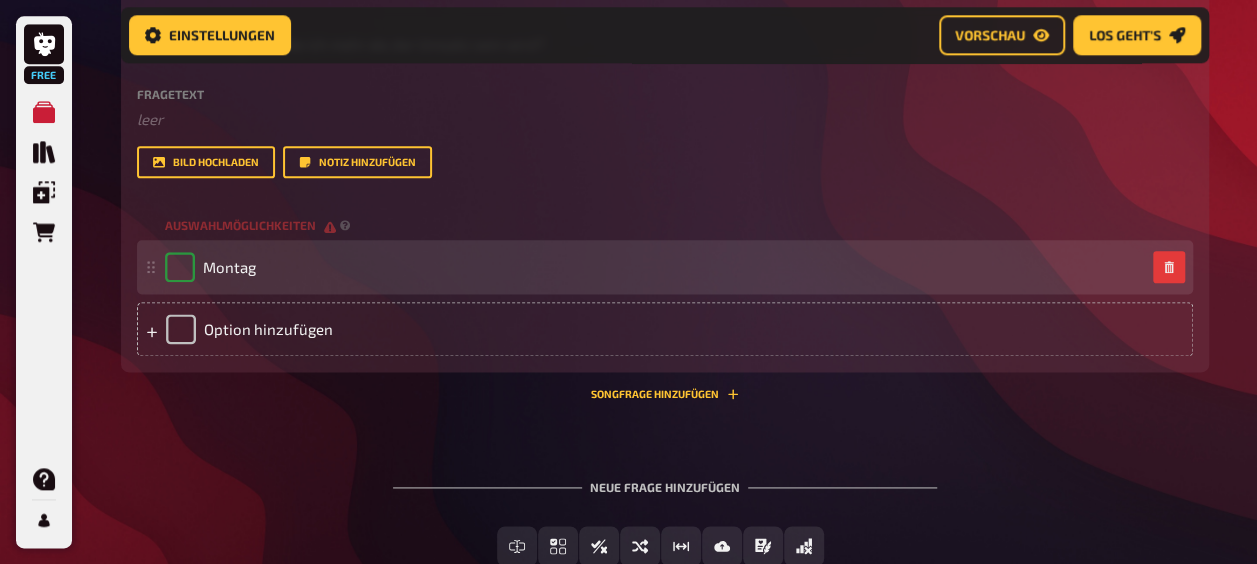 checkbox on "true" 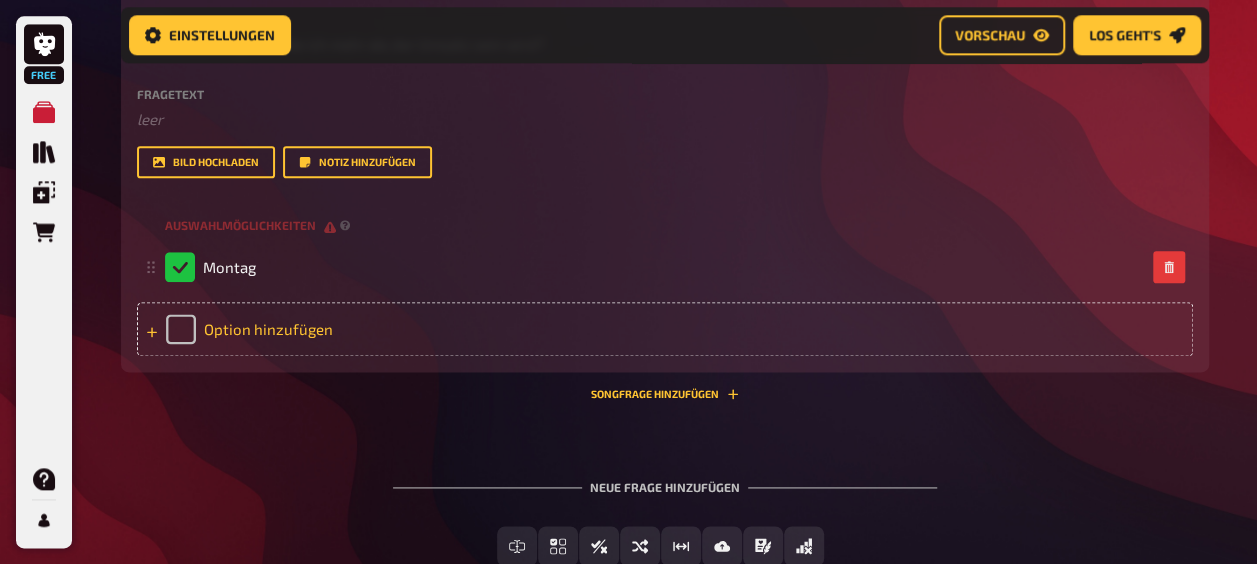 click on "Option hinzufügen" at bounding box center (665, 329) 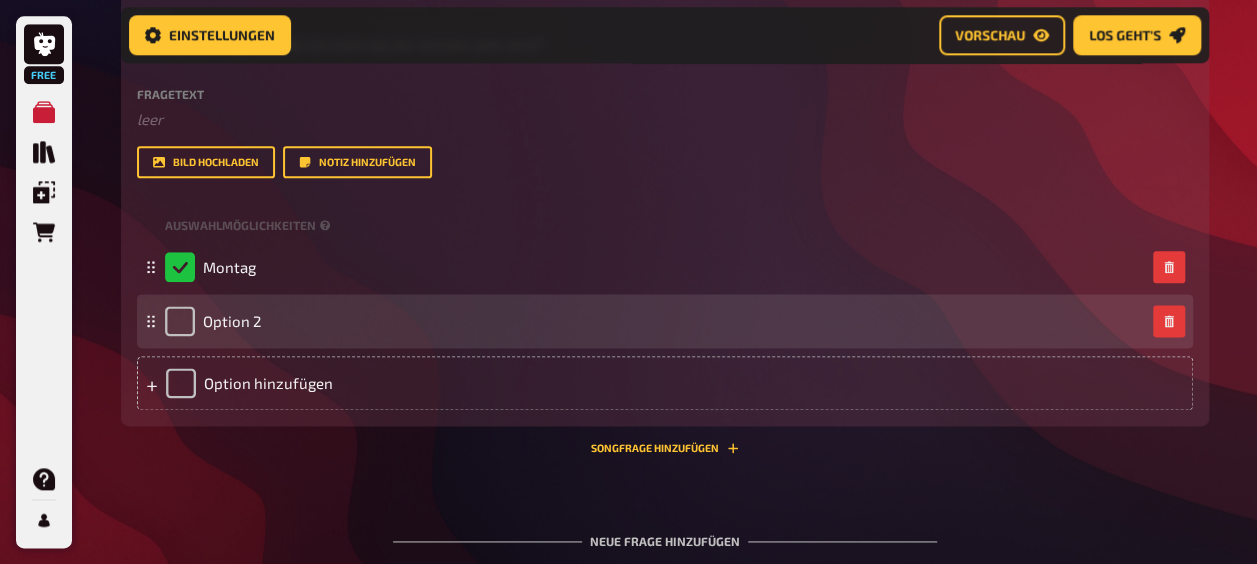 type 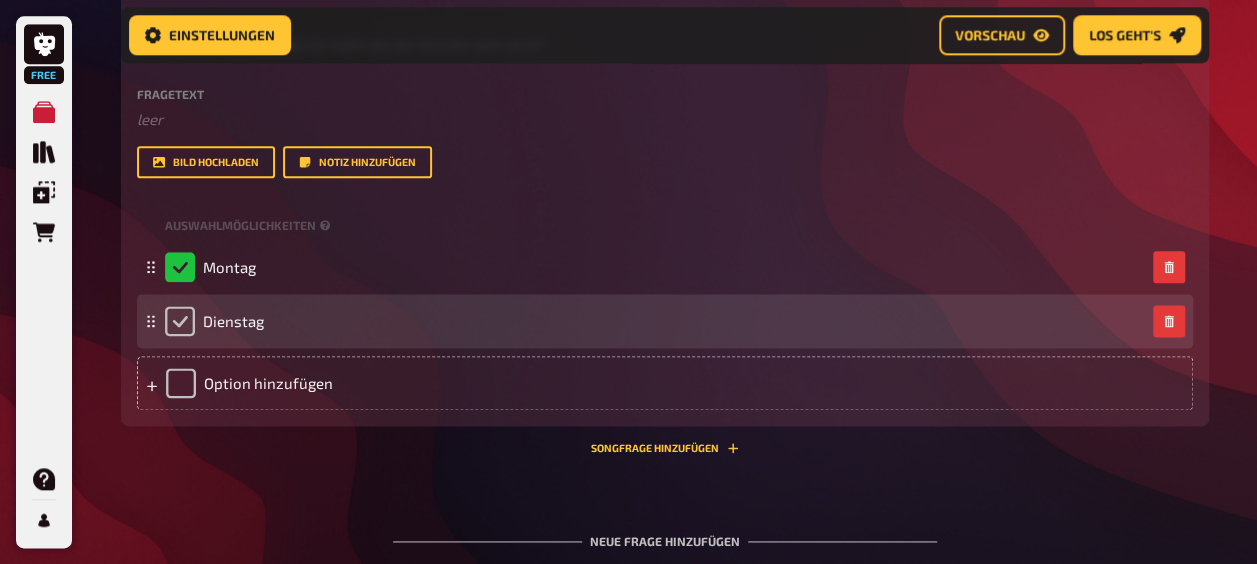 click at bounding box center (180, 321) 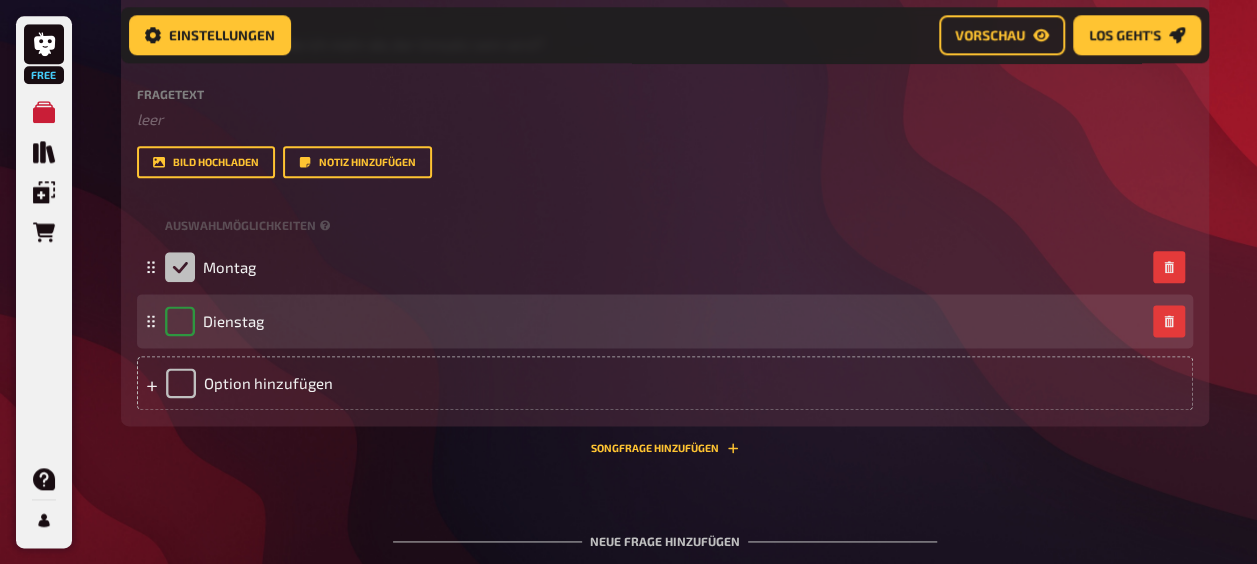 checkbox on "true" 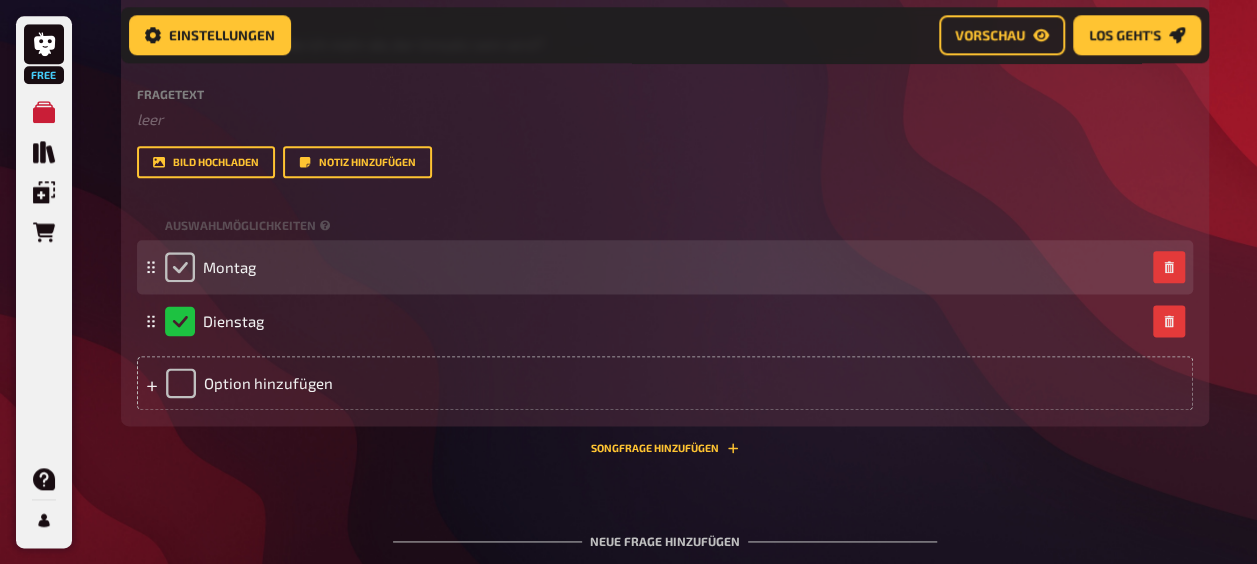 click at bounding box center [180, 267] 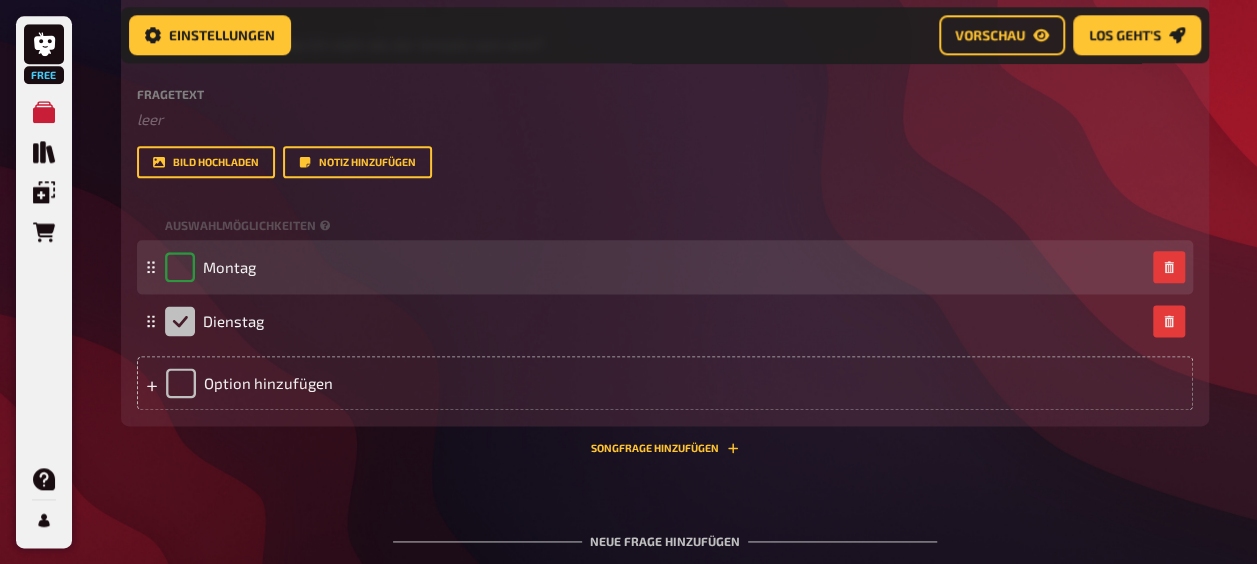checkbox on "true" 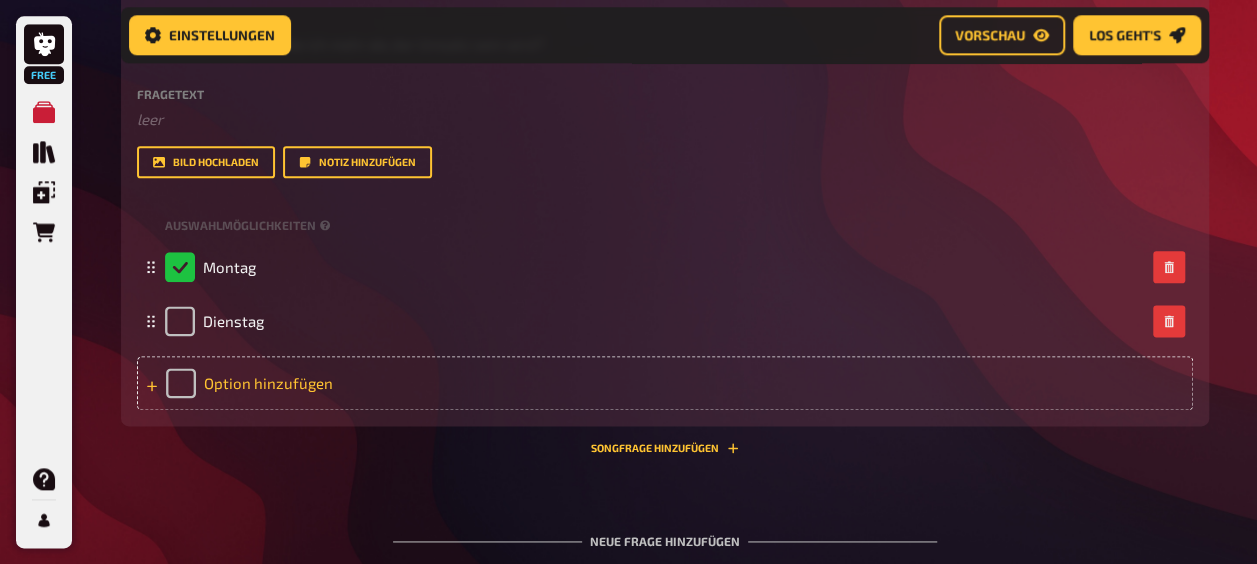 click on "Option hinzufügen" at bounding box center (665, 383) 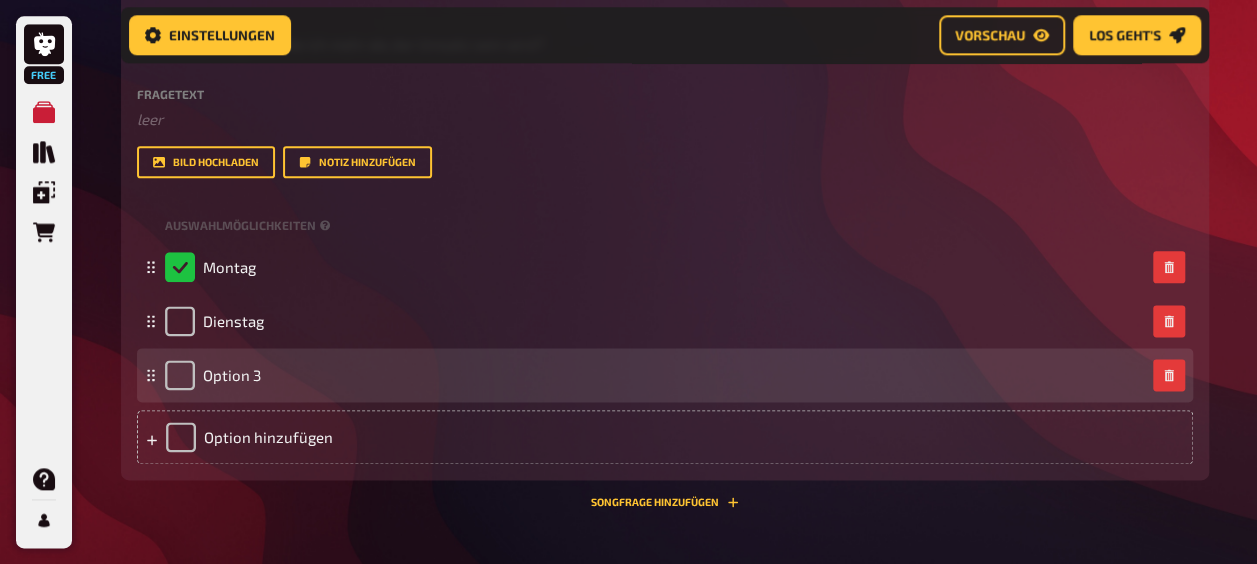 type 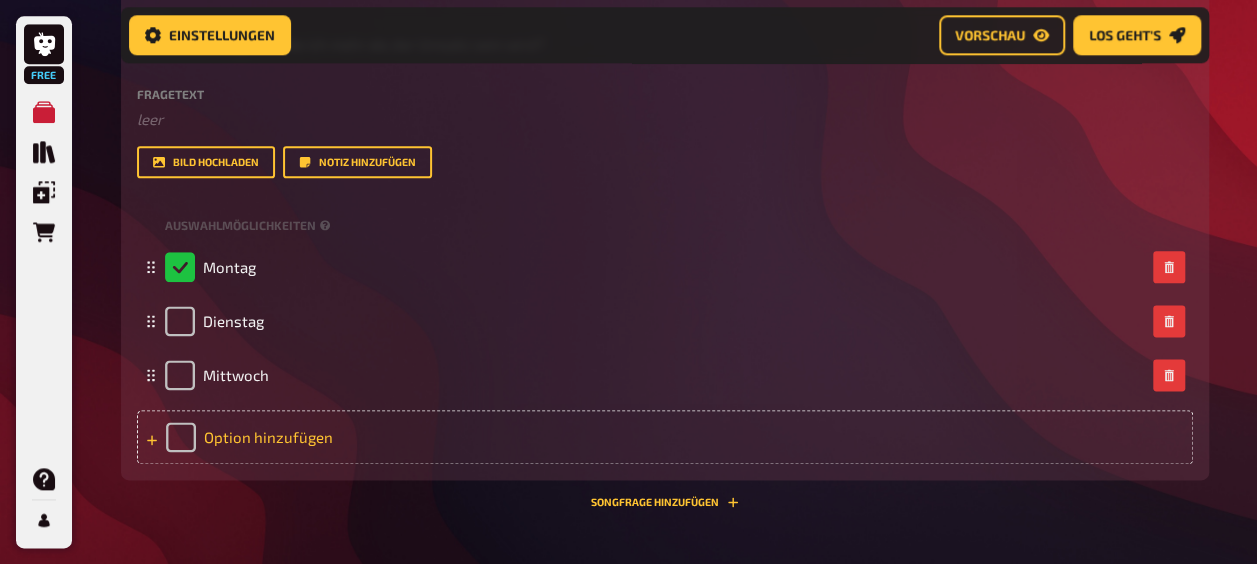 click on "Option hinzufügen" at bounding box center [665, 437] 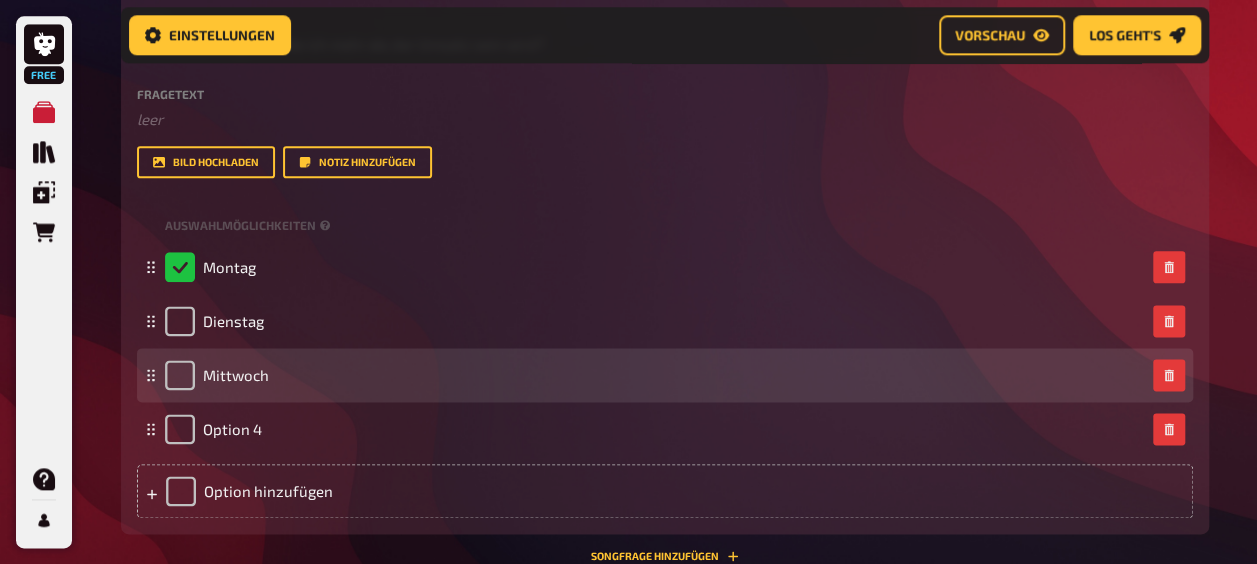 type 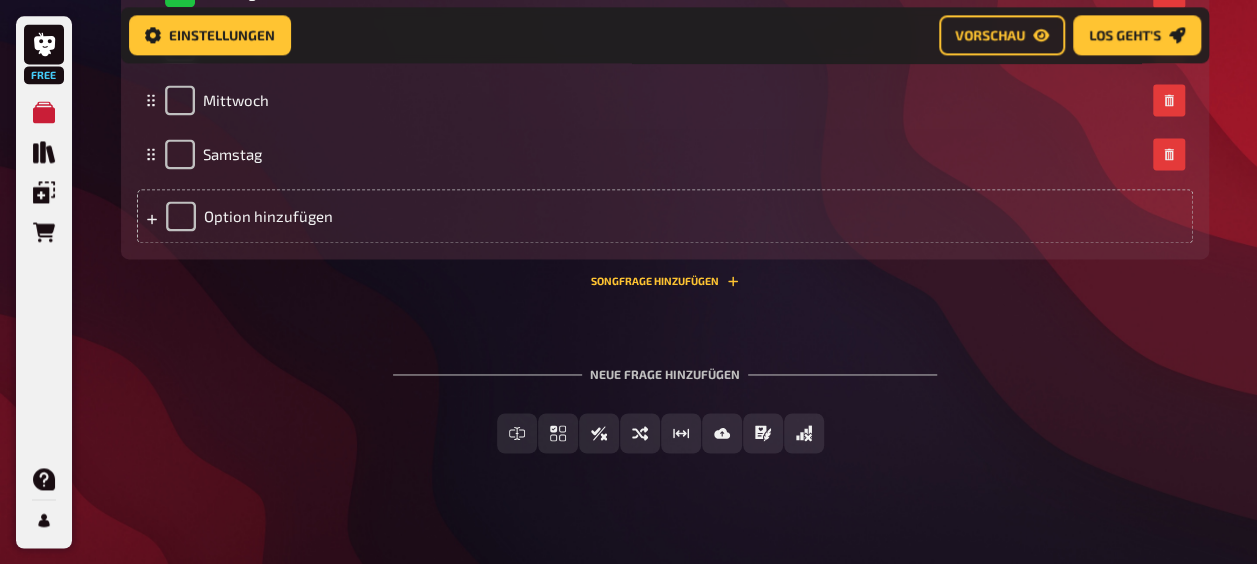 scroll, scrollTop: 1414, scrollLeft: 0, axis: vertical 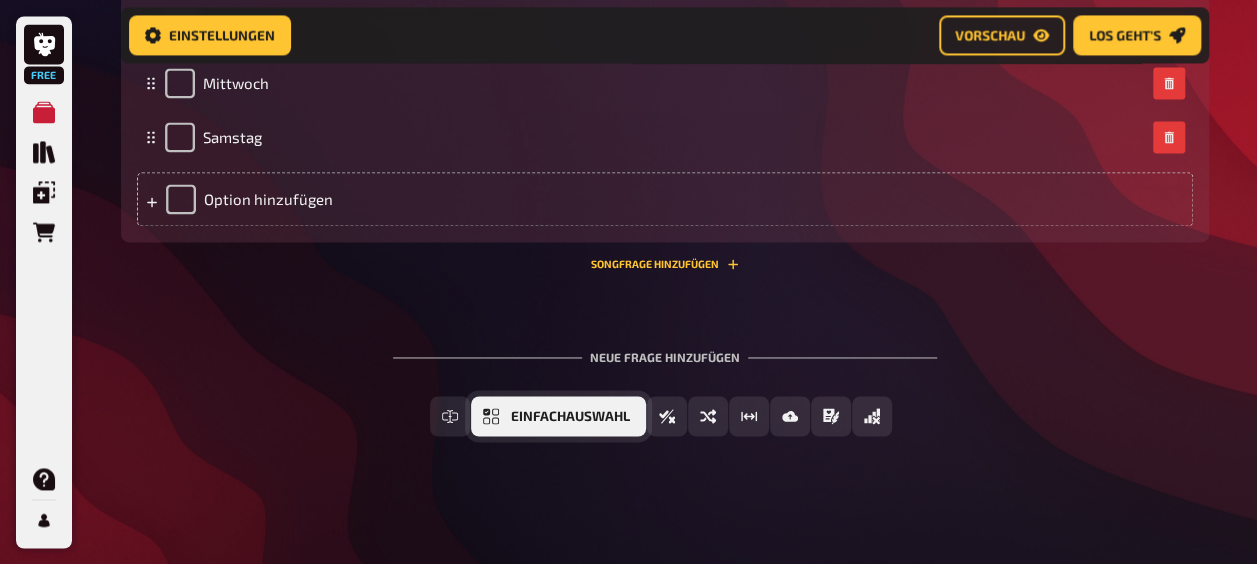 click on "Einfachauswahl" at bounding box center (570, 417) 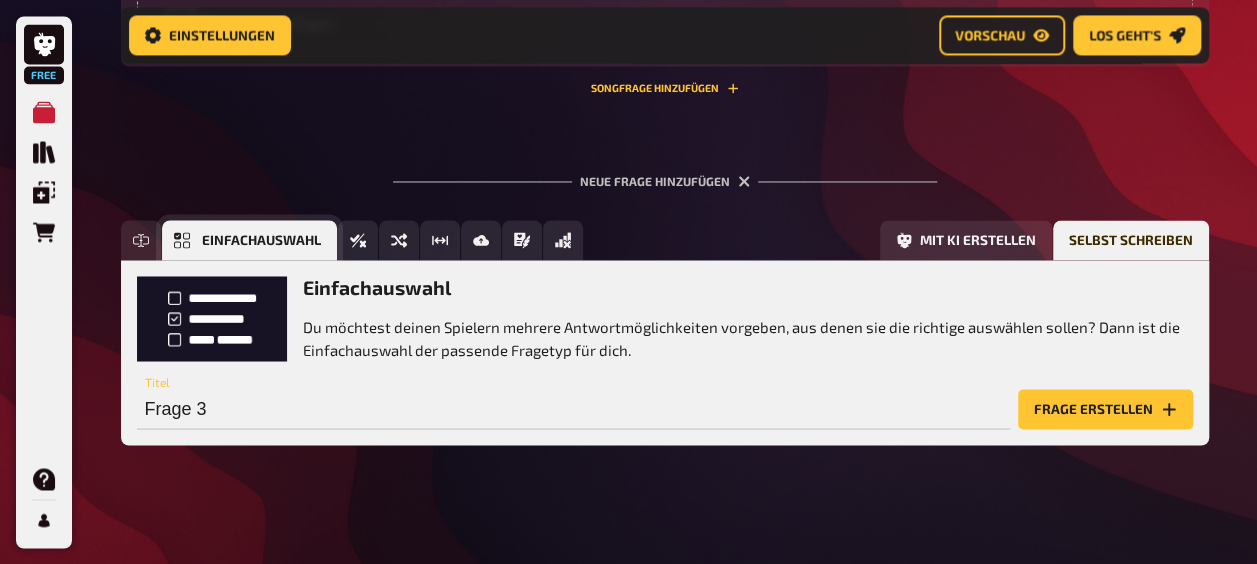 scroll, scrollTop: 1598, scrollLeft: 0, axis: vertical 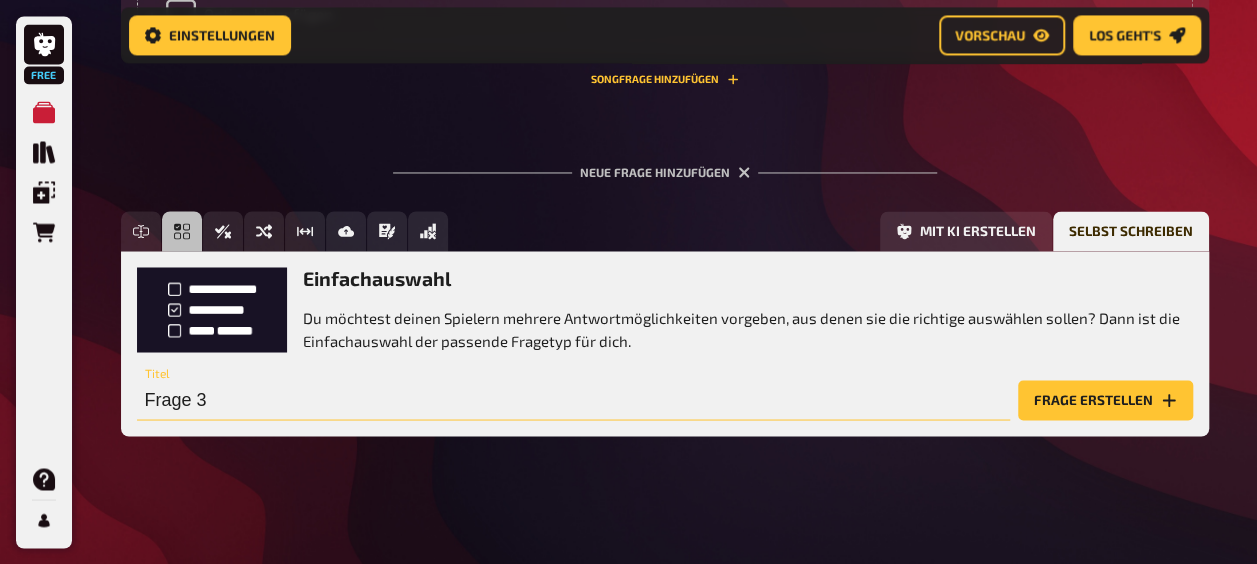 click on "Frage 3" at bounding box center (573, 400) 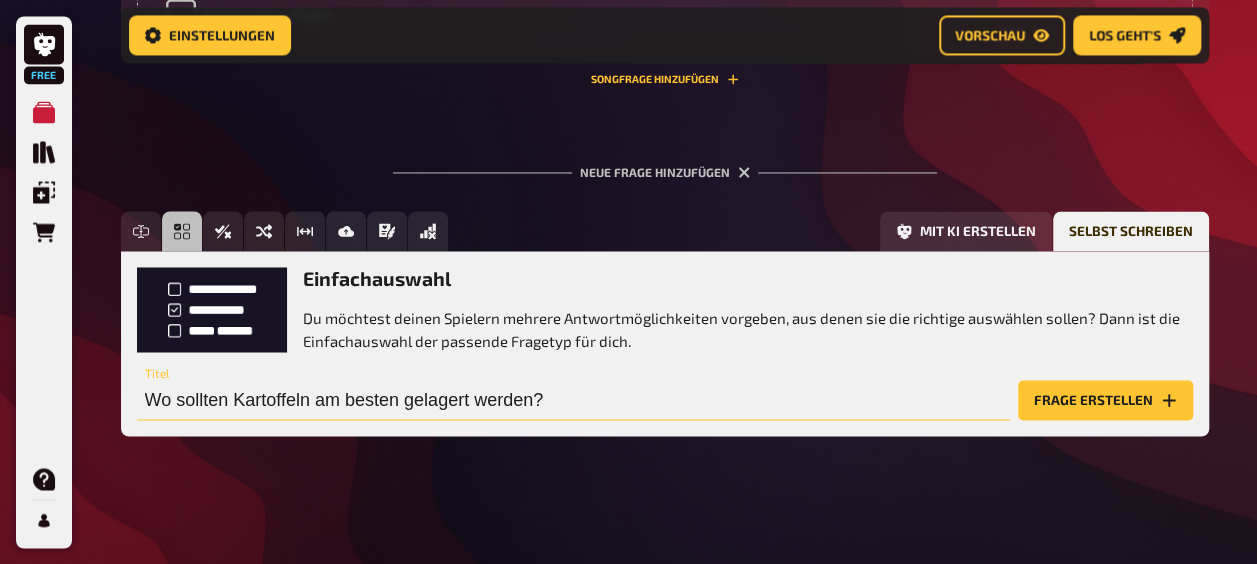 type on "Wo sollten Kartoffeln am besten gelagert werden?" 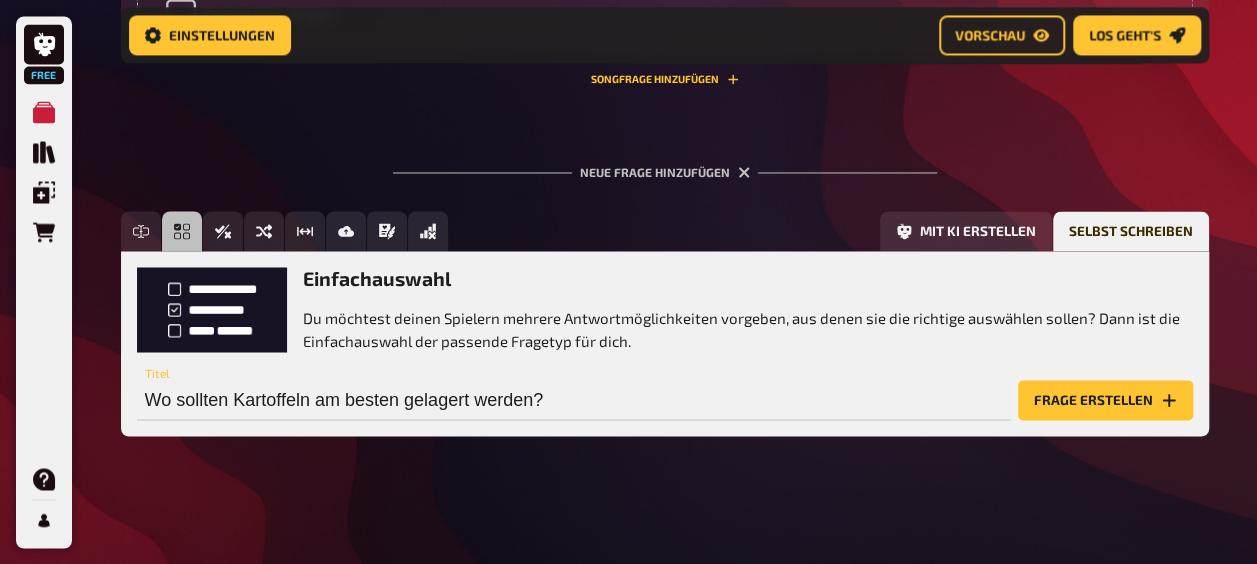 click on "Frage erstellen" at bounding box center (1105, 400) 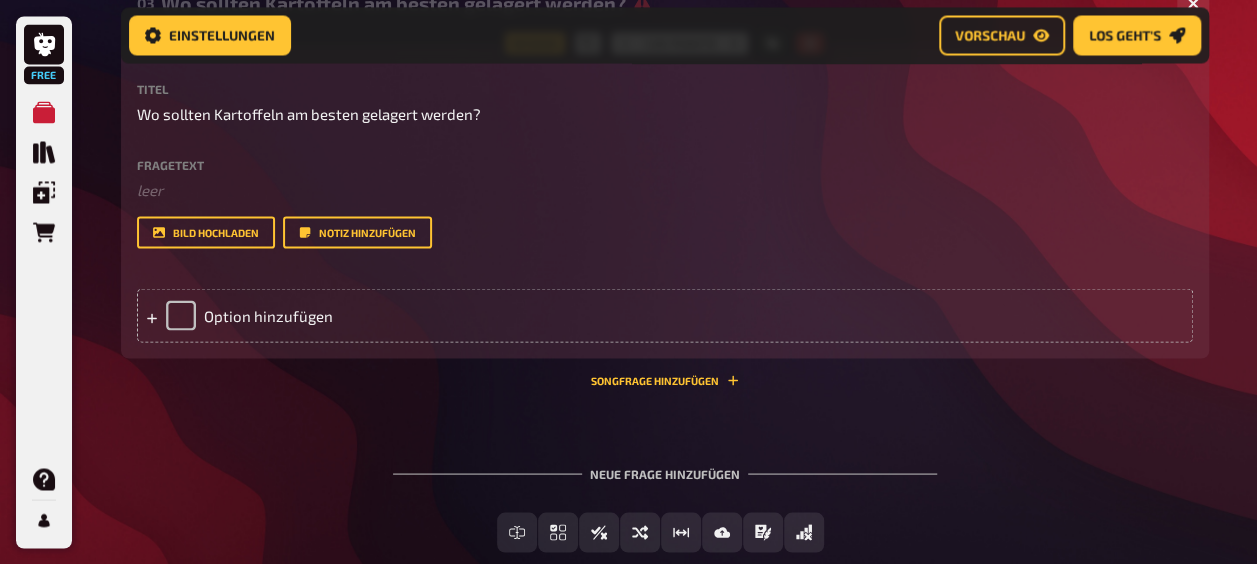 scroll, scrollTop: 1845, scrollLeft: 0, axis: vertical 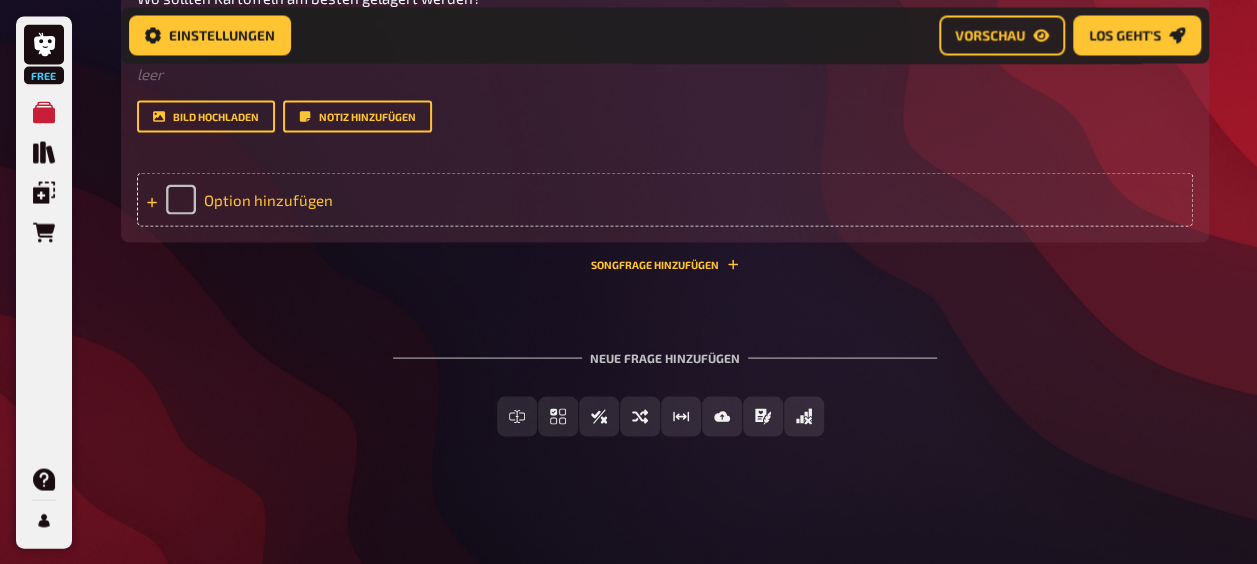 click on "Option hinzufügen" at bounding box center (665, 199) 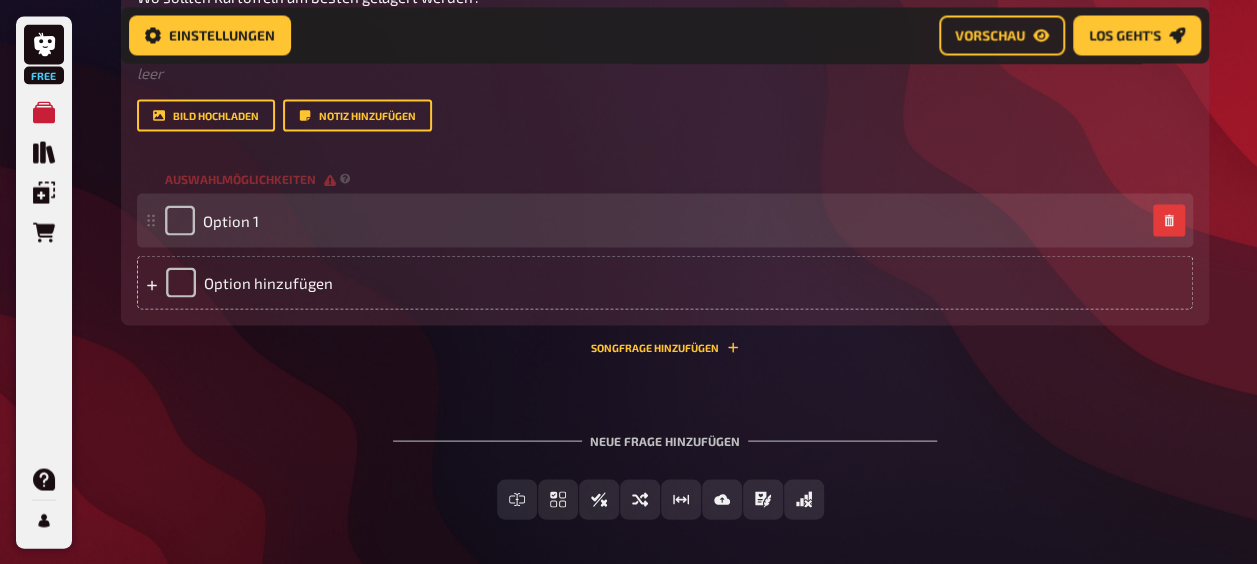 type 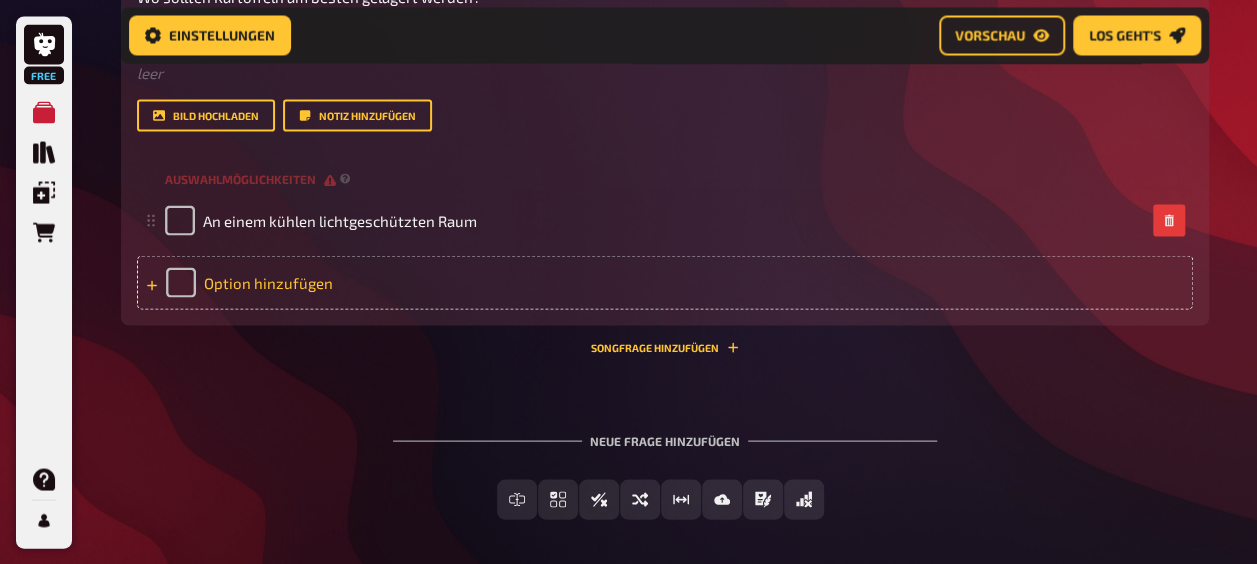 click on "Option hinzufügen" at bounding box center (665, 282) 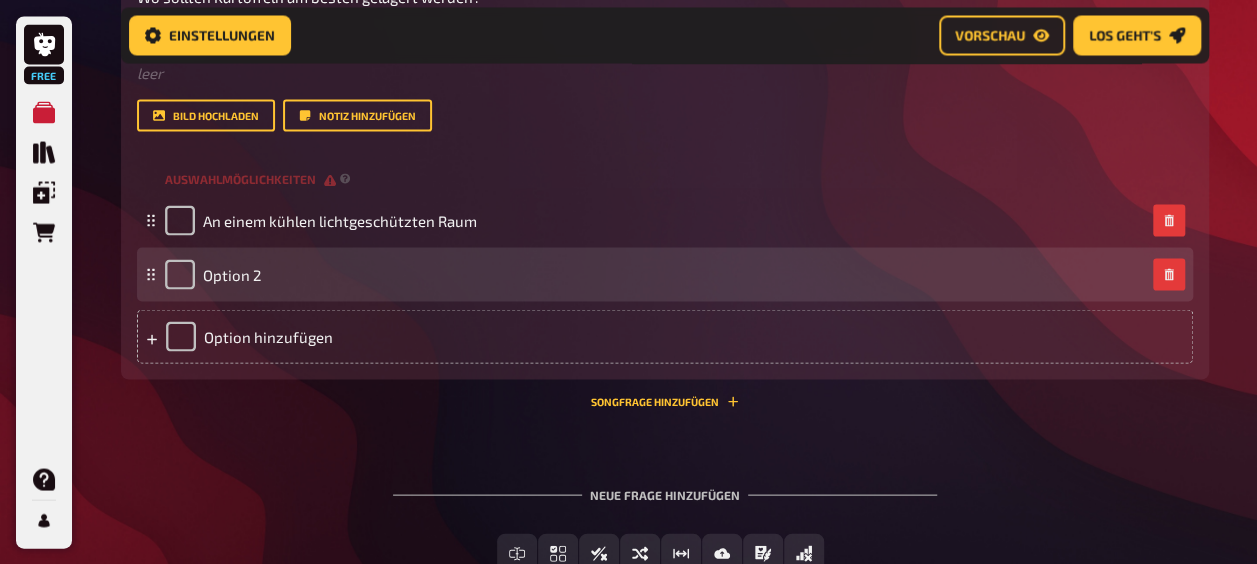 type 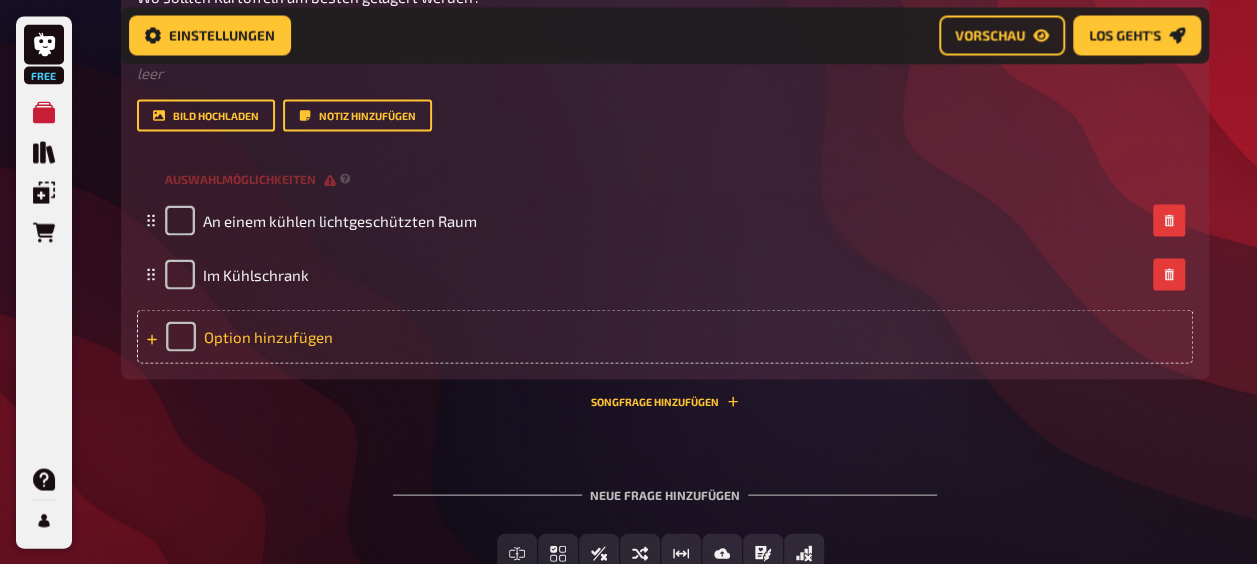 click on "Option hinzufügen" at bounding box center [665, 336] 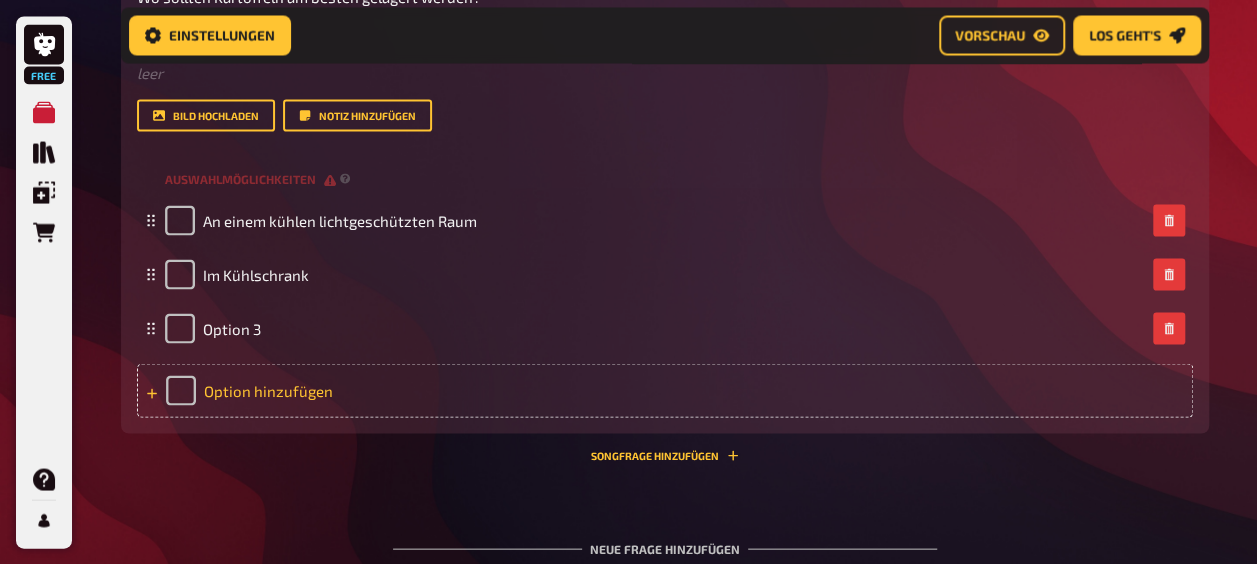 type 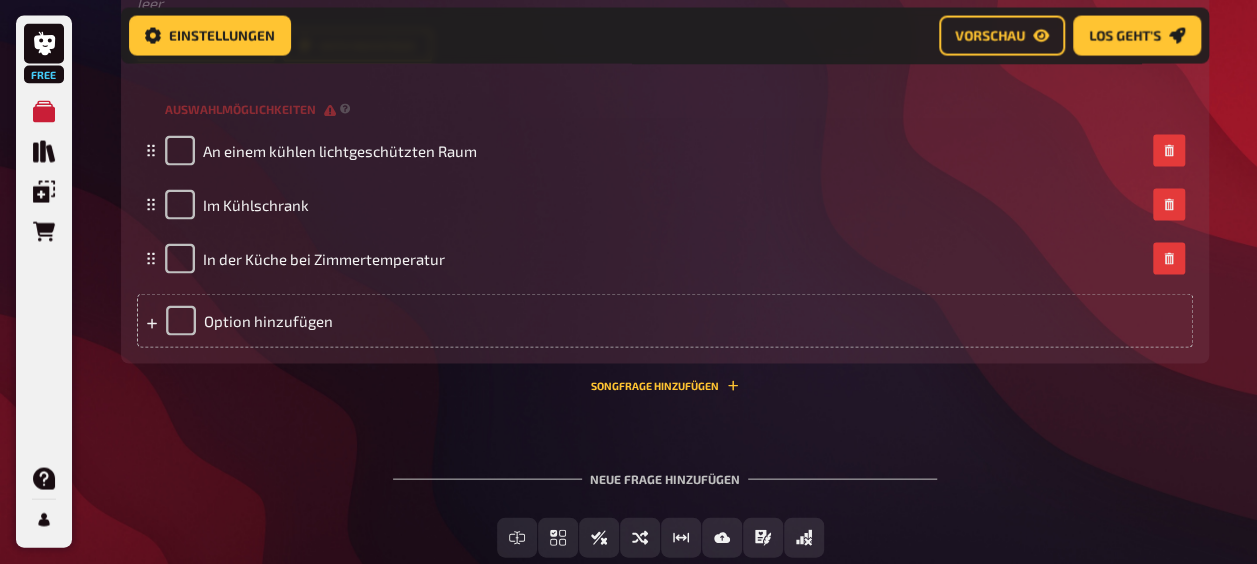 scroll, scrollTop: 1945, scrollLeft: 0, axis: vertical 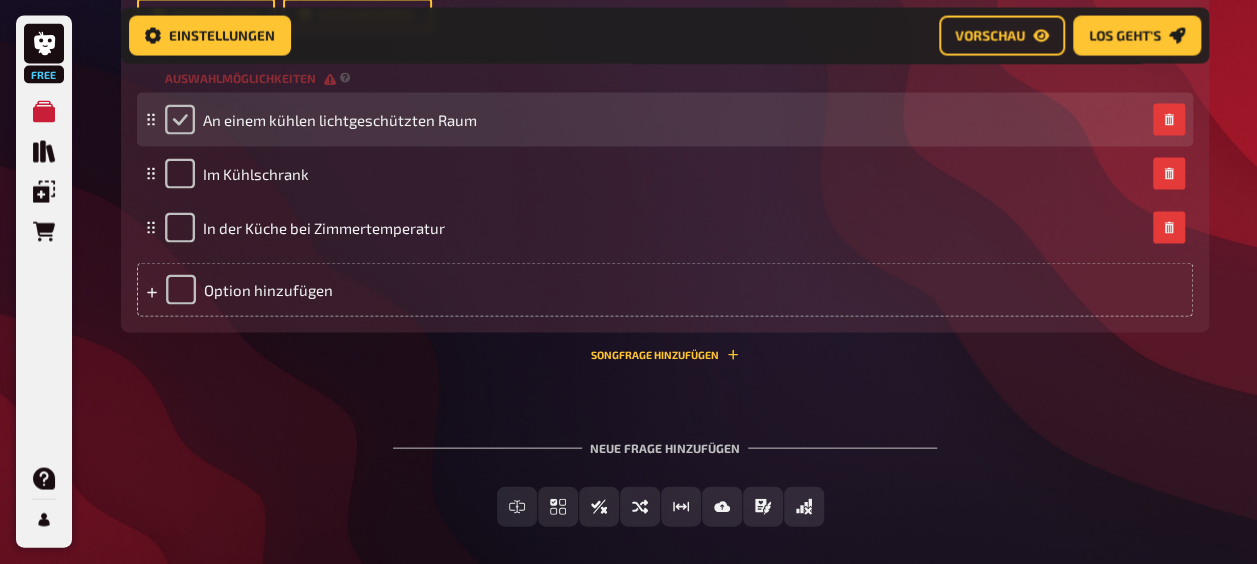 click at bounding box center [180, 120] 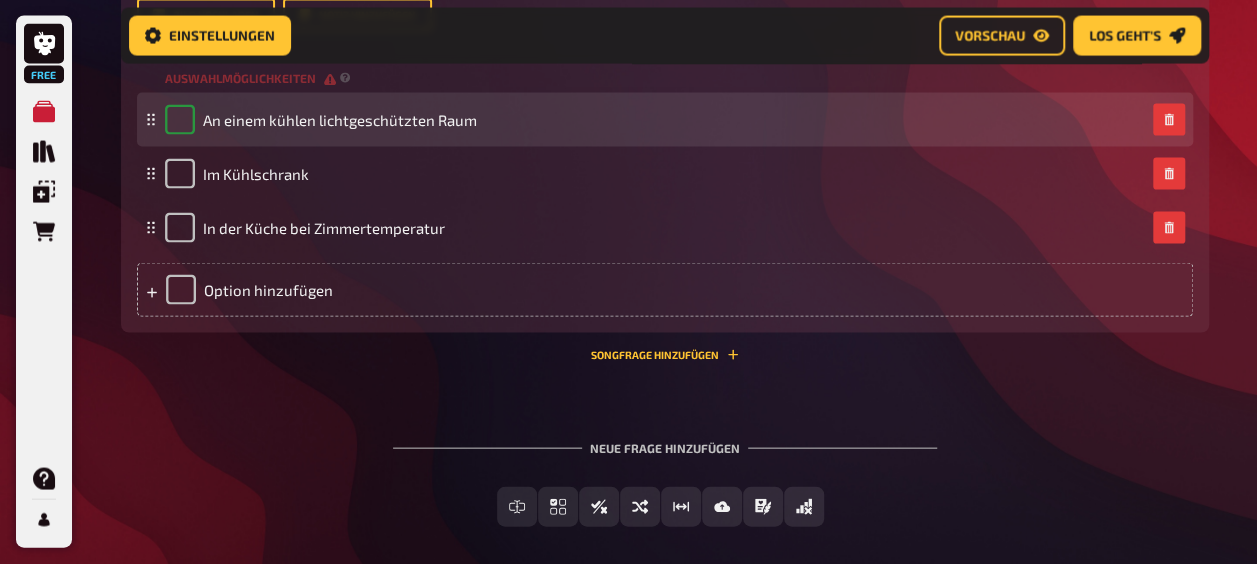 checkbox on "true" 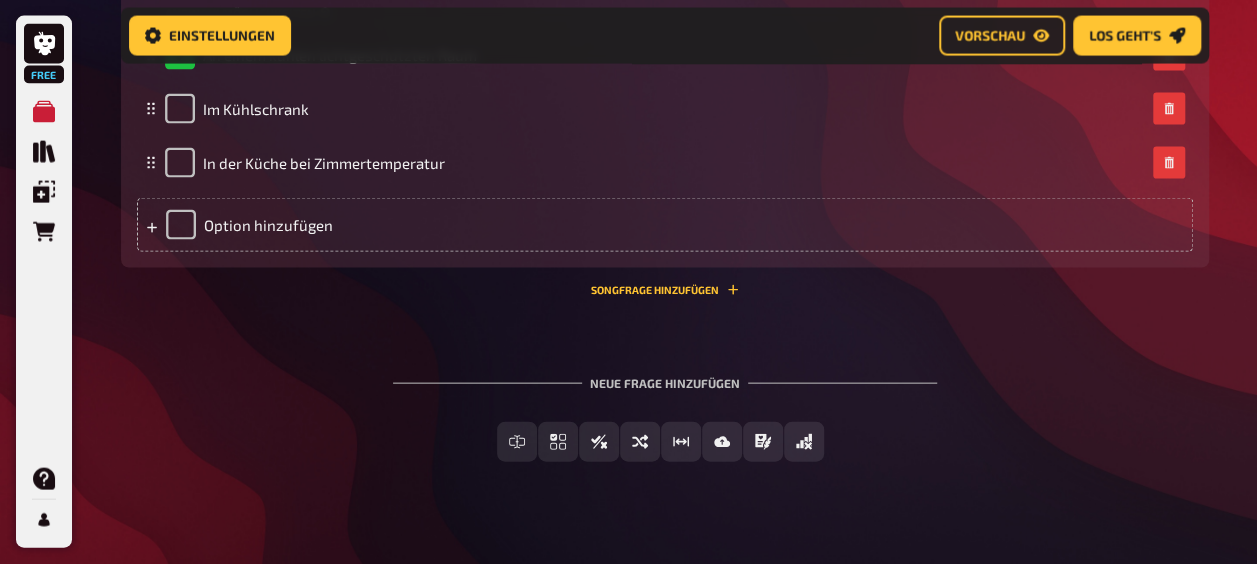 scroll, scrollTop: 2037, scrollLeft: 0, axis: vertical 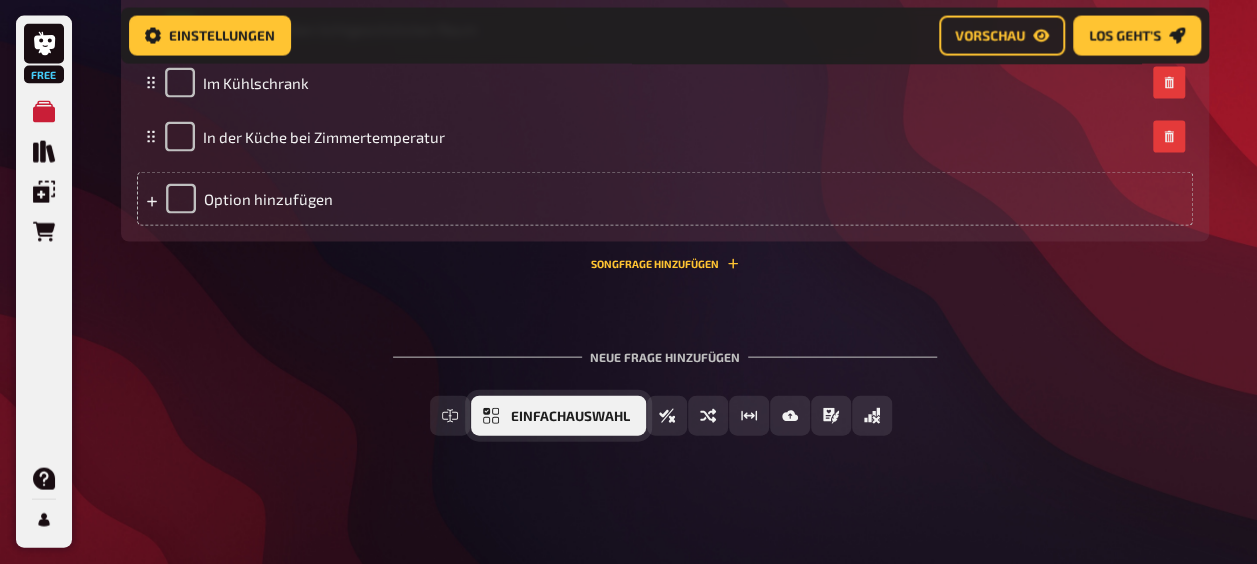 click on "Einfachauswahl" at bounding box center [558, 416] 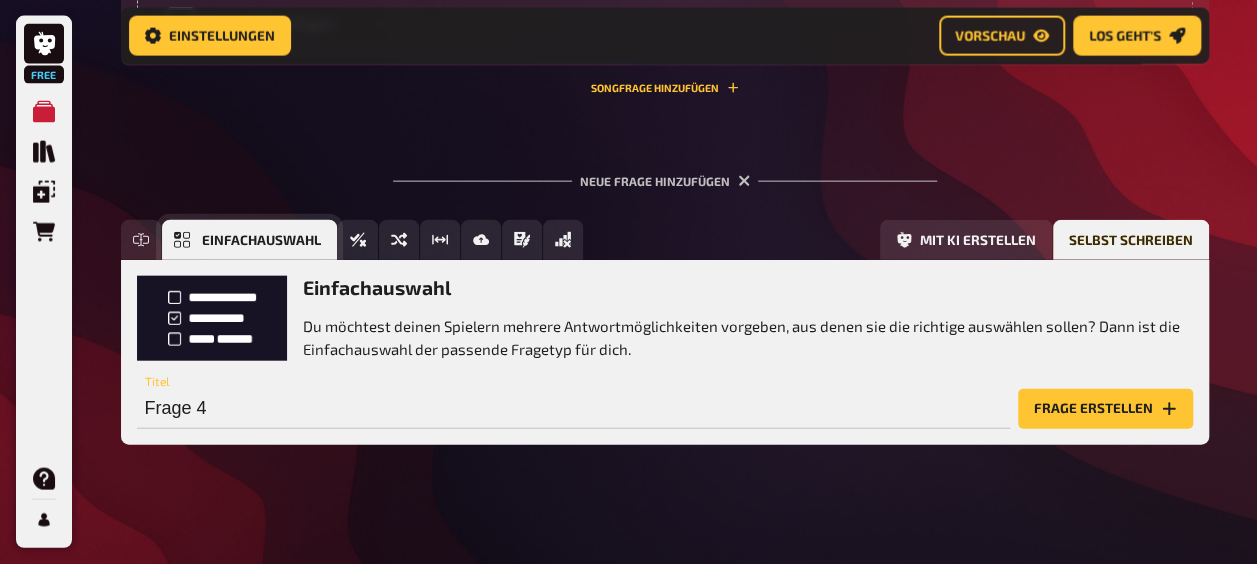 scroll, scrollTop: 2221, scrollLeft: 0, axis: vertical 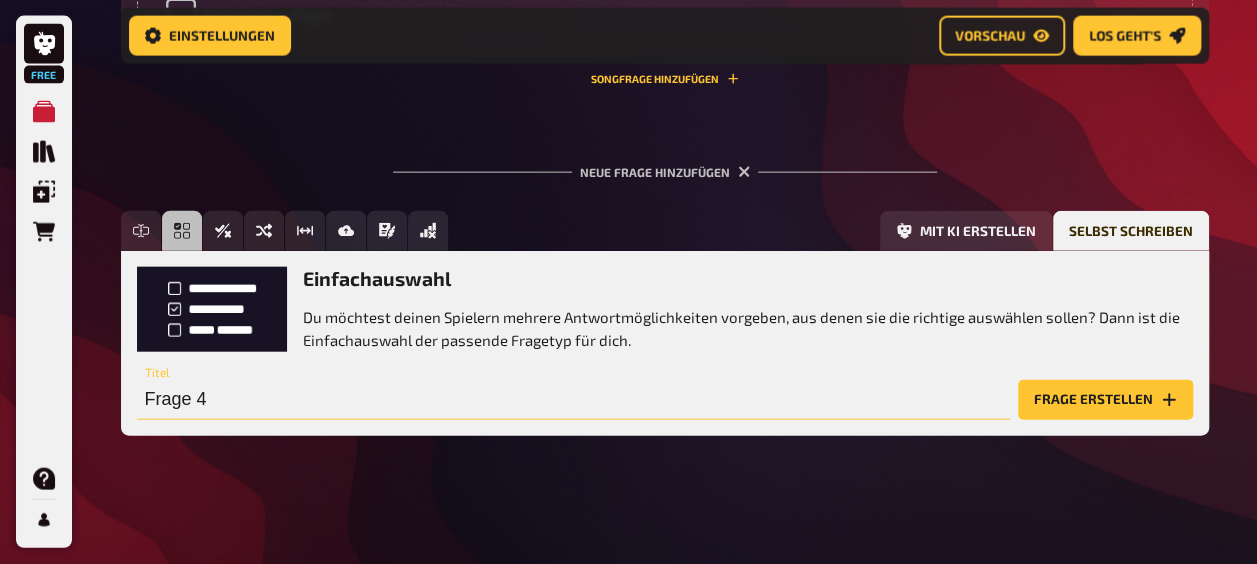 click on "Frage 4" at bounding box center [573, 400] 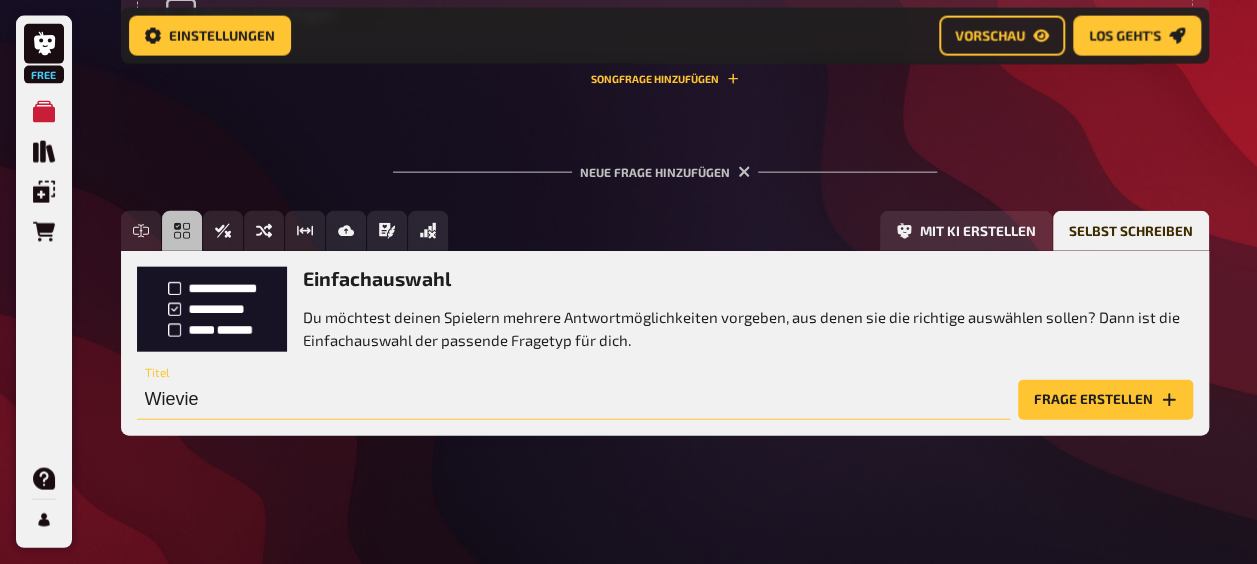 click on "Wievie" at bounding box center (573, 400) 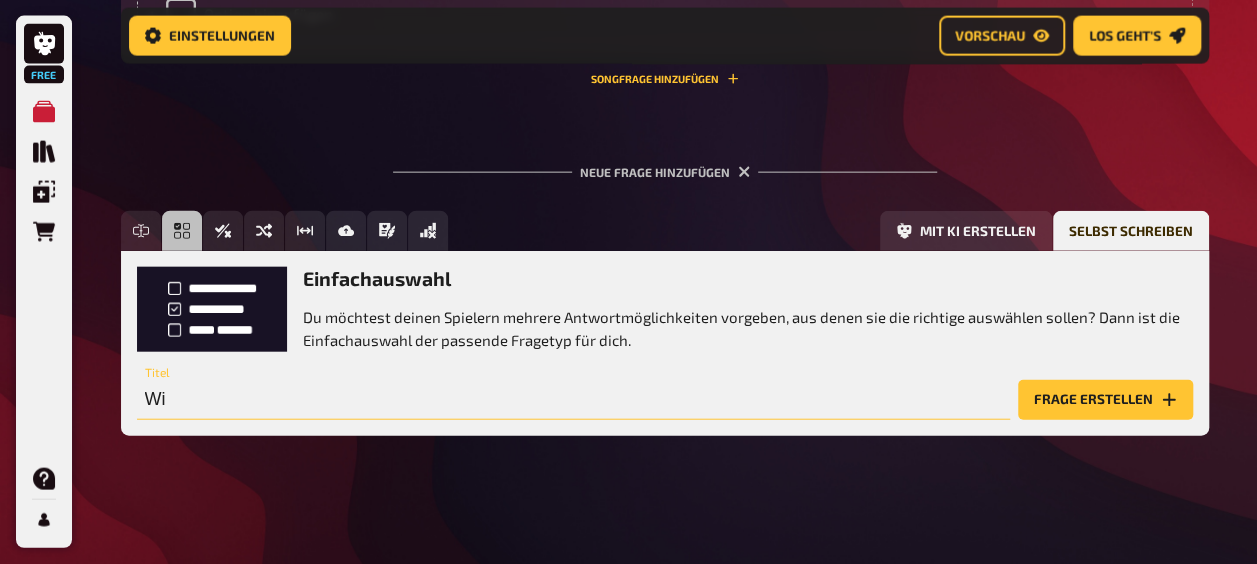 type on "W" 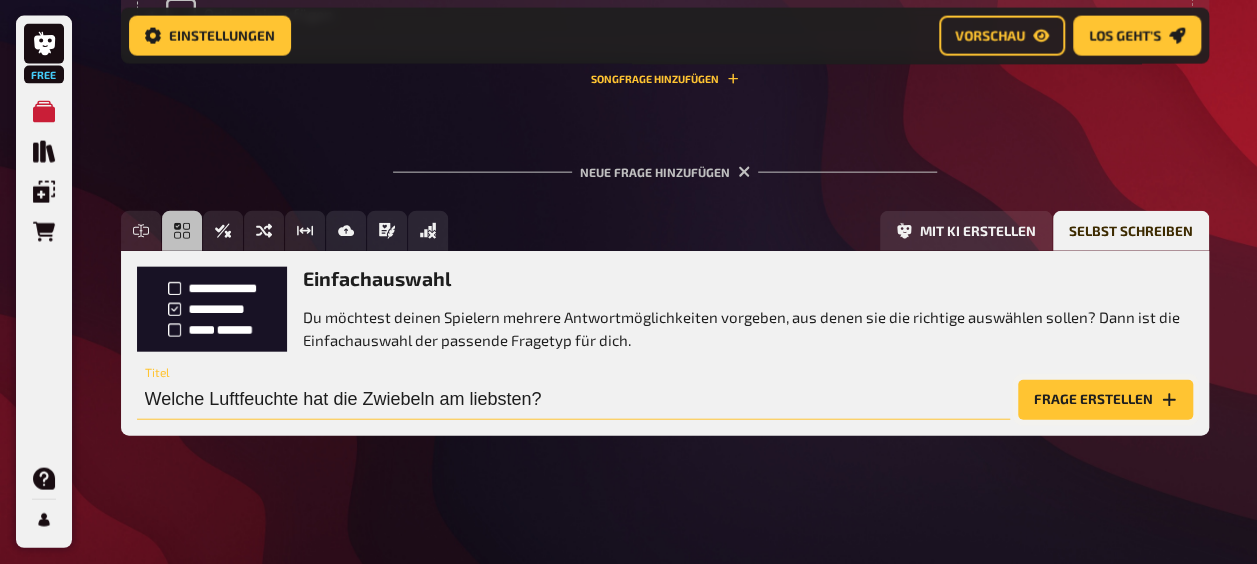 type on "Welche Luftfeuchte hat die Zwiebeln am liebsten?" 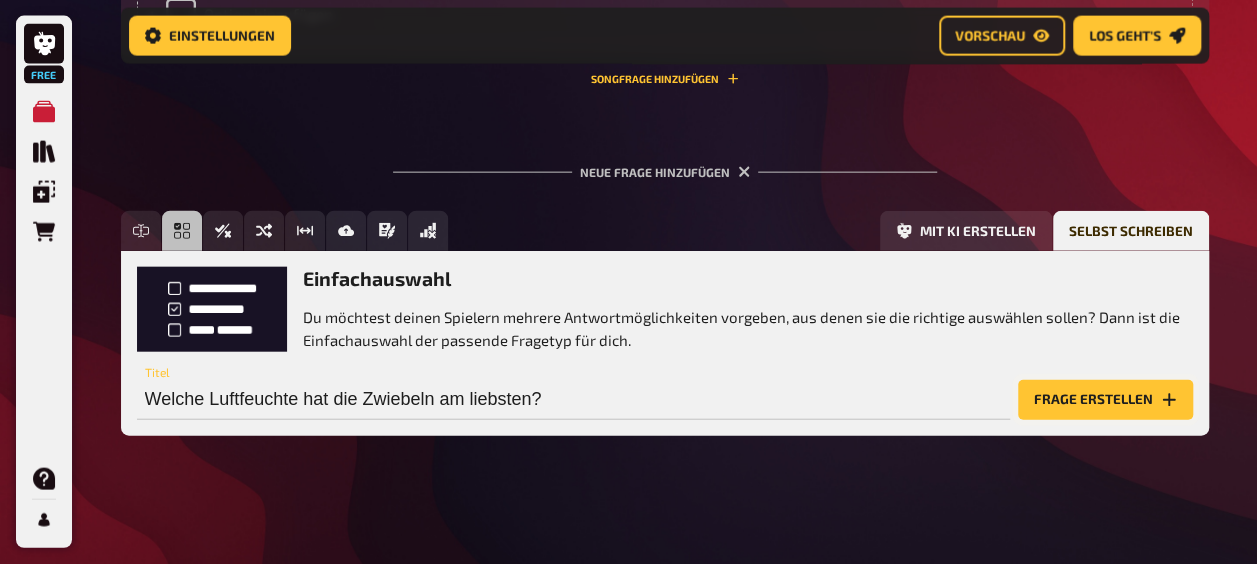click on "Frage erstellen" at bounding box center [1105, 400] 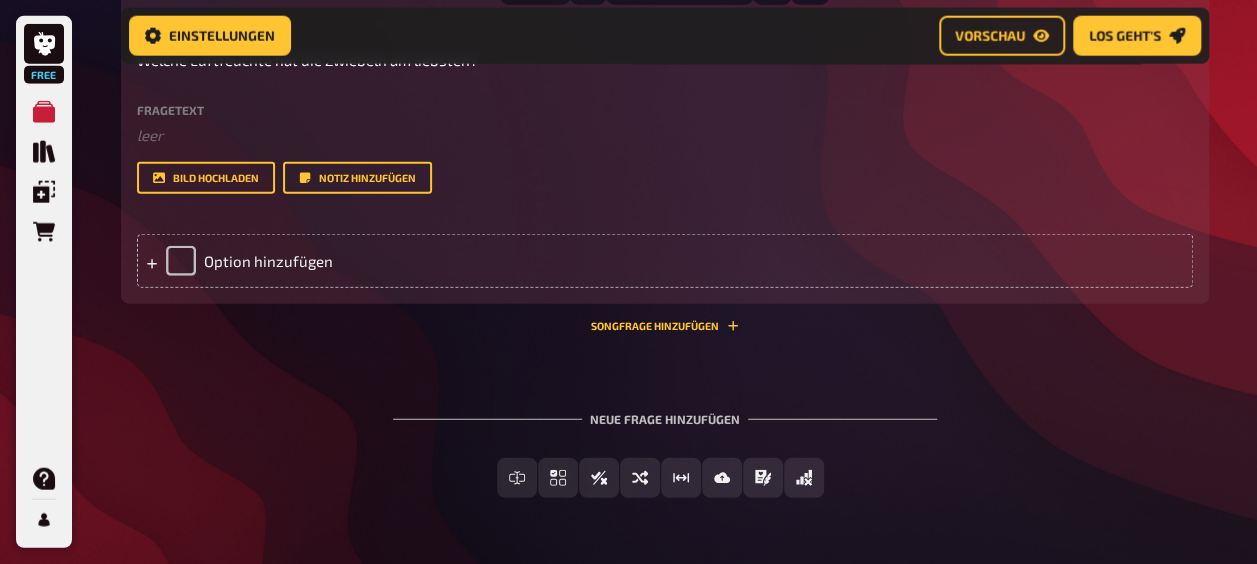 scroll, scrollTop: 2421, scrollLeft: 0, axis: vertical 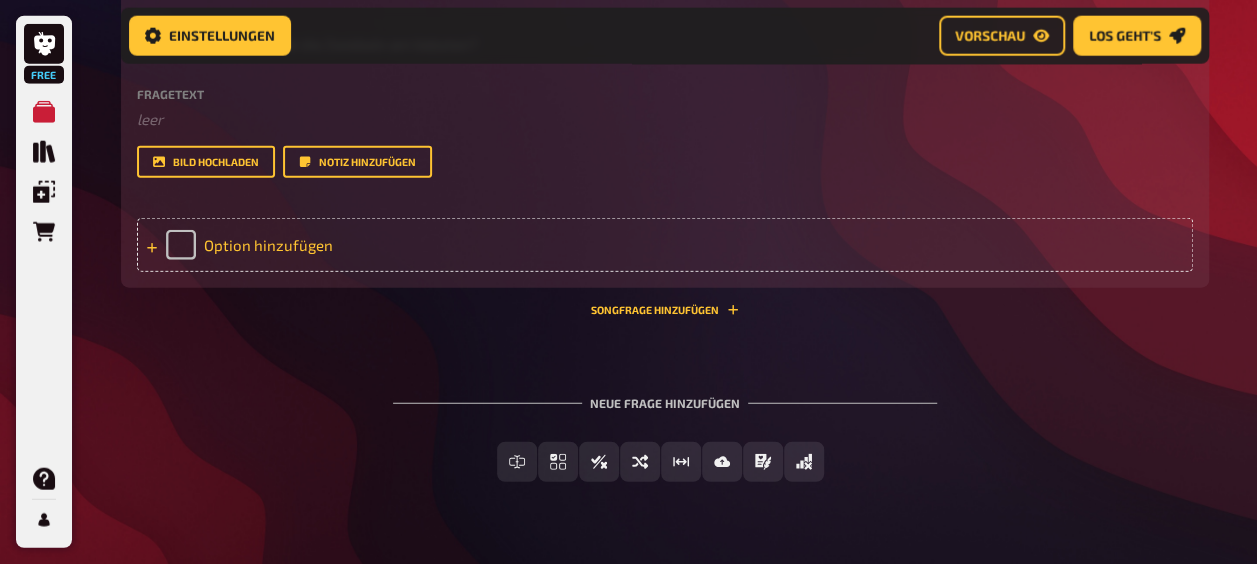 click on "Option hinzufügen" at bounding box center (665, 245) 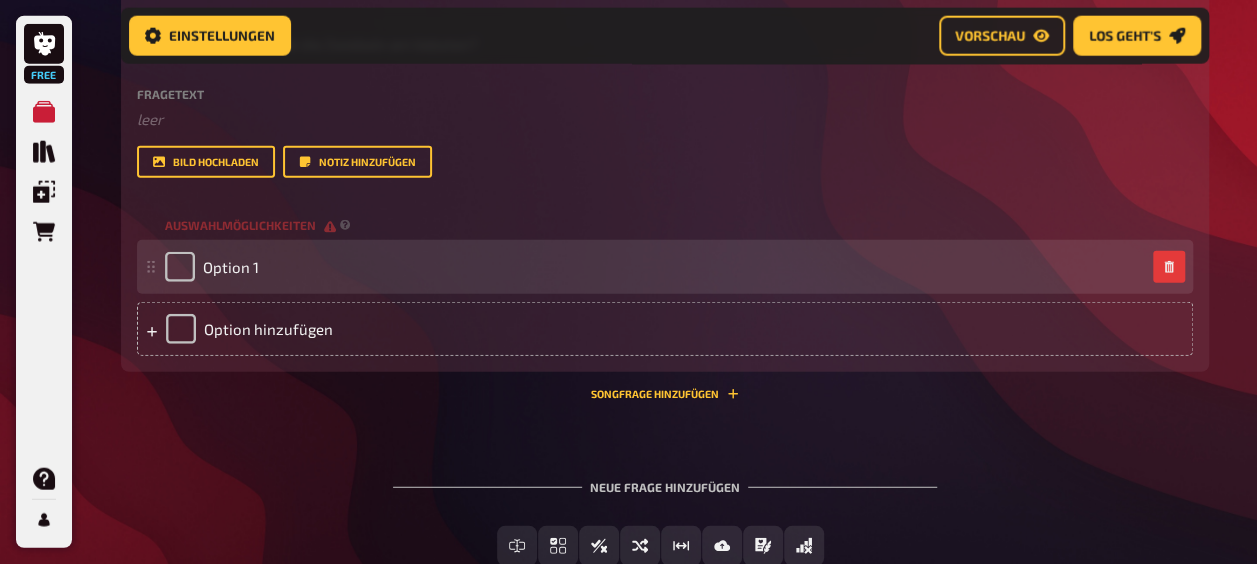 type 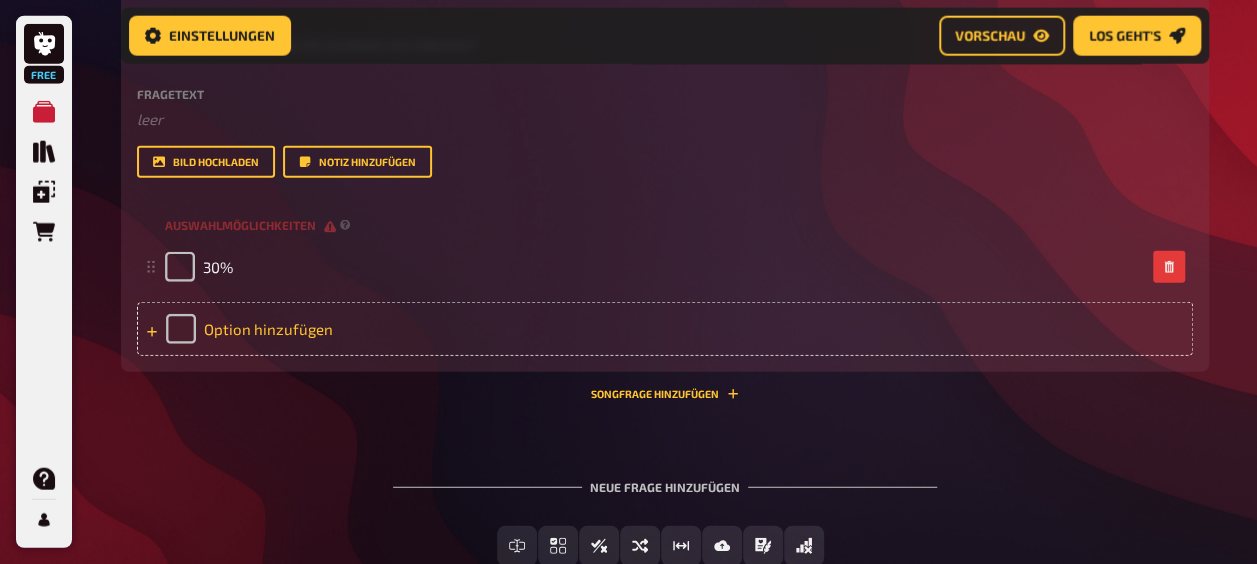 click on "Option hinzufügen" at bounding box center (665, 329) 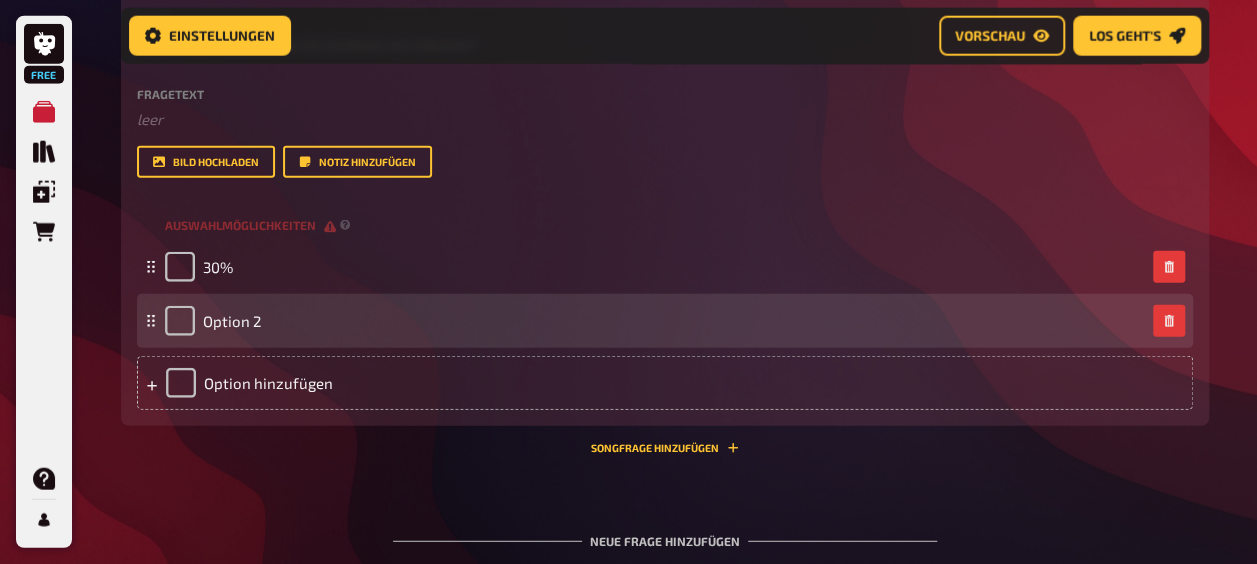 type 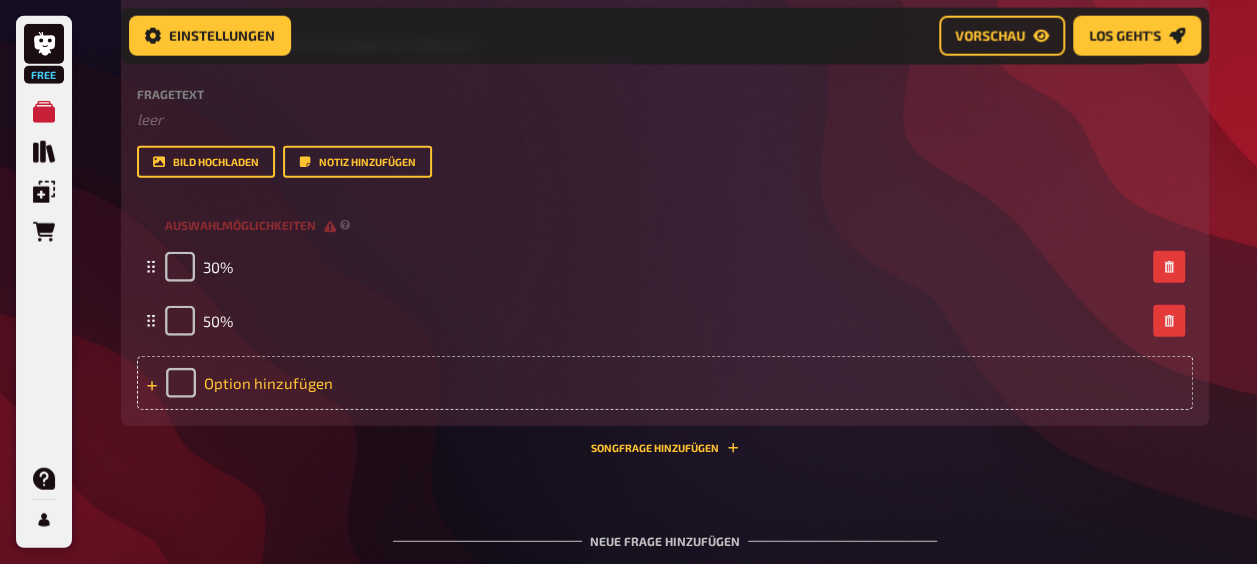 click on "Option hinzufügen" at bounding box center (665, 383) 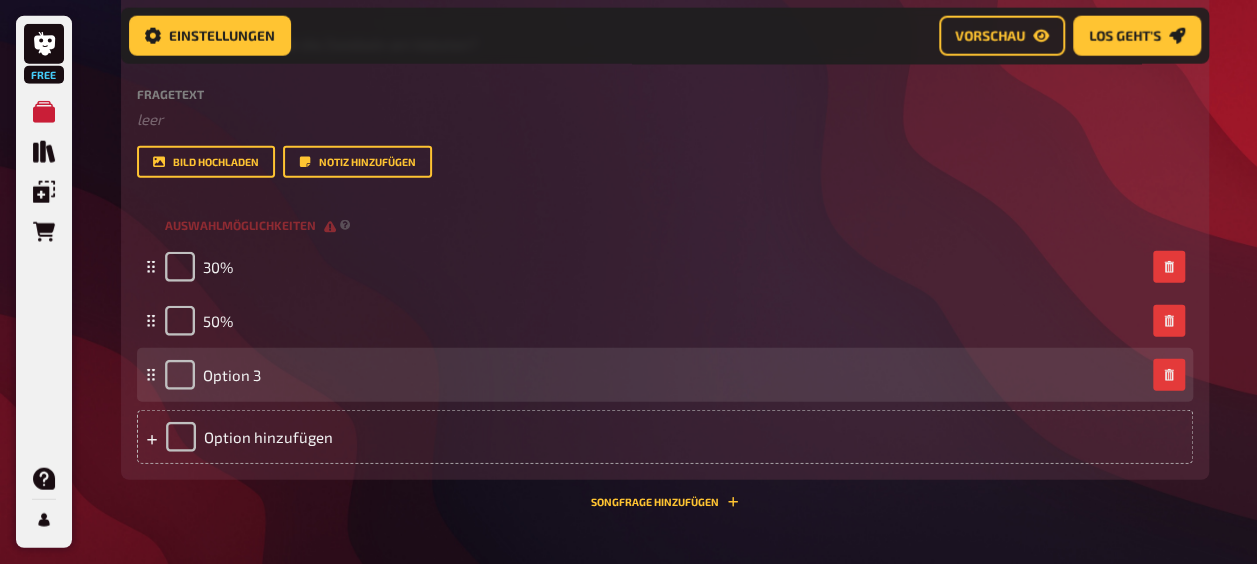 type 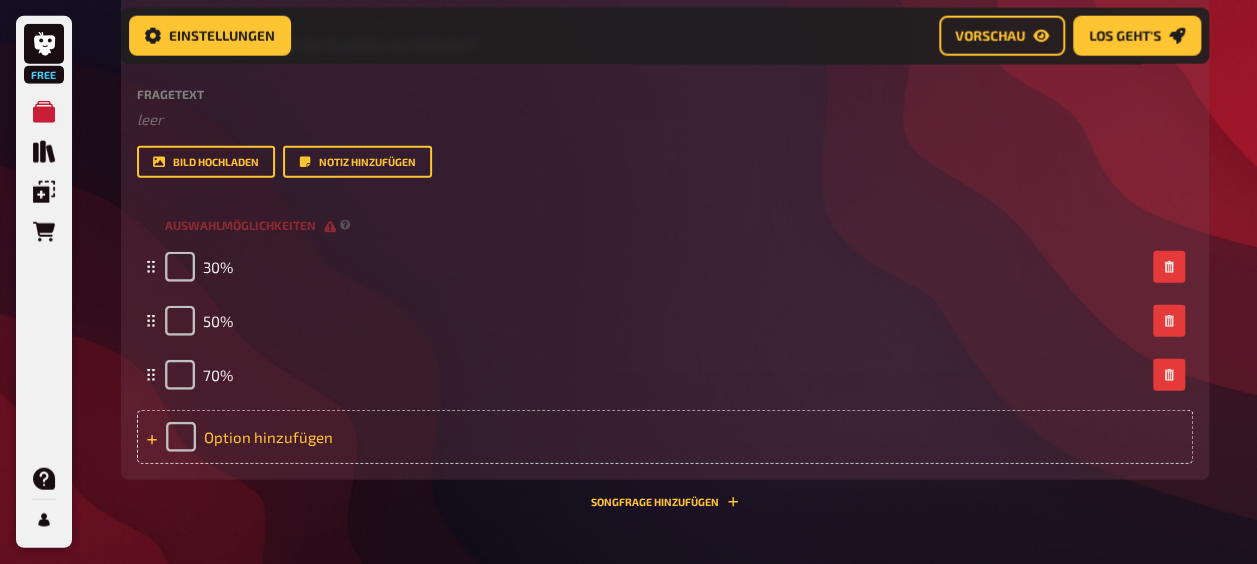 click on "Option hinzufügen" at bounding box center [665, 437] 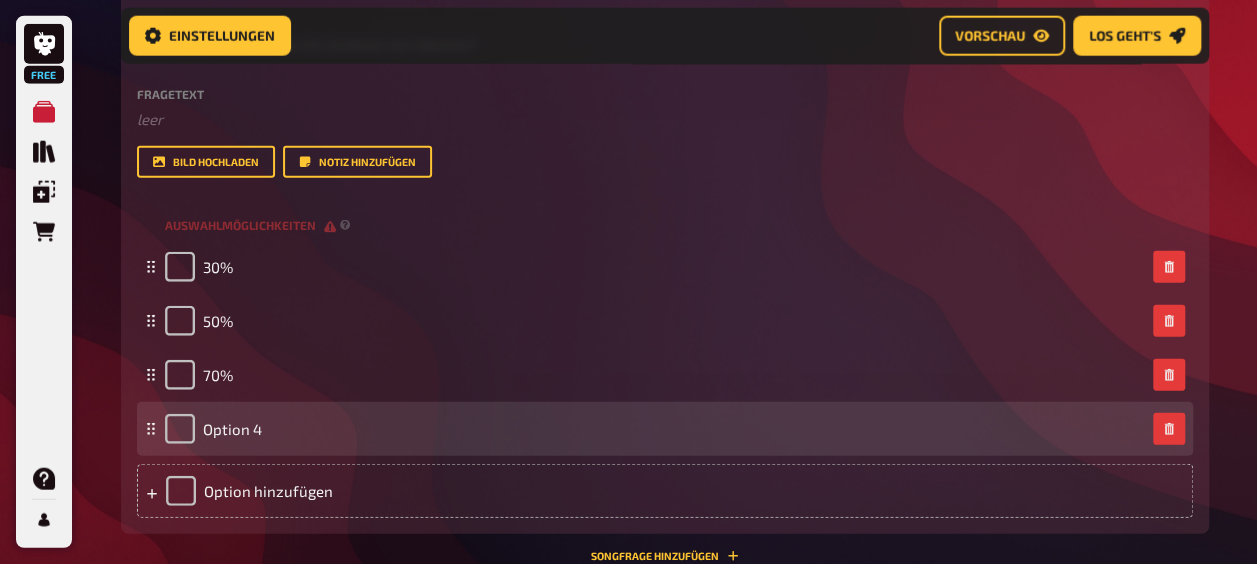 type 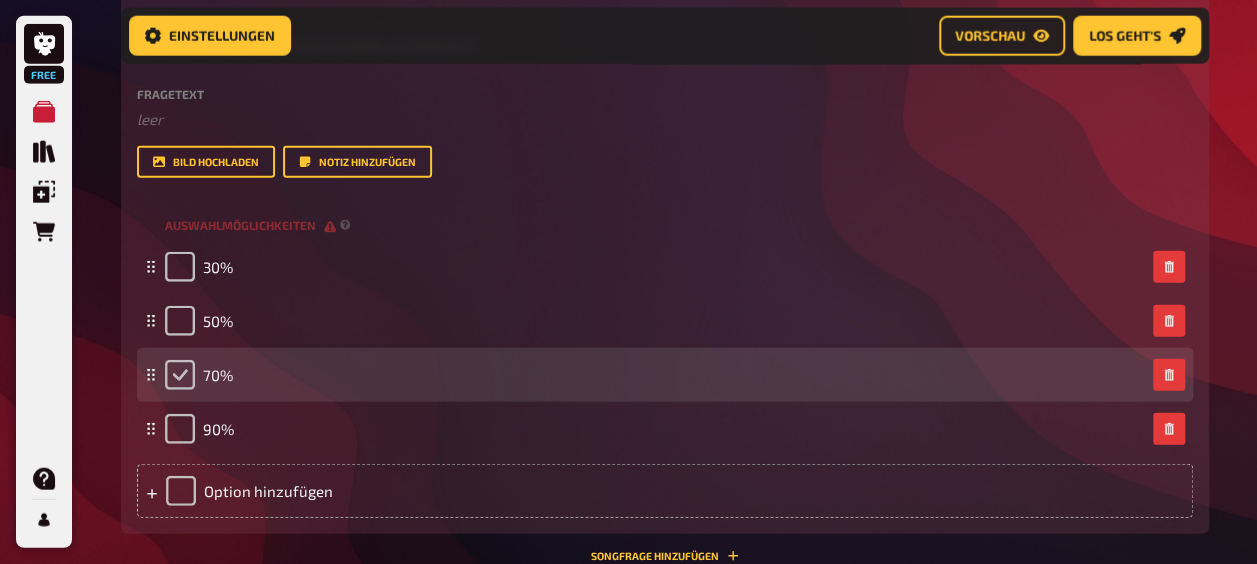 click at bounding box center [180, 375] 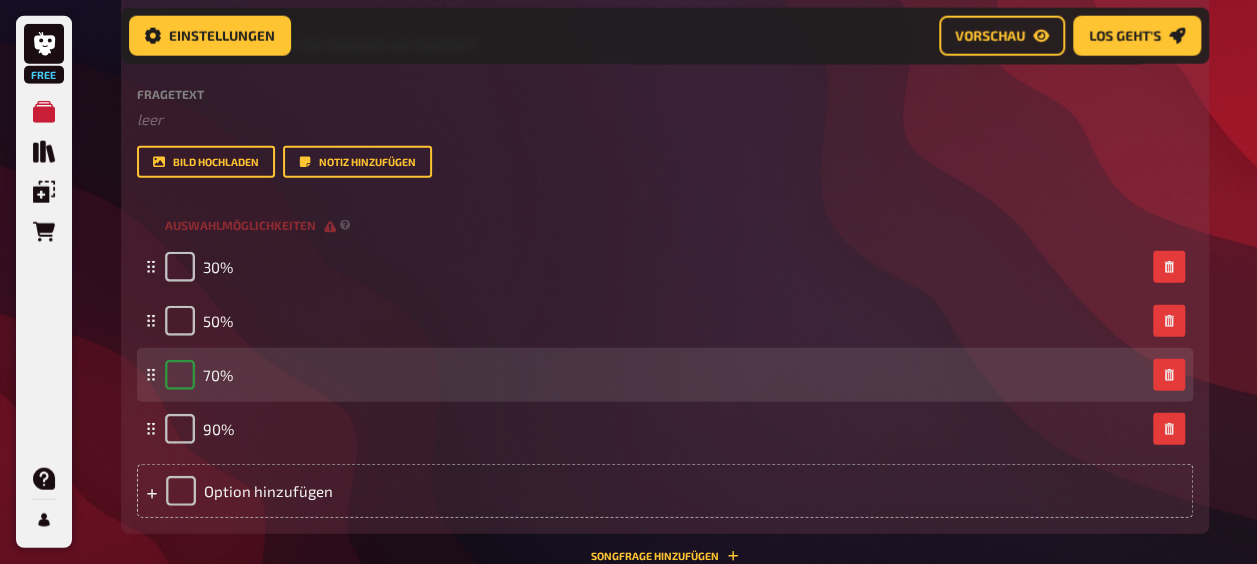 checkbox on "true" 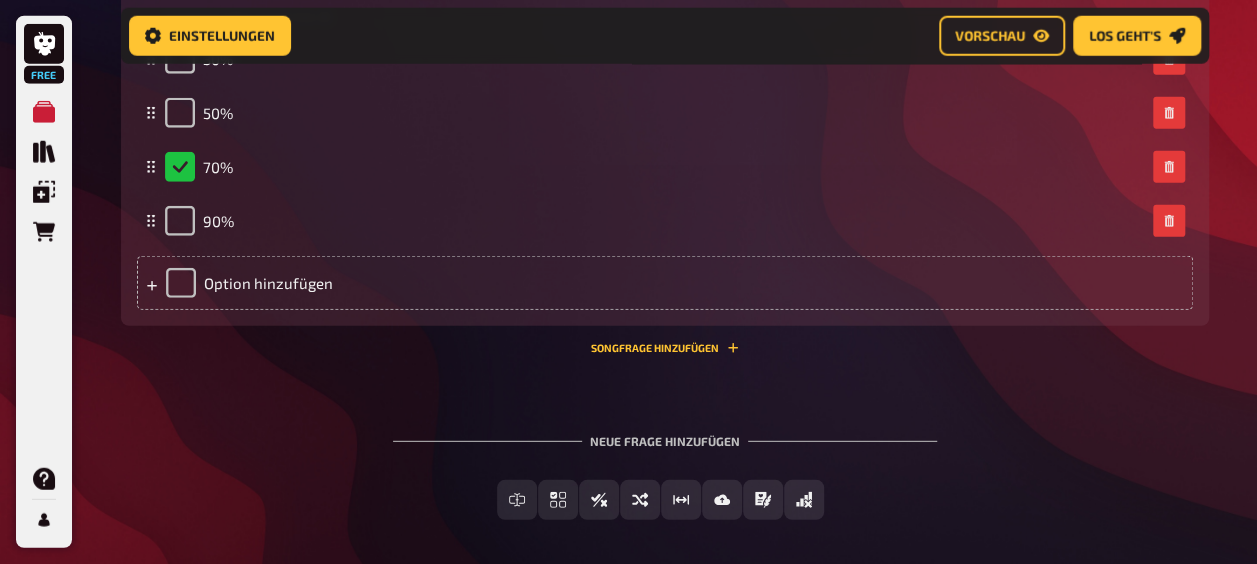 scroll, scrollTop: 2714, scrollLeft: 0, axis: vertical 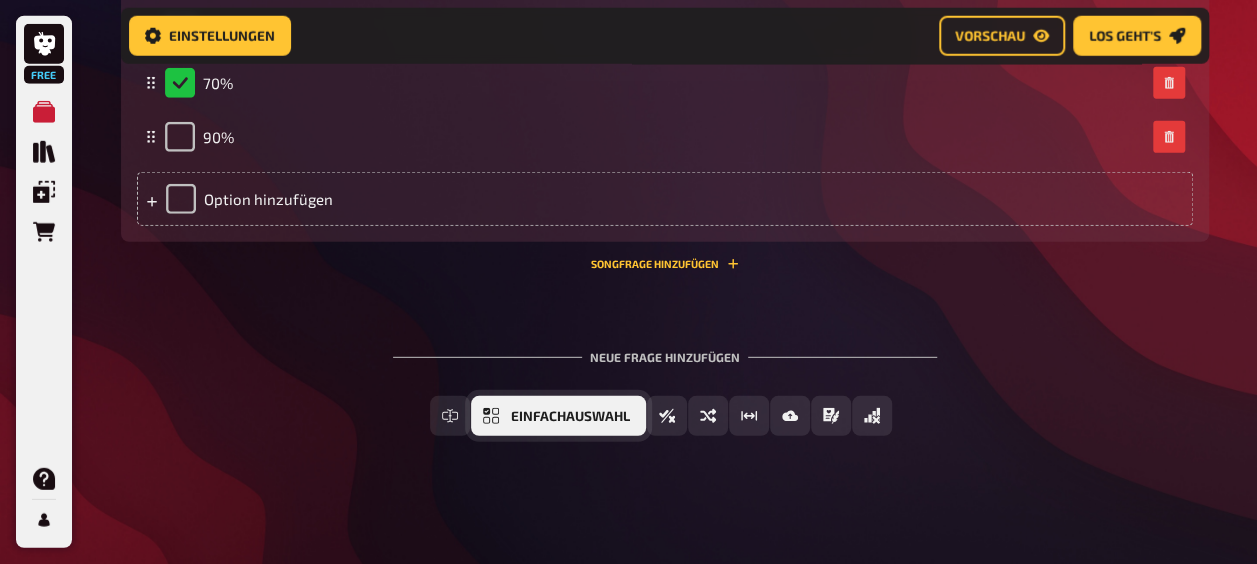 click on "Einfachauswahl" at bounding box center (570, 417) 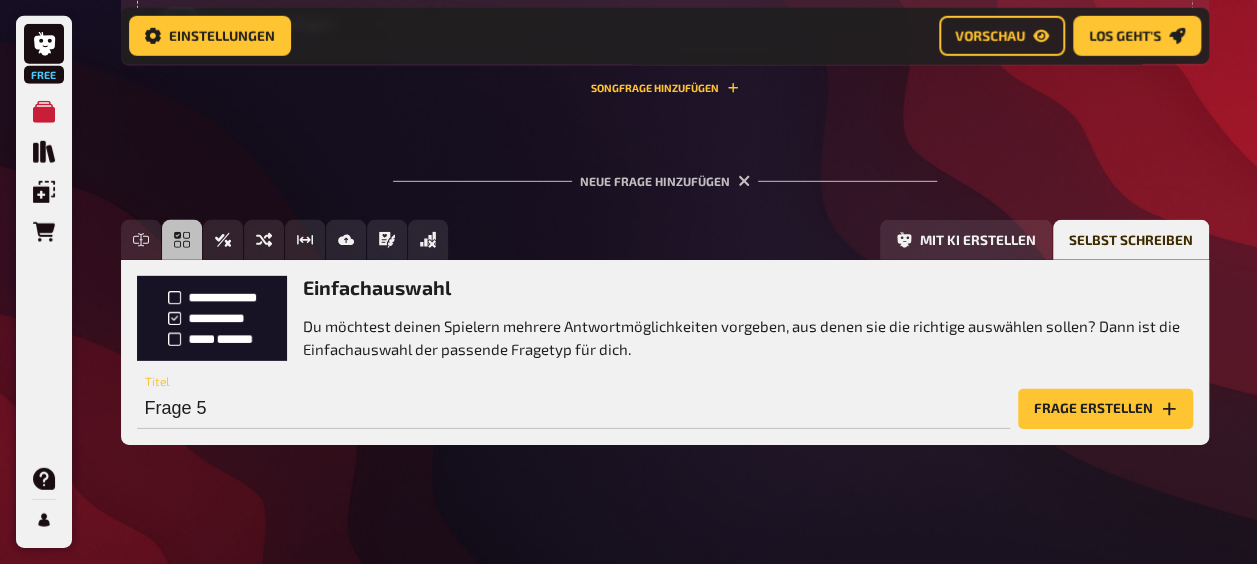 scroll, scrollTop: 2898, scrollLeft: 0, axis: vertical 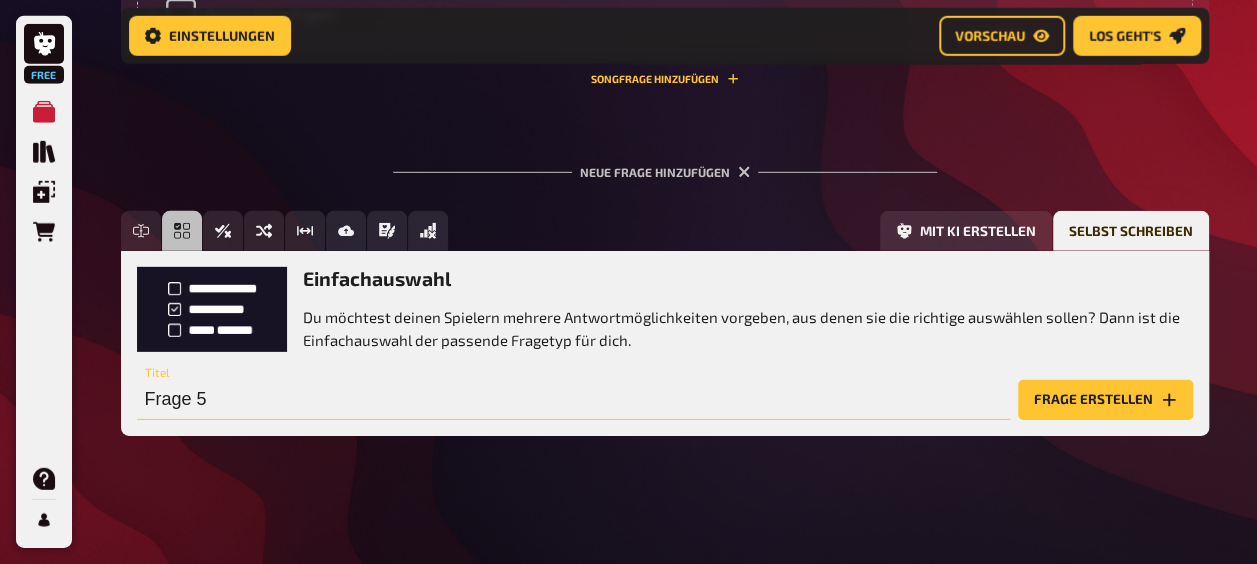 click on "Frage 5" at bounding box center (573, 400) 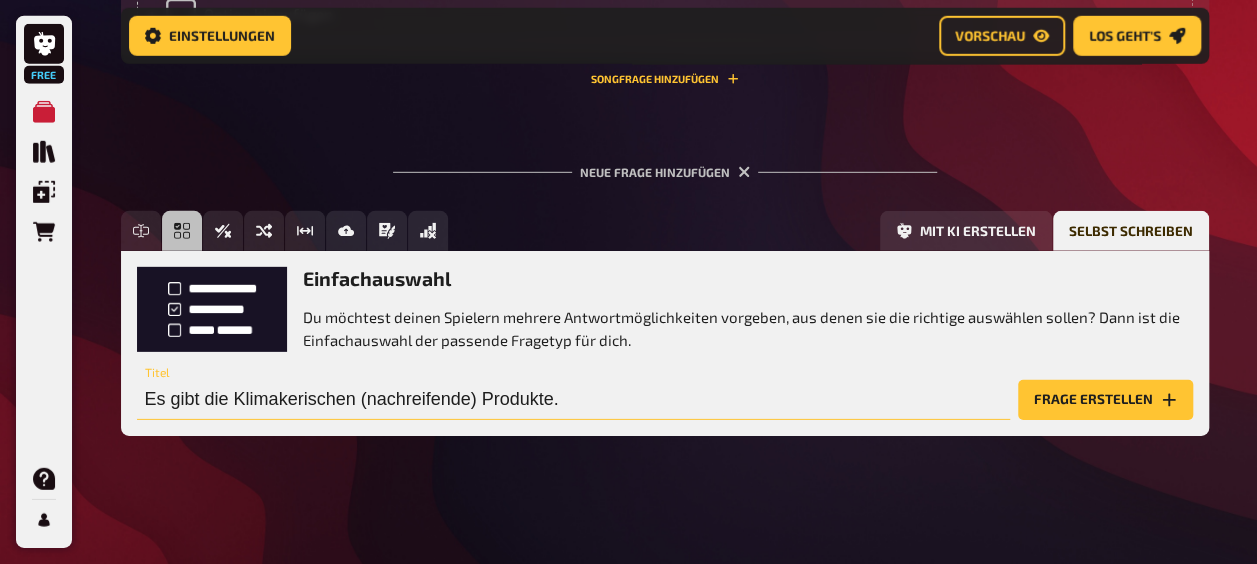 click on "Es gibt die Klimakerischen (nachreifende) Produkte." at bounding box center (573, 400) 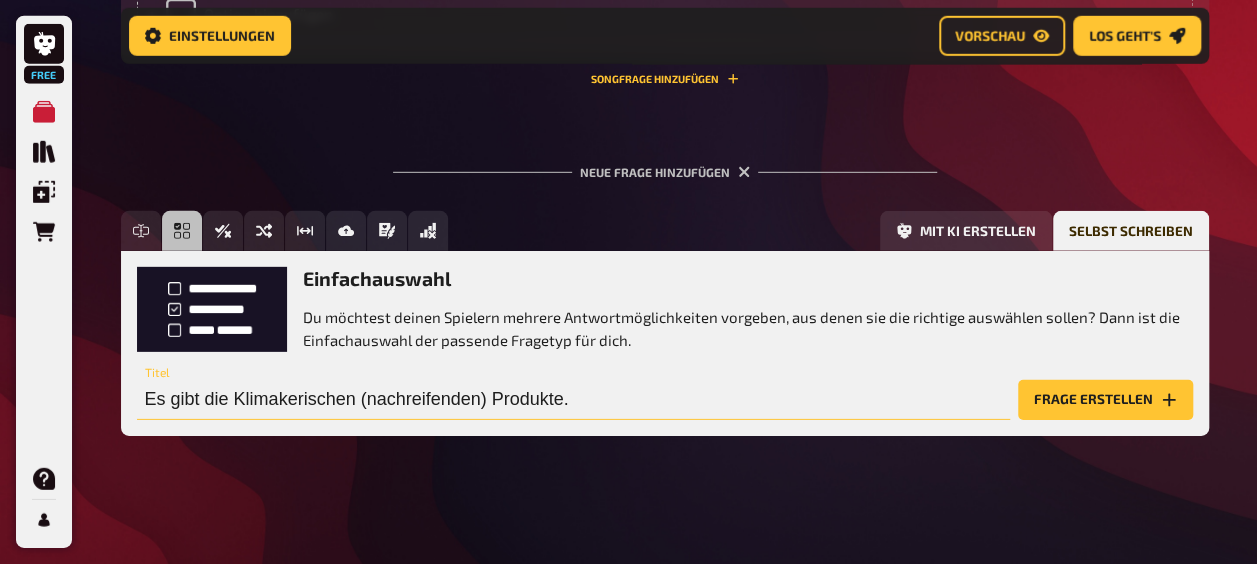 click on "Es gibt die Klimakerischen (nachreifenden) Produkte." at bounding box center (573, 400) 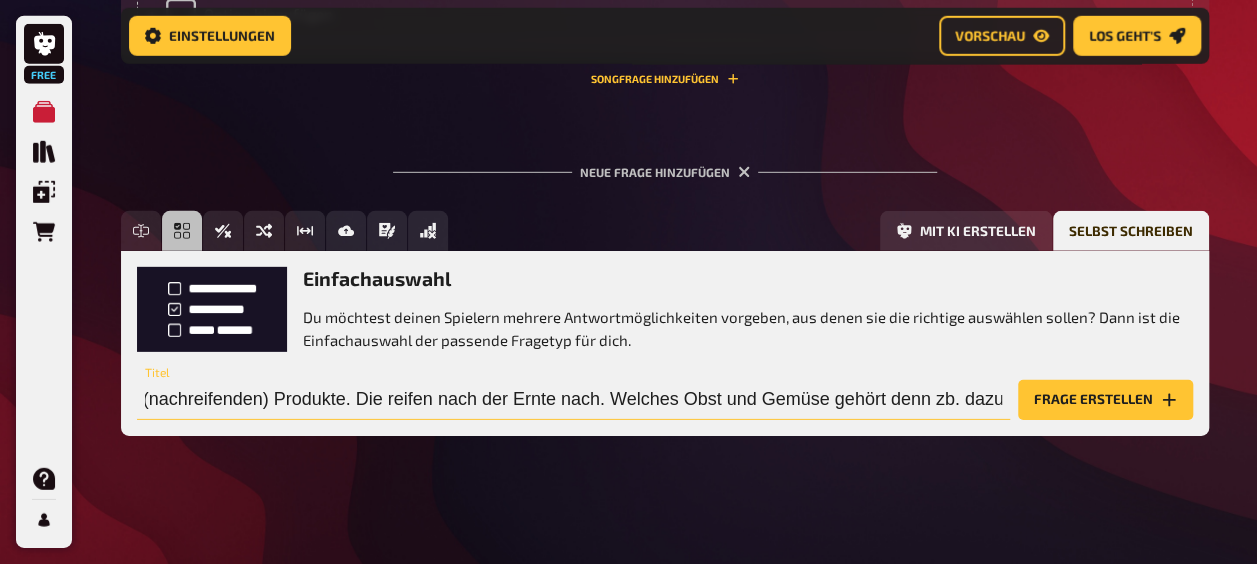 scroll, scrollTop: 0, scrollLeft: 228, axis: horizontal 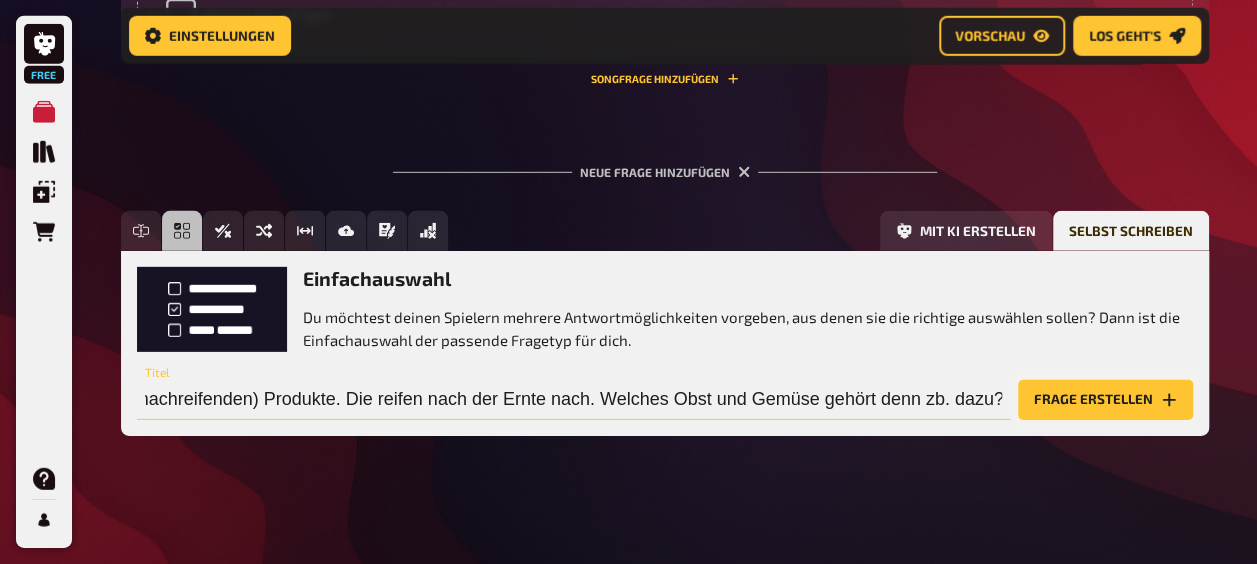 type on "Es gibt die Klimakerischen (nachreifenden) Produkte. Die reifen nach der Ernte nach. Welches Obst und Gemüse gehört denn zb. dazu?" 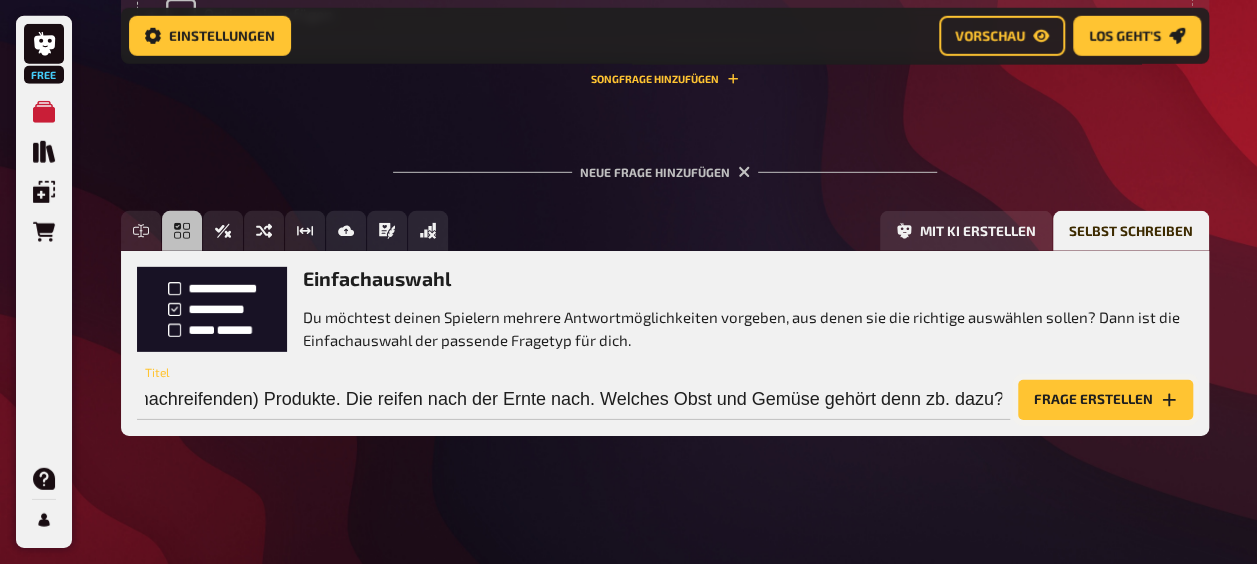click on "Frage erstellen" at bounding box center [1105, 400] 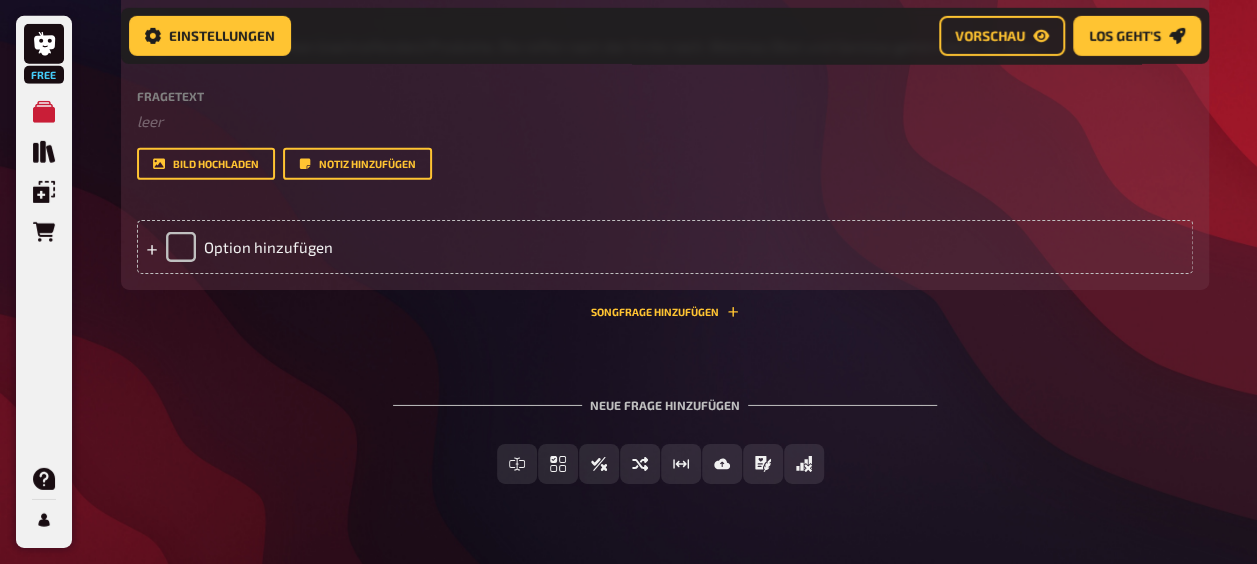 scroll, scrollTop: 3098, scrollLeft: 0, axis: vertical 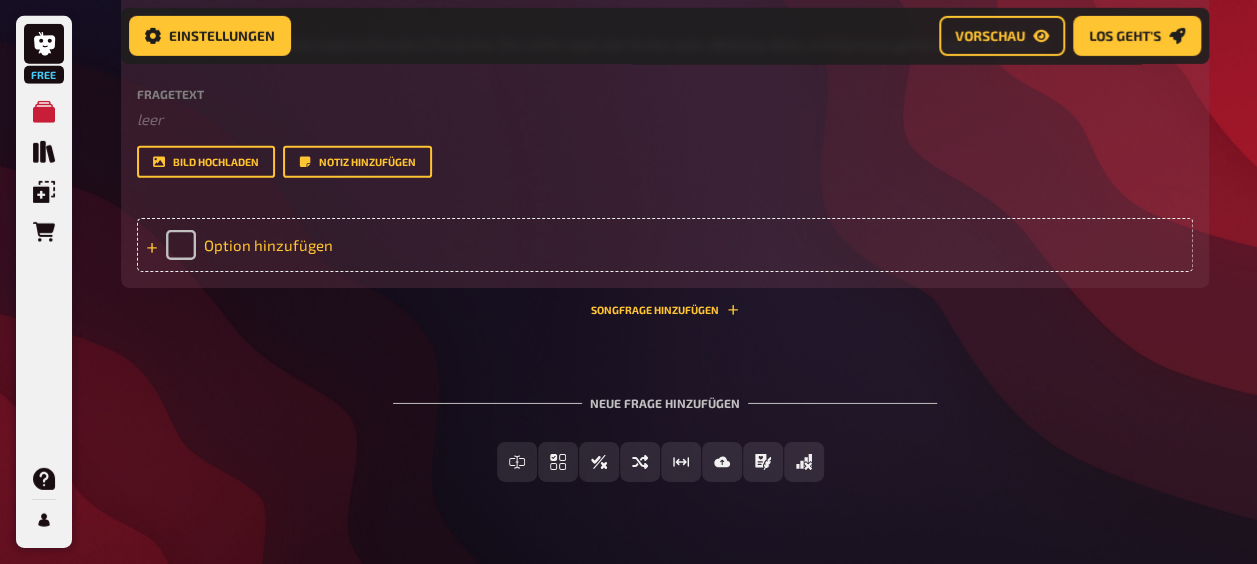click 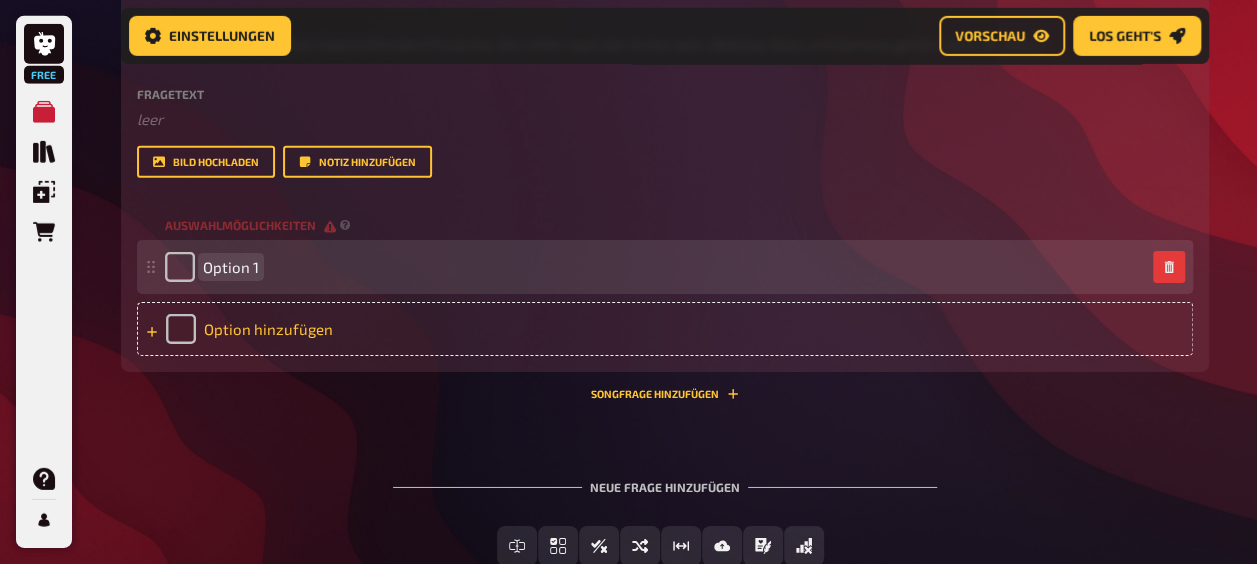 type 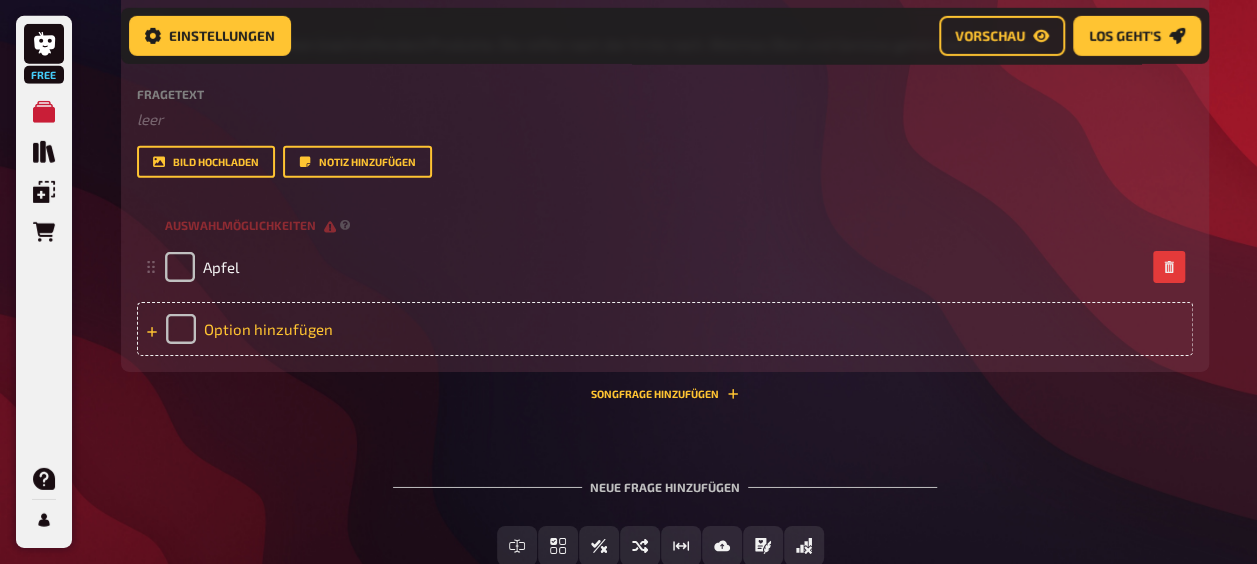 click on "Option hinzufügen" at bounding box center (665, 329) 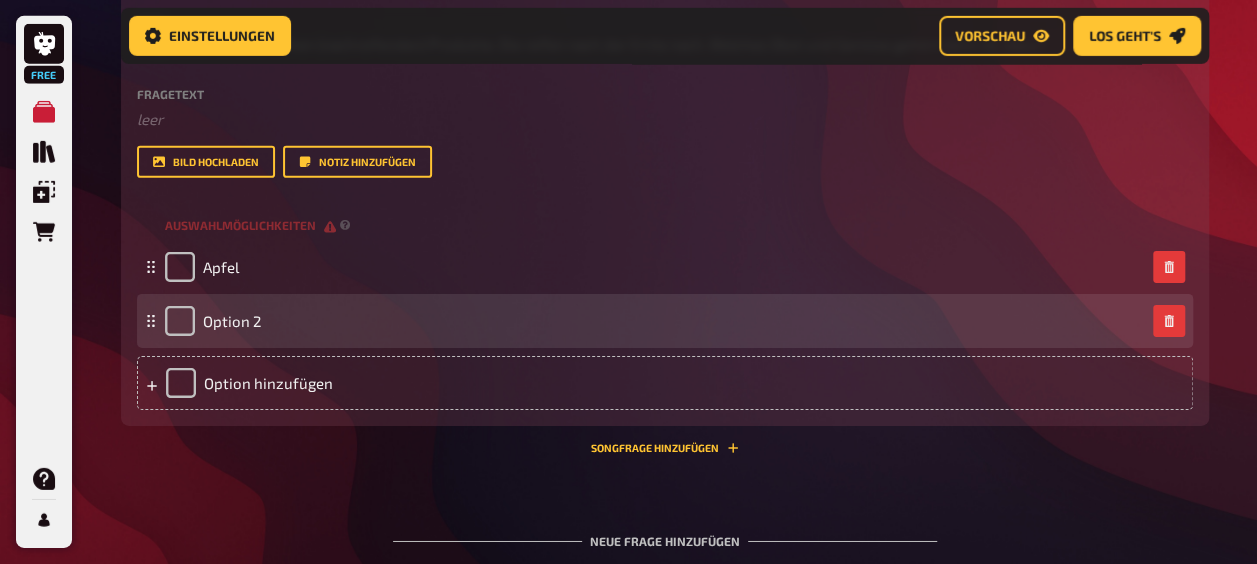 type 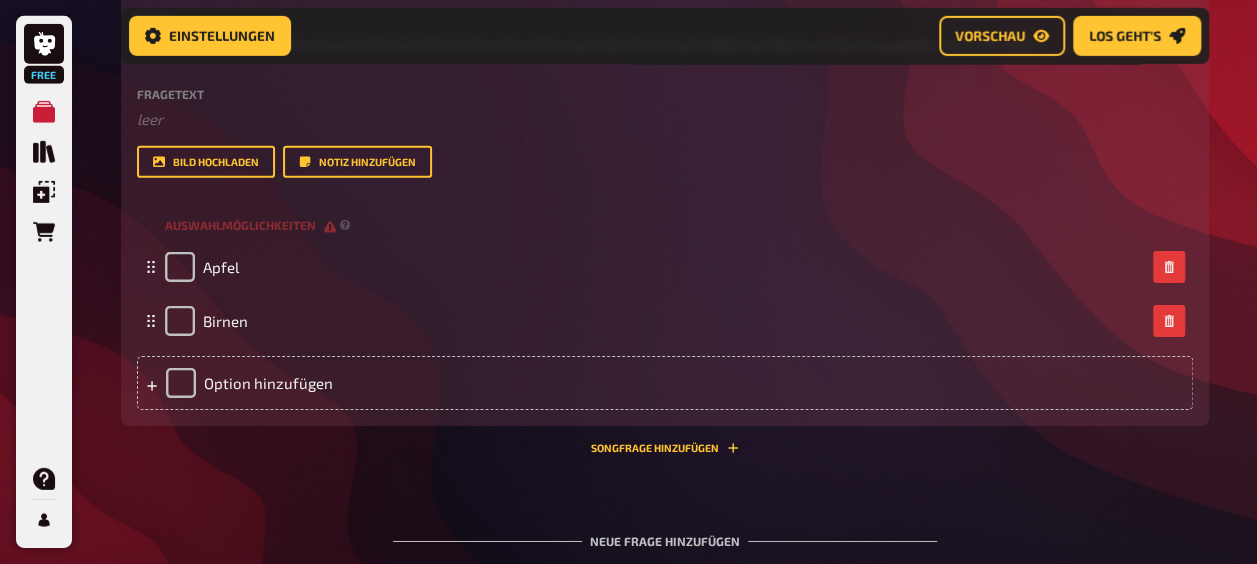 click 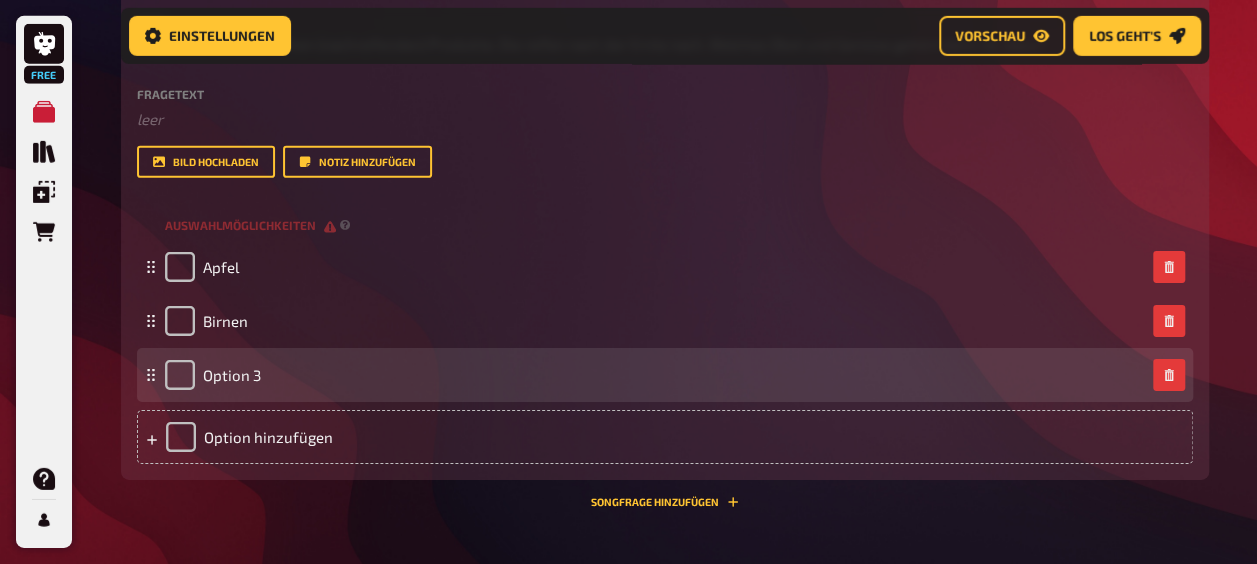 type 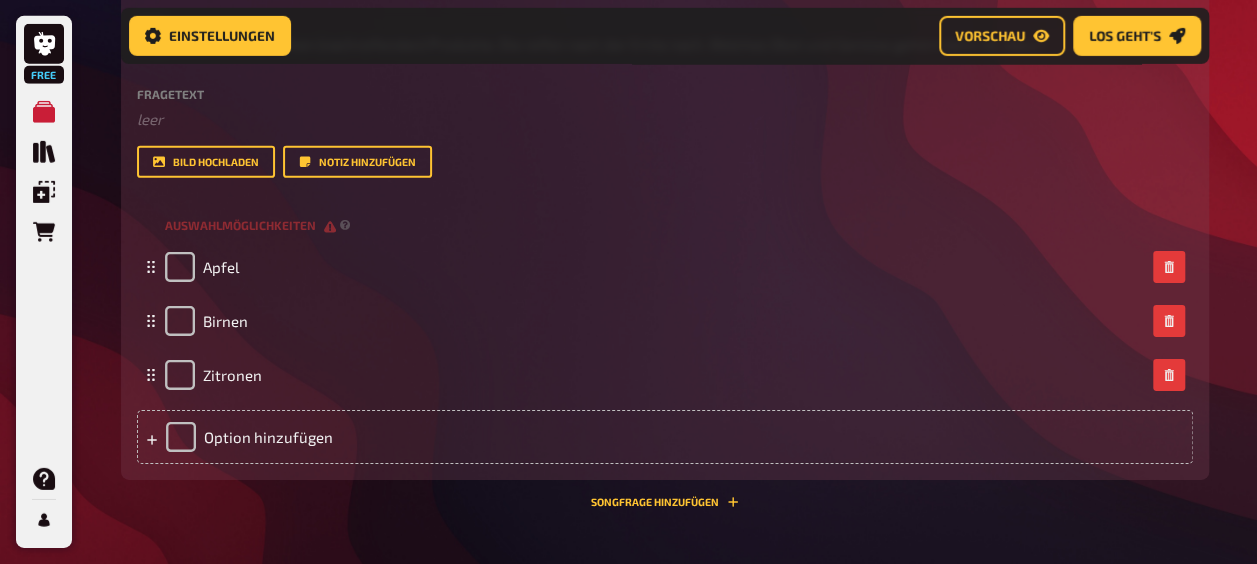 click 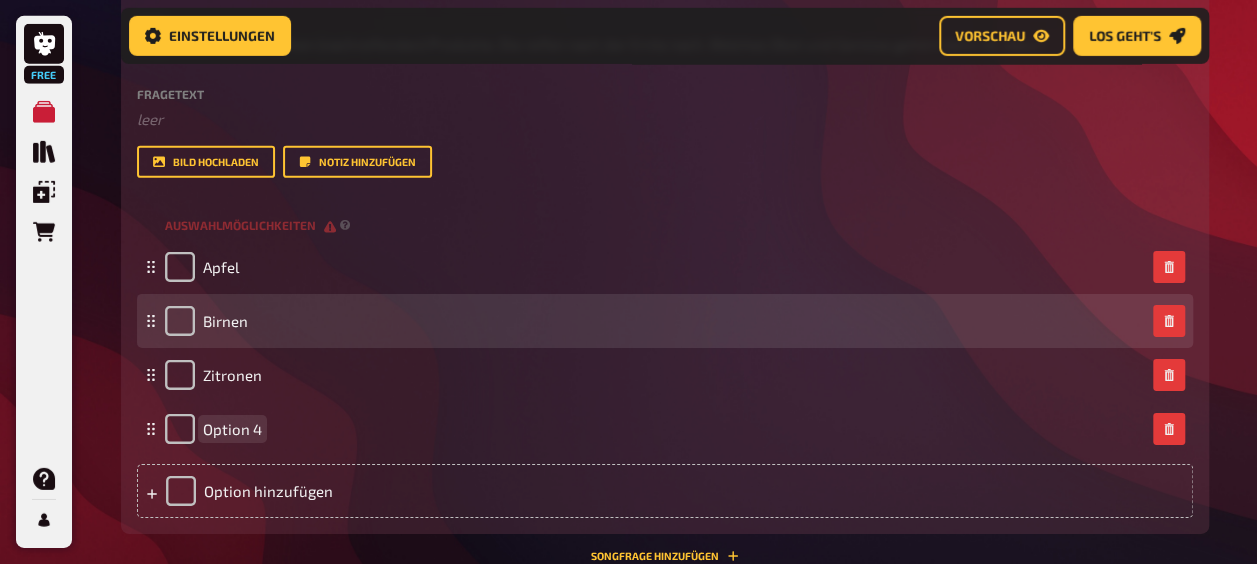 type 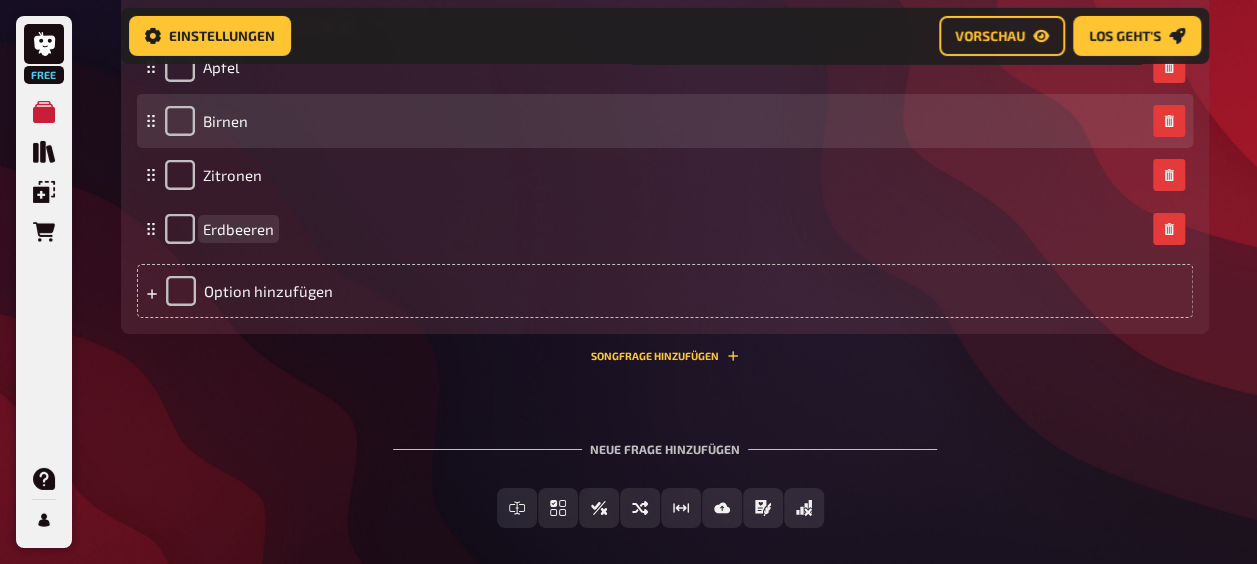 scroll, scrollTop: 3198, scrollLeft: 0, axis: vertical 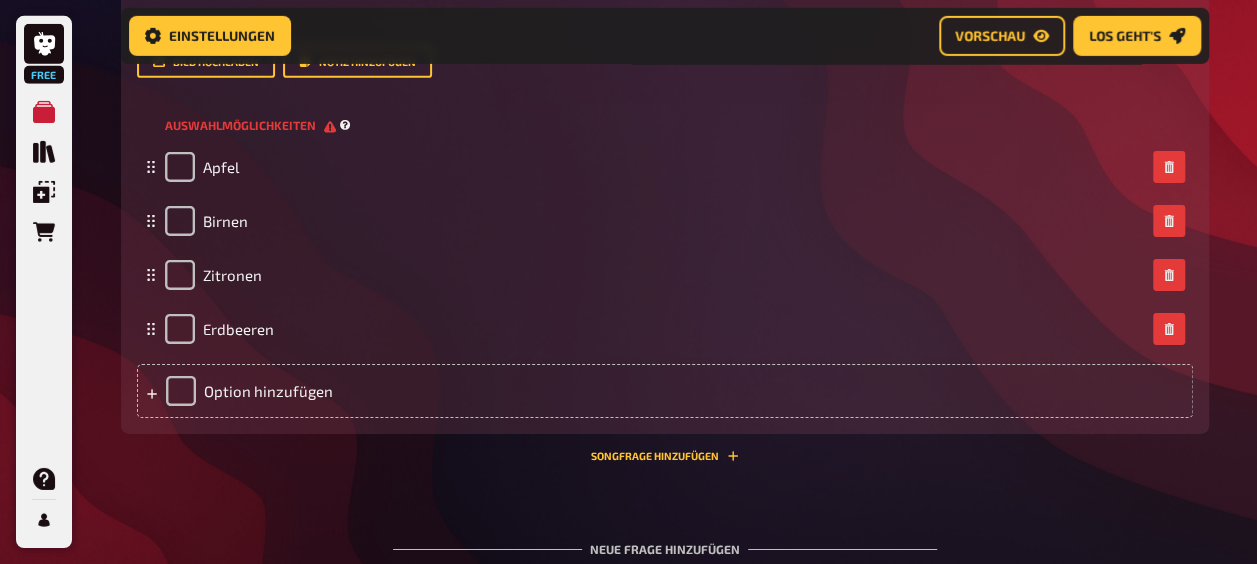 click on "Auswahlmöglichkeiten" at bounding box center [250, 125] 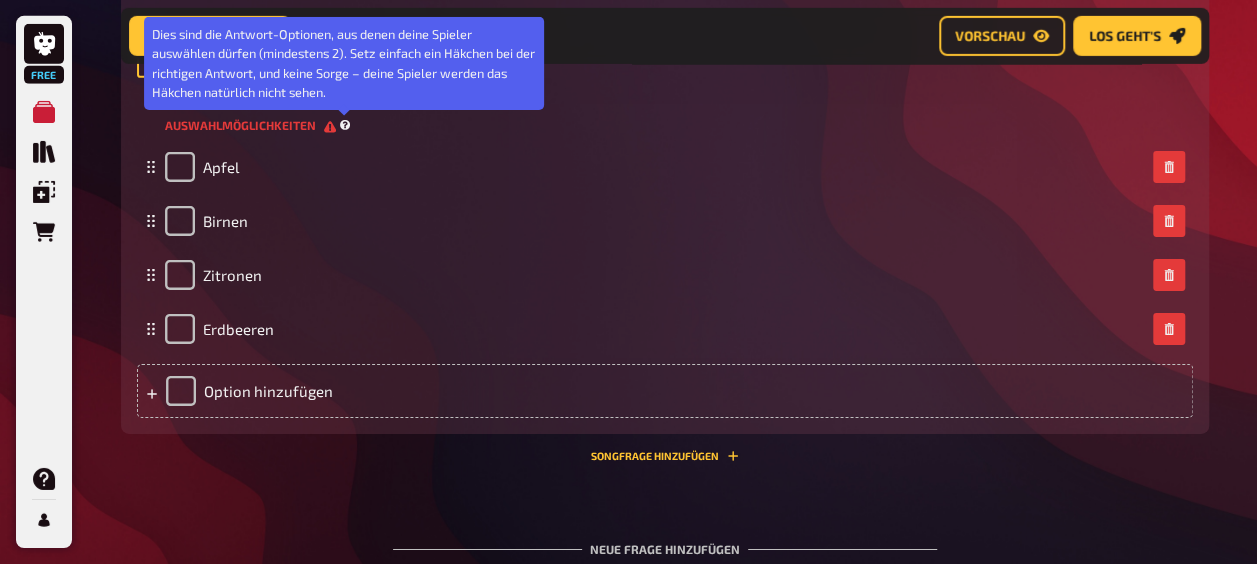click 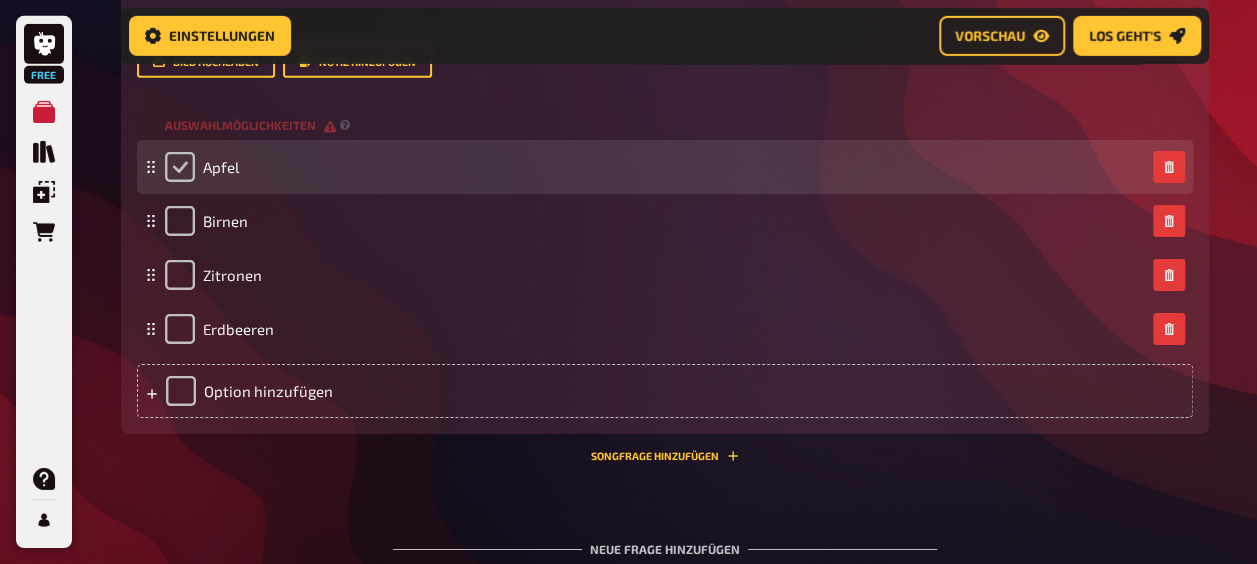 click at bounding box center [180, 167] 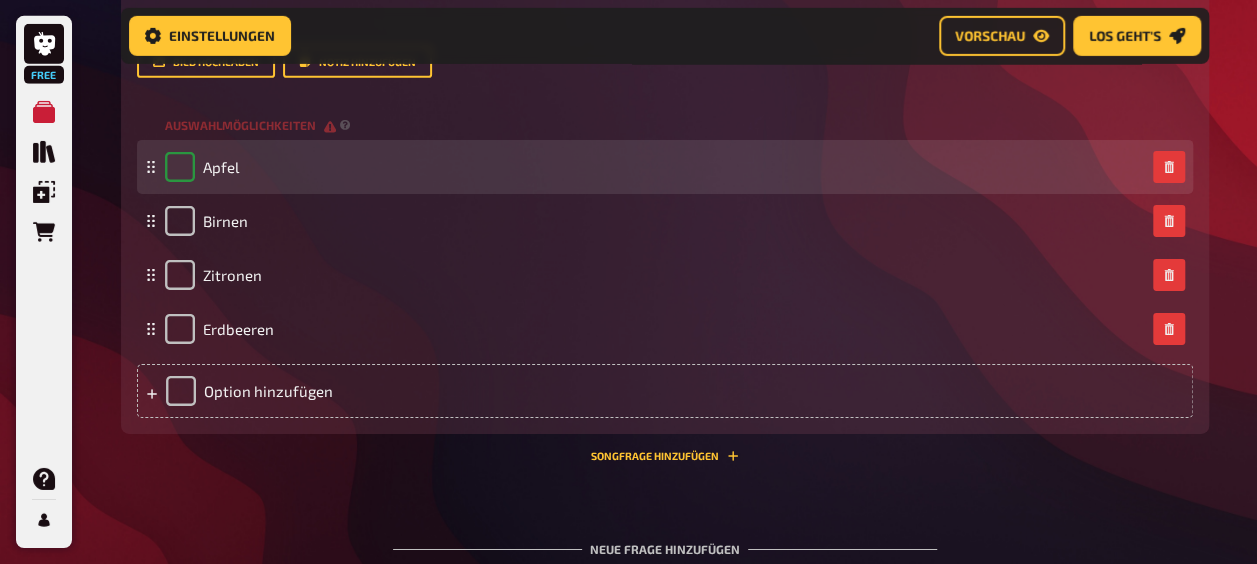 checkbox on "true" 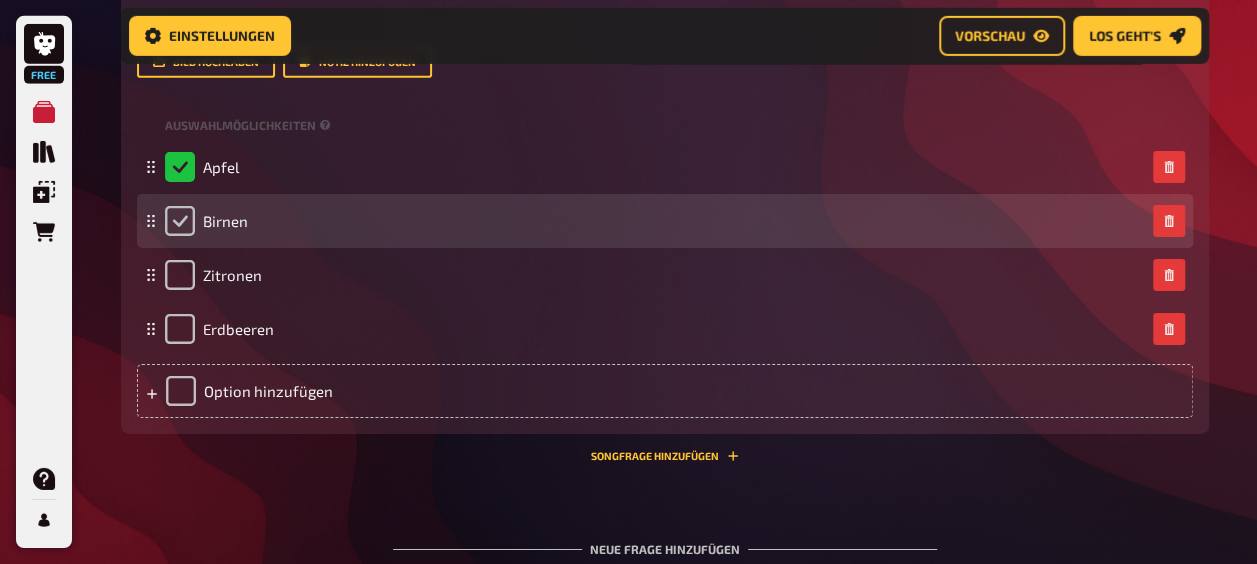 click at bounding box center (180, 221) 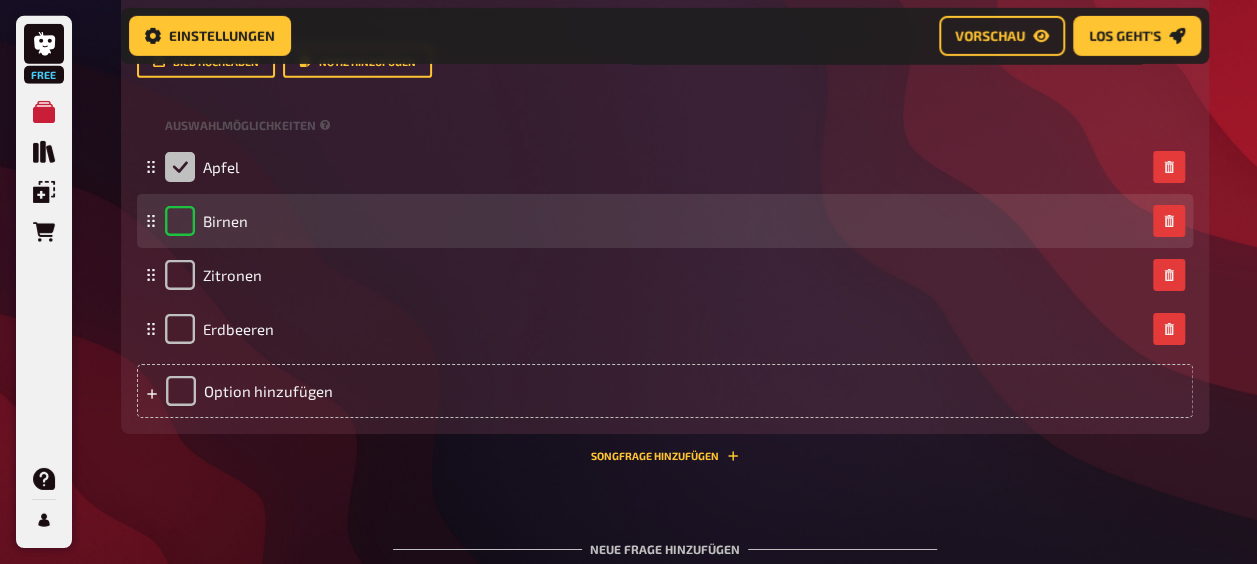 checkbox on "true" 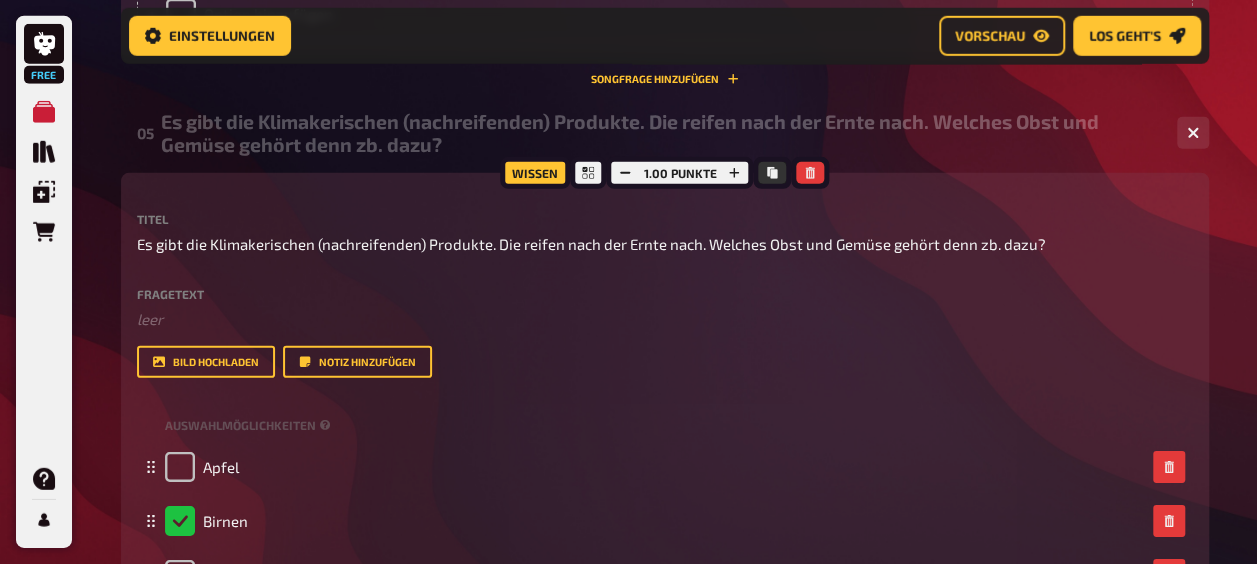 scroll, scrollTop: 2998, scrollLeft: 0, axis: vertical 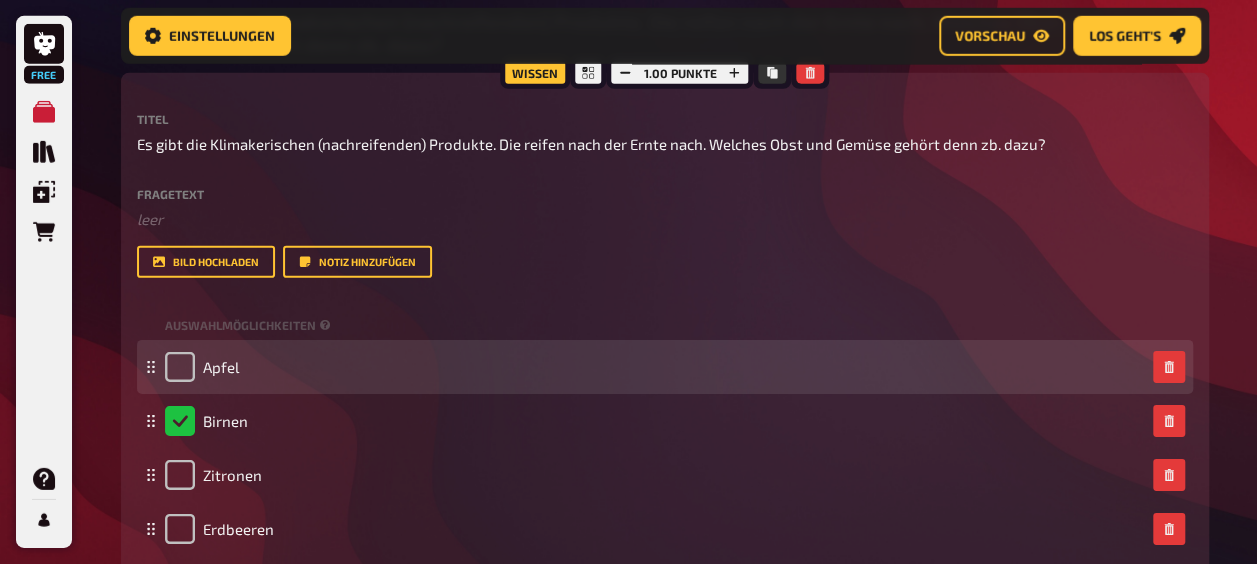 click 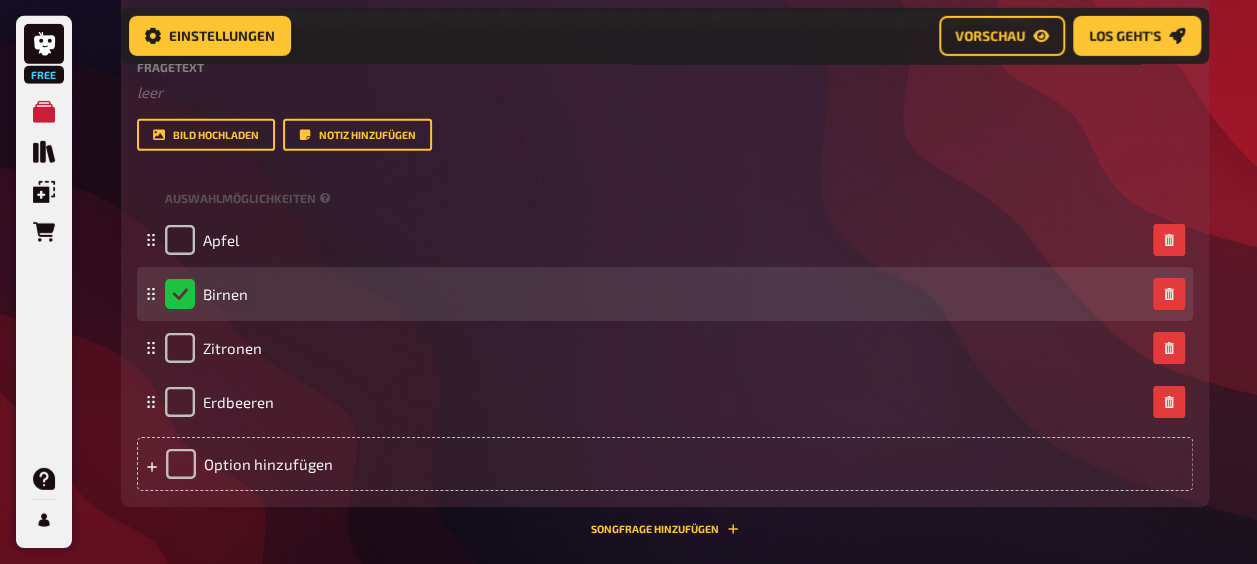 scroll, scrollTop: 3198, scrollLeft: 0, axis: vertical 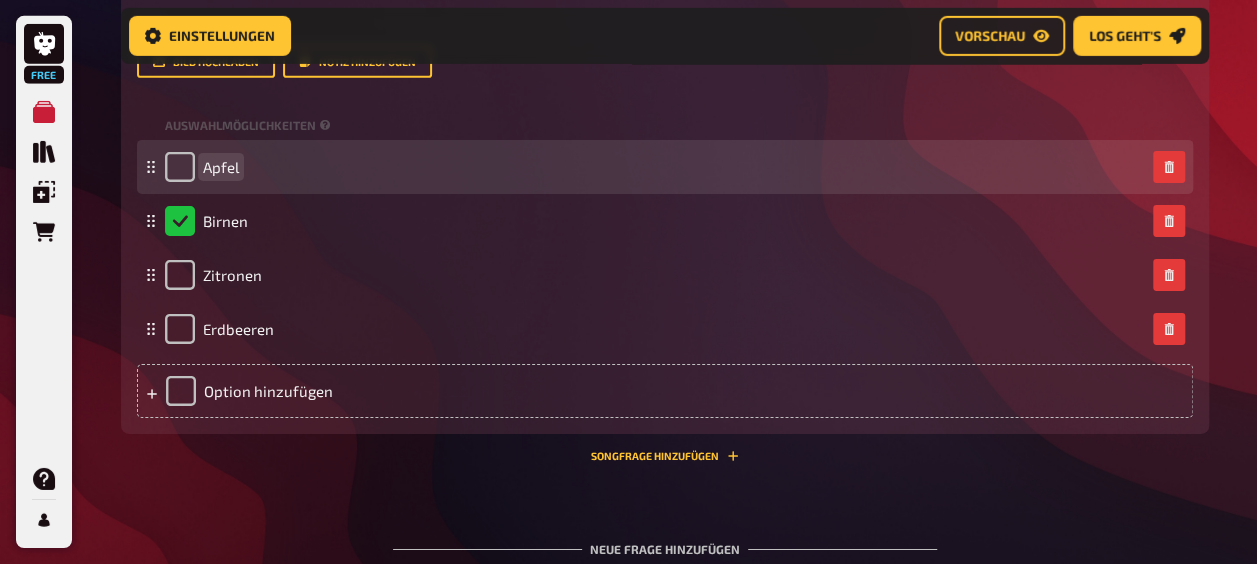 click on "Apfel" at bounding box center [221, 167] 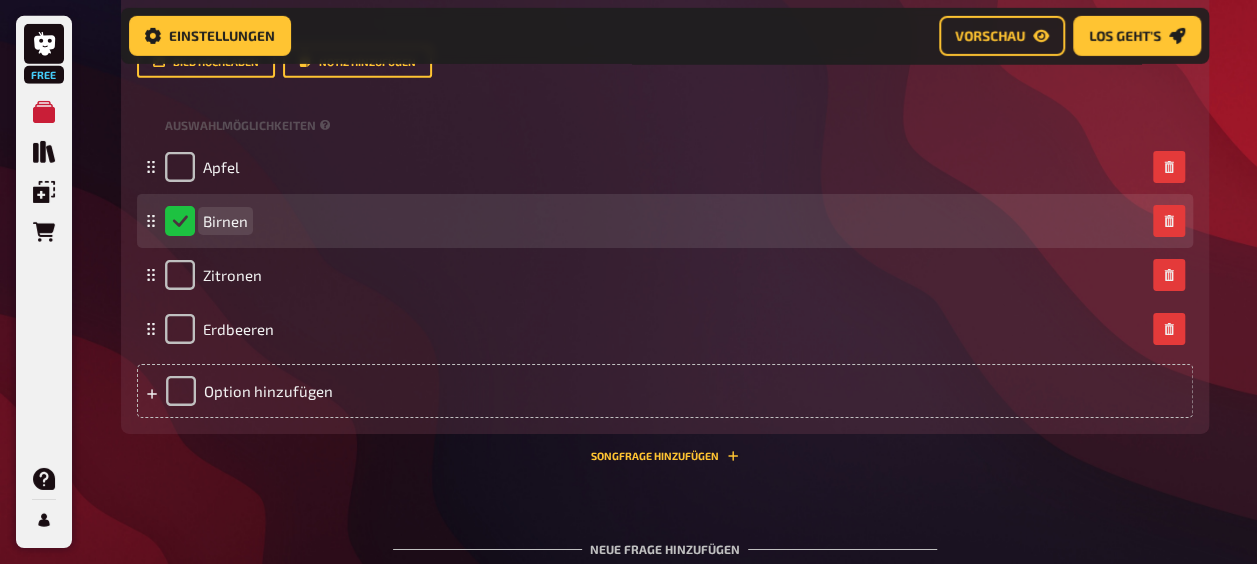 click on "Birnen" at bounding box center [655, 221] 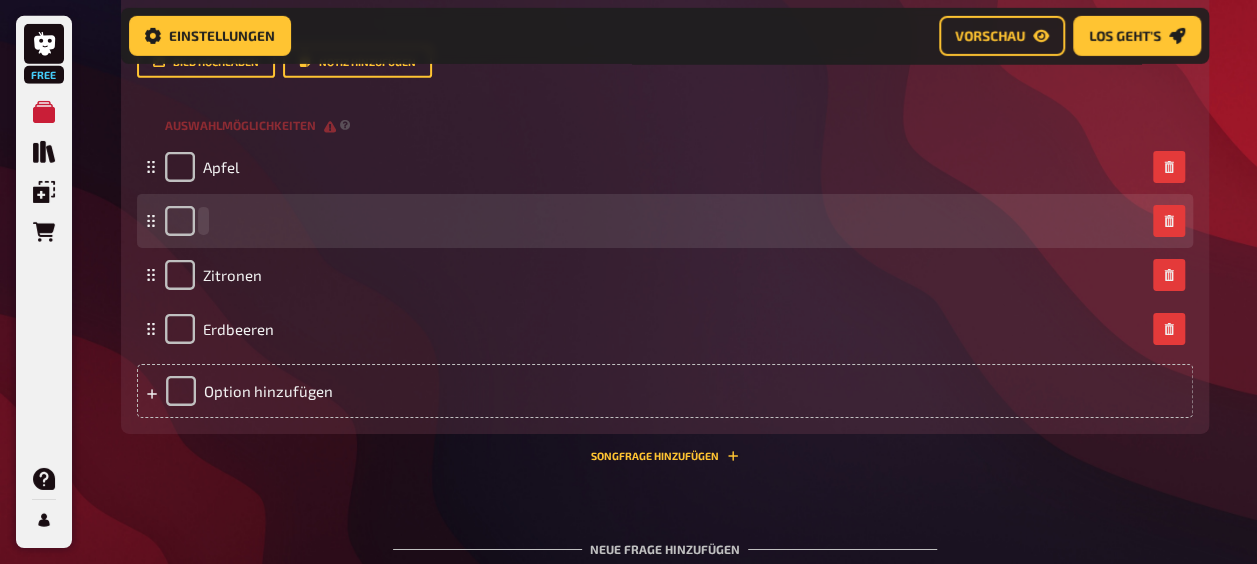 checkbox on "false" 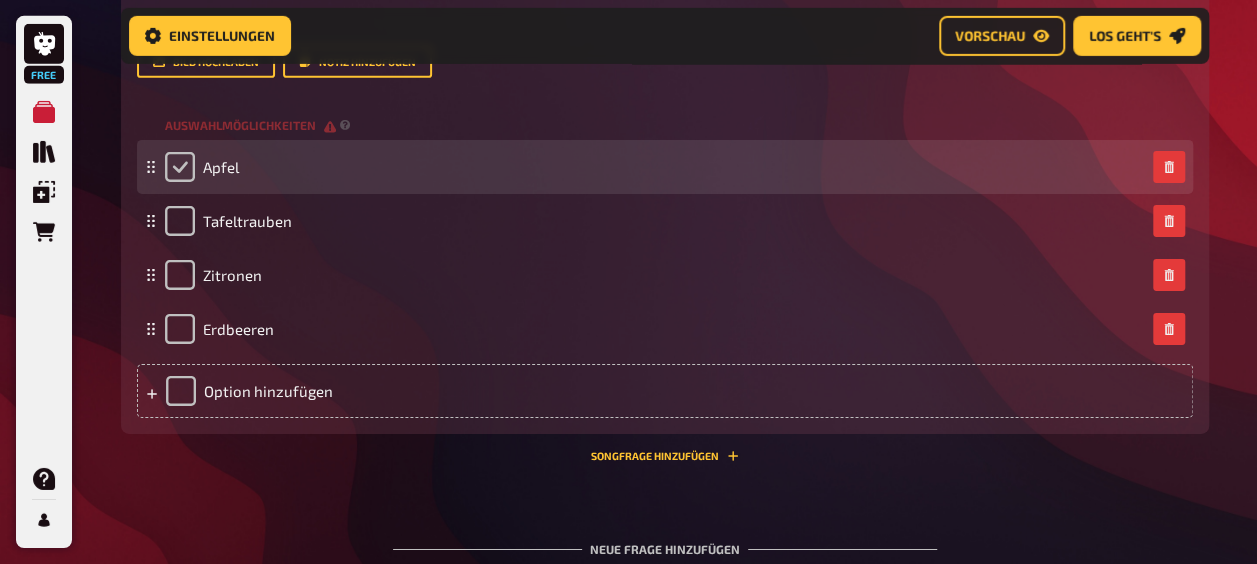 click at bounding box center (180, 167) 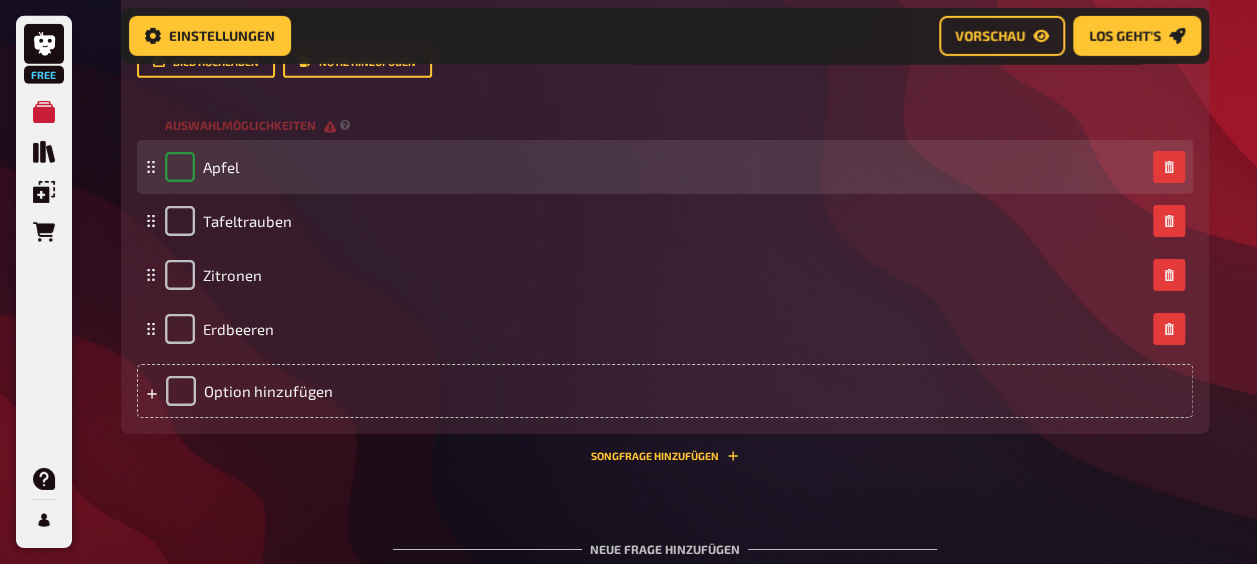 checkbox on "true" 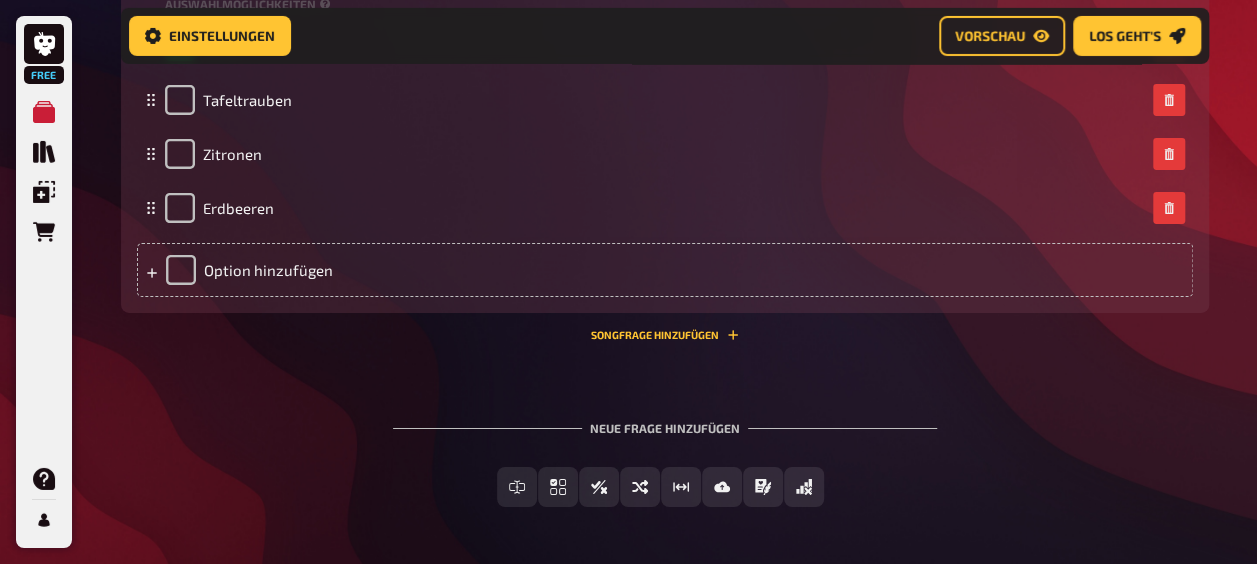 scroll, scrollTop: 3391, scrollLeft: 0, axis: vertical 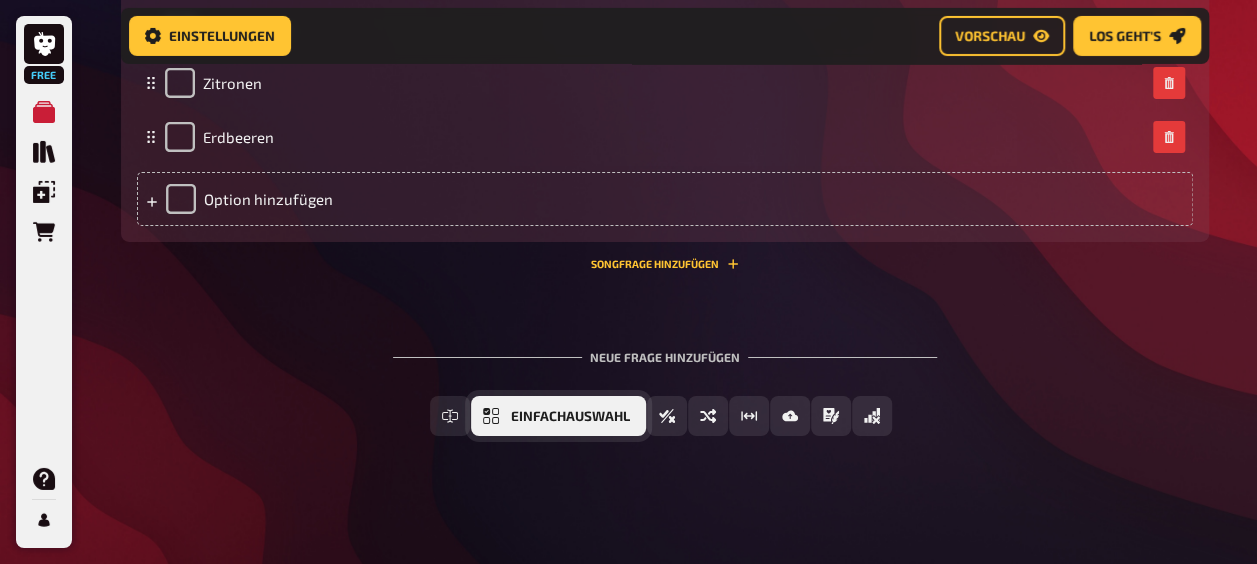 click on "Einfachauswahl" at bounding box center [570, 417] 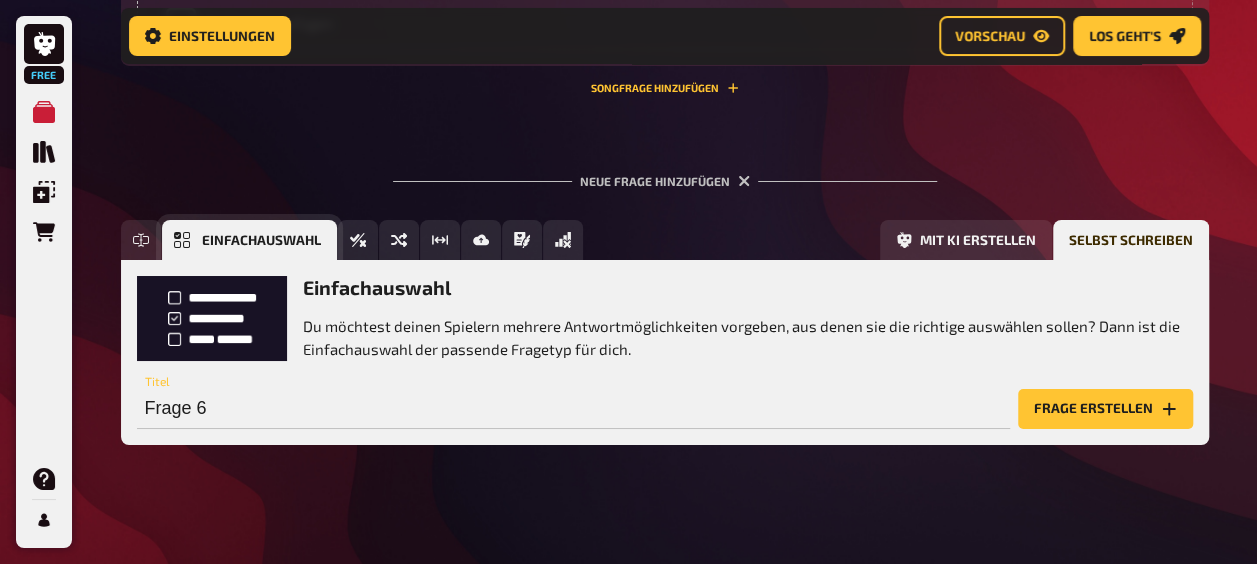scroll, scrollTop: 3575, scrollLeft: 0, axis: vertical 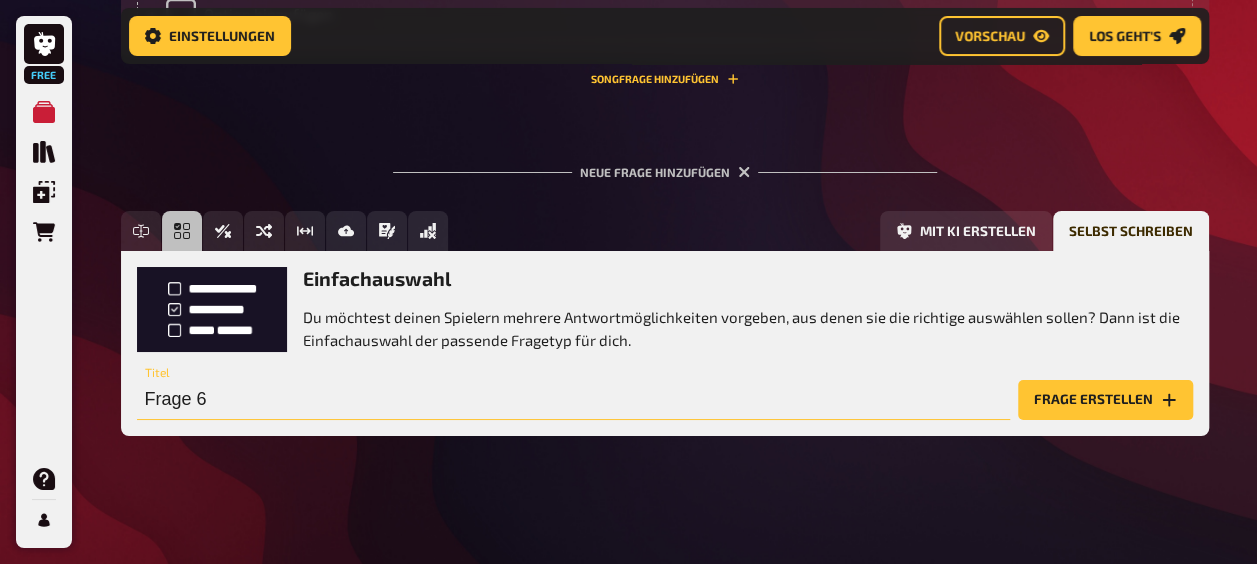 click on "Frage 6" at bounding box center (573, 400) 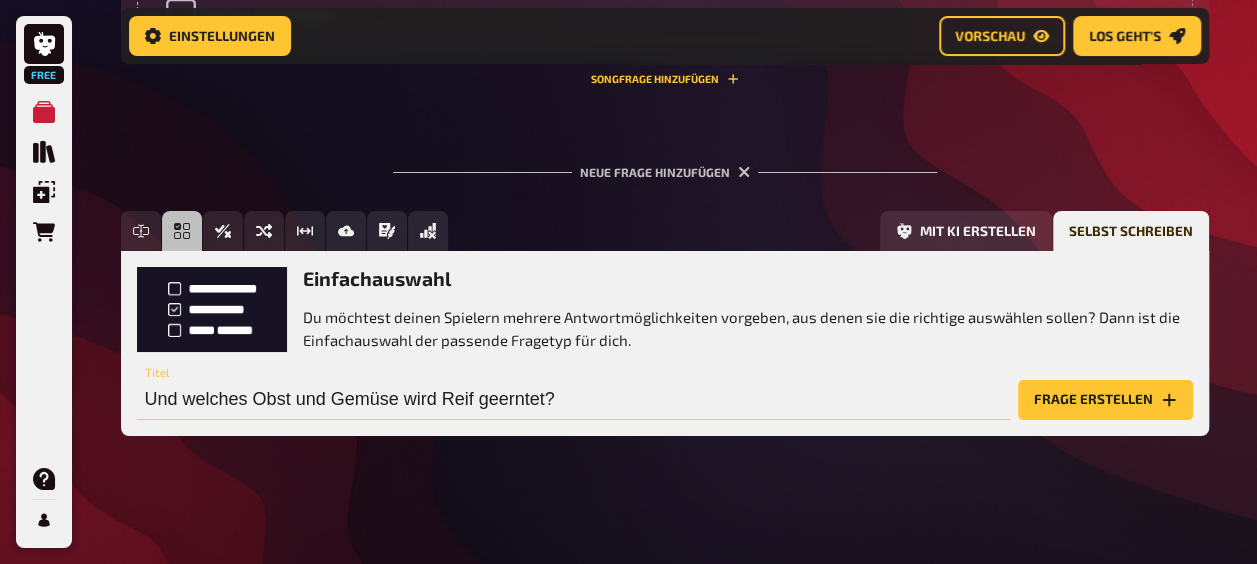 type on "Und welches Obst und Gemüse wird Reif geerntet?" 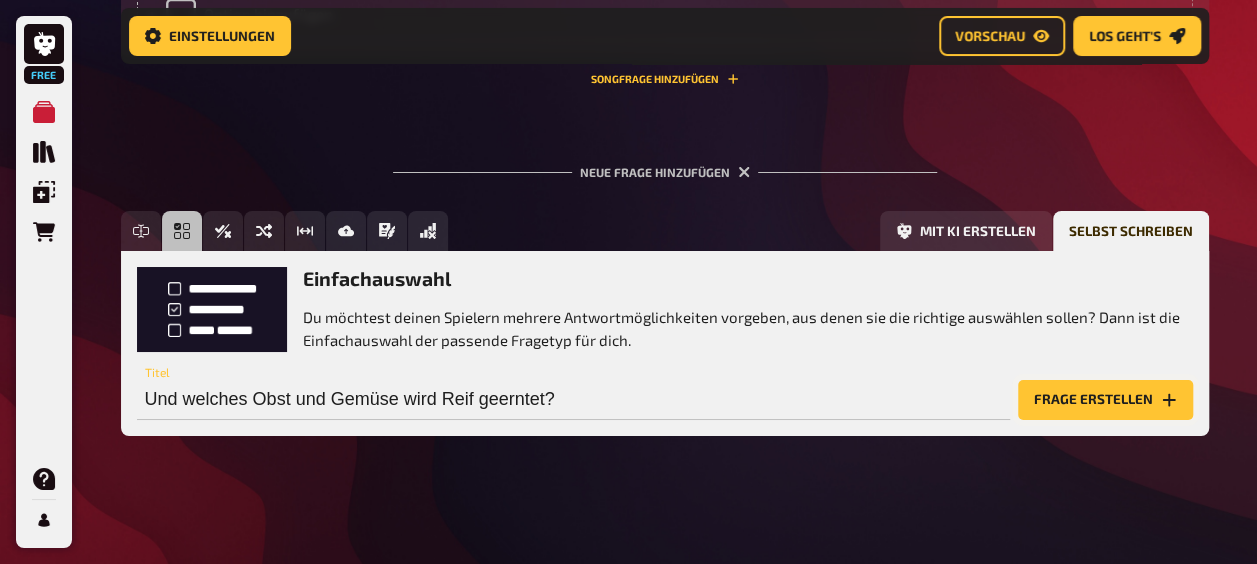 click on "Frage erstellen" at bounding box center (1105, 400) 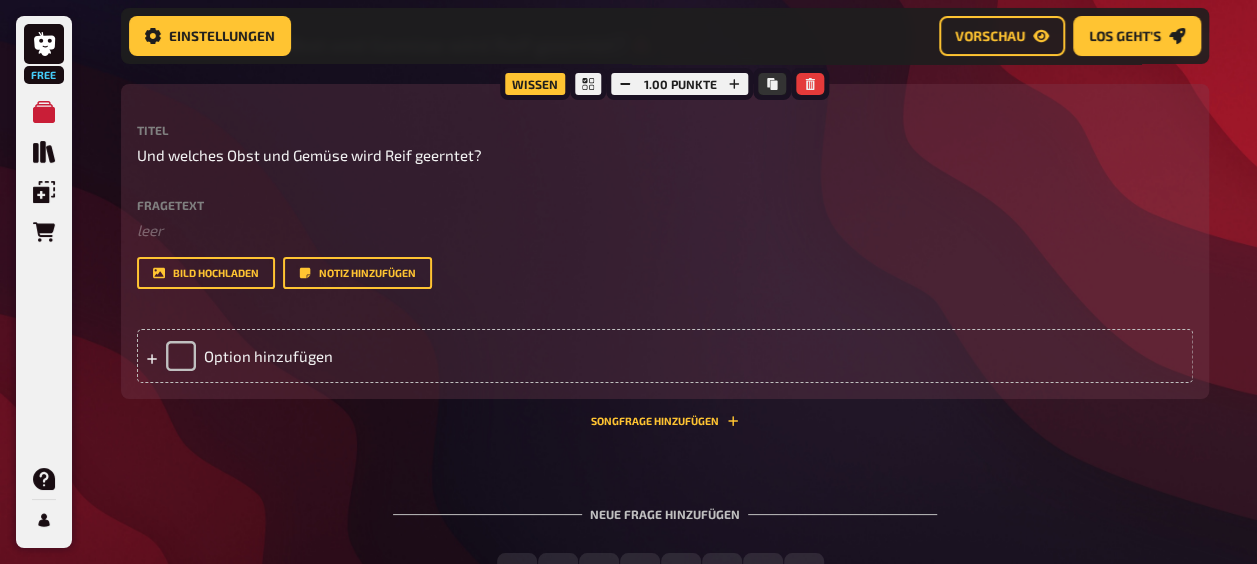 scroll, scrollTop: 3775, scrollLeft: 0, axis: vertical 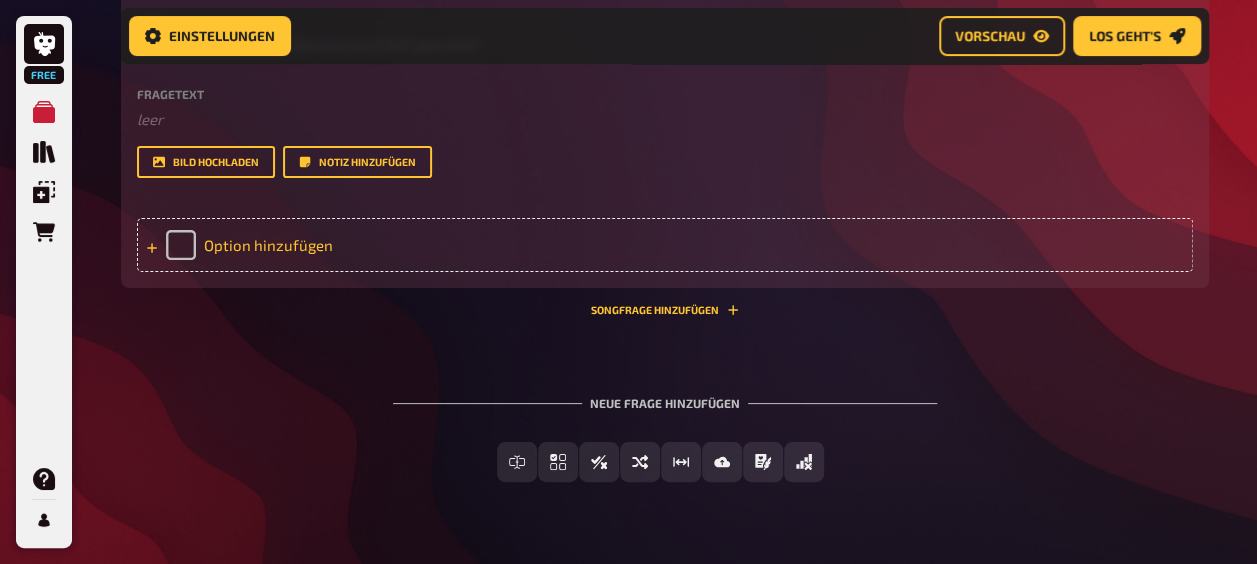 click on "Option hinzufügen" at bounding box center [665, 245] 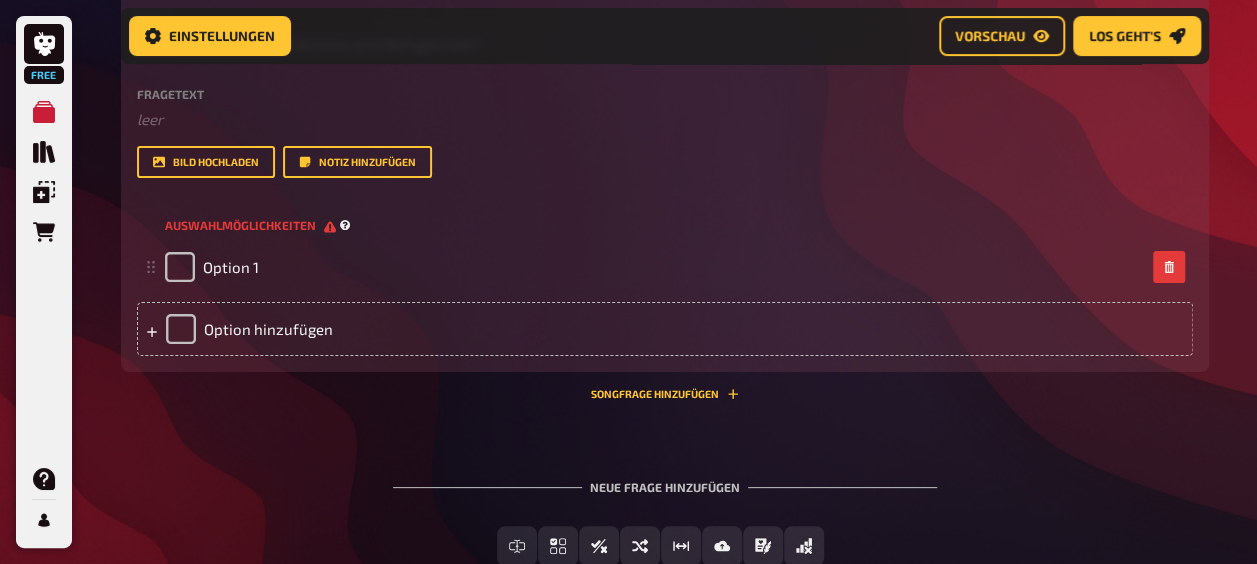 type 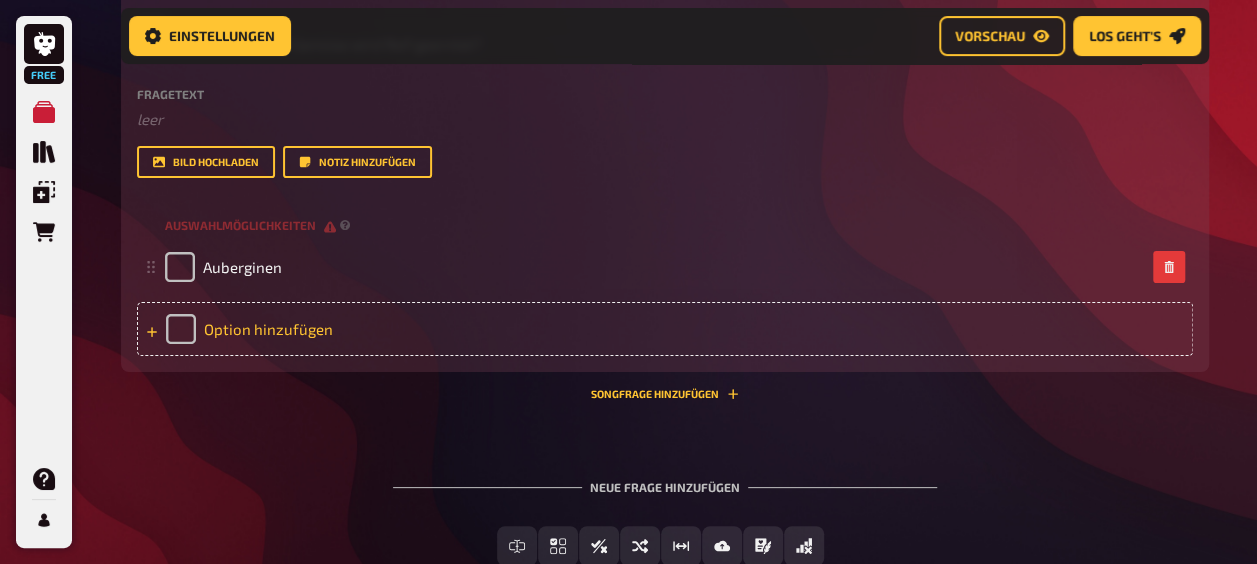 click on "Option hinzufügen" at bounding box center (665, 329) 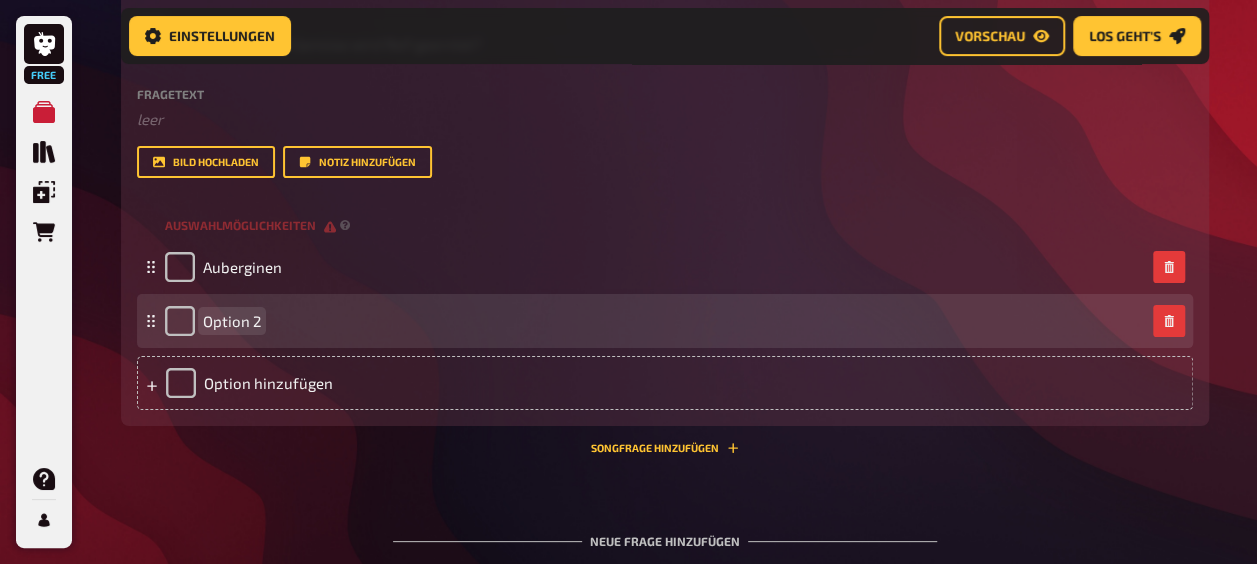 type 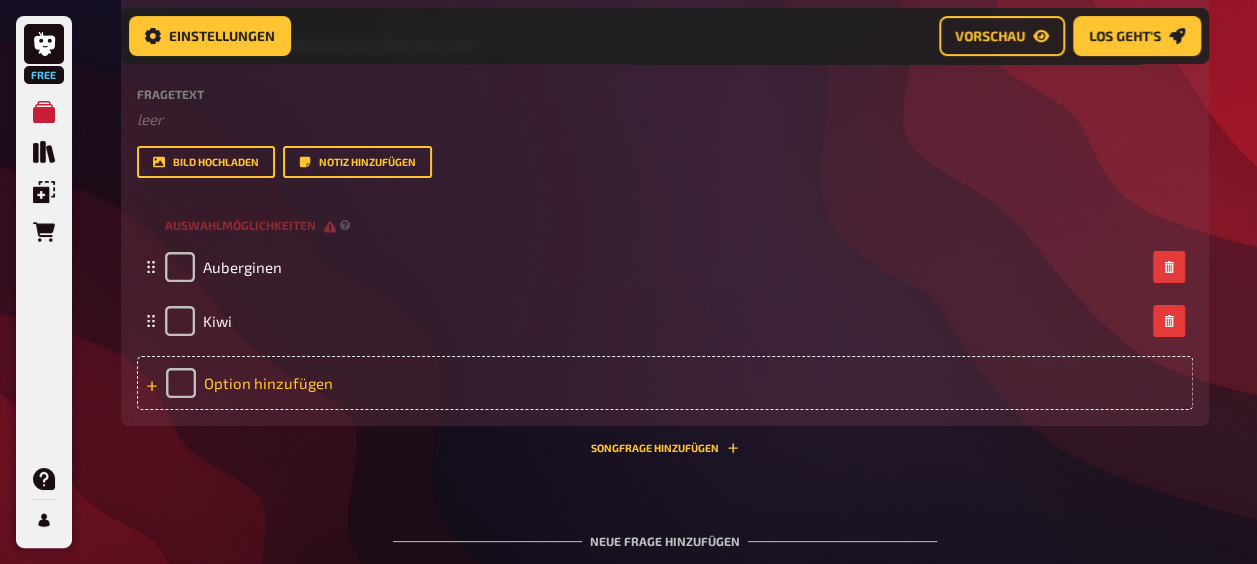 click on "Option hinzufügen" at bounding box center (665, 383) 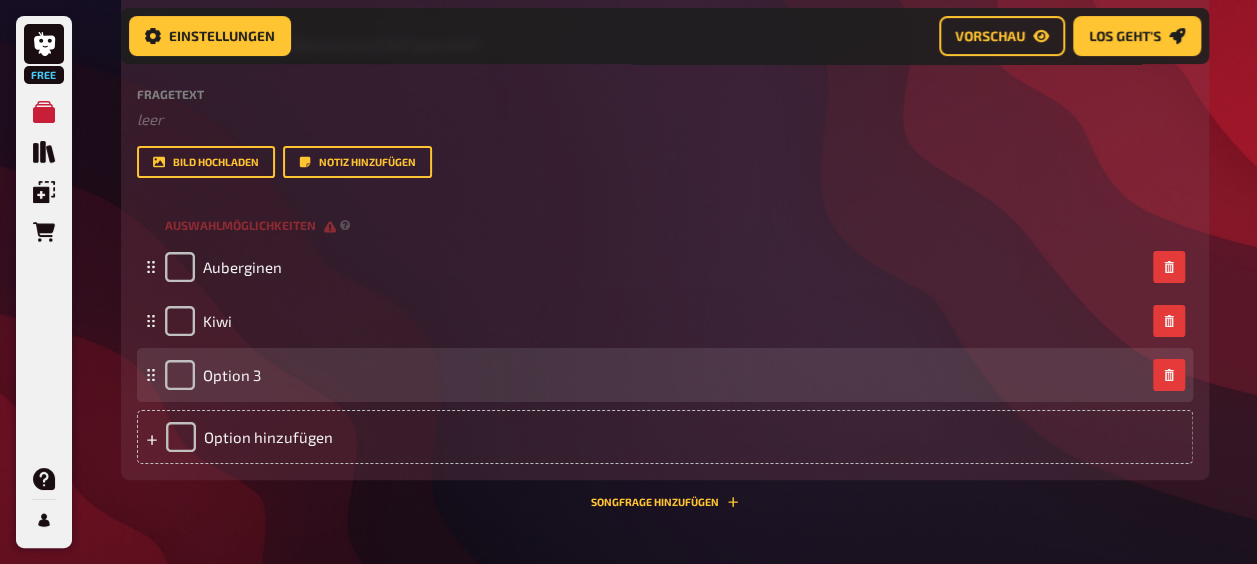 type 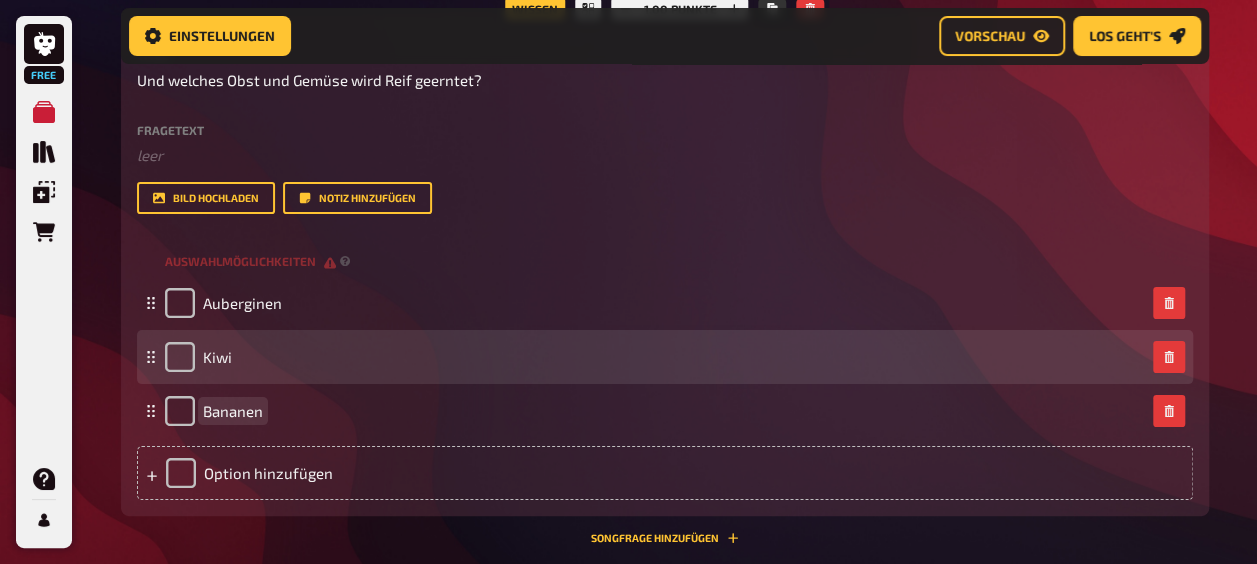 scroll, scrollTop: 3875, scrollLeft: 0, axis: vertical 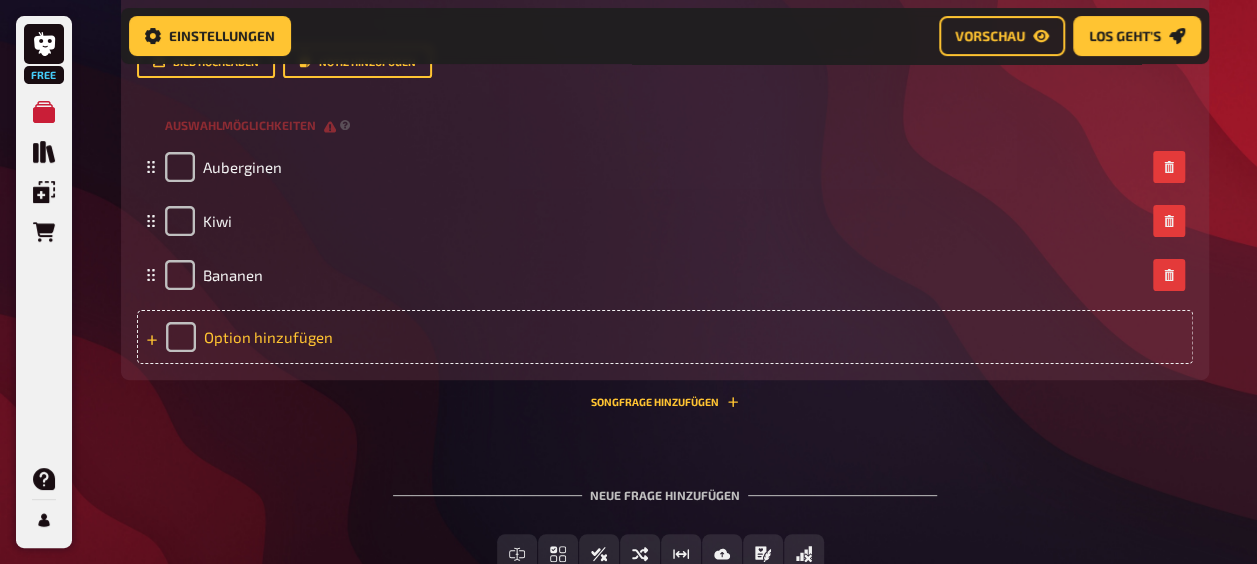 click on "Option hinzufügen" at bounding box center [665, 337] 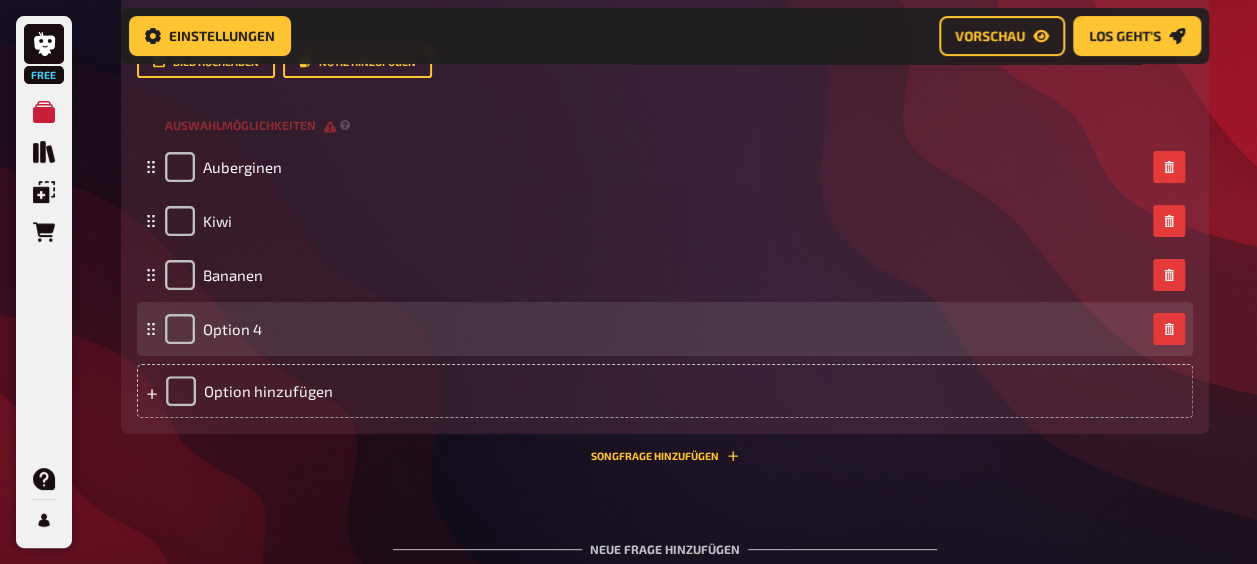 type 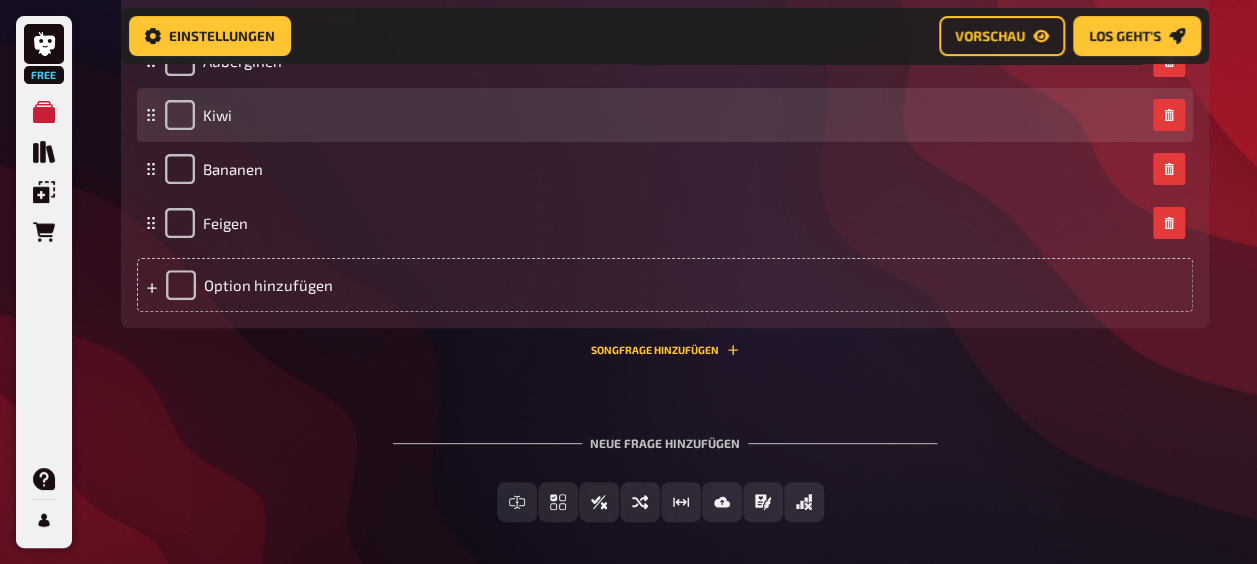 scroll, scrollTop: 3868, scrollLeft: 0, axis: vertical 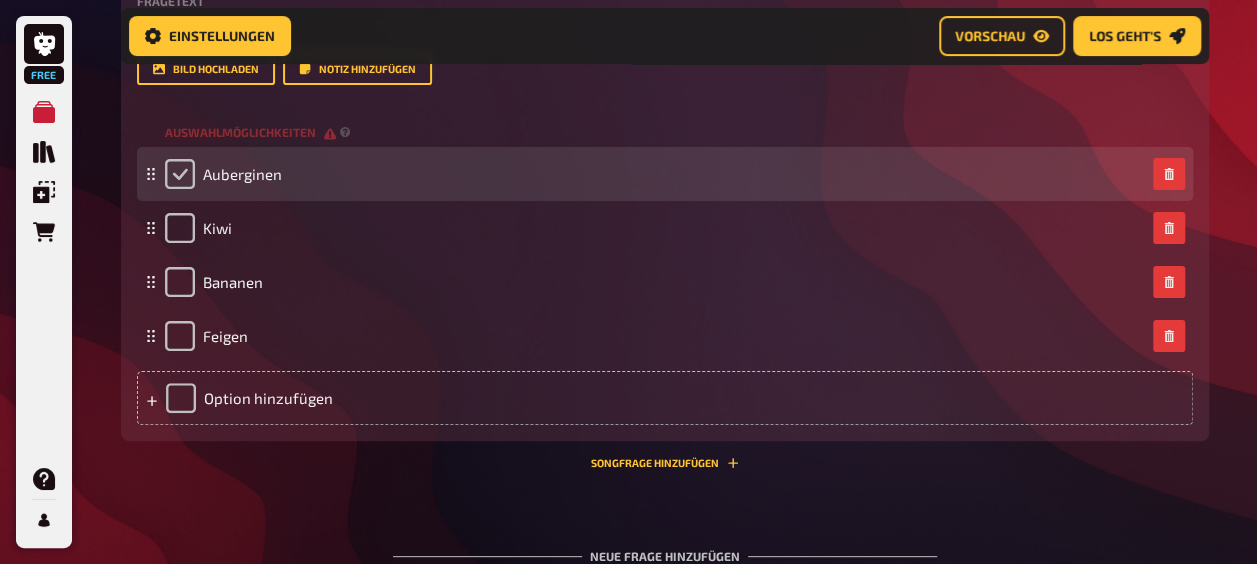 click at bounding box center (180, 174) 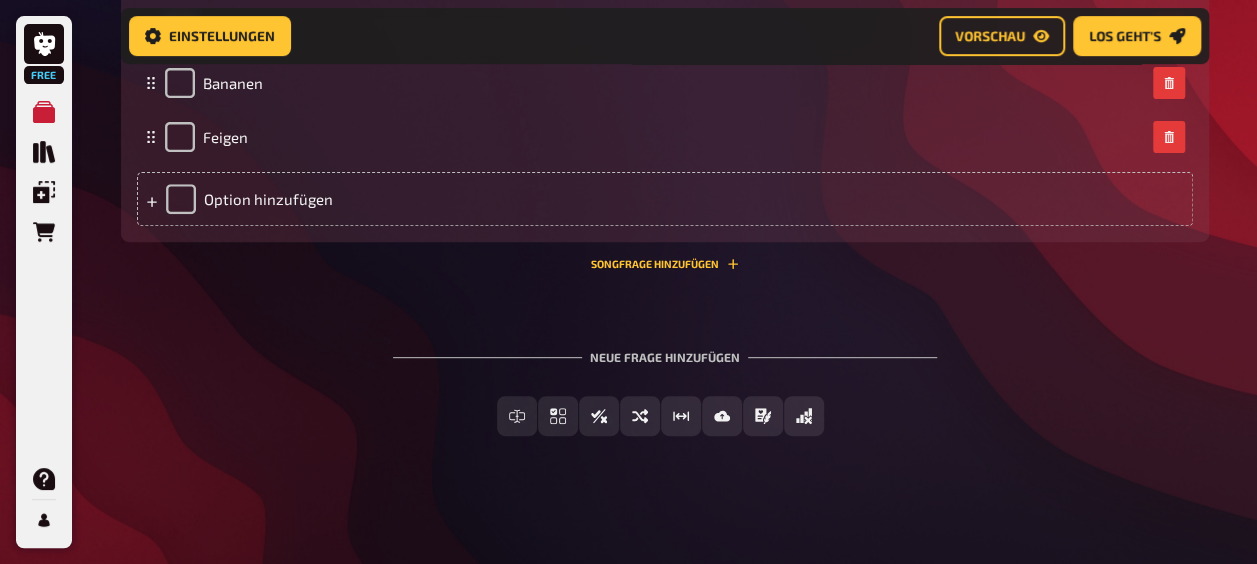 scroll, scrollTop: 3868, scrollLeft: 0, axis: vertical 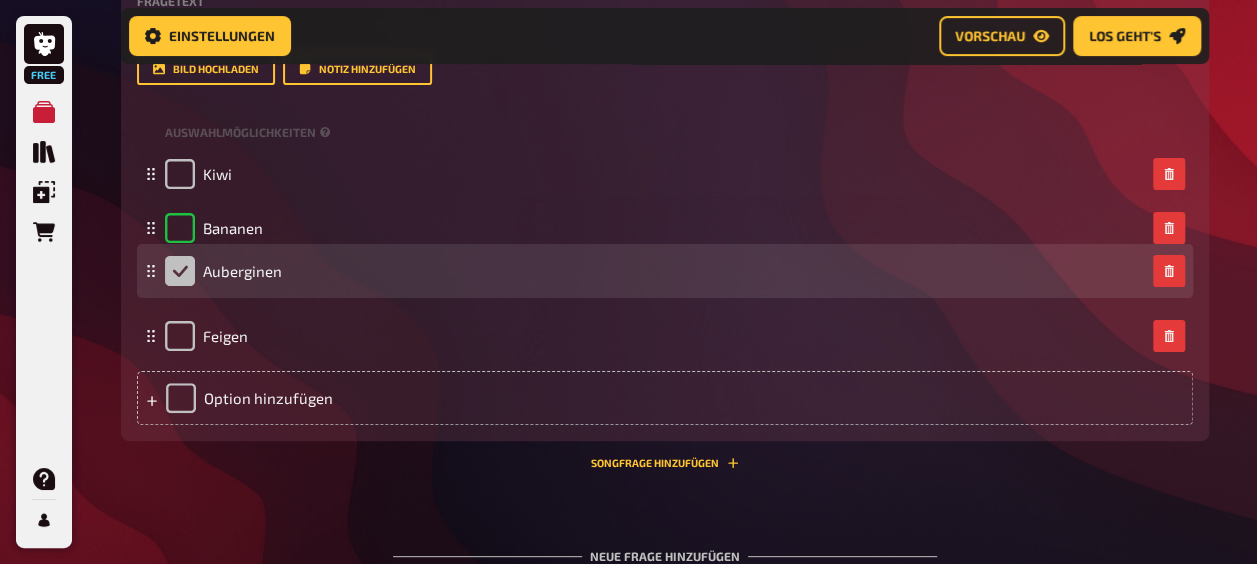 drag, startPoint x: 151, startPoint y: 175, endPoint x: 156, endPoint y: 274, distance: 99.12618 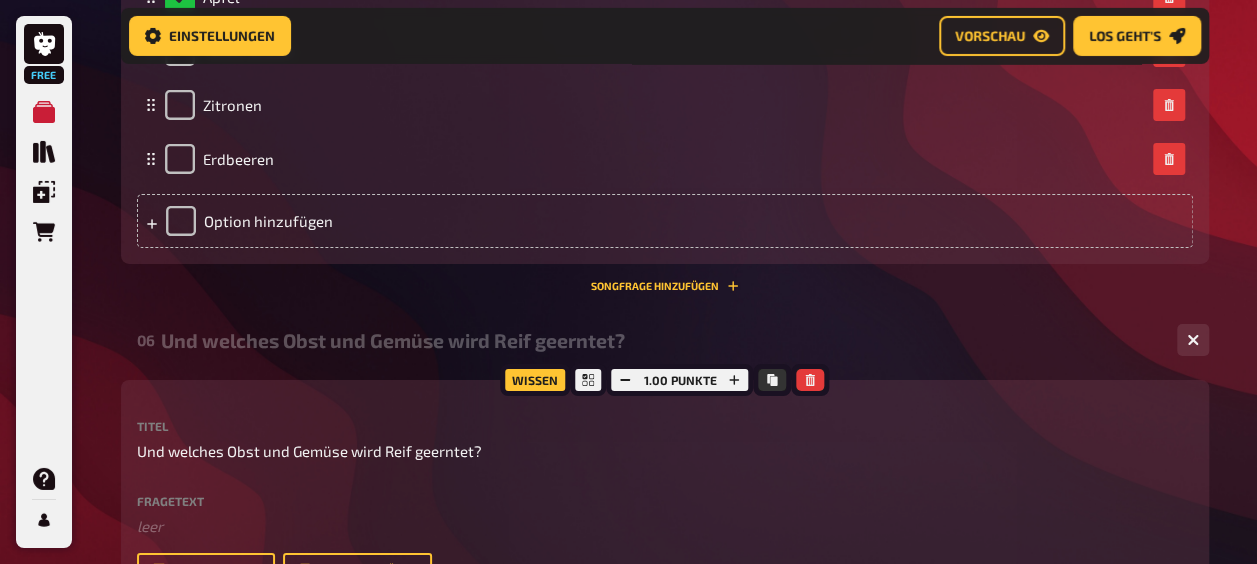 scroll, scrollTop: 2968, scrollLeft: 0, axis: vertical 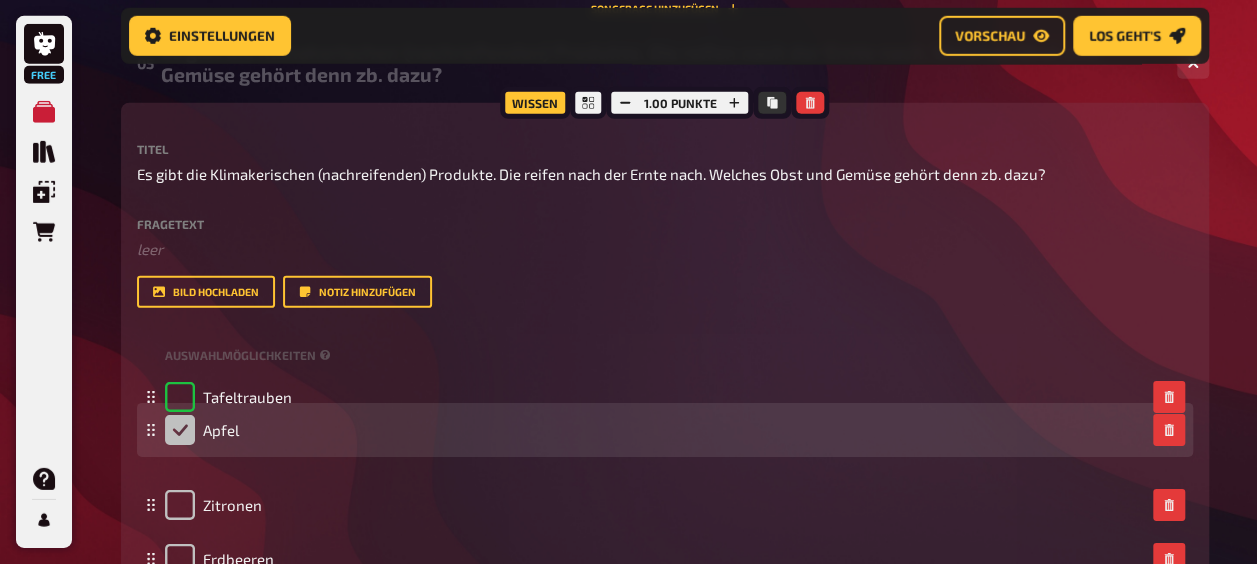 drag, startPoint x: 150, startPoint y: 416, endPoint x: 150, endPoint y: 450, distance: 34 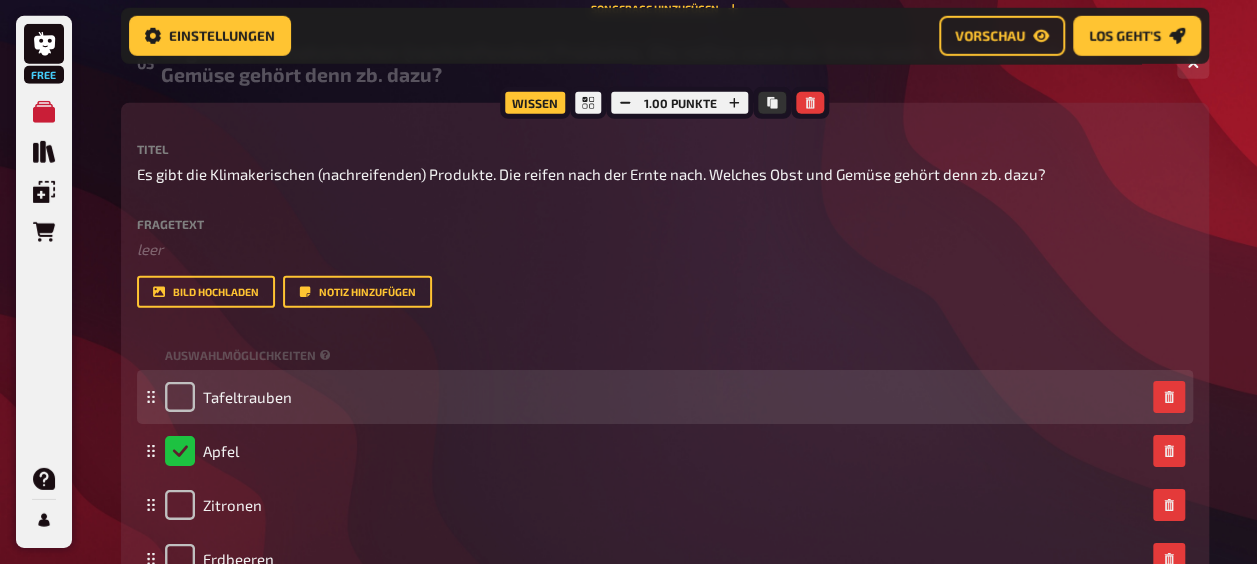 checkbox on "false" 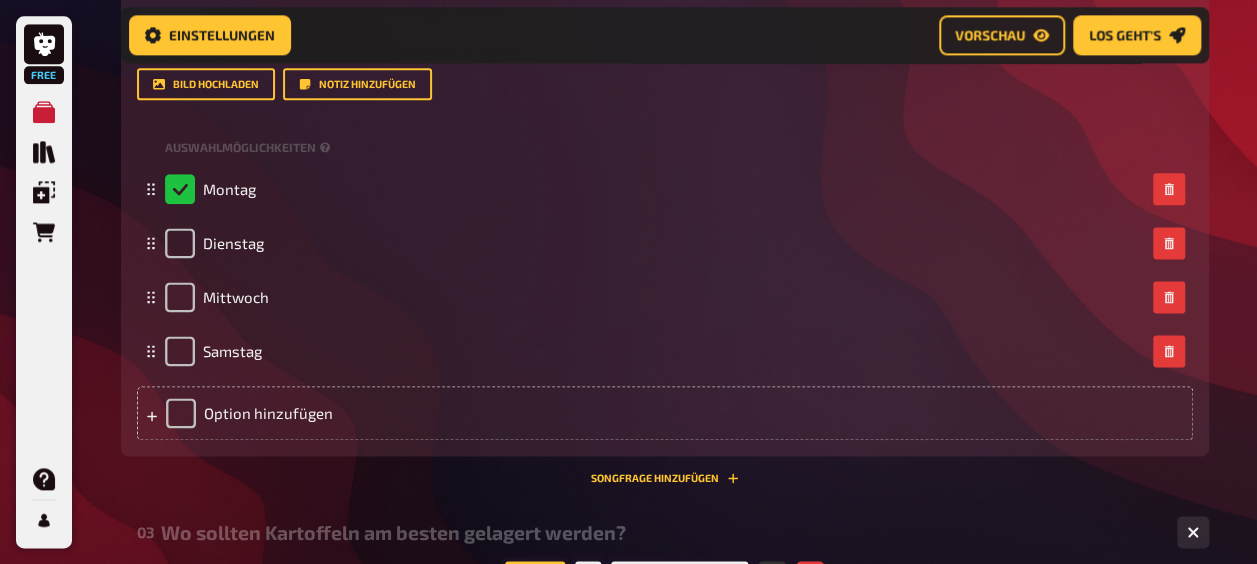 scroll, scrollTop: 1168, scrollLeft: 0, axis: vertical 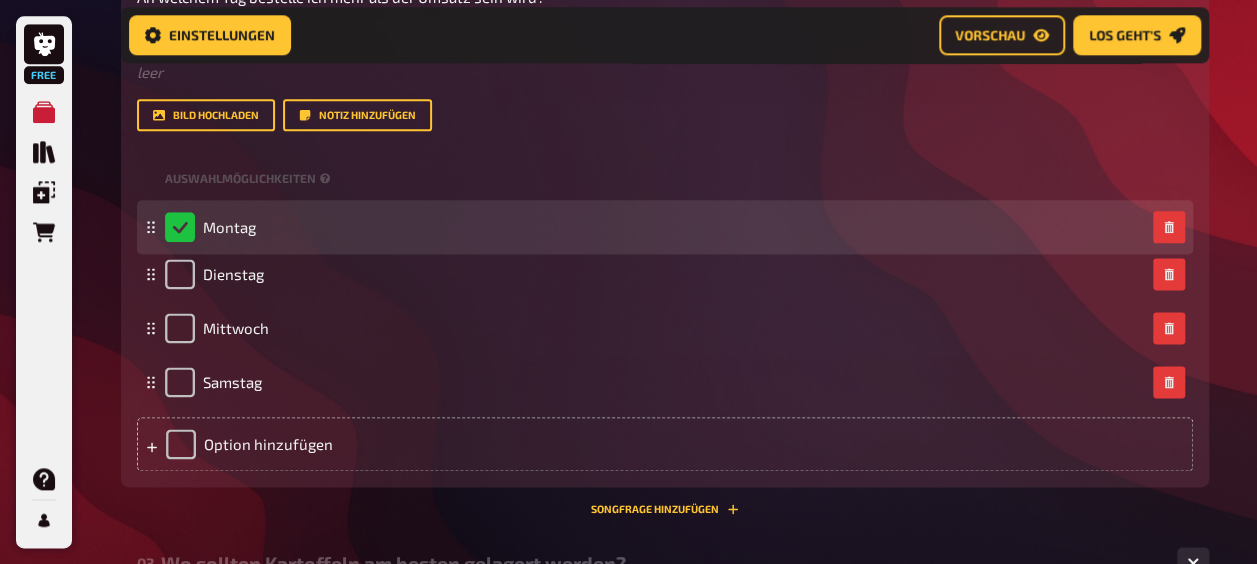 click 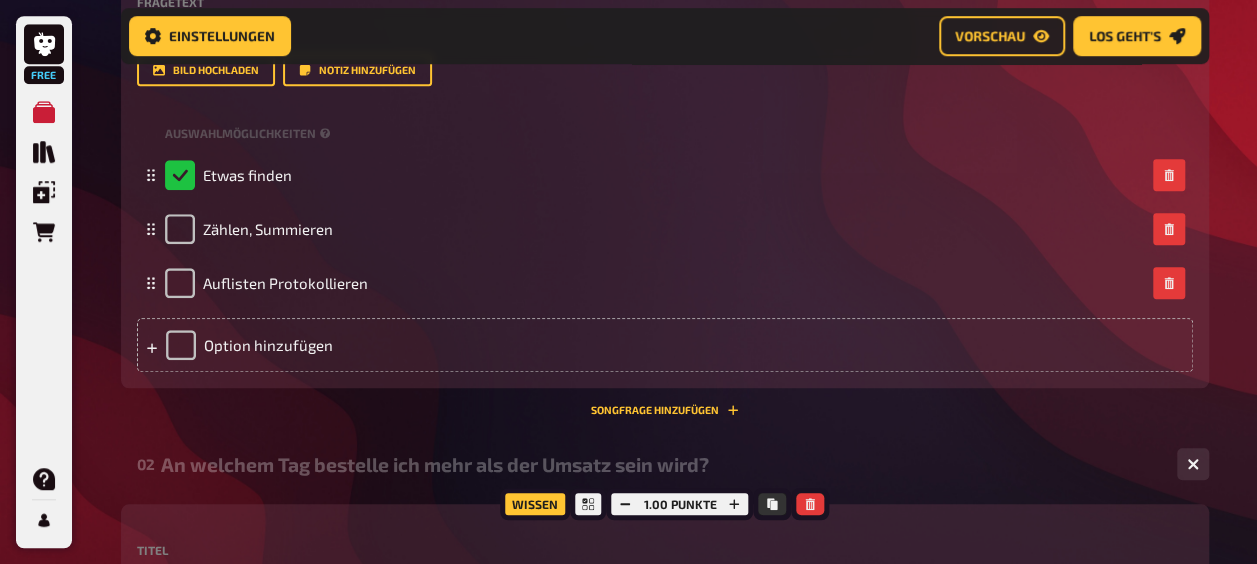 scroll, scrollTop: 568, scrollLeft: 0, axis: vertical 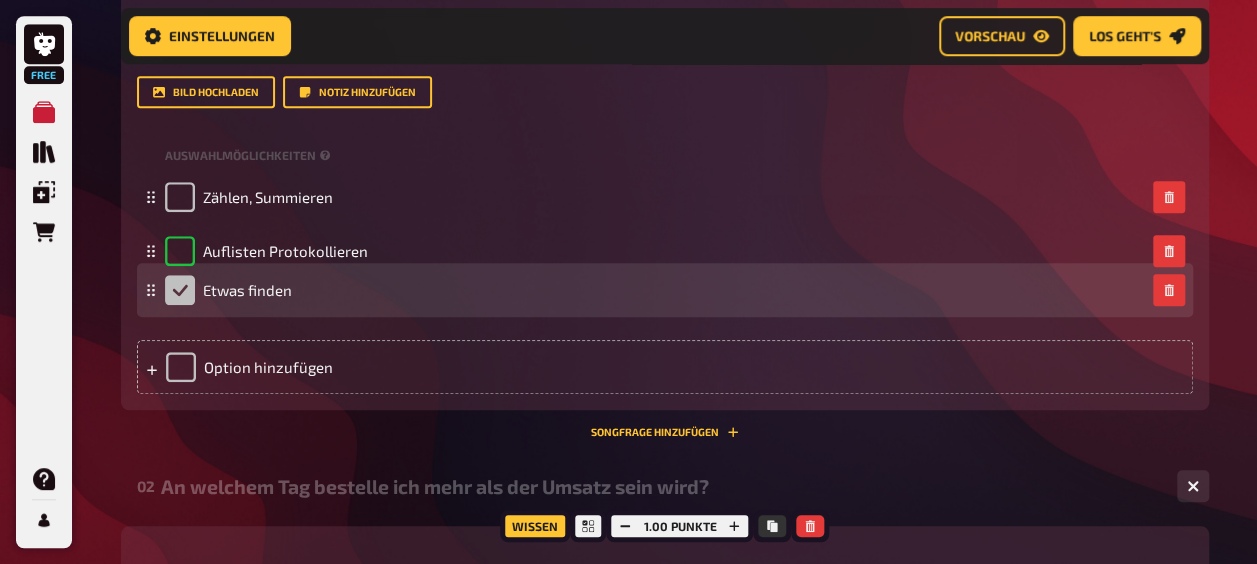 drag, startPoint x: 147, startPoint y: 202, endPoint x: 148, endPoint y: 295, distance: 93.00538 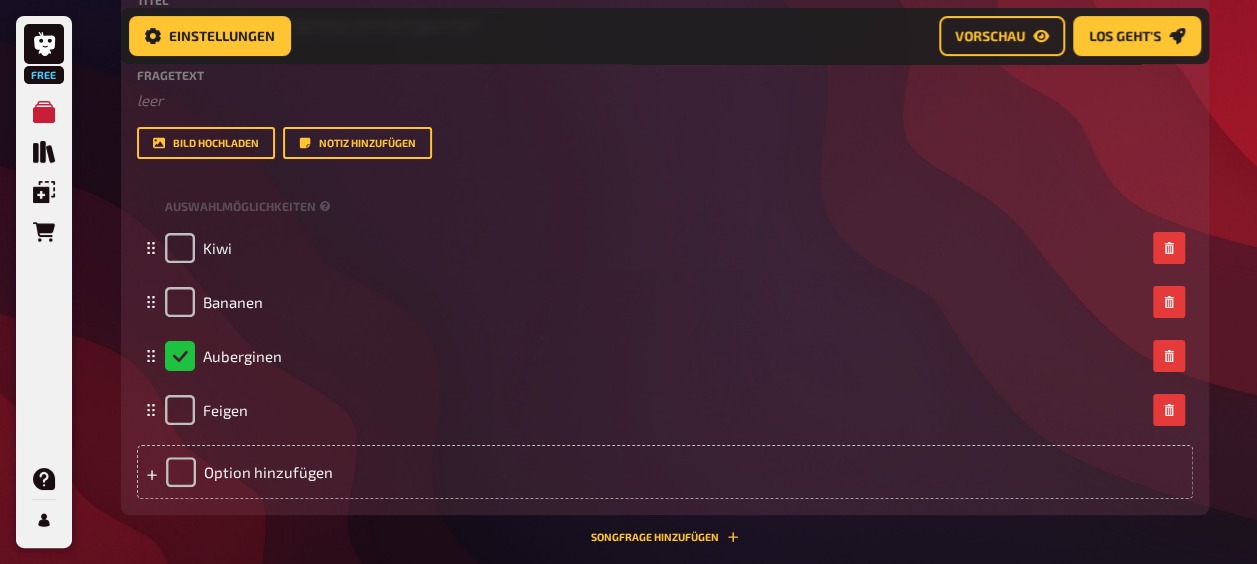 scroll, scrollTop: 4068, scrollLeft: 0, axis: vertical 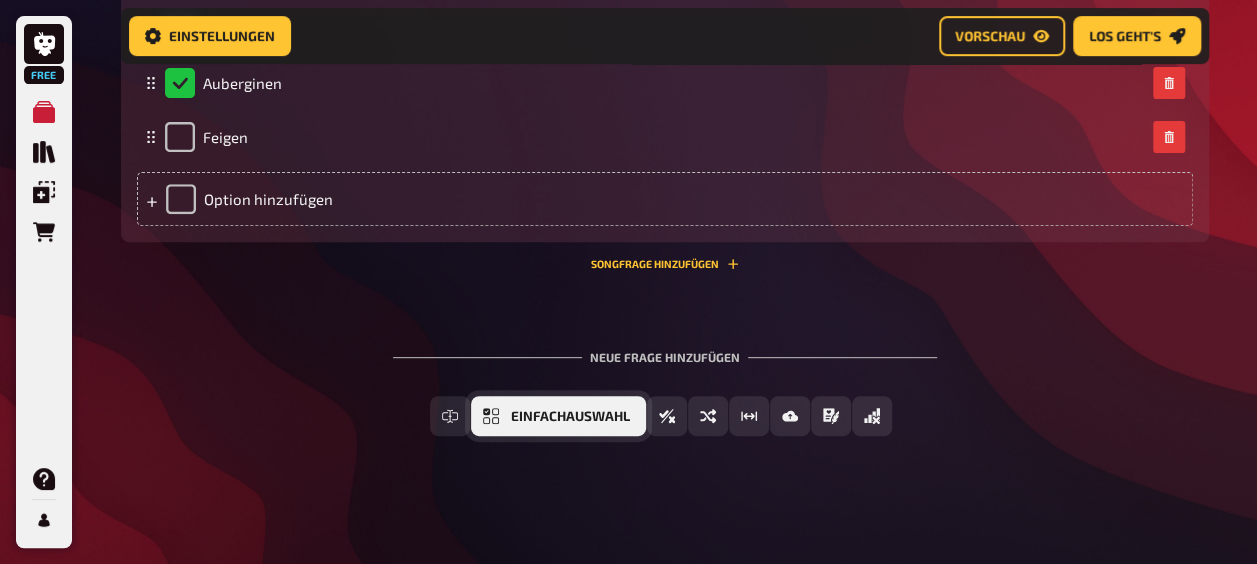 click on "Einfachauswahl" at bounding box center [570, 417] 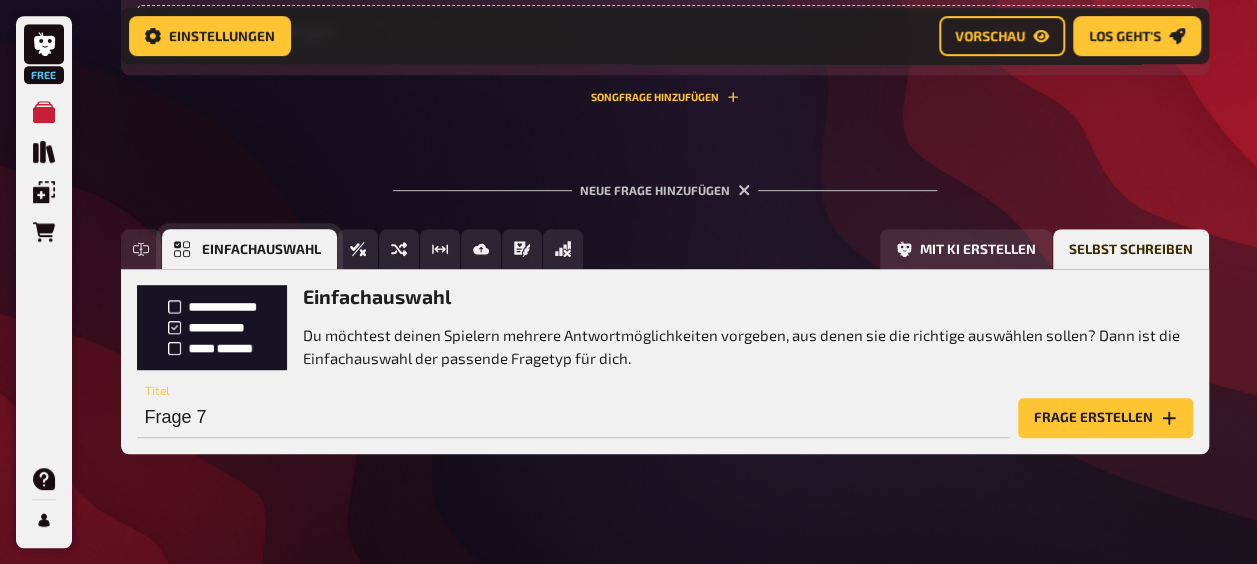 scroll, scrollTop: 4252, scrollLeft: 0, axis: vertical 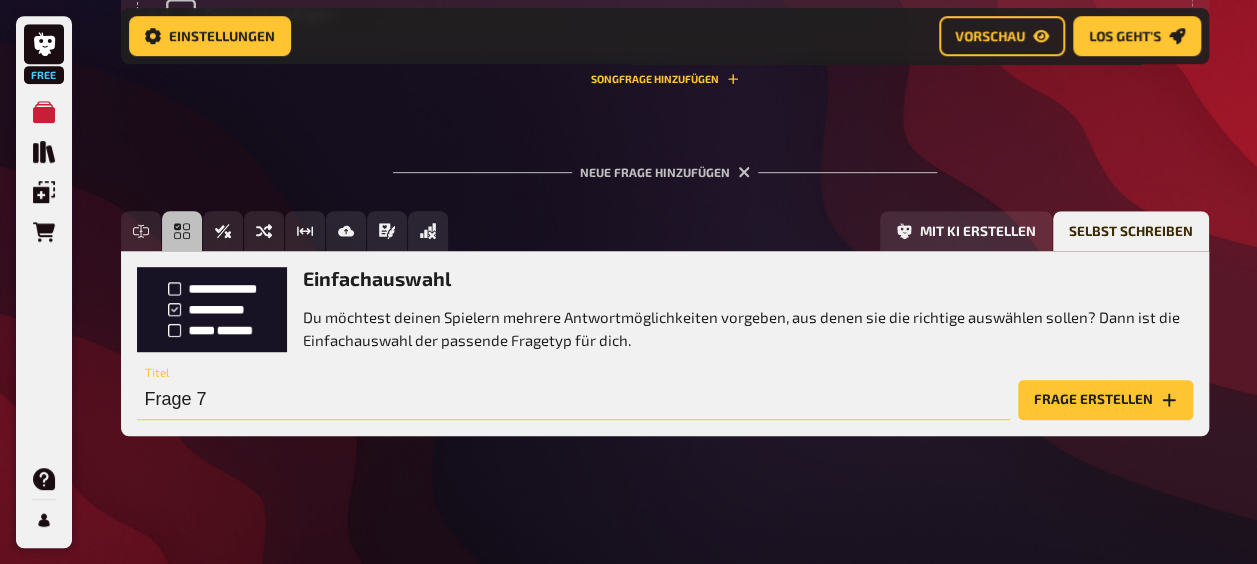 drag, startPoint x: 235, startPoint y: 392, endPoint x: 333, endPoint y: 371, distance: 100.22475 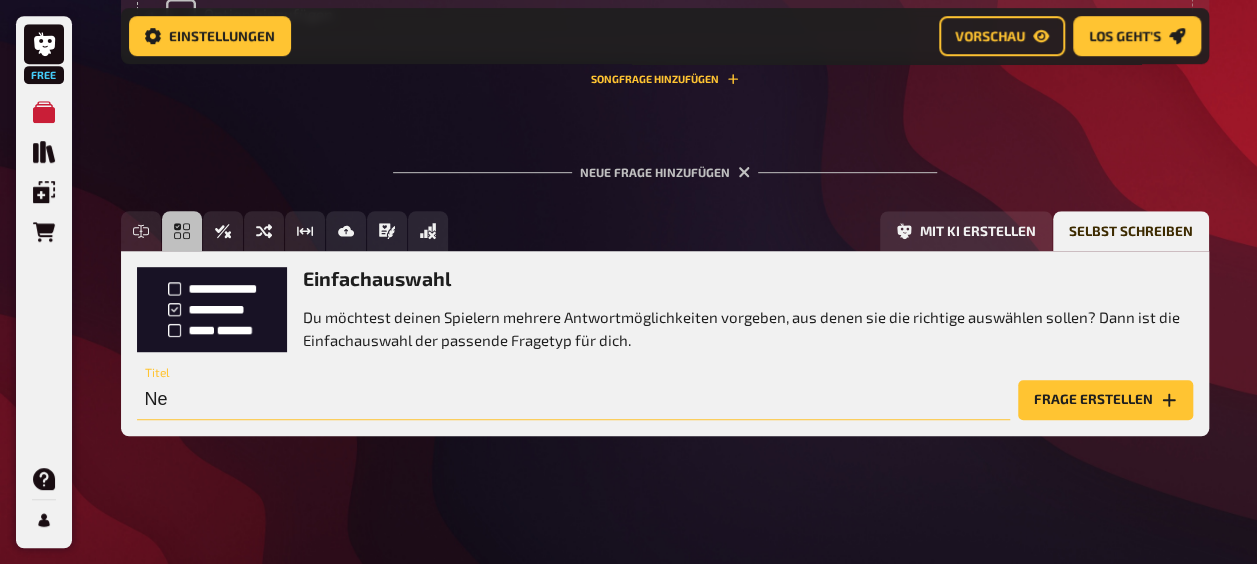 type on "N" 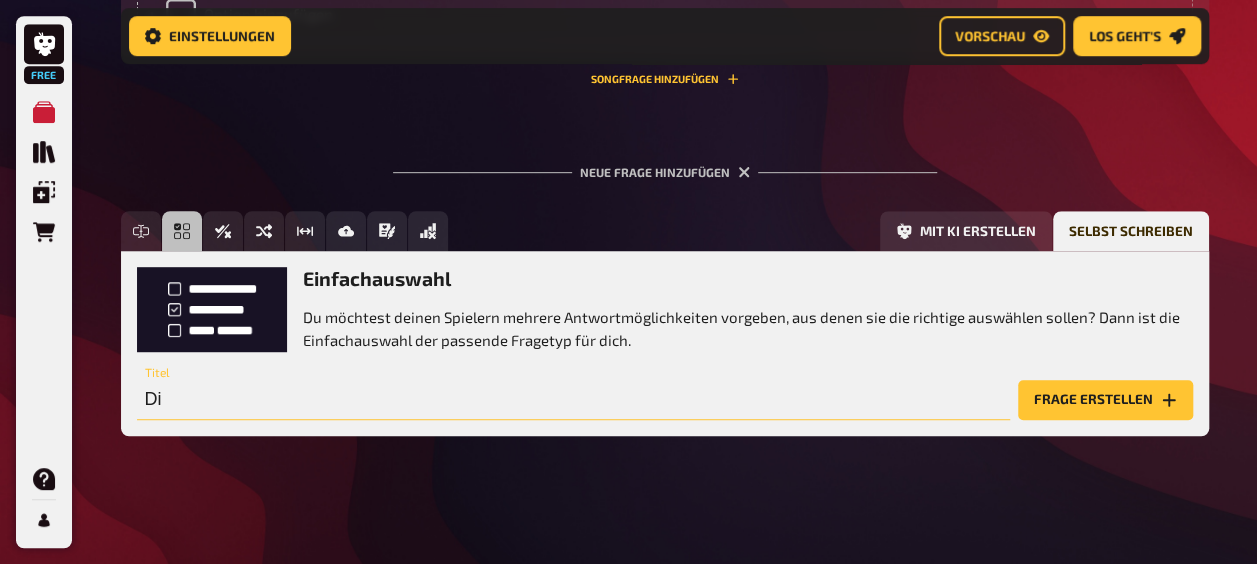 type on "D" 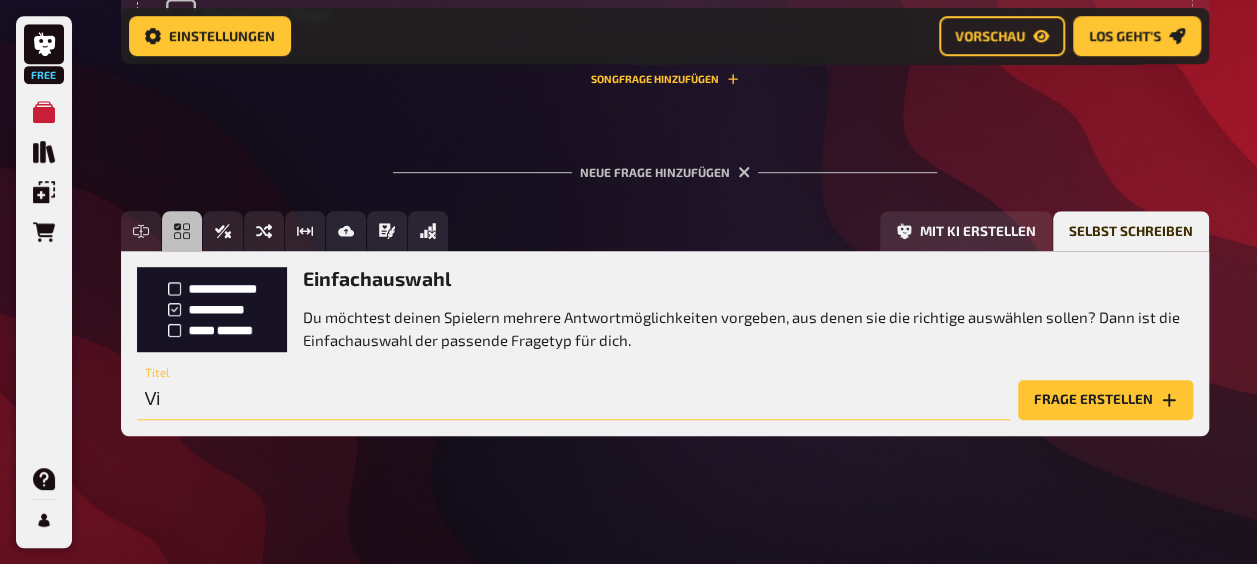 type on "V" 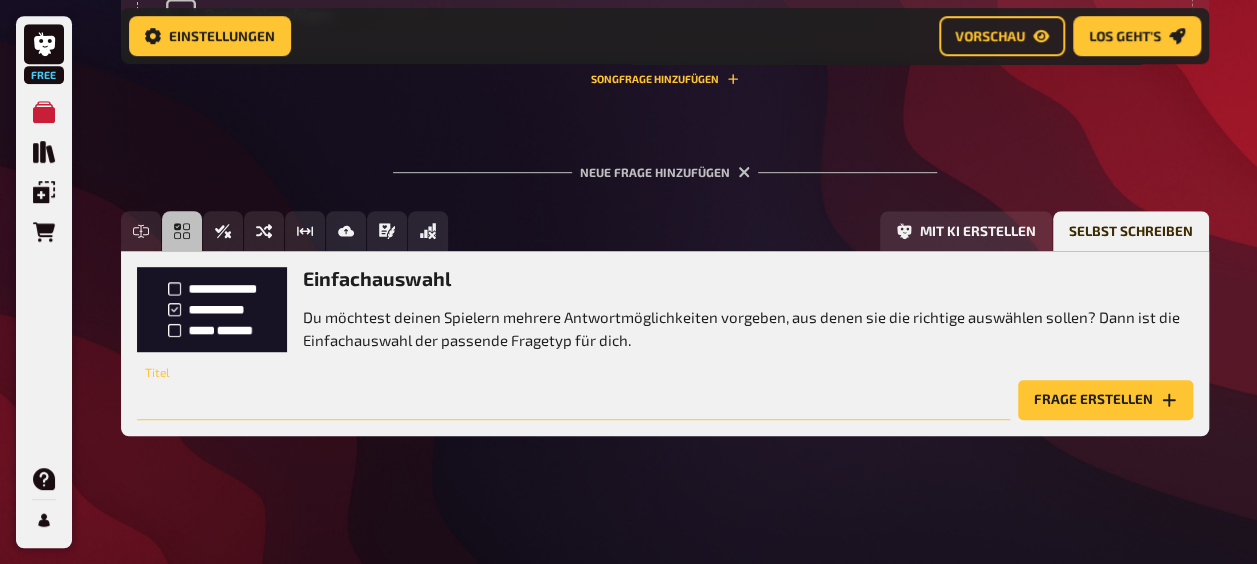 type on "E" 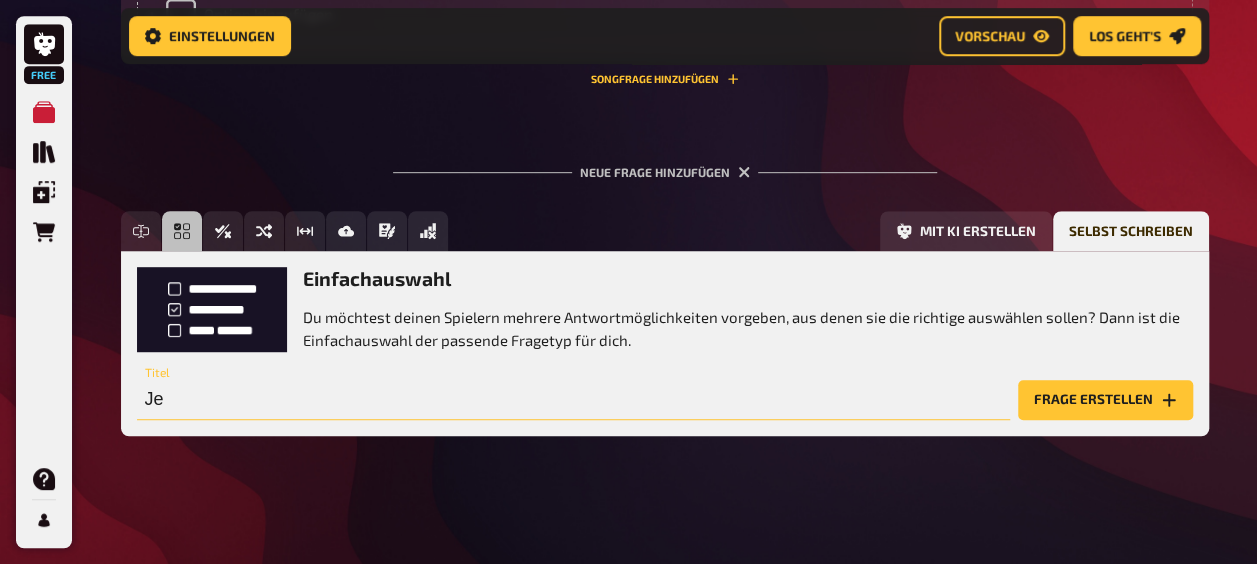 type on "J" 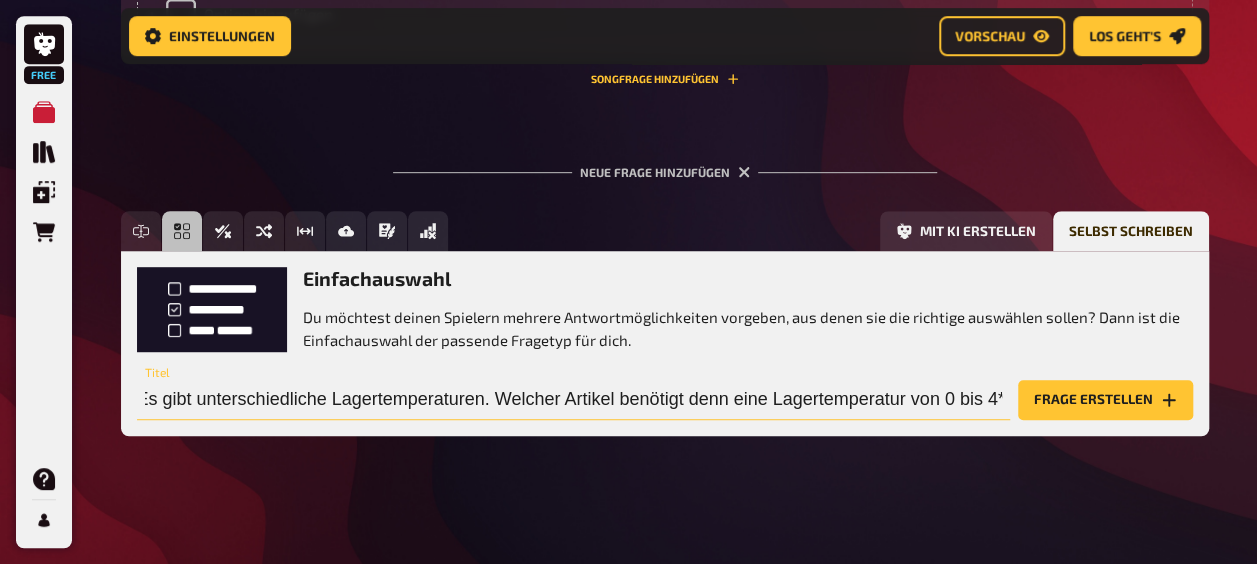 scroll, scrollTop: 0, scrollLeft: 22, axis: horizontal 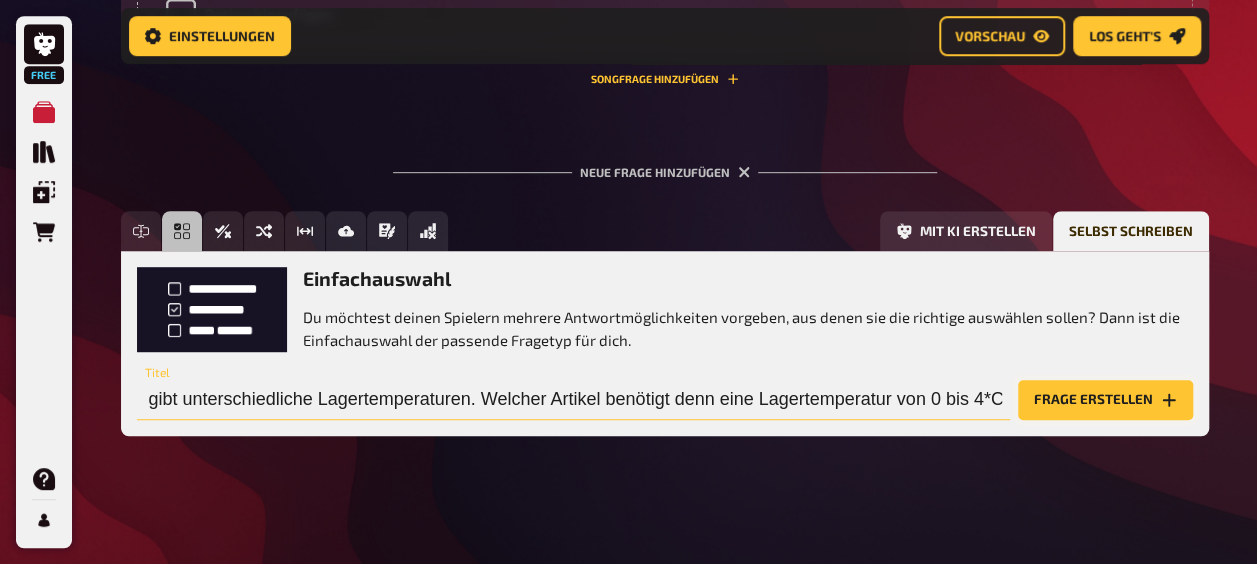 type on "Es gibt unterschiedliche Lagertemperaturen. Welcher Artikel benötigt denn eine Lagertemperatur von 0 bis 4*C" 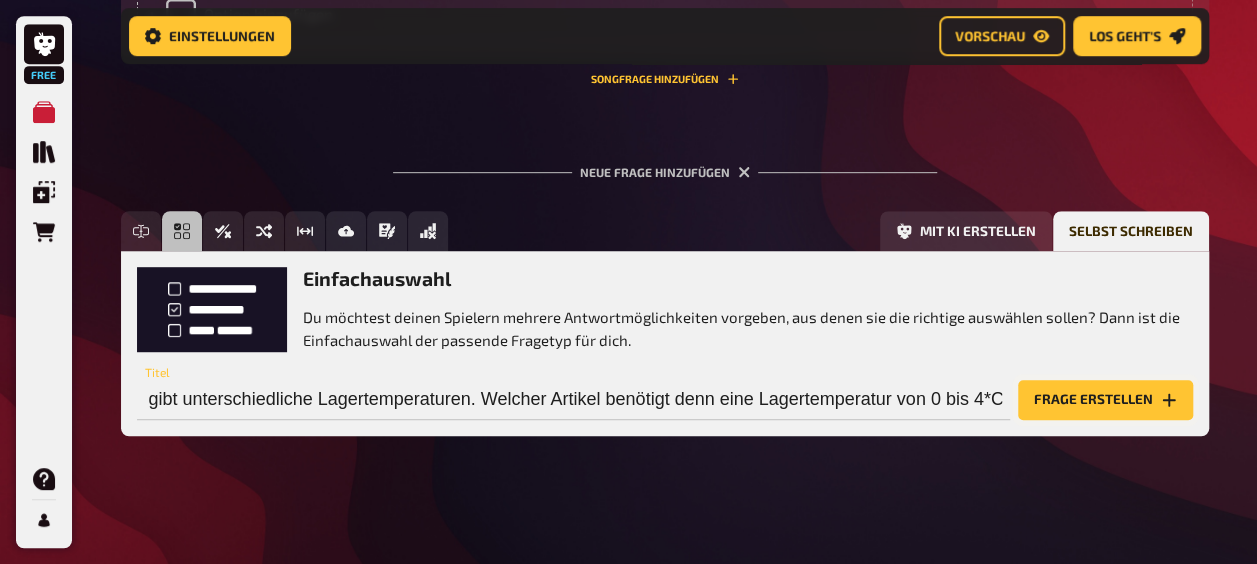 click on "Frage erstellen" at bounding box center [1105, 400] 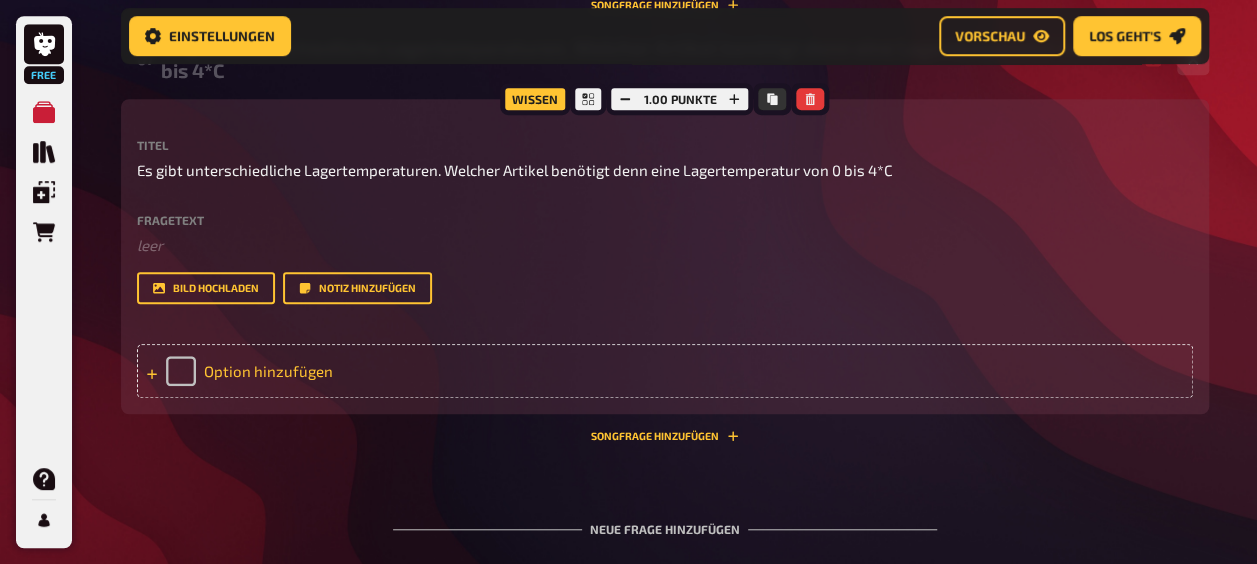 scroll, scrollTop: 4352, scrollLeft: 0, axis: vertical 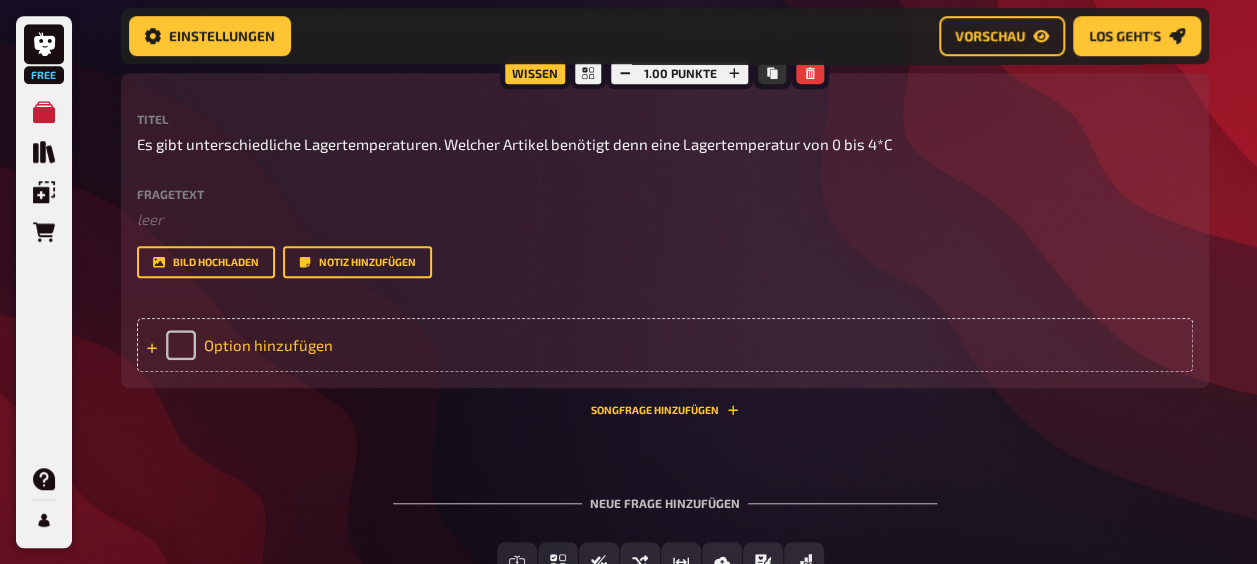 click on "Option hinzufügen" at bounding box center (665, 345) 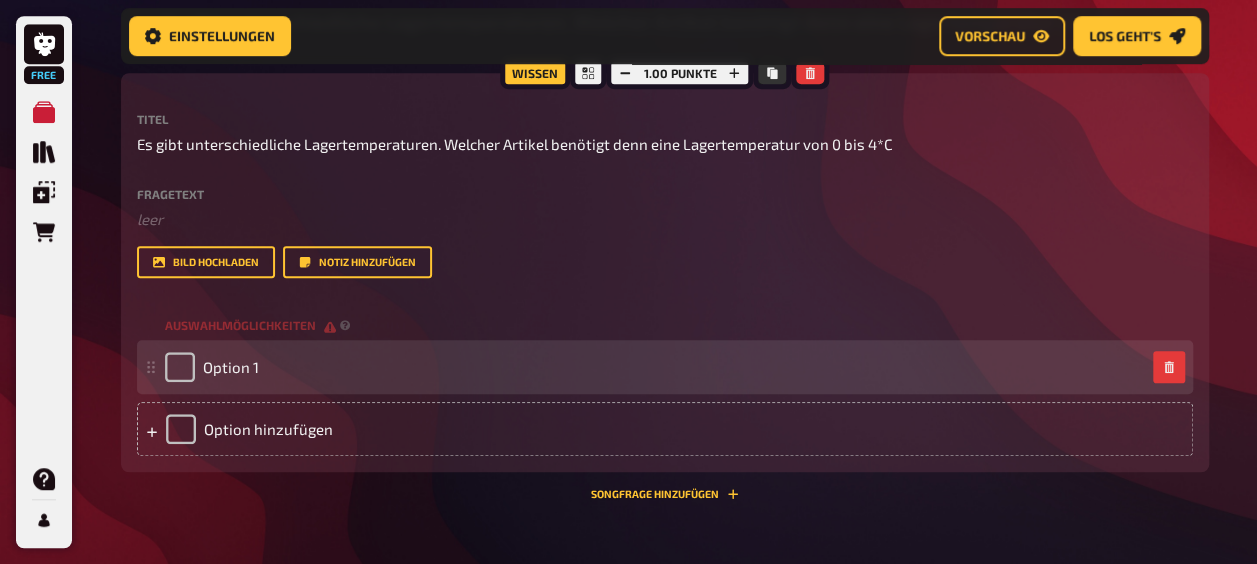 type 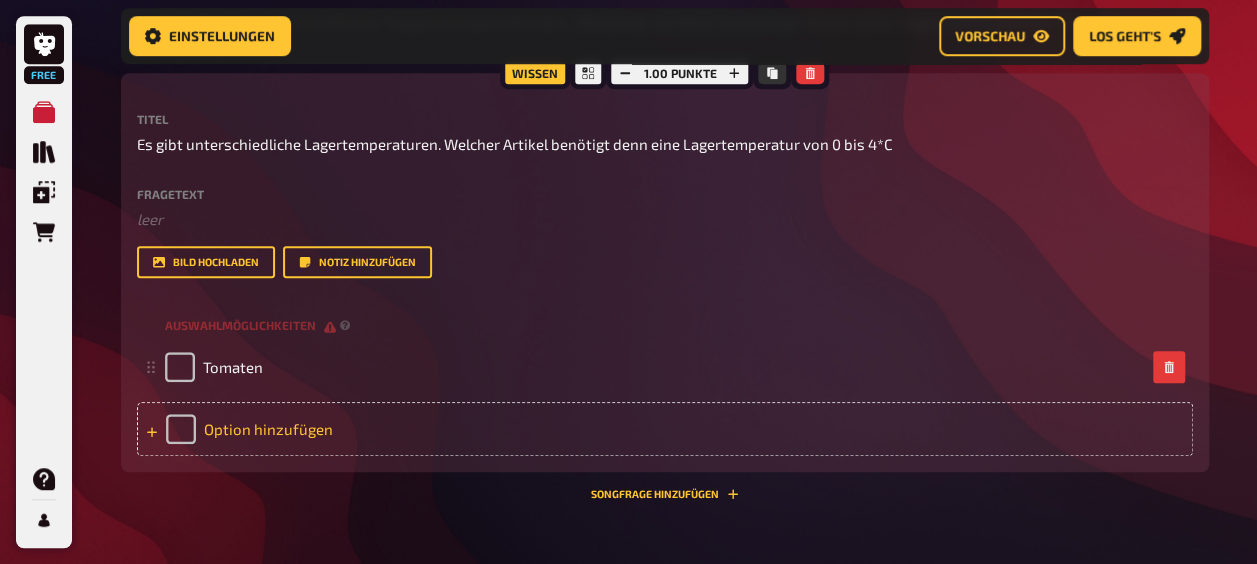 click on "Option hinzufügen" at bounding box center [665, 429] 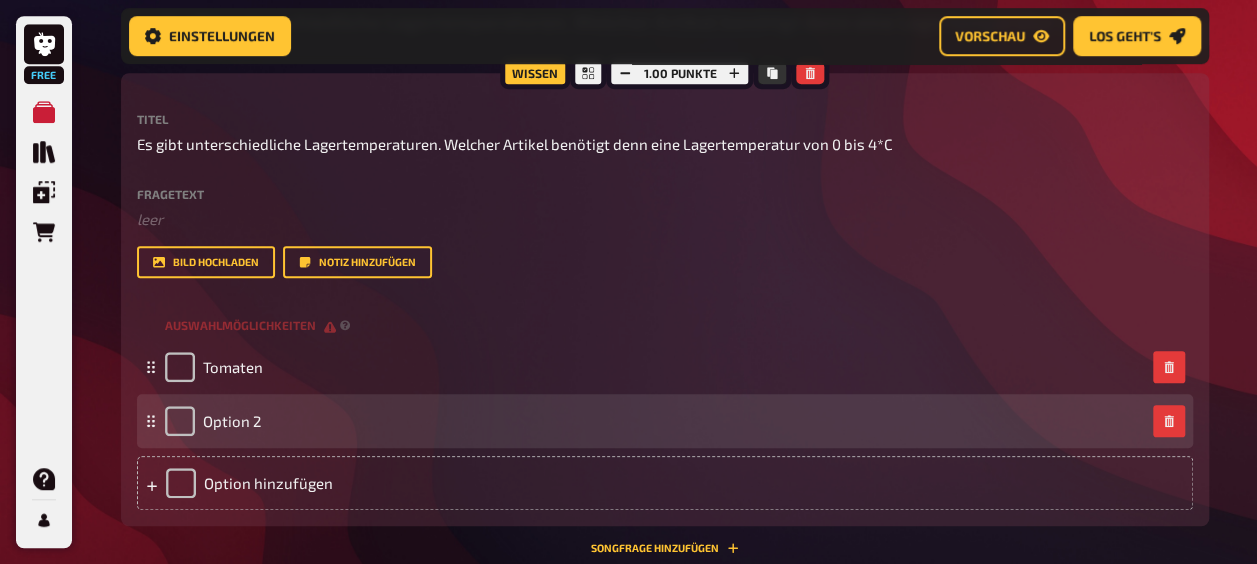type 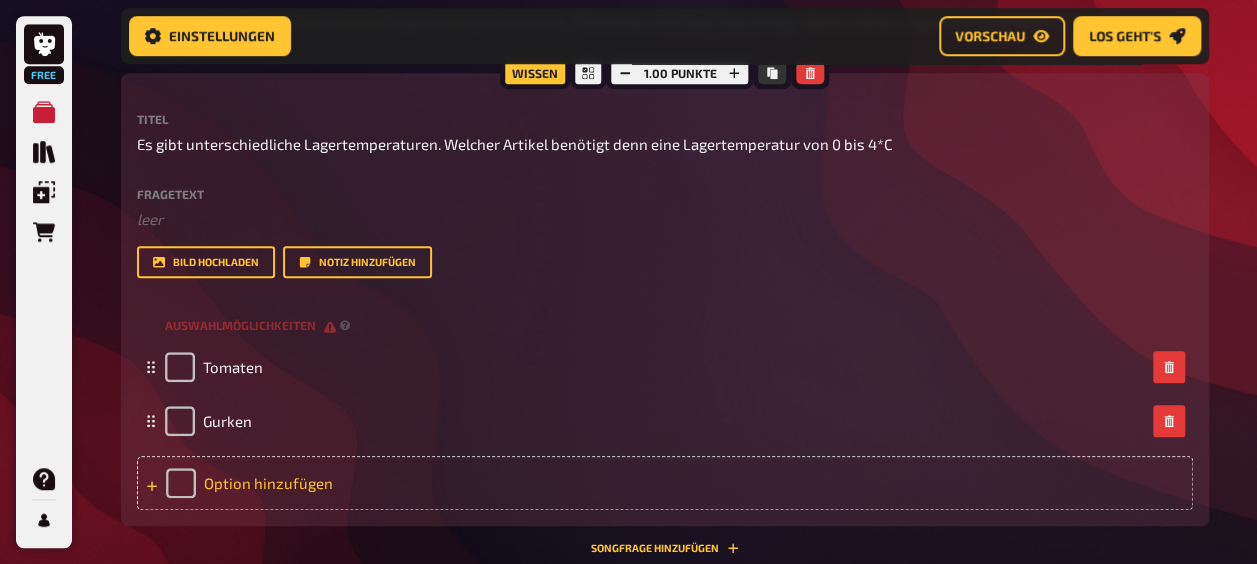 click on "Option hinzufügen" at bounding box center (665, 483) 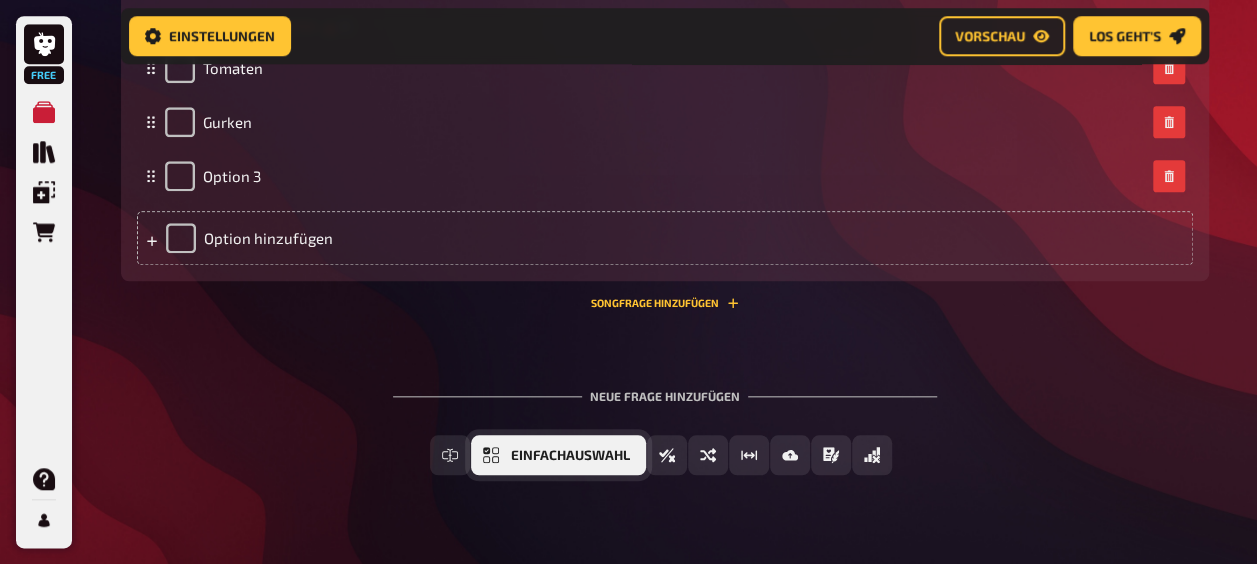 scroll, scrollTop: 4652, scrollLeft: 0, axis: vertical 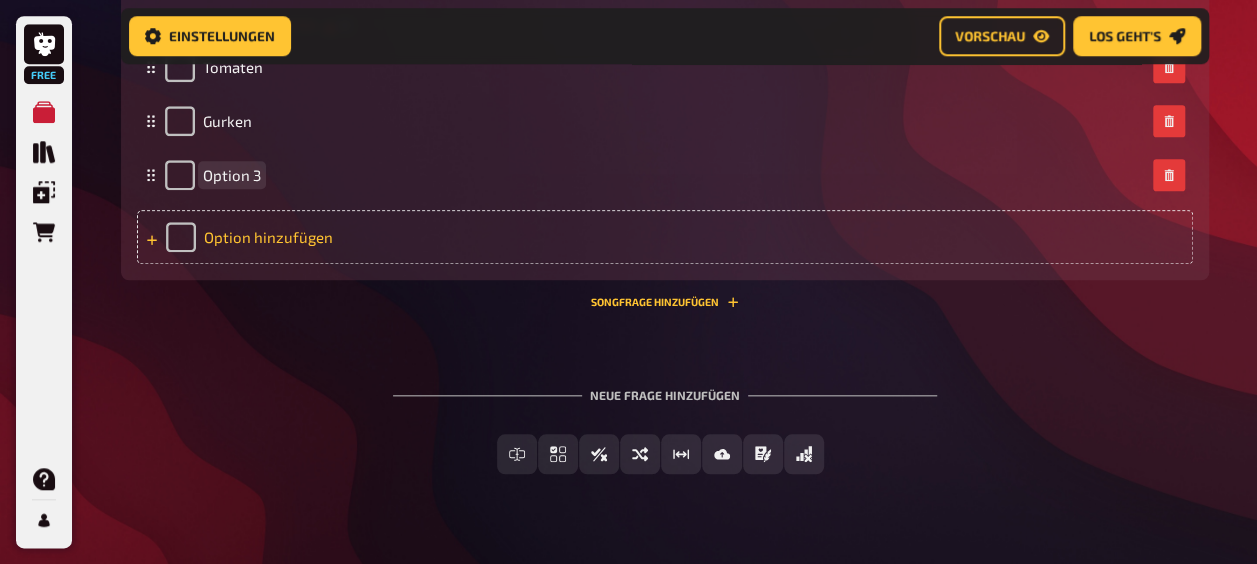 type 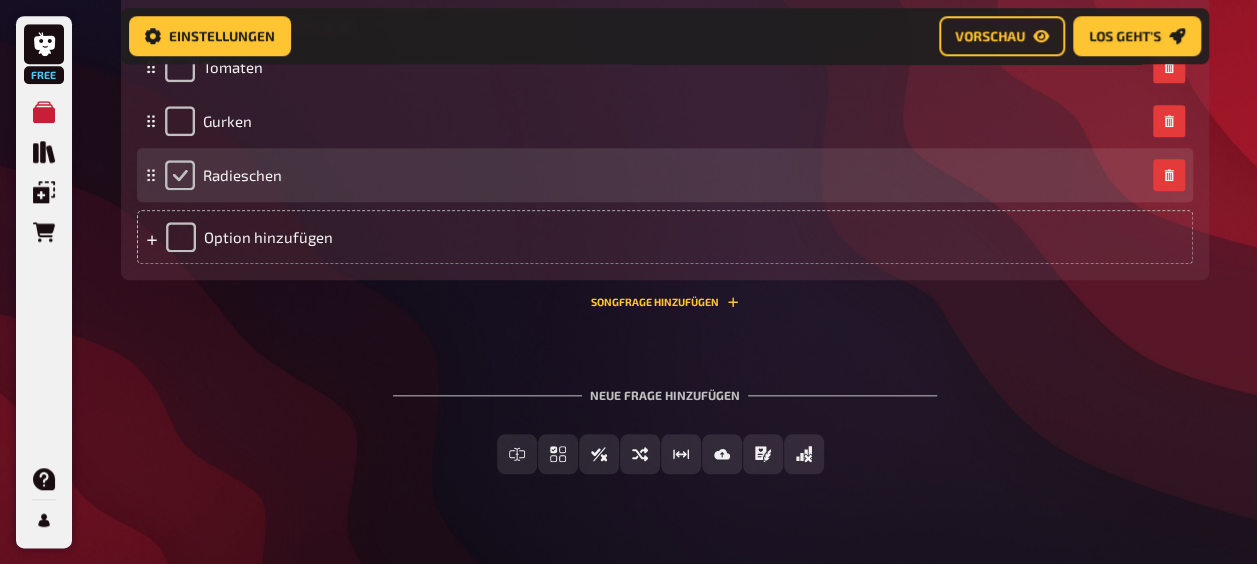 click at bounding box center [180, 175] 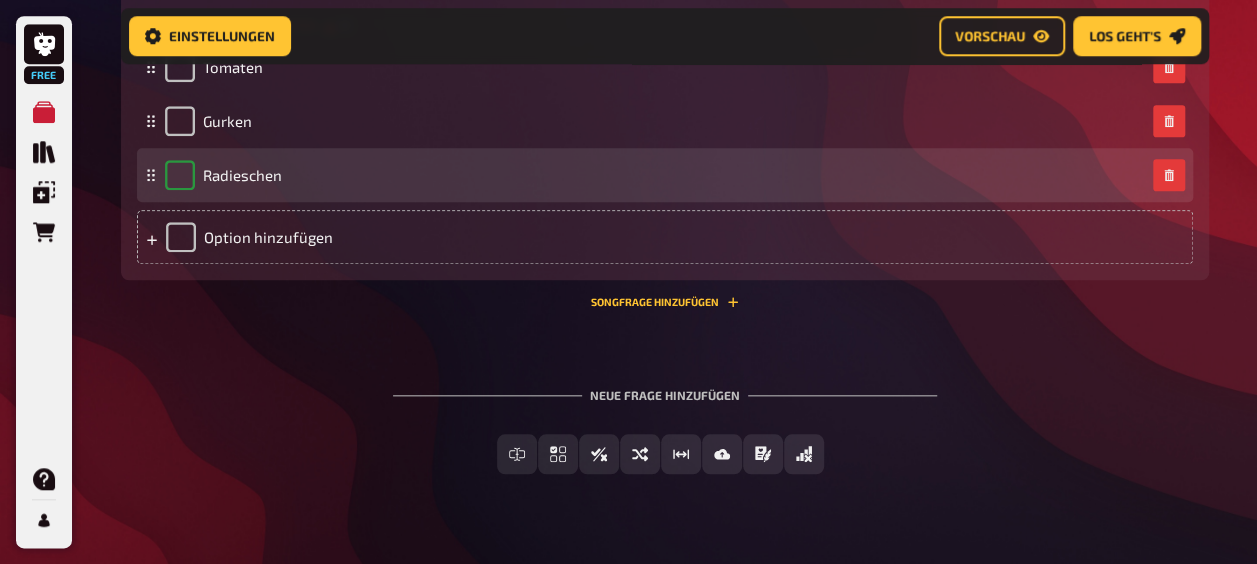 checkbox on "true" 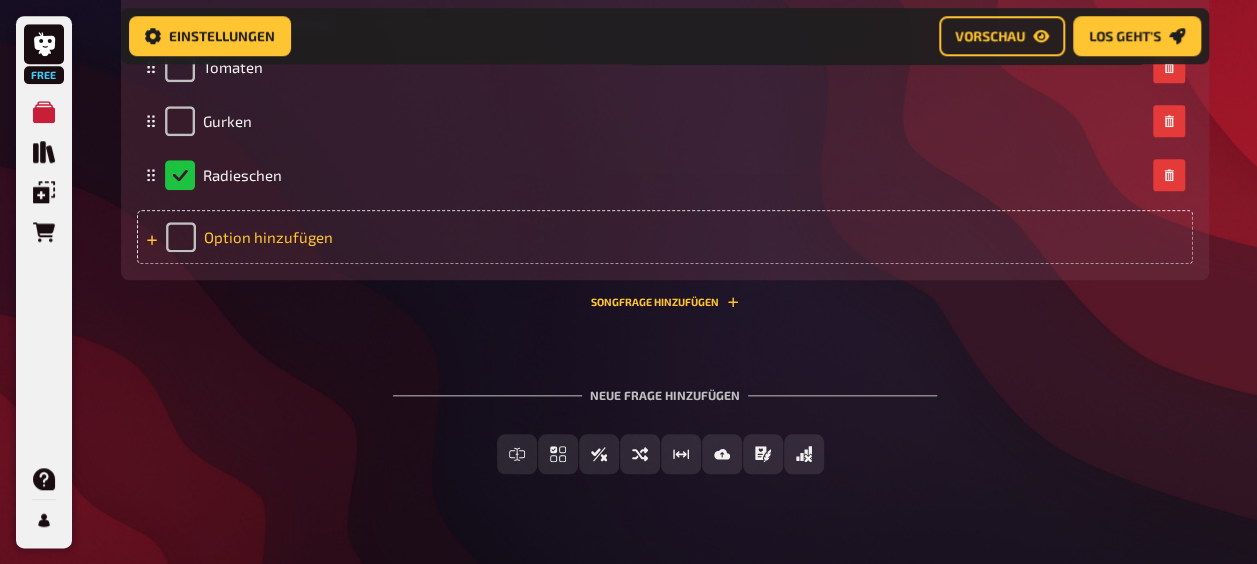 click on "Option hinzufügen" at bounding box center (665, 237) 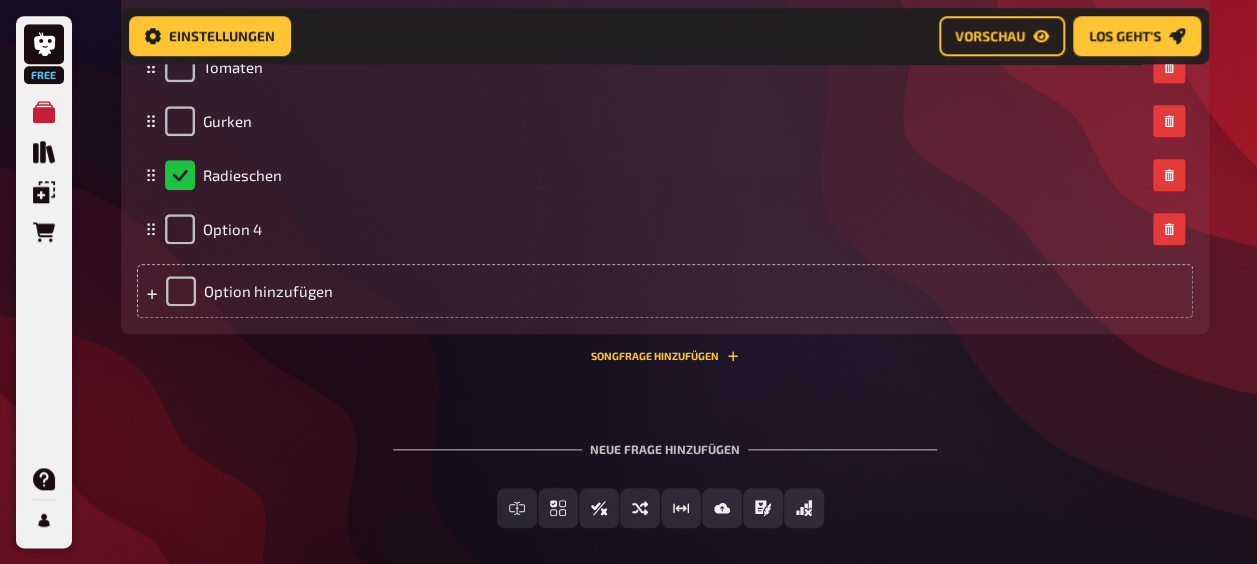 type 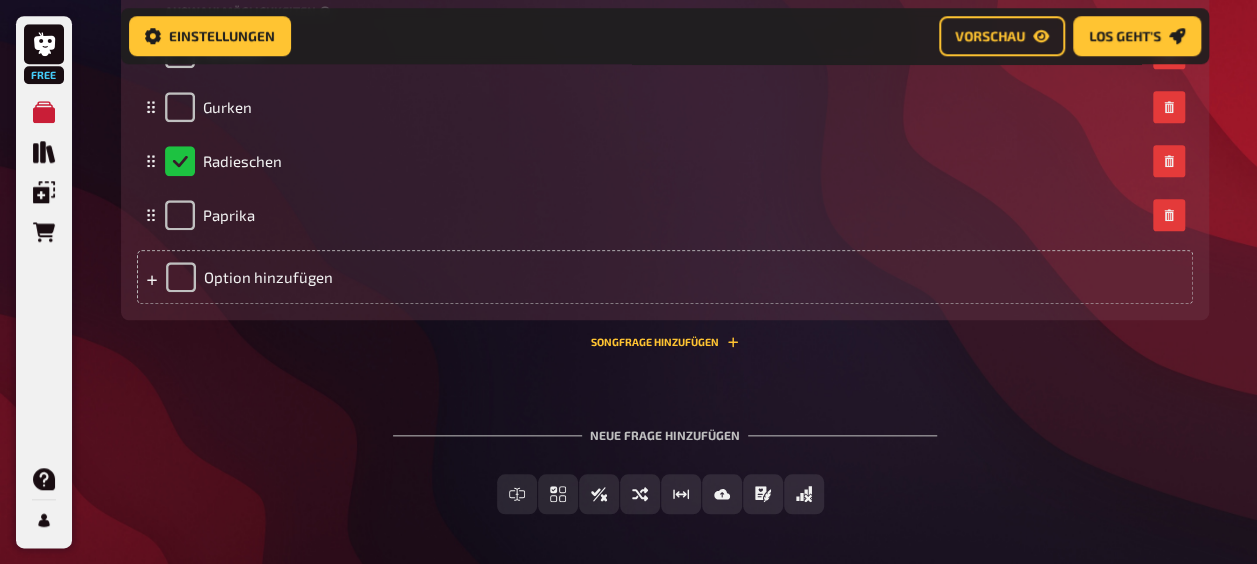 scroll, scrollTop: 4745, scrollLeft: 0, axis: vertical 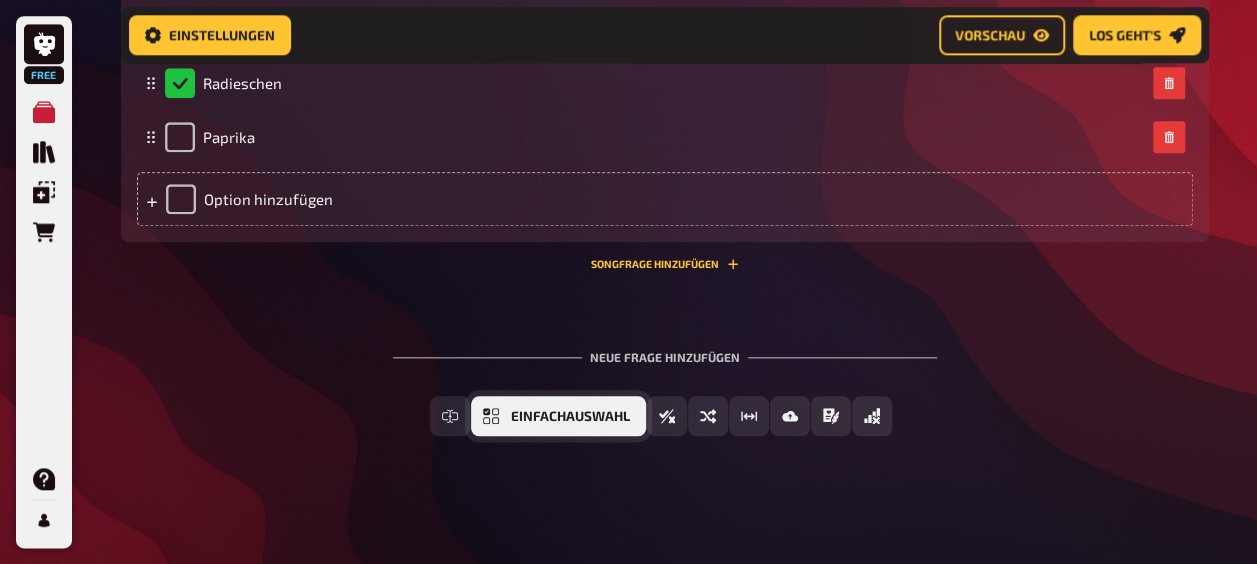 click on "Einfachauswahl" at bounding box center (570, 417) 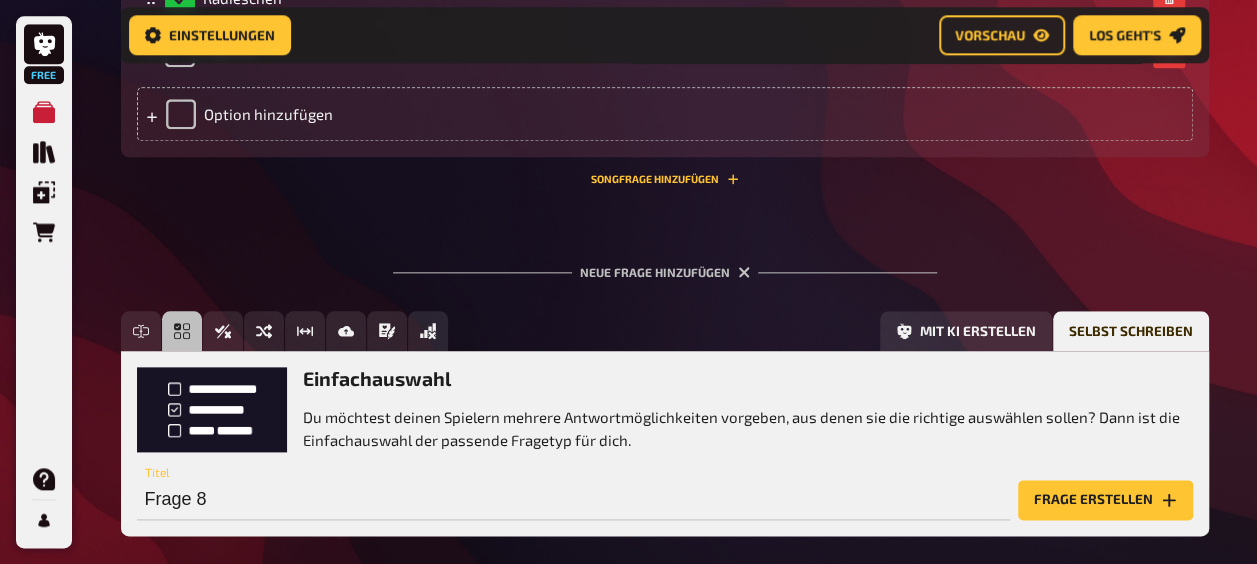 scroll, scrollTop: 4929, scrollLeft: 0, axis: vertical 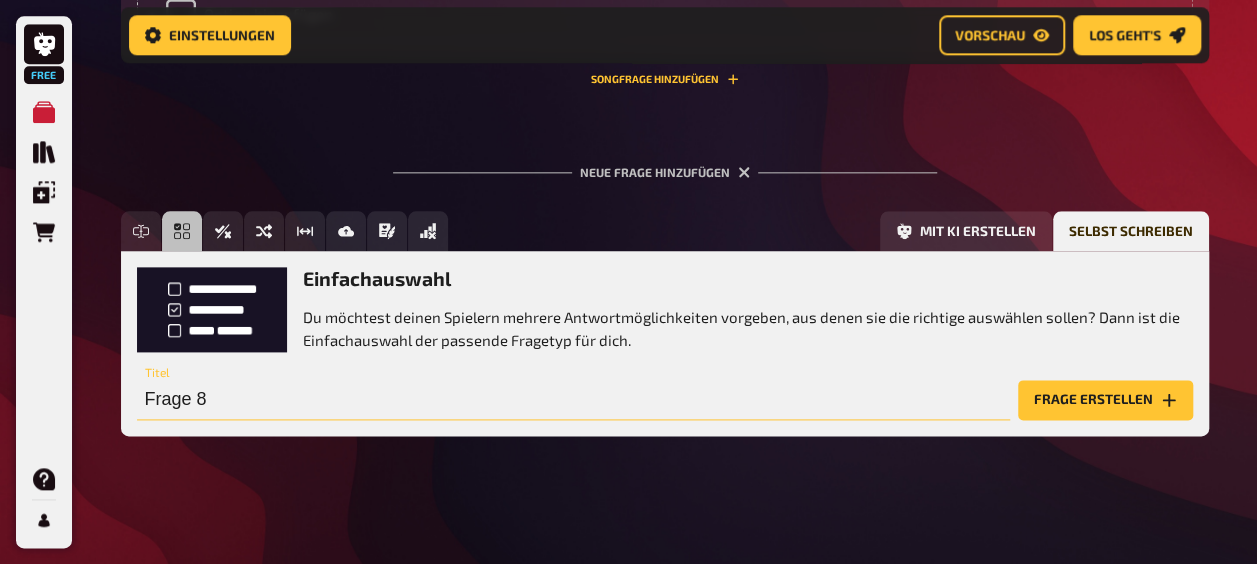 click on "Frage 8" at bounding box center (573, 400) 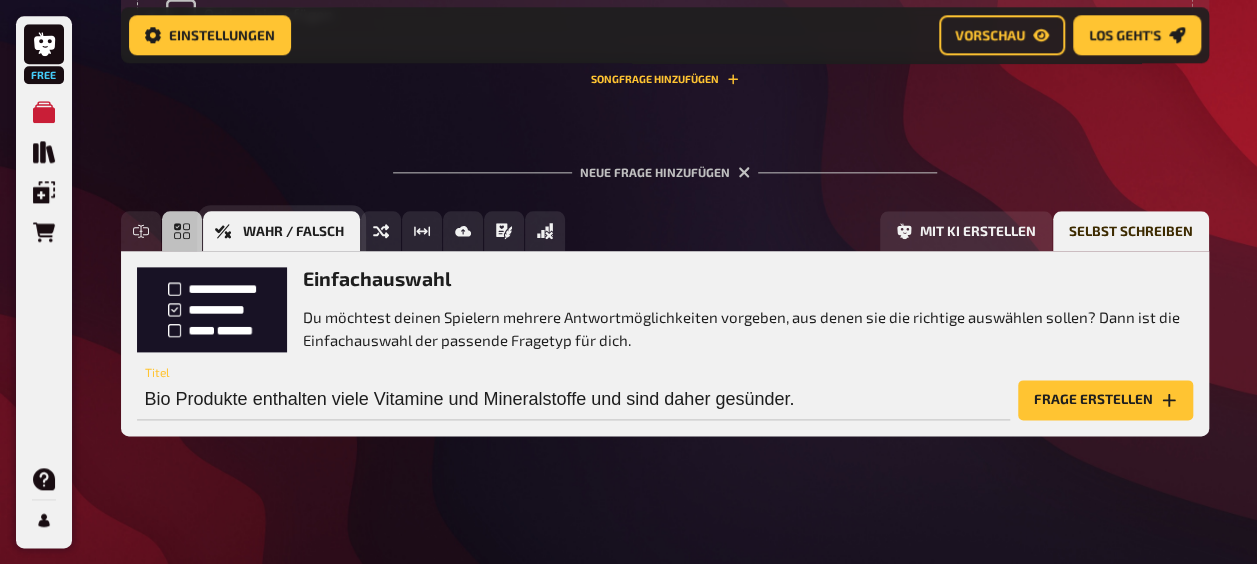 click 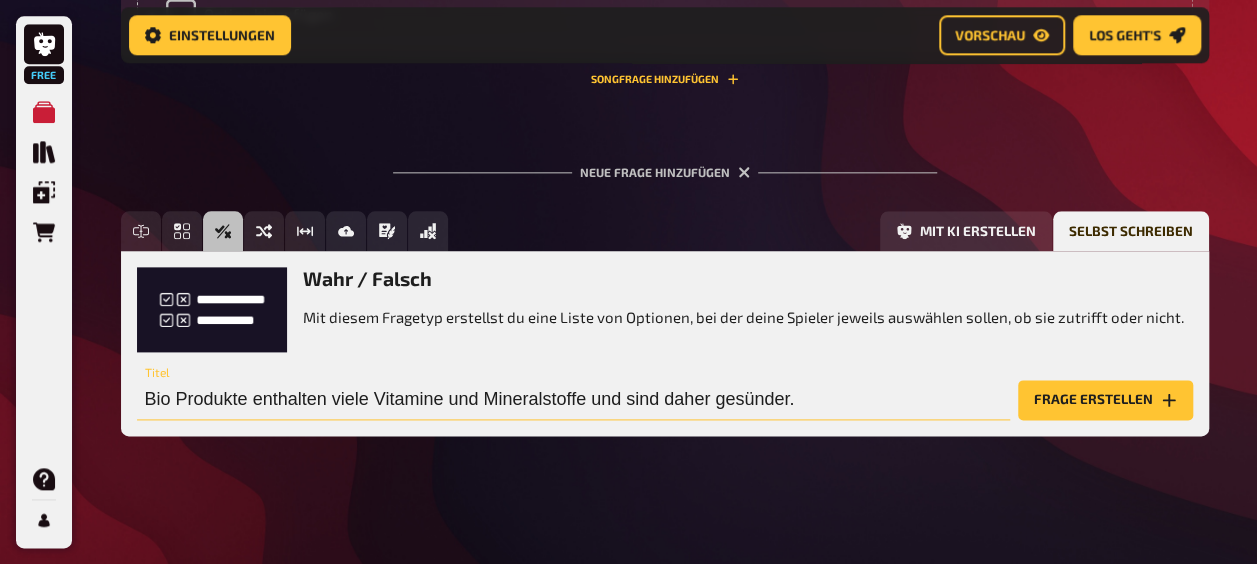click on "Bio Produkte enthalten viele Vitamine und Mineralstoffe und sind daher gesünder." at bounding box center [573, 400] 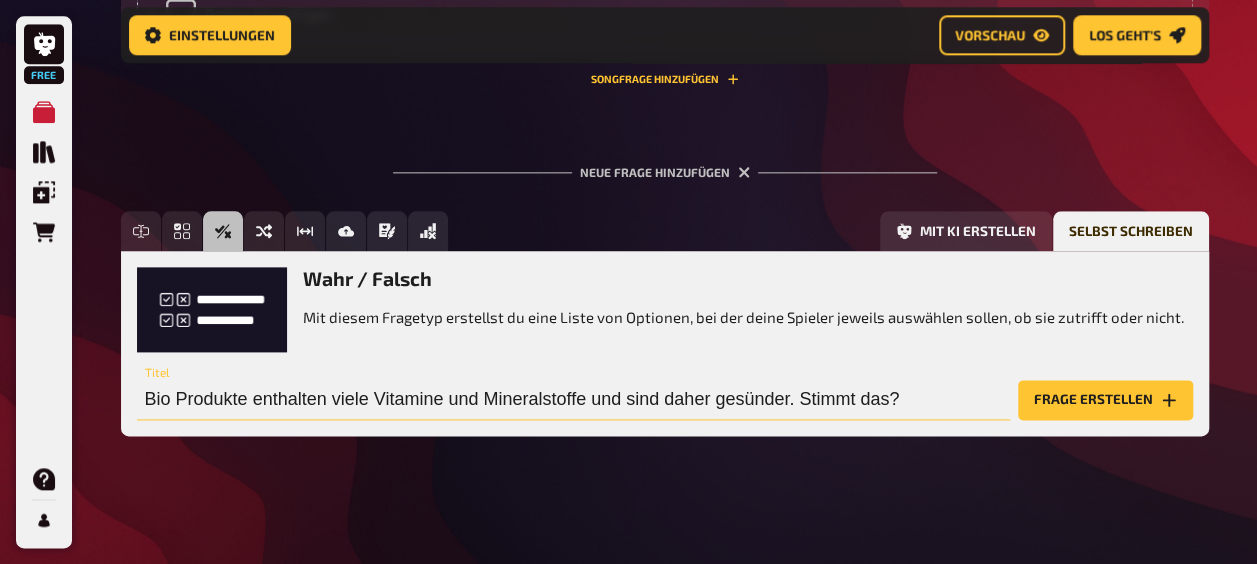 click on "Bio Produkte enthalten viele Vitamine und Mineralstoffe und sind daher gesünder. Stimmt das?" at bounding box center (573, 400) 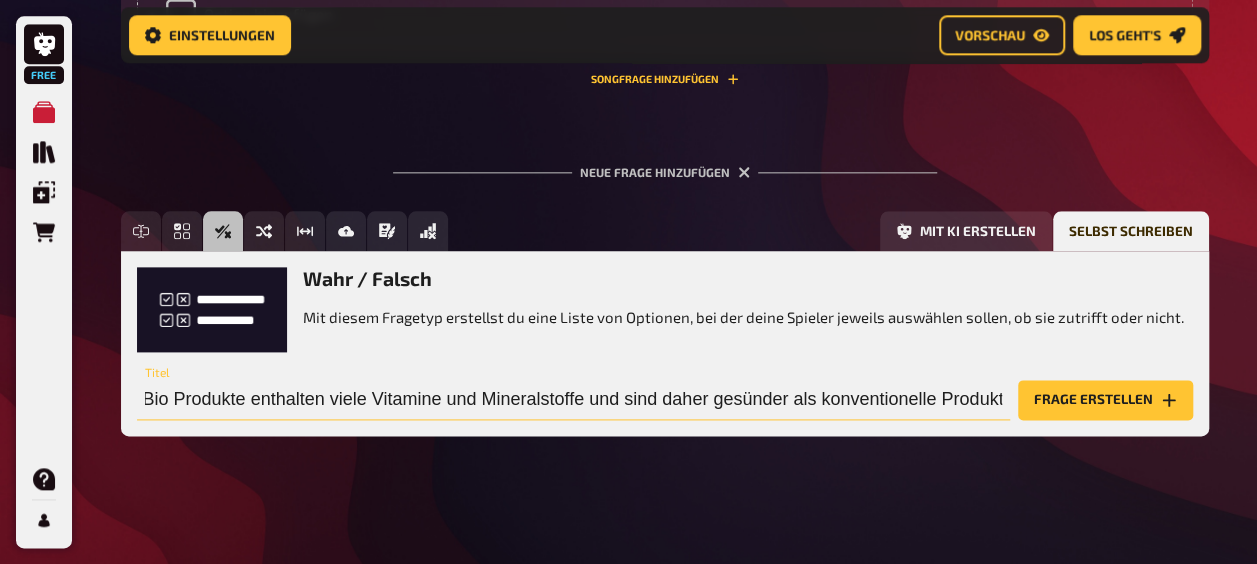 scroll, scrollTop: 0, scrollLeft: 12, axis: horizontal 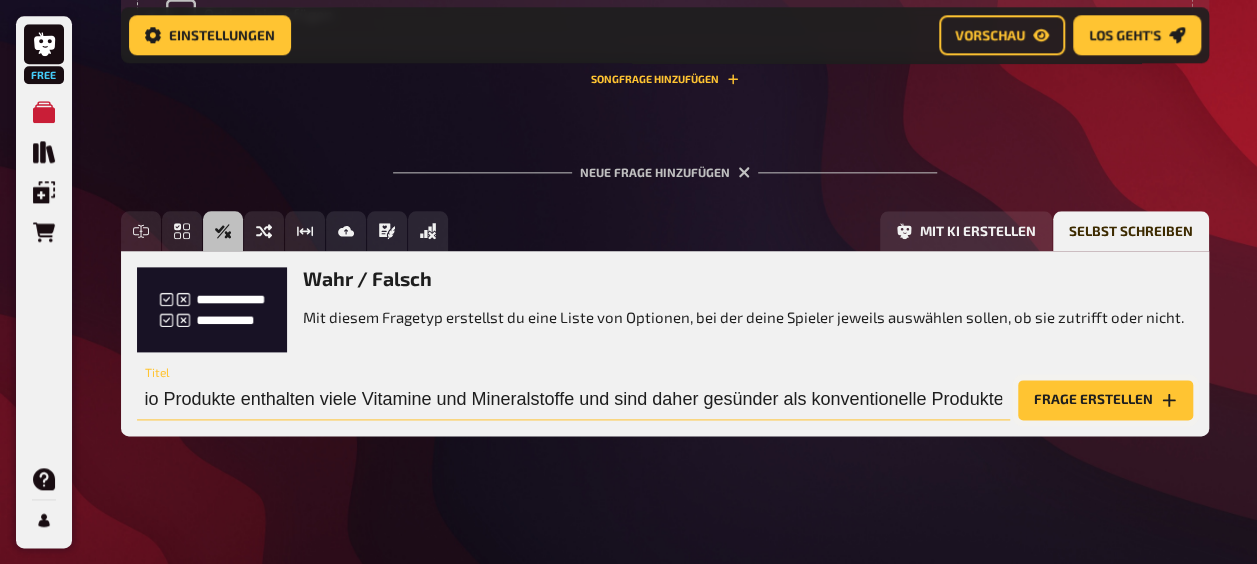 type on "Bio Produkte enthalten viele Vitamine und Mineralstoffe und sind daher gesünder als konventionelle Produkte. Stimmt das?" 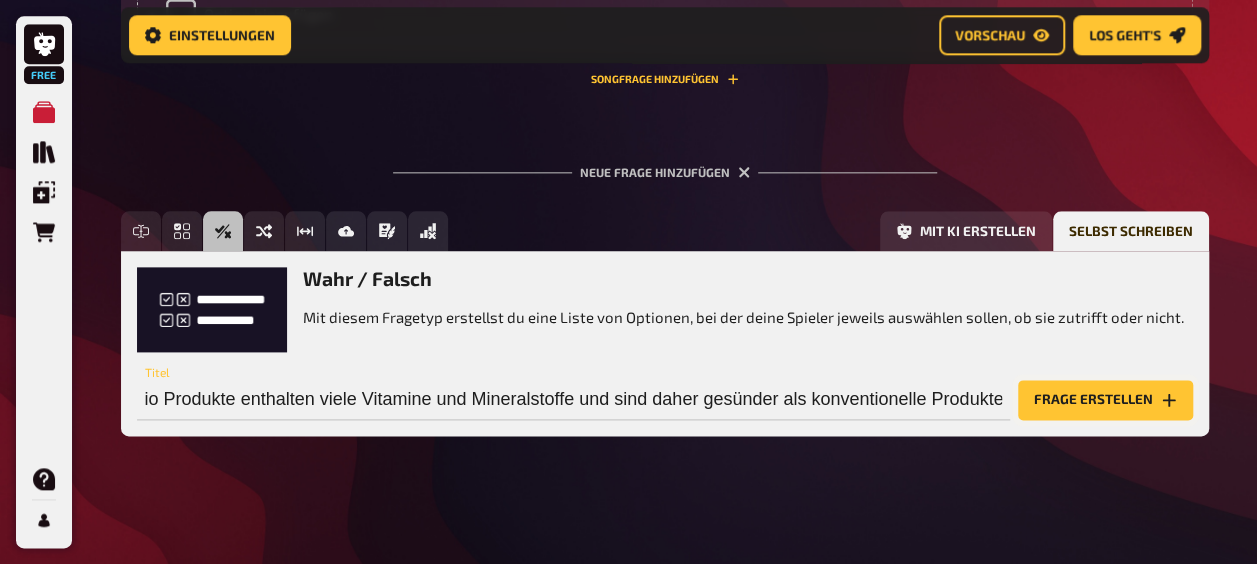click on "Frage erstellen" at bounding box center [1105, 400] 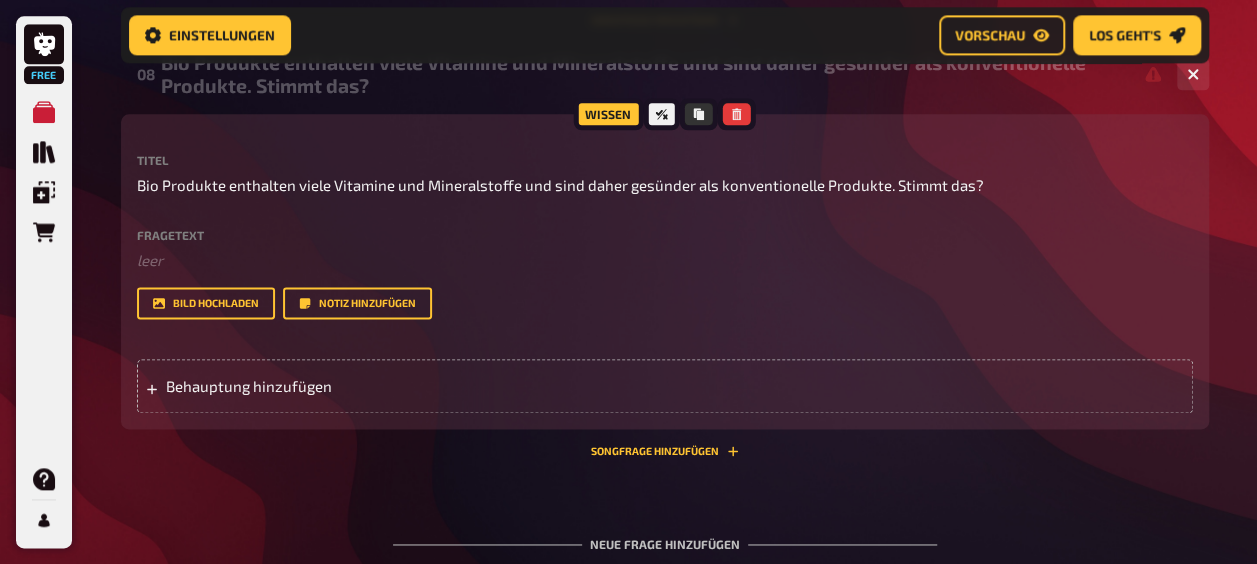 scroll, scrollTop: 5029, scrollLeft: 0, axis: vertical 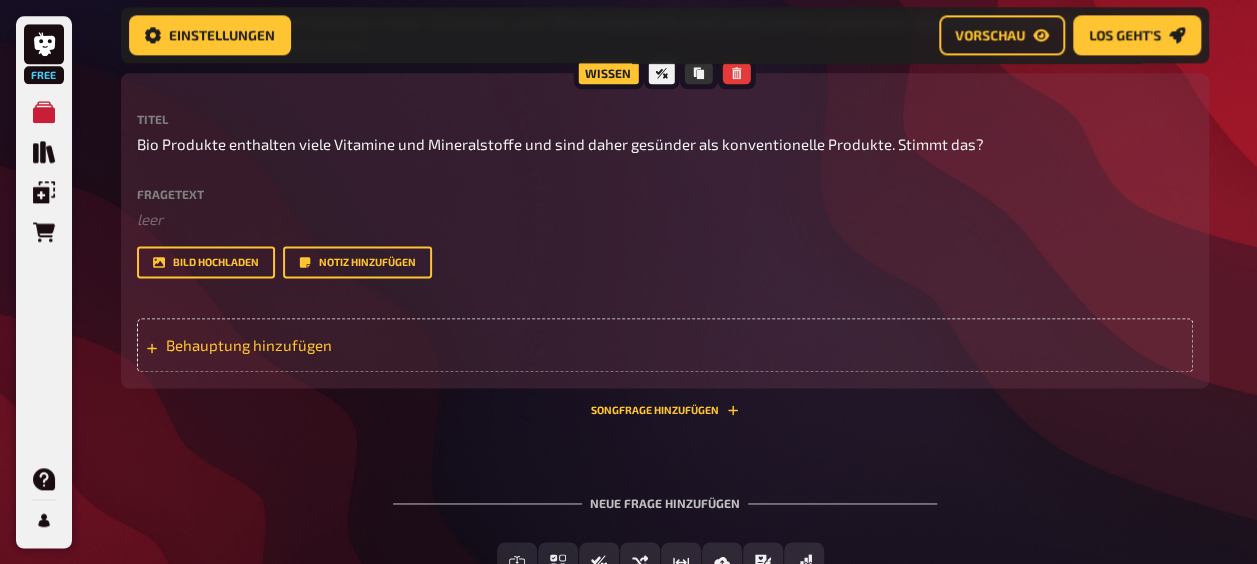 click on "Behauptung hinzufügen" at bounding box center (665, 345) 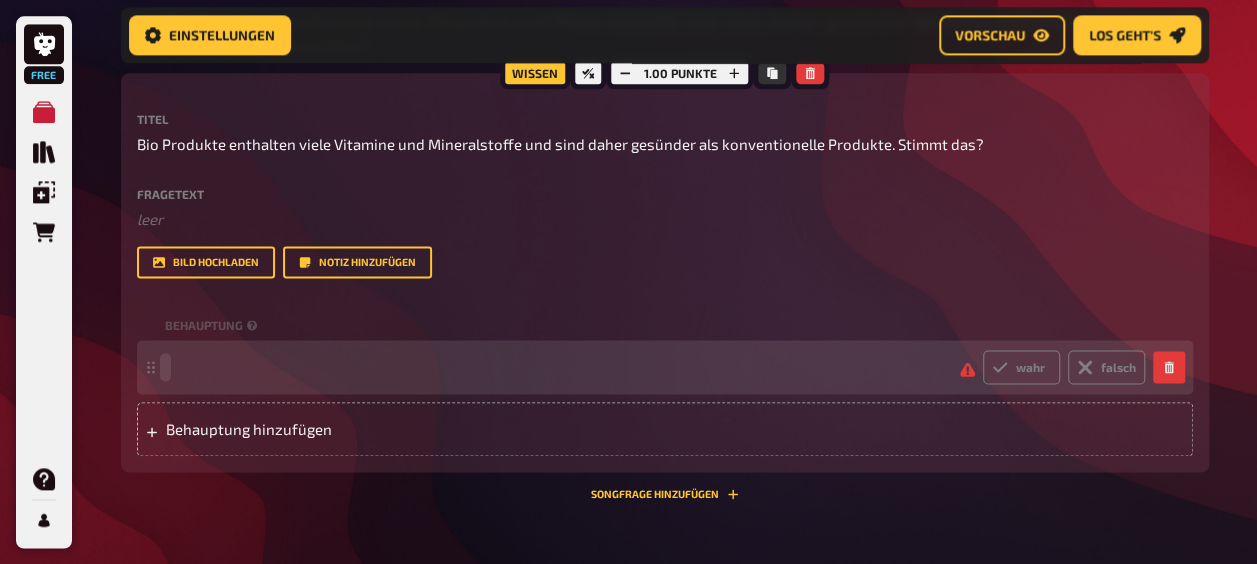 click on "wahr falsch" at bounding box center [655, 367] 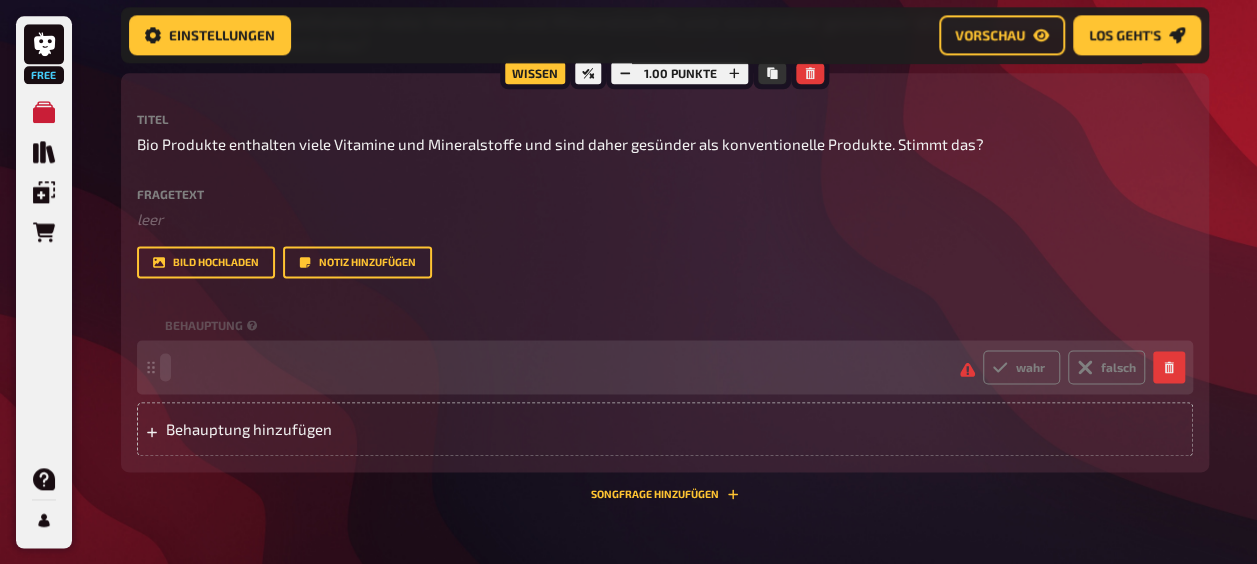 type 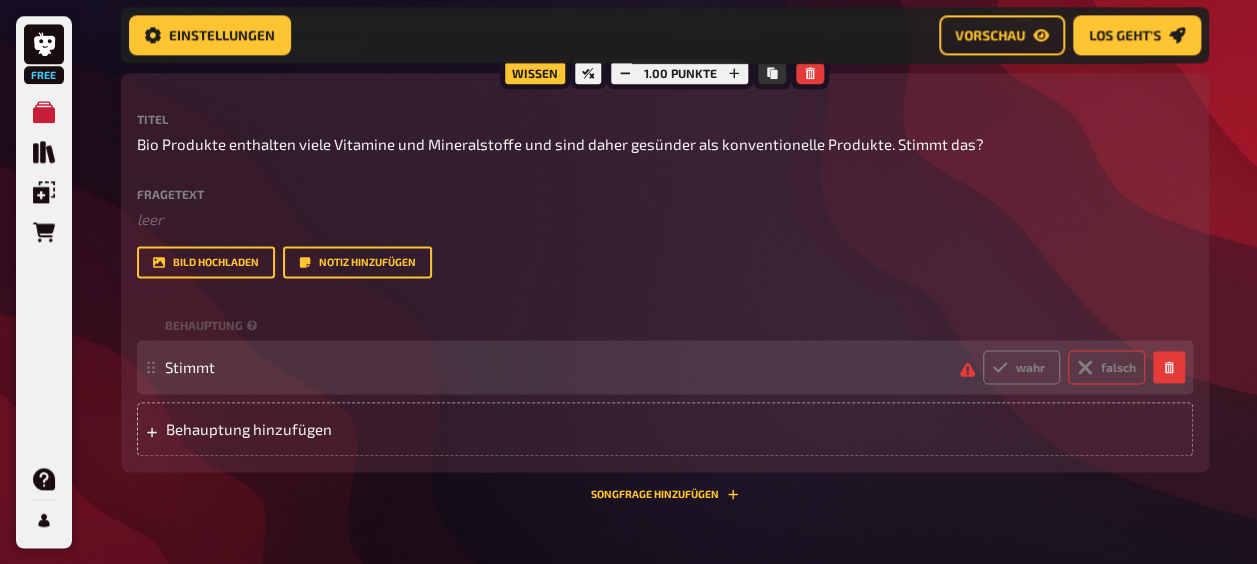 click 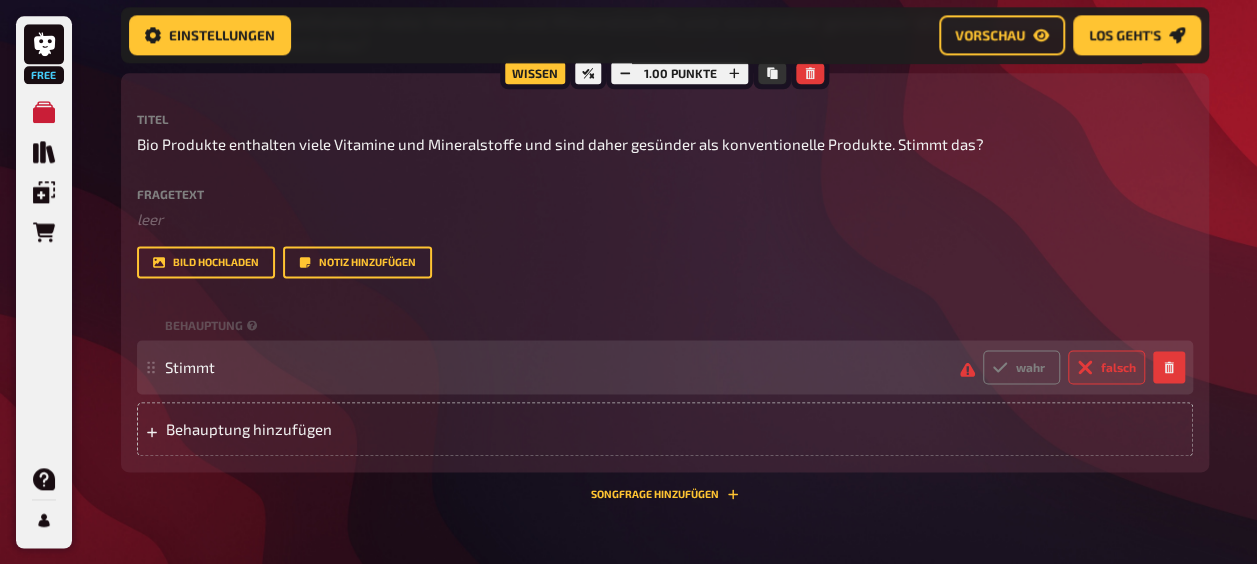 radio on "true" 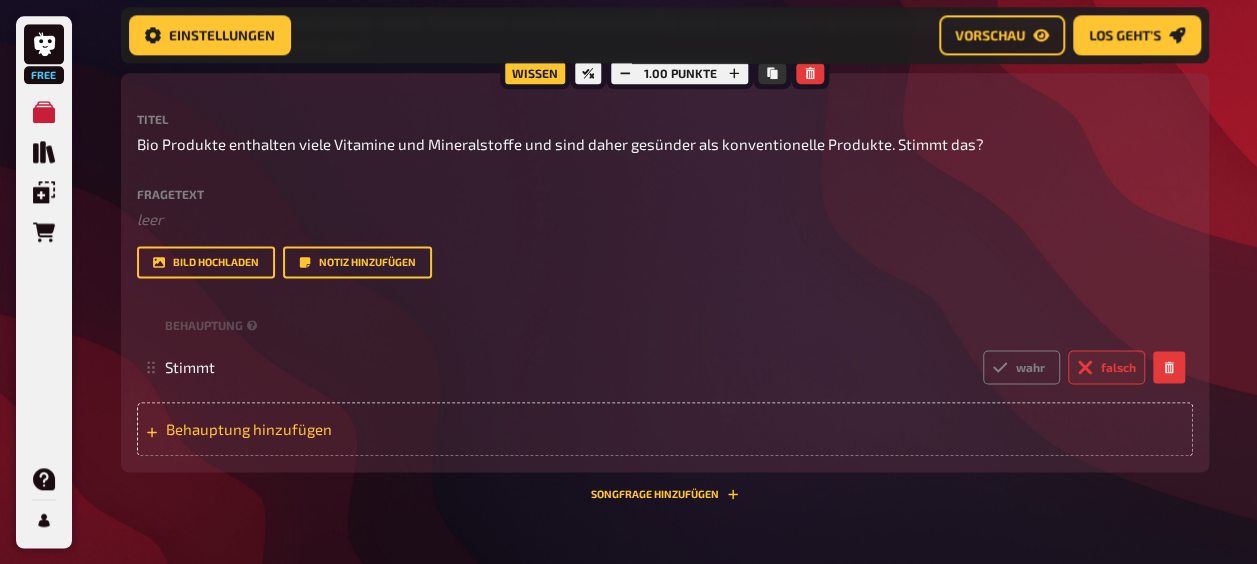 click on "Behauptung hinzufügen" at bounding box center (321, 429) 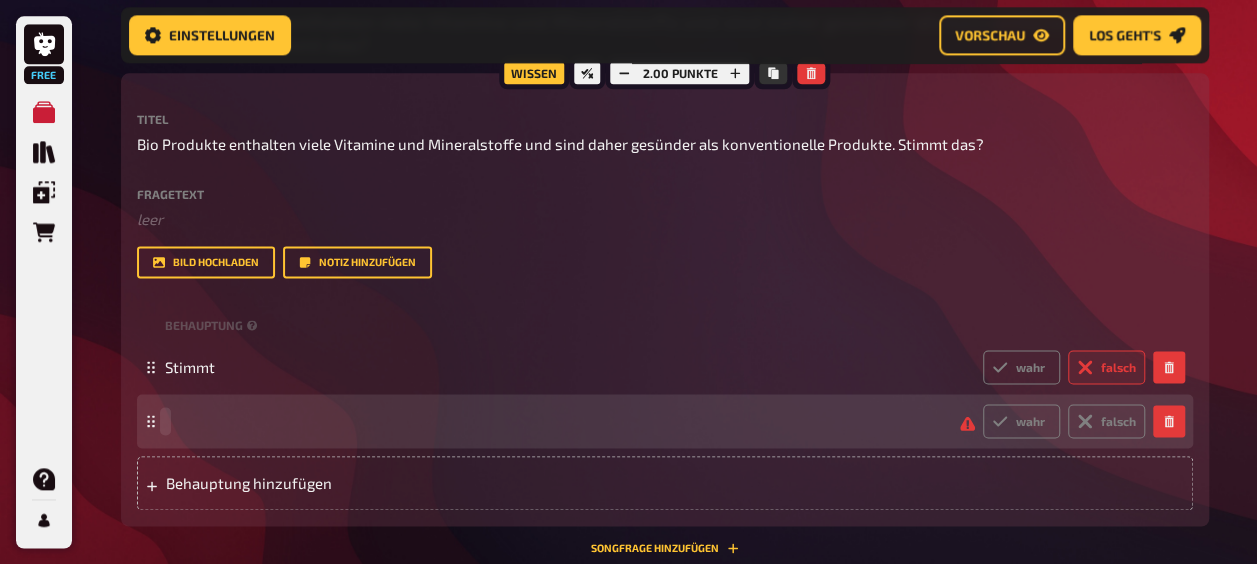 click on "wahr falsch" at bounding box center [655, 421] 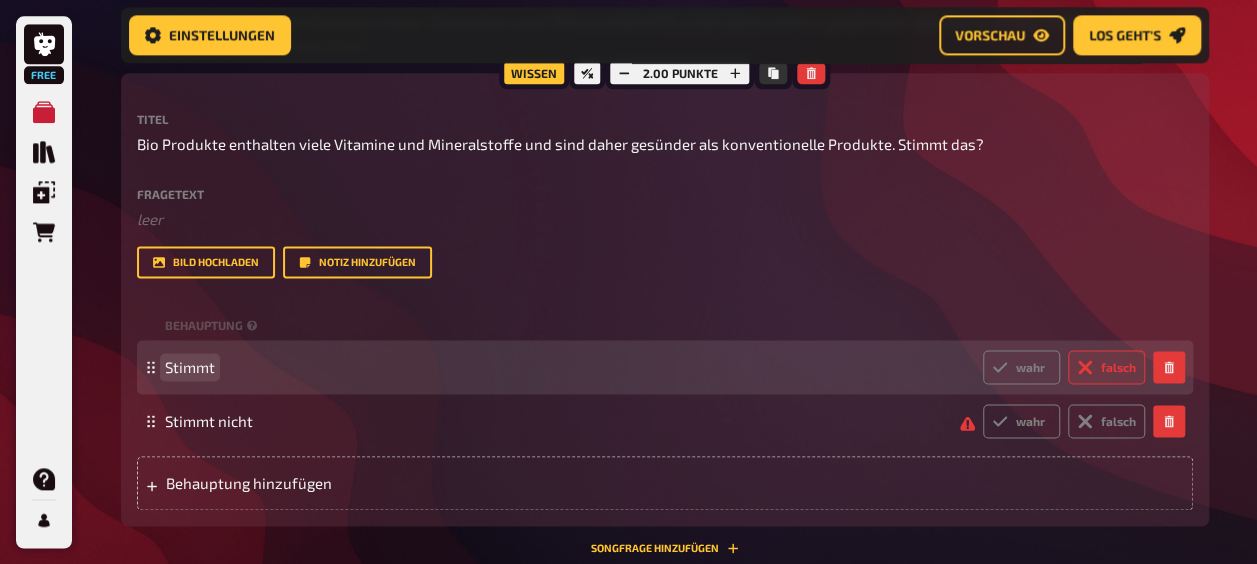 click on "Stimmt" at bounding box center (566, 367) 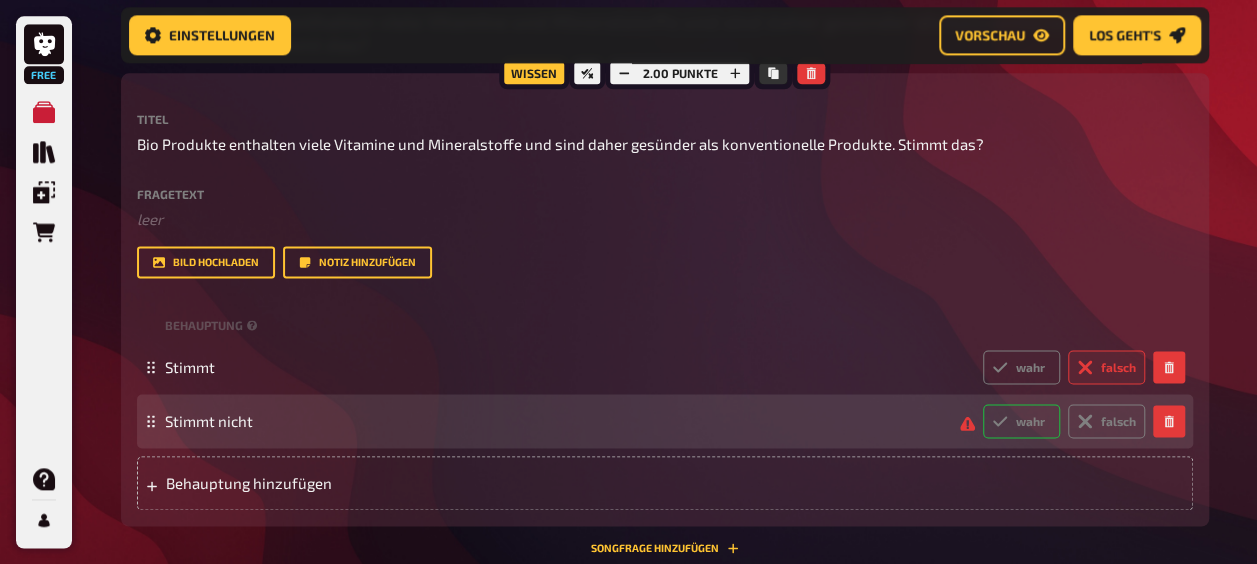 click on "wahr" at bounding box center (1021, 421) 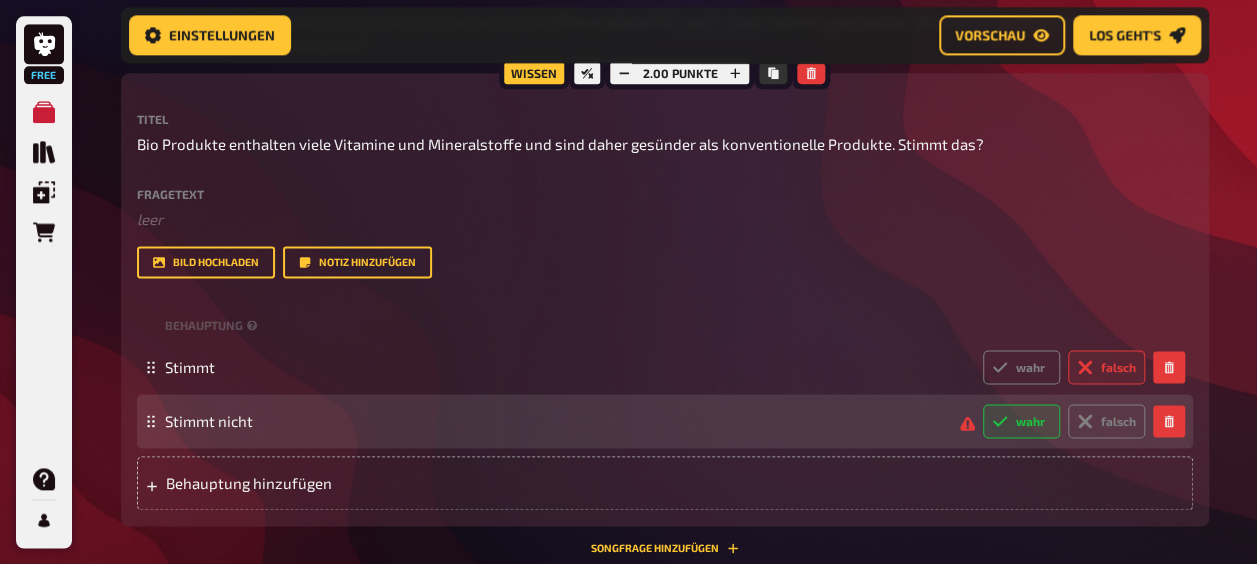 radio on "true" 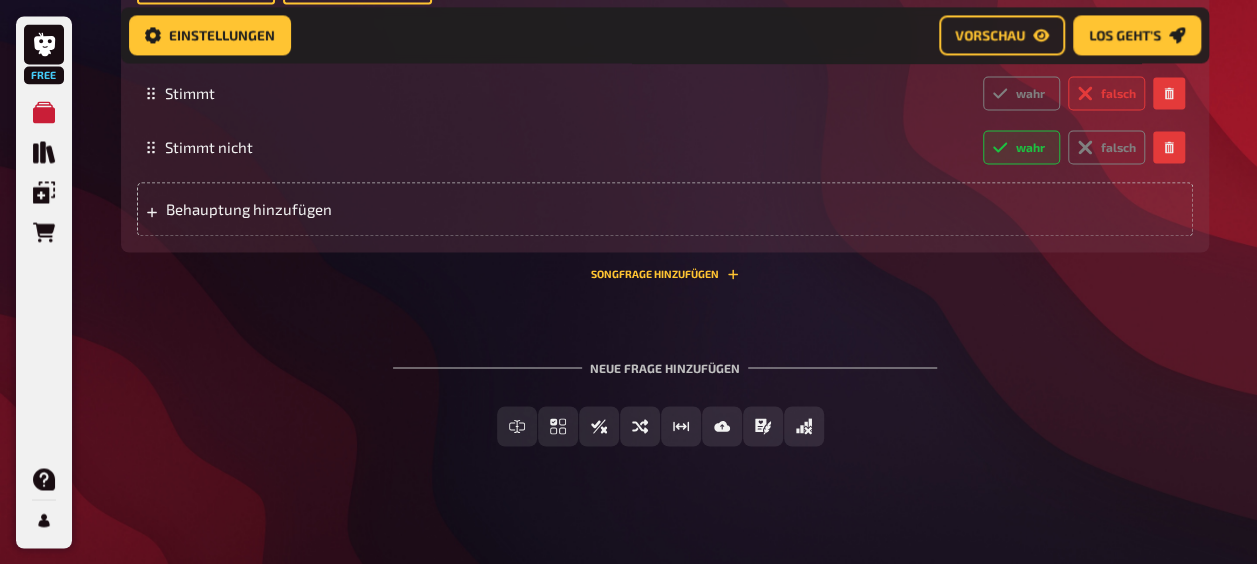 scroll, scrollTop: 5314, scrollLeft: 0, axis: vertical 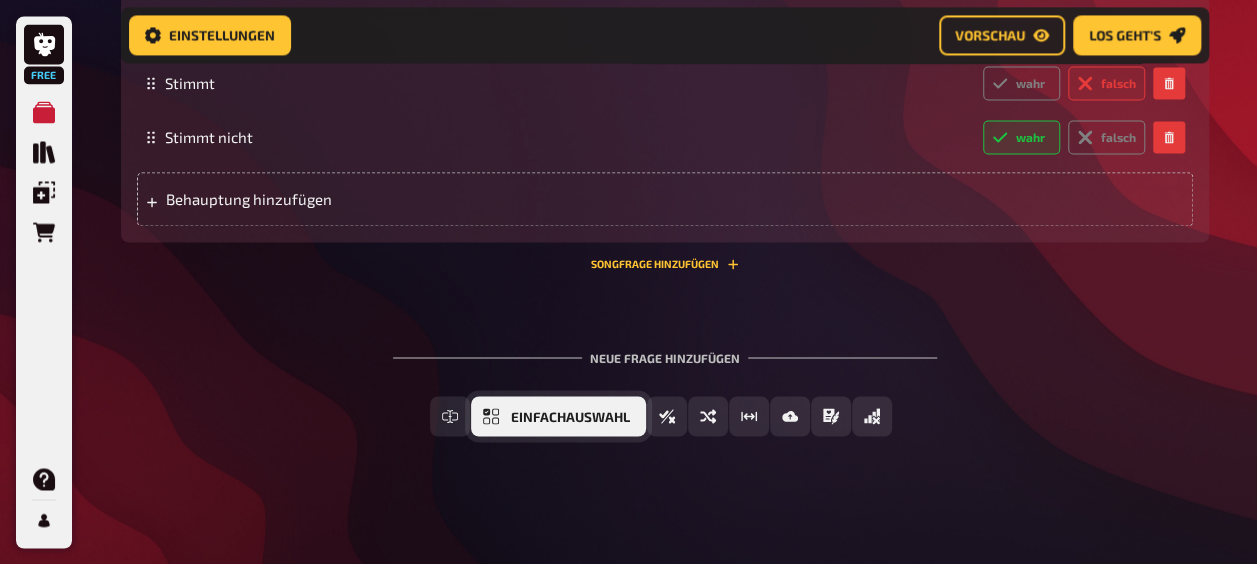 click on "Einfachauswahl" at bounding box center (570, 417) 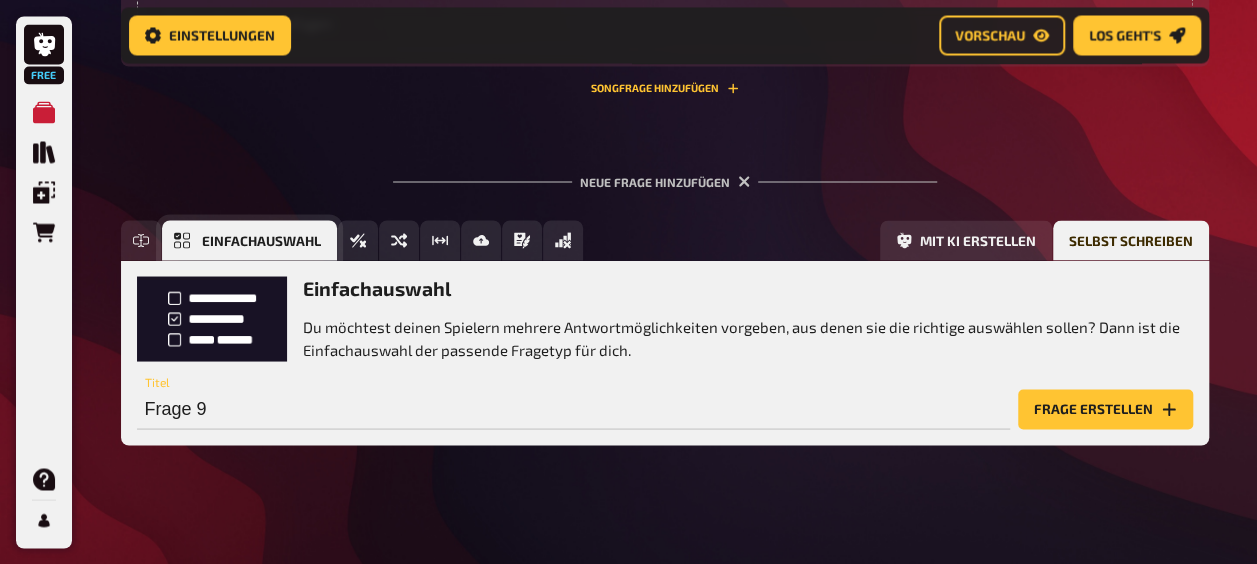 scroll, scrollTop: 5498, scrollLeft: 0, axis: vertical 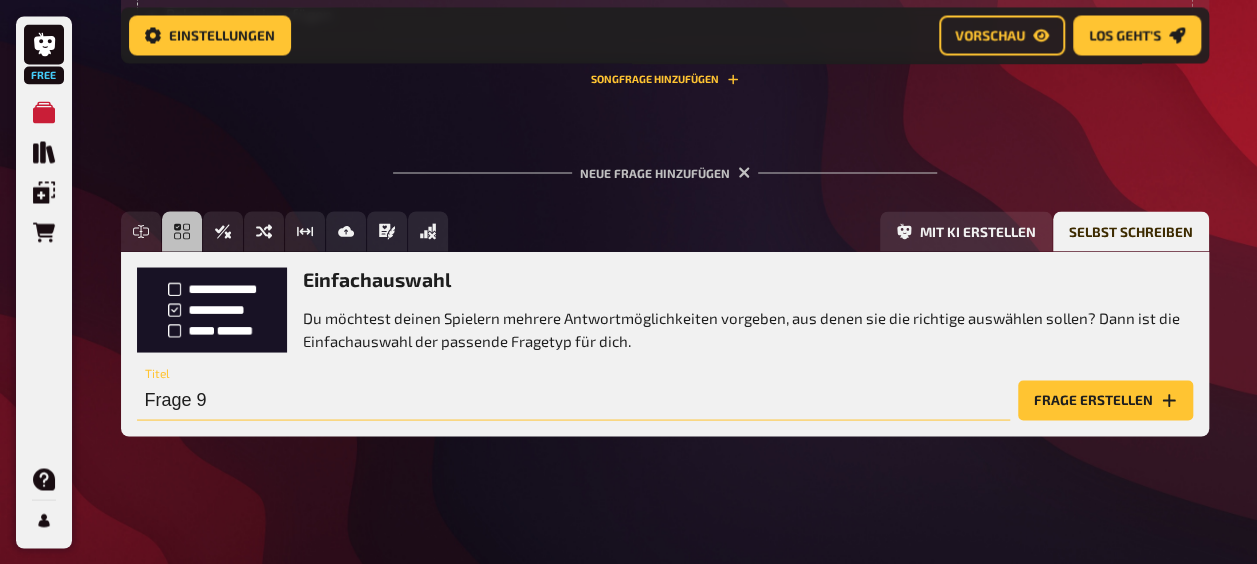 click on "Frage 9" at bounding box center [573, 400] 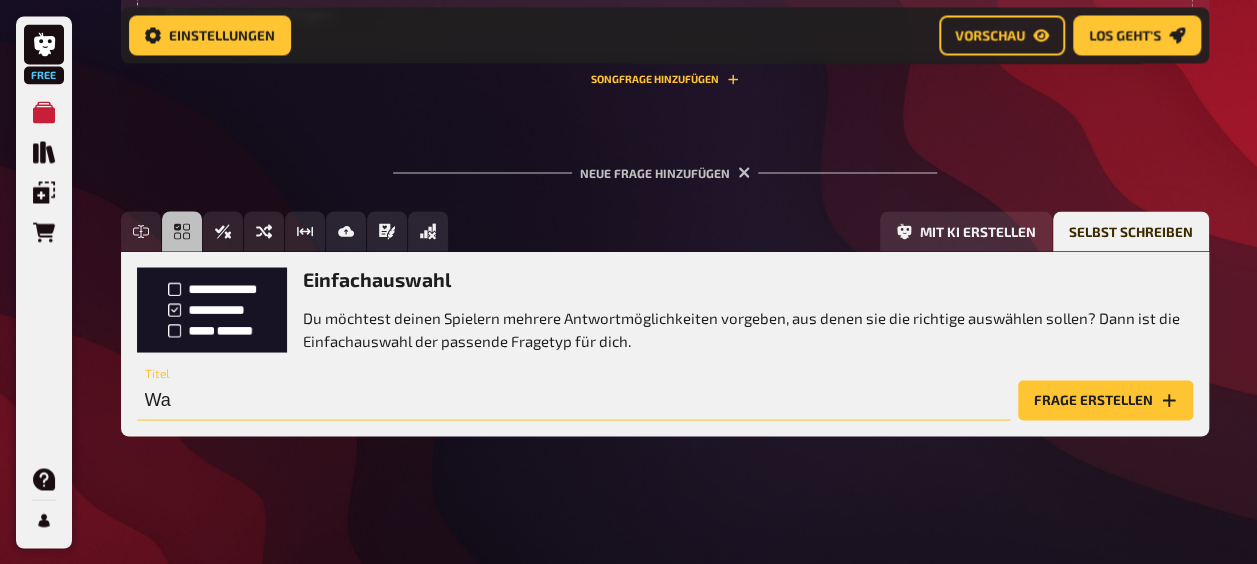 type on "W" 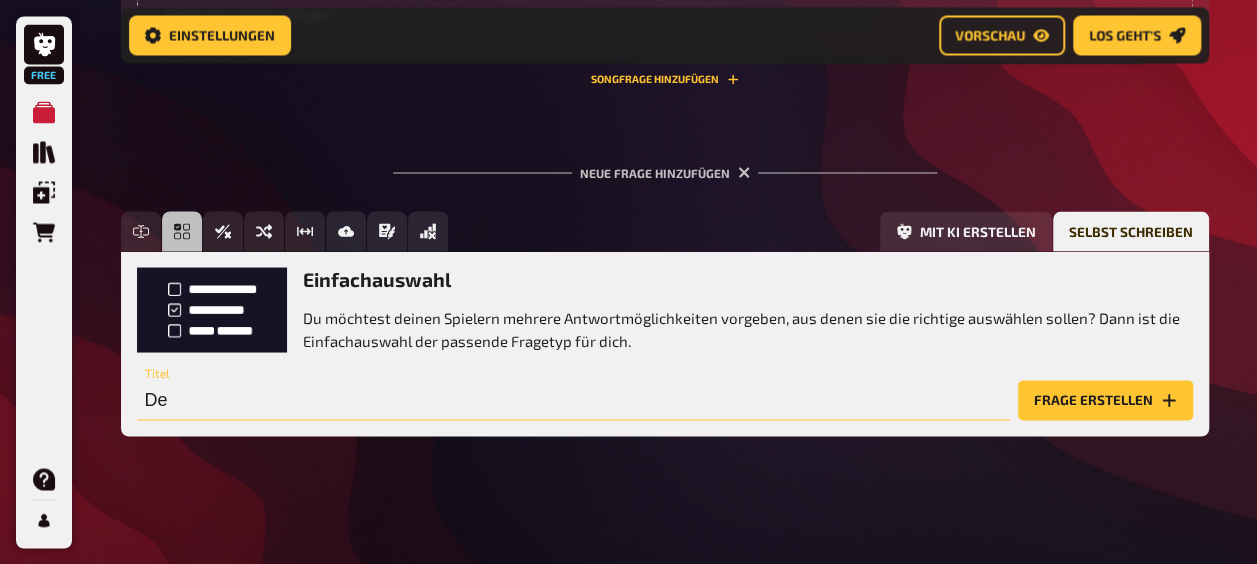 type on "D" 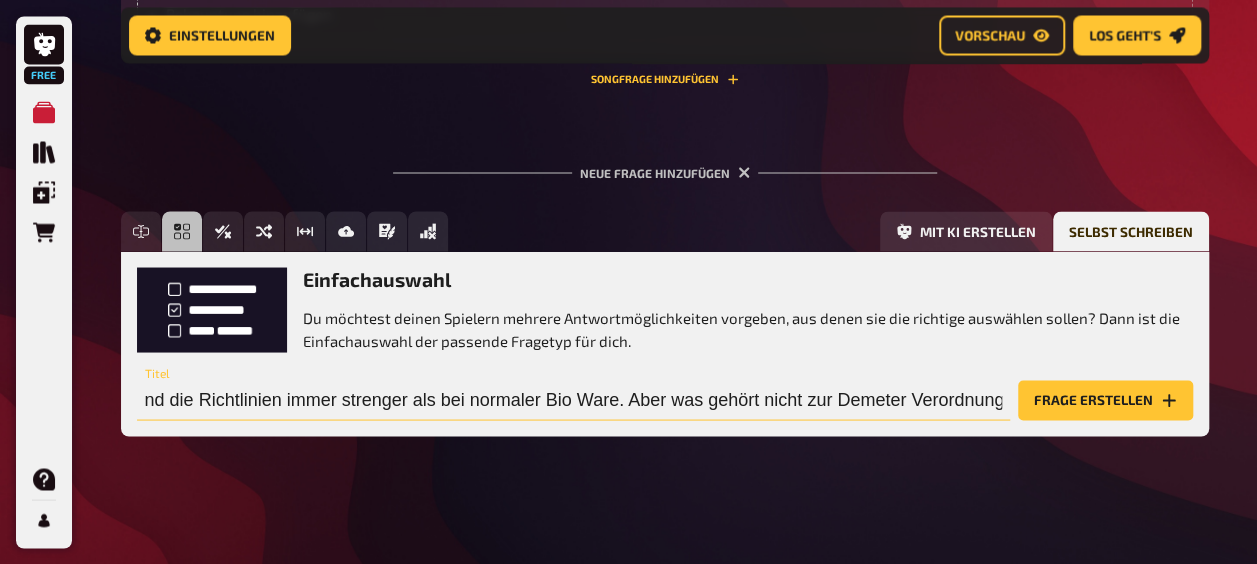 scroll, scrollTop: 0, scrollLeft: 128, axis: horizontal 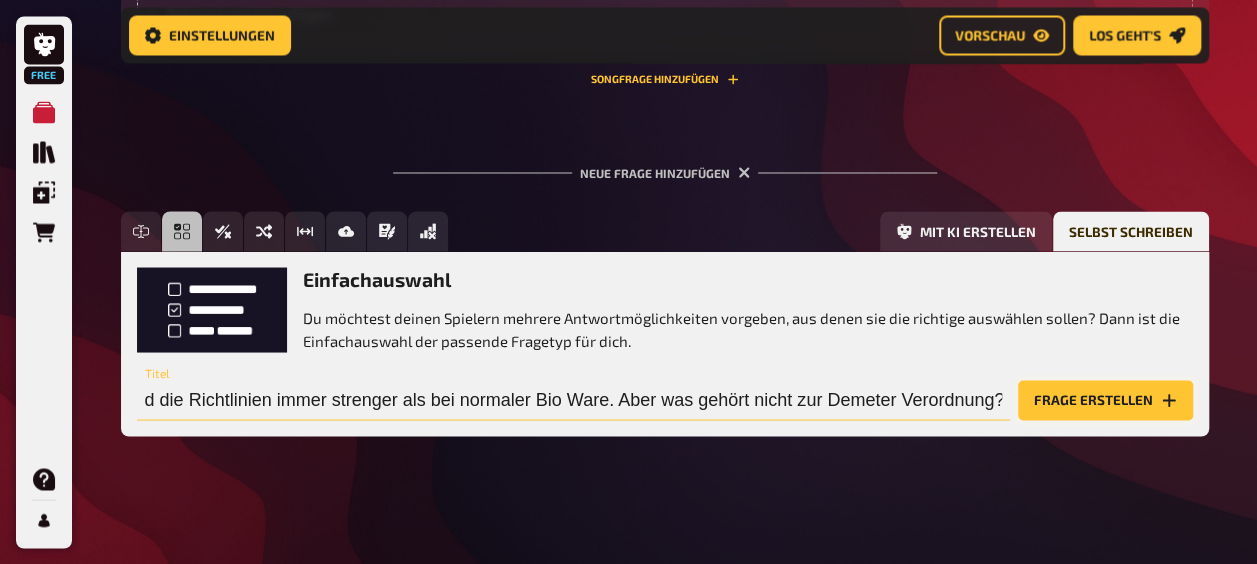 type on "Bei Demeter sind die Richtlinien immer strenger als bei normaler Bio Ware. Aber was gehört nicht zur Demeter Verordnung?" 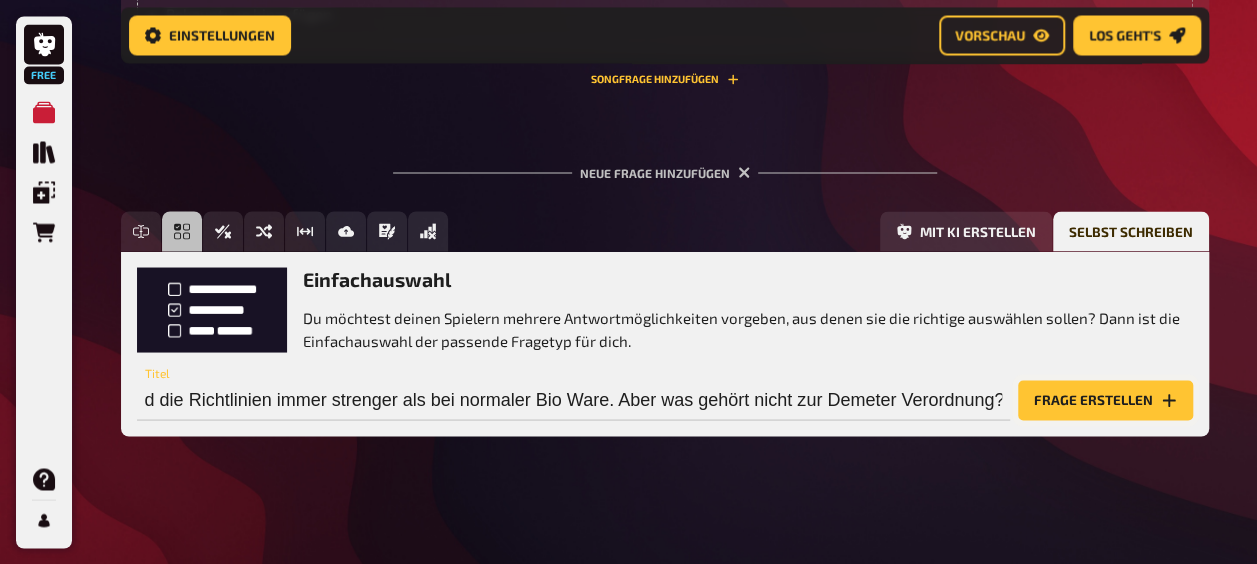 click on "Frage erstellen" at bounding box center (1105, 400) 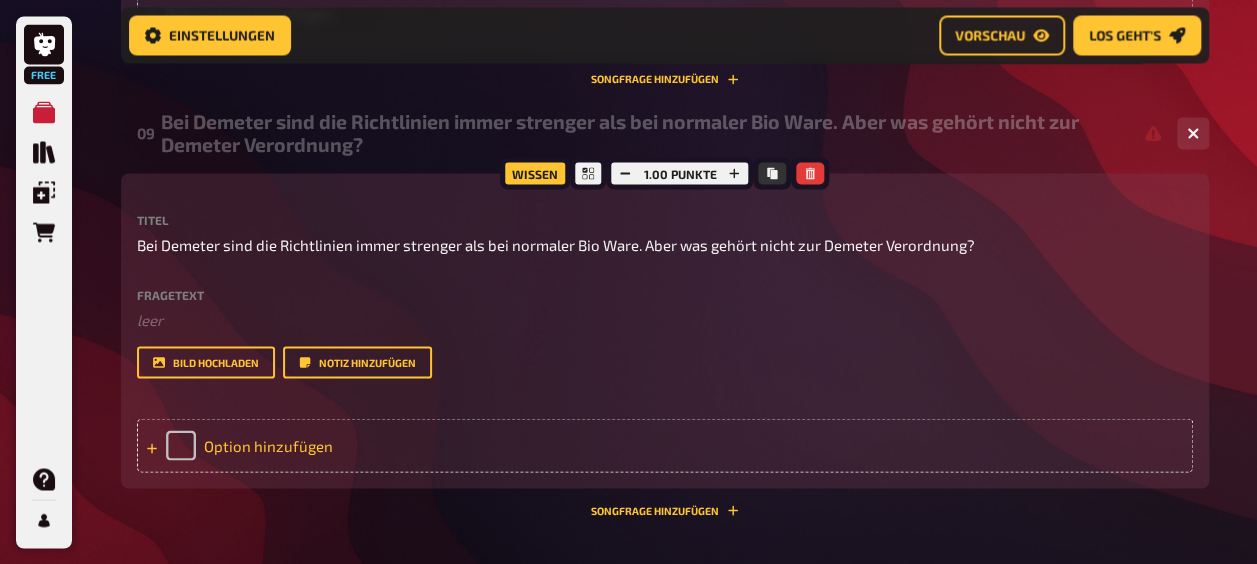 click on "Option hinzufügen" at bounding box center (665, 445) 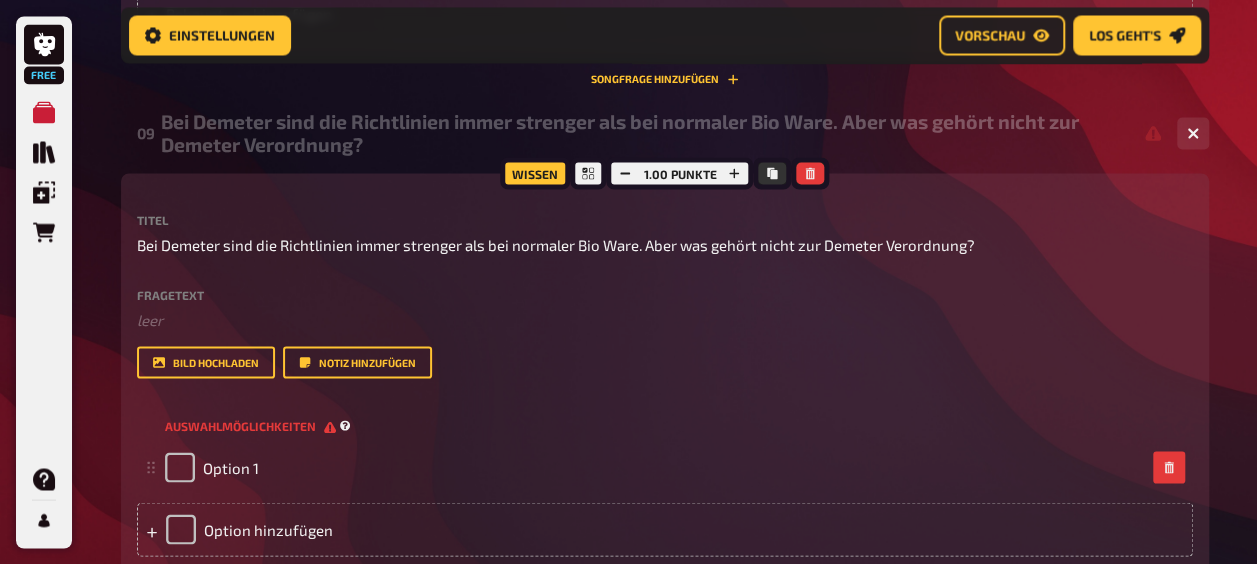 type 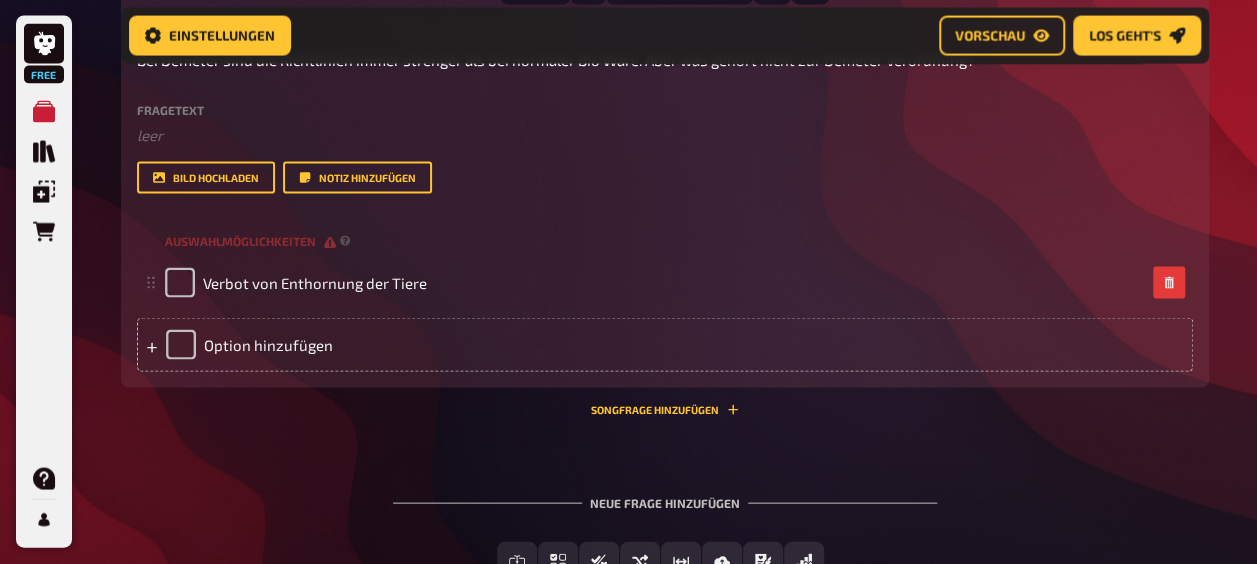 scroll, scrollTop: 5698, scrollLeft: 0, axis: vertical 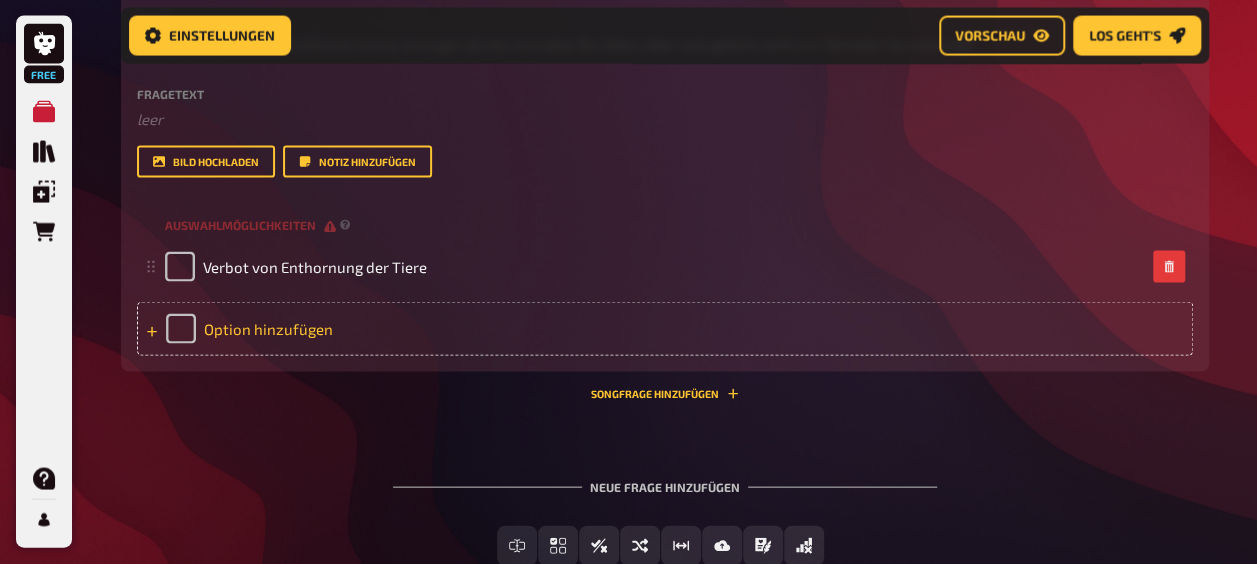 click on "Option hinzufügen" at bounding box center [665, 329] 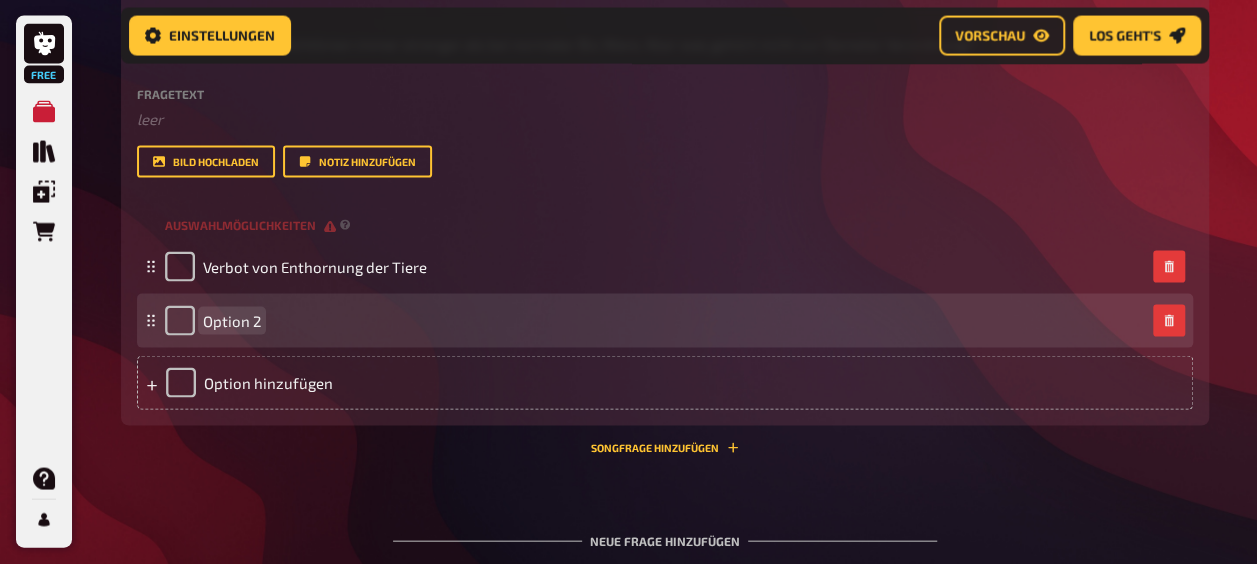 type 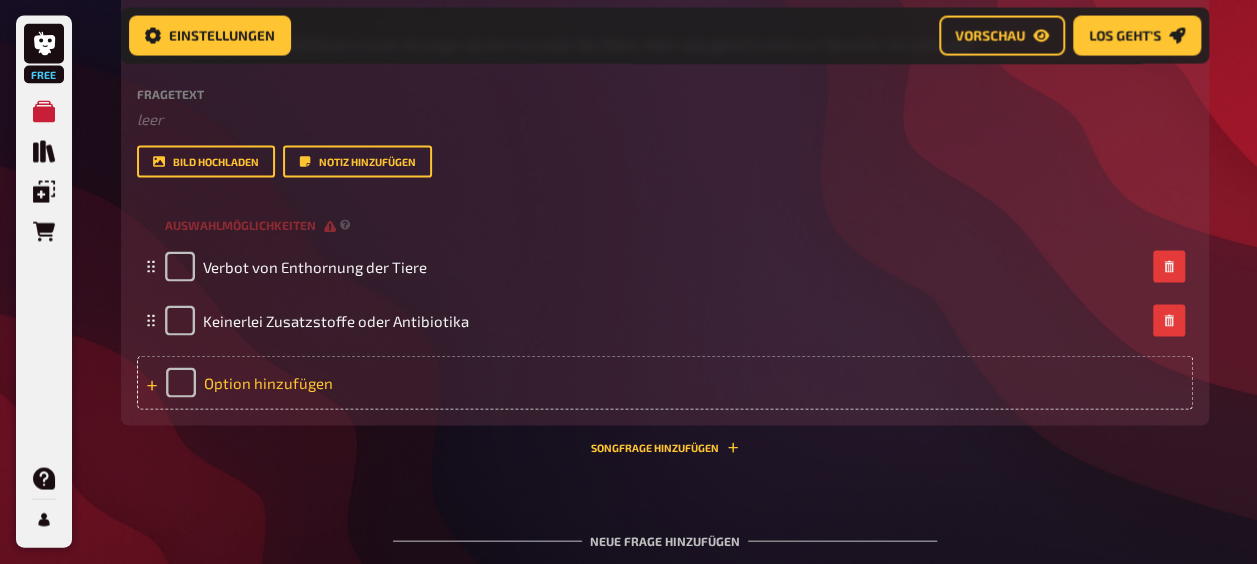 click on "Option hinzufügen" at bounding box center (665, 383) 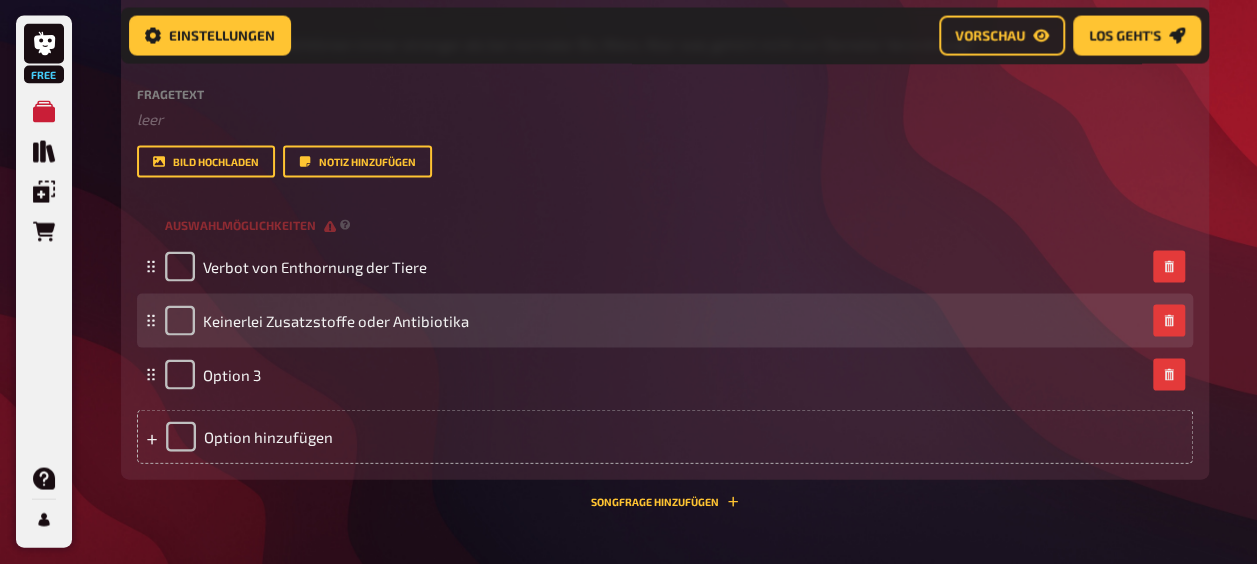 type 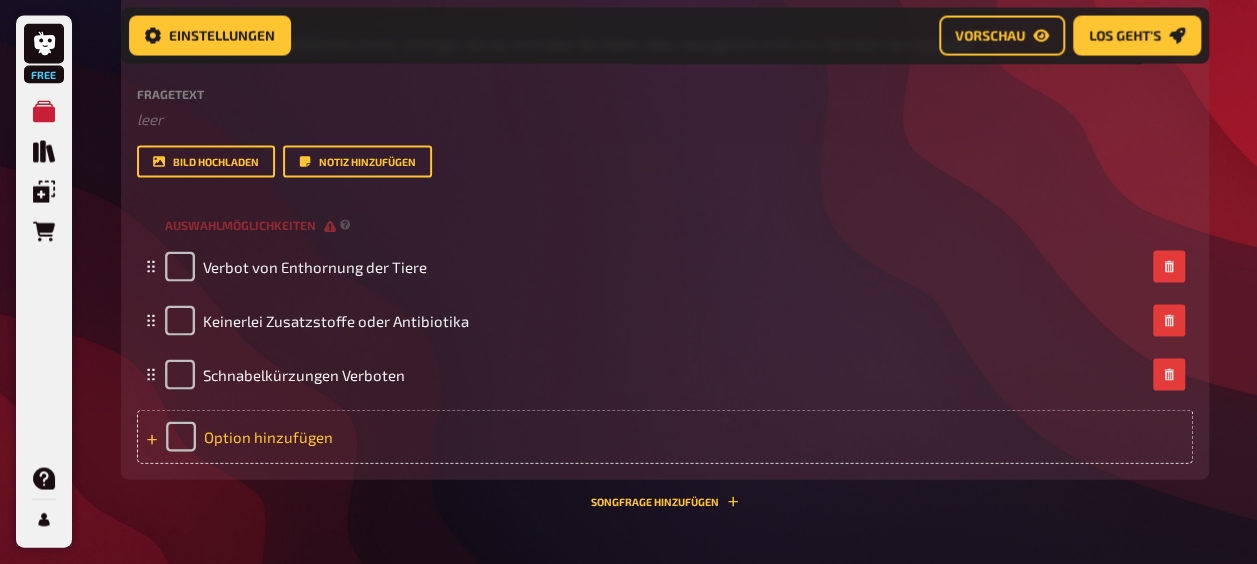 click on "Option hinzufügen" at bounding box center [665, 437] 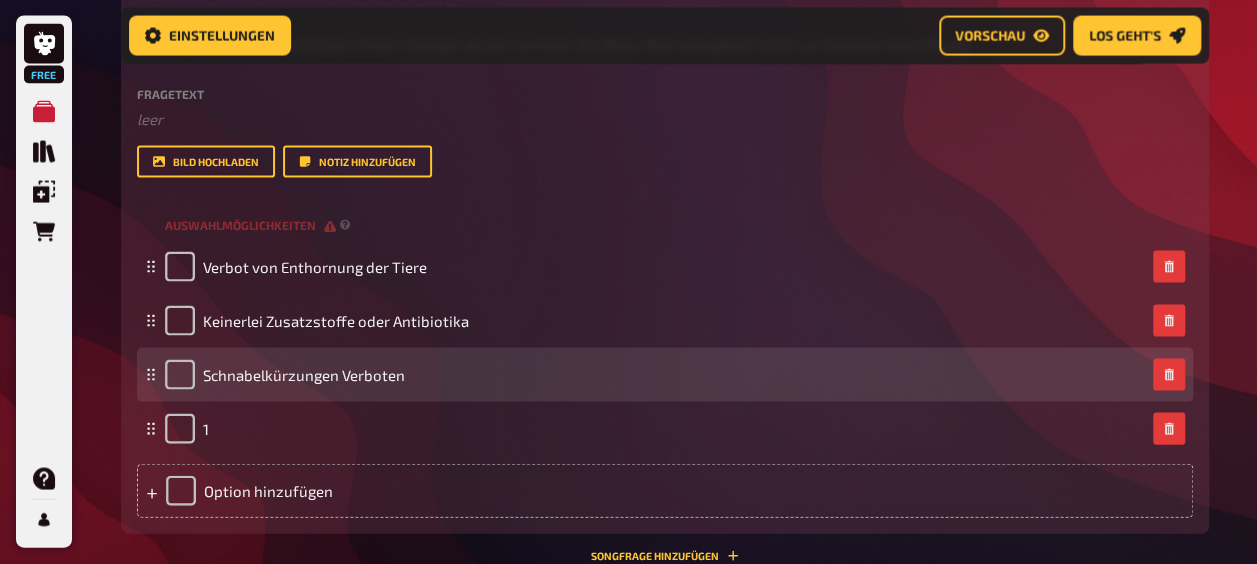 type 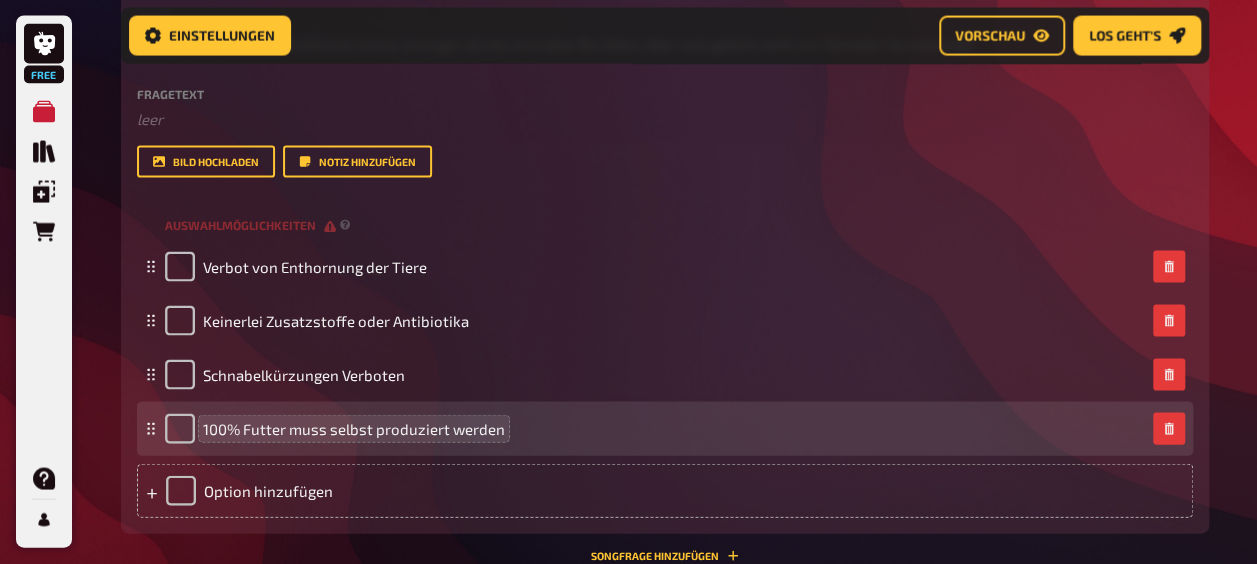 click on "100% Futter muss selbst produziert werden" at bounding box center [354, 429] 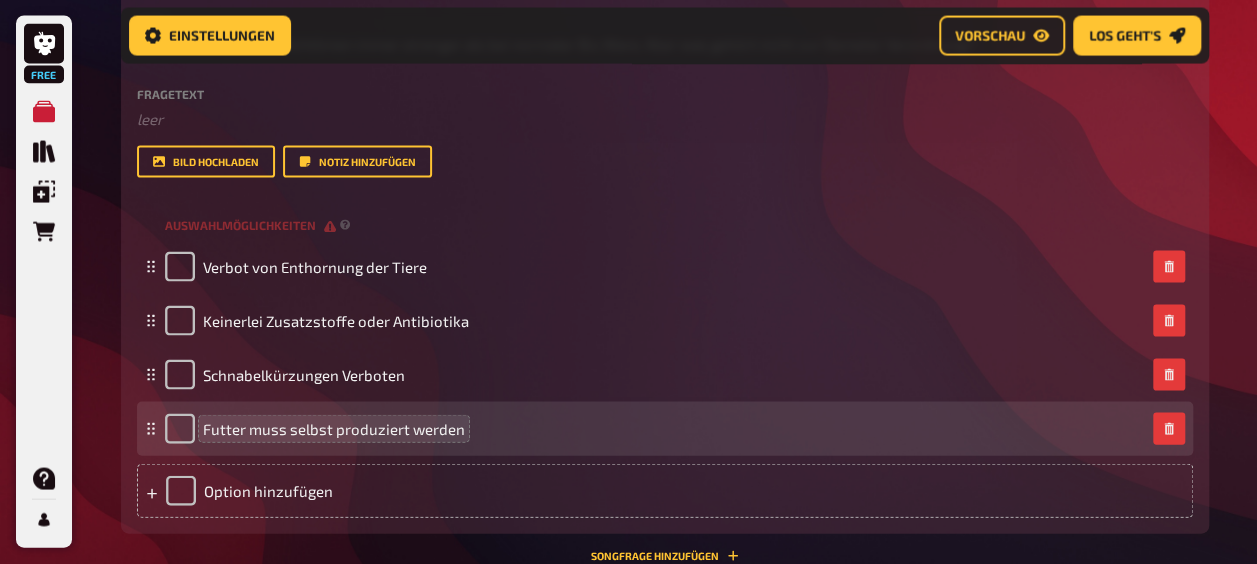 click on "Futter muss selbst produziert werden" at bounding box center [334, 429] 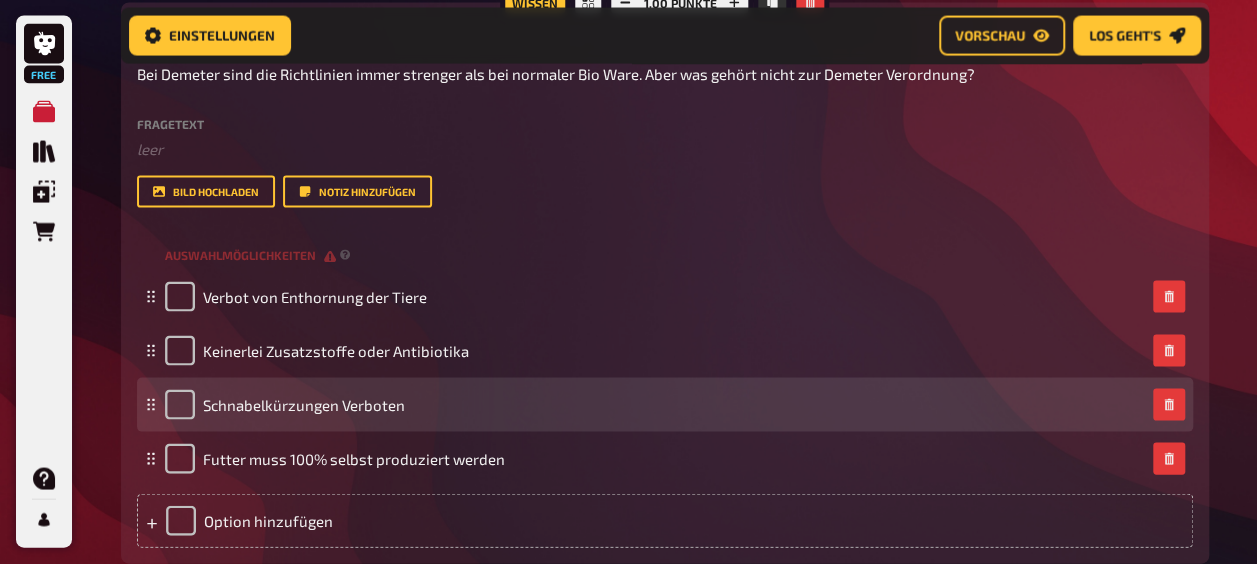 scroll, scrollTop: 5698, scrollLeft: 0, axis: vertical 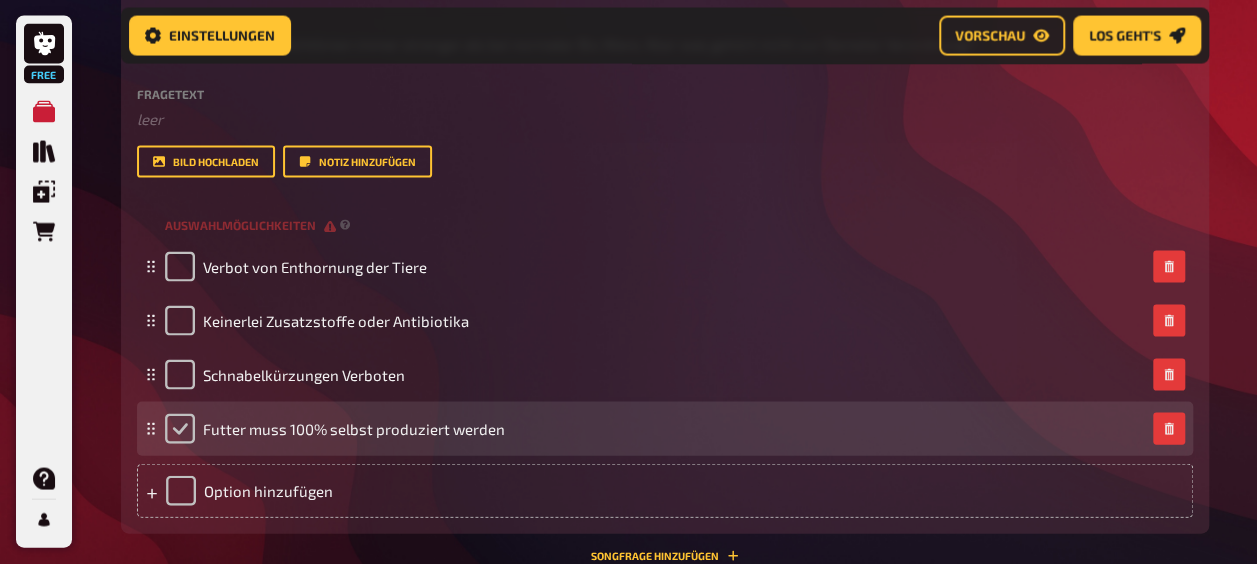click at bounding box center [180, 429] 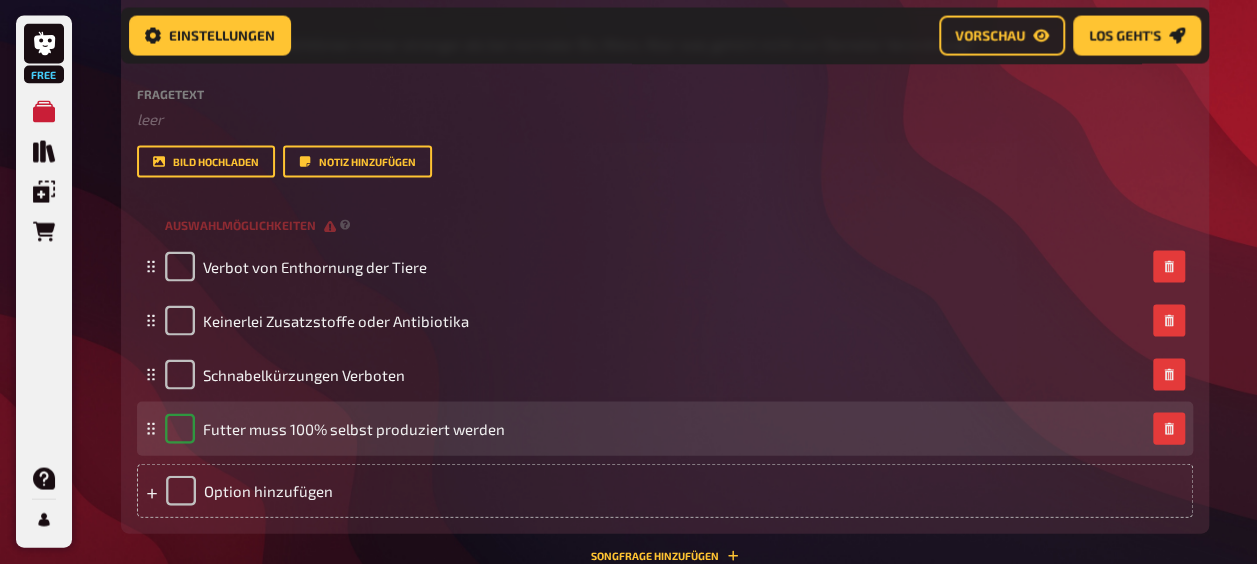 checkbox on "true" 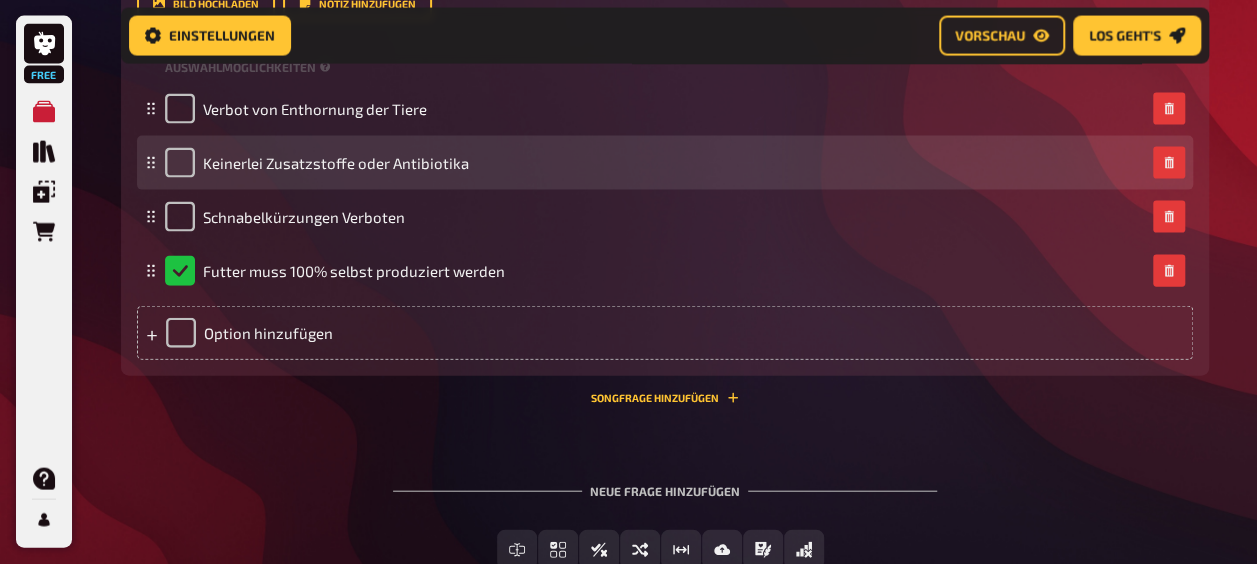 scroll, scrollTop: 5991, scrollLeft: 0, axis: vertical 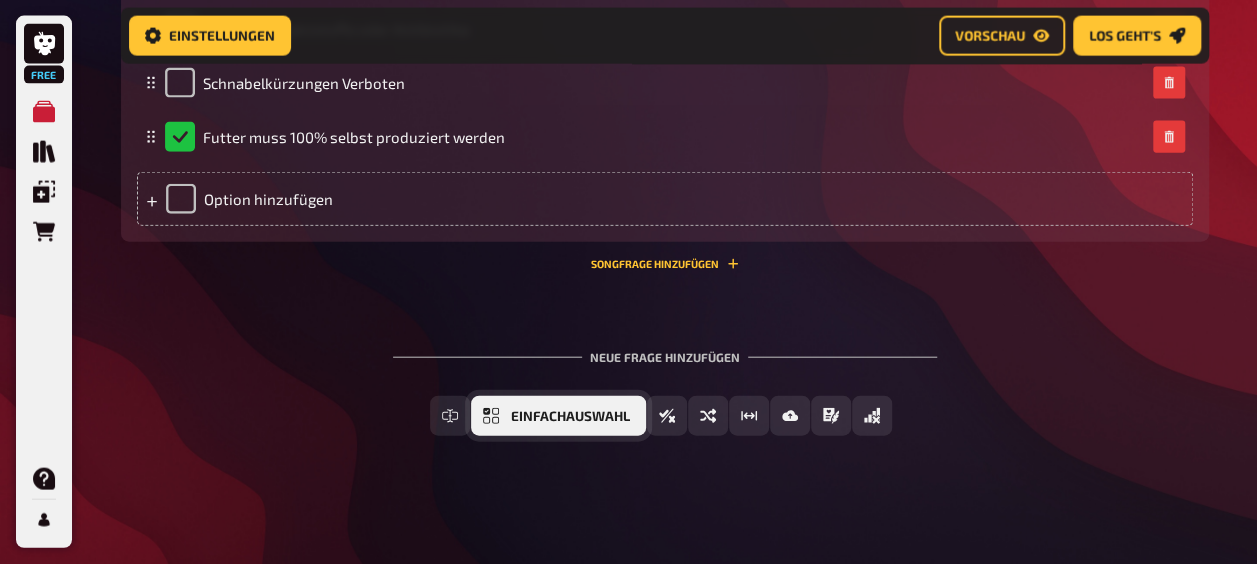 click on "Einfachauswahl" at bounding box center [558, 416] 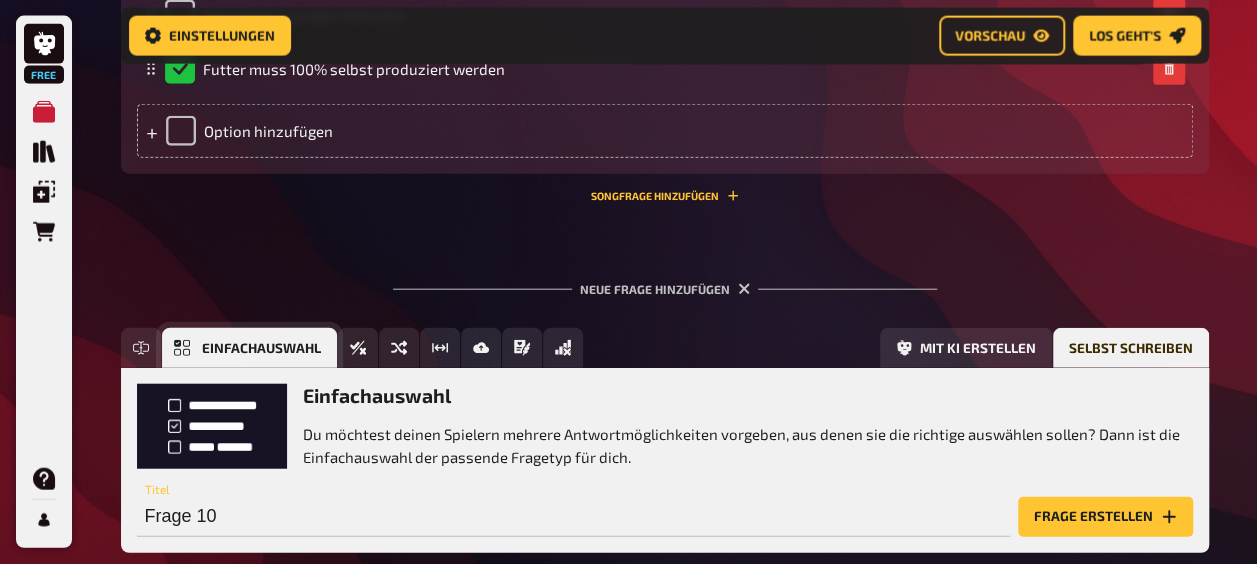 scroll, scrollTop: 6175, scrollLeft: 0, axis: vertical 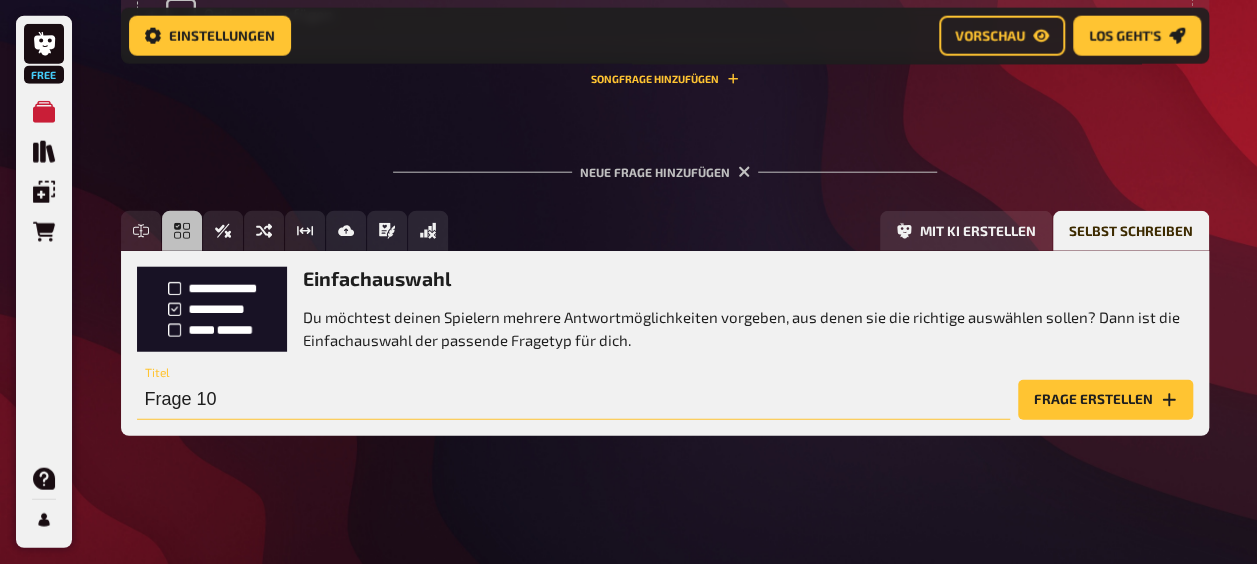drag, startPoint x: 273, startPoint y: 407, endPoint x: 281, endPoint y: 400, distance: 10.630146 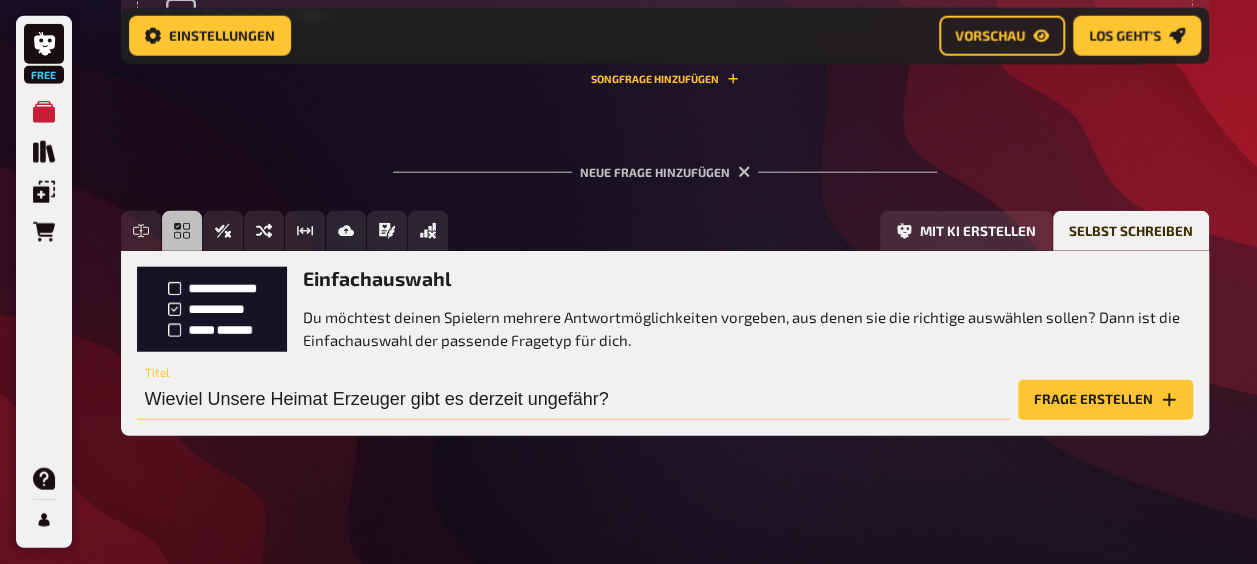 type on "Wieviel Unsere Heimat Erzeuger gibt es derzeit ungefähr?" 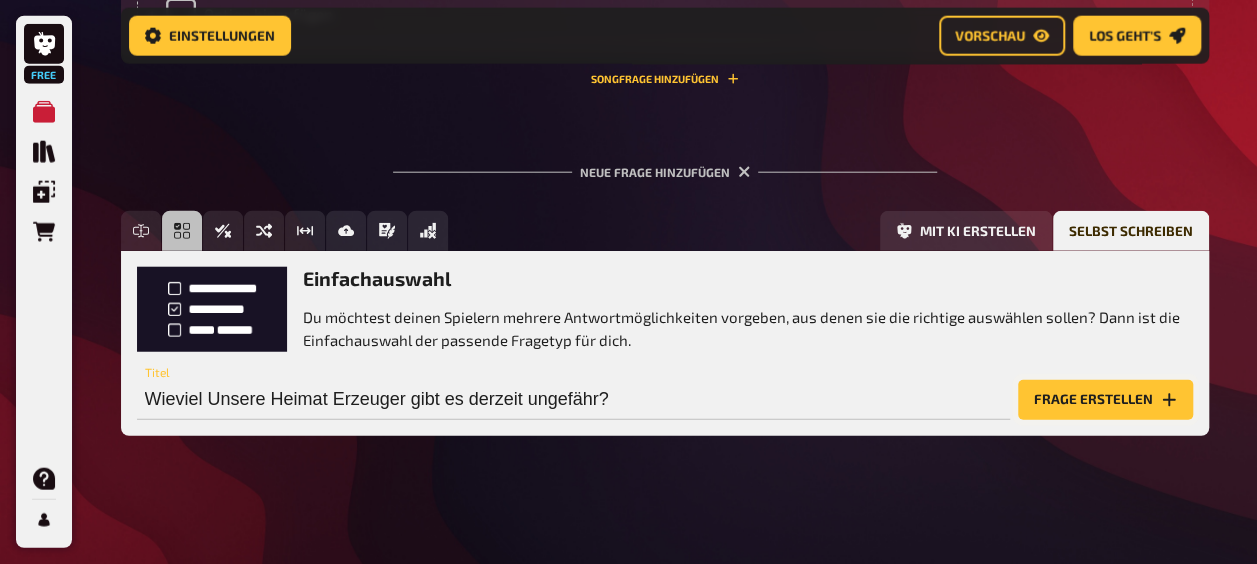 click on "Frage erstellen" at bounding box center (1105, 400) 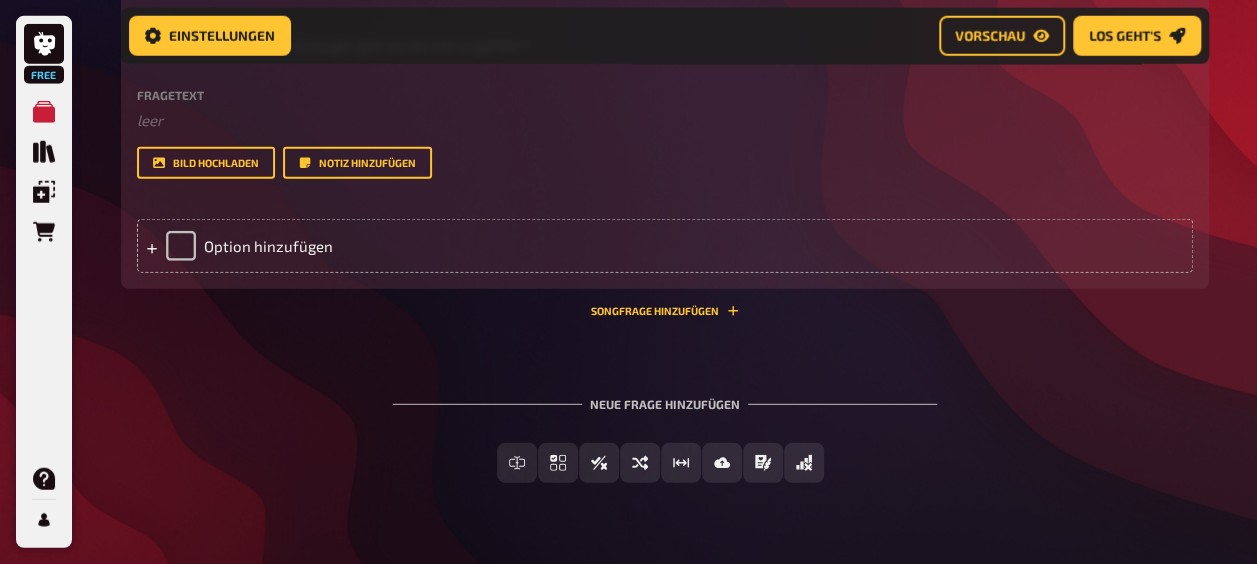scroll, scrollTop: 6375, scrollLeft: 0, axis: vertical 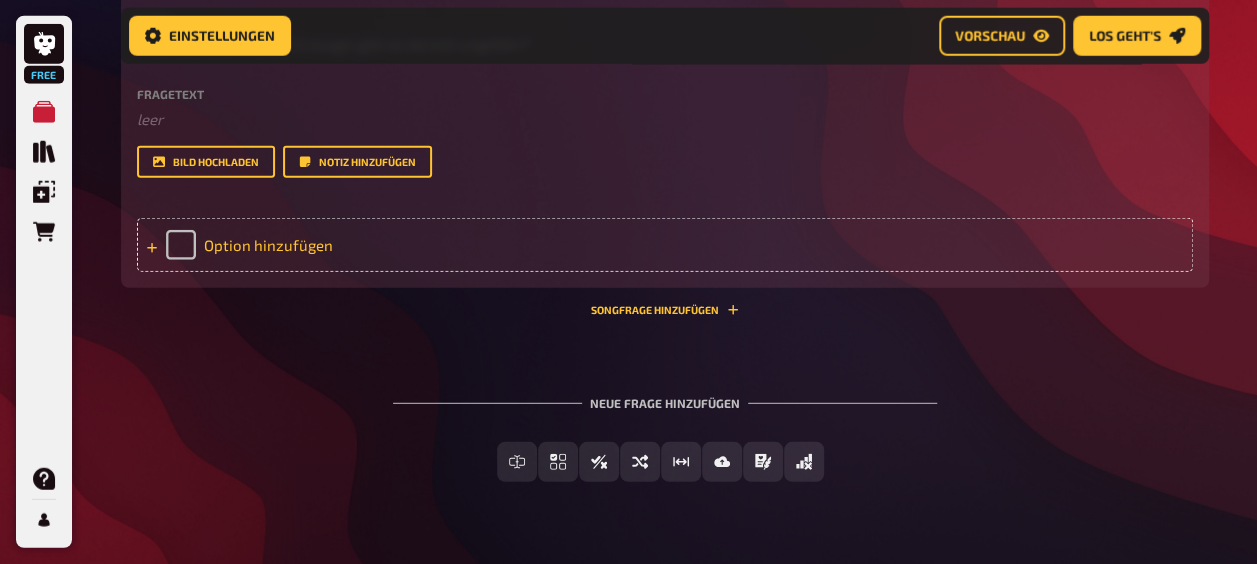 click on "Option hinzufügen" at bounding box center (665, 245) 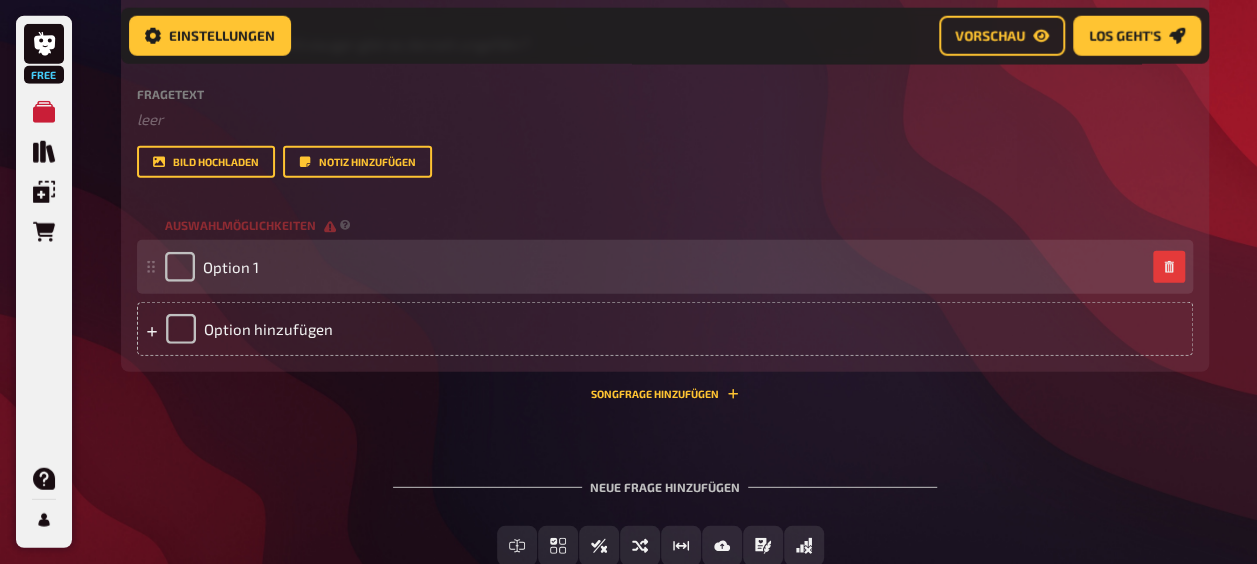 type 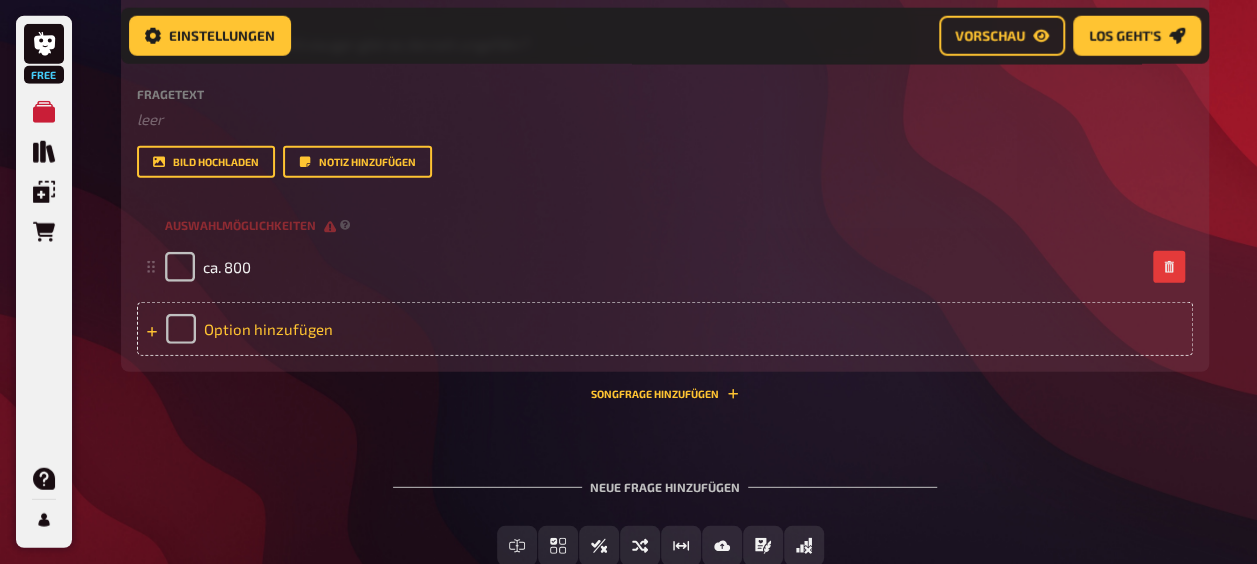 click 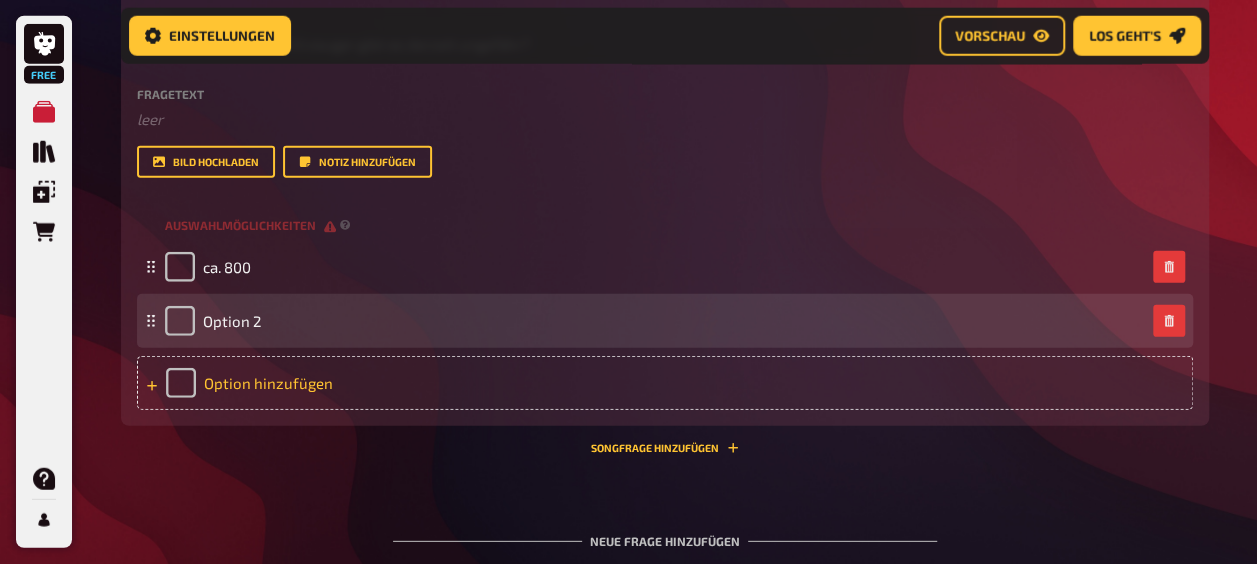 type 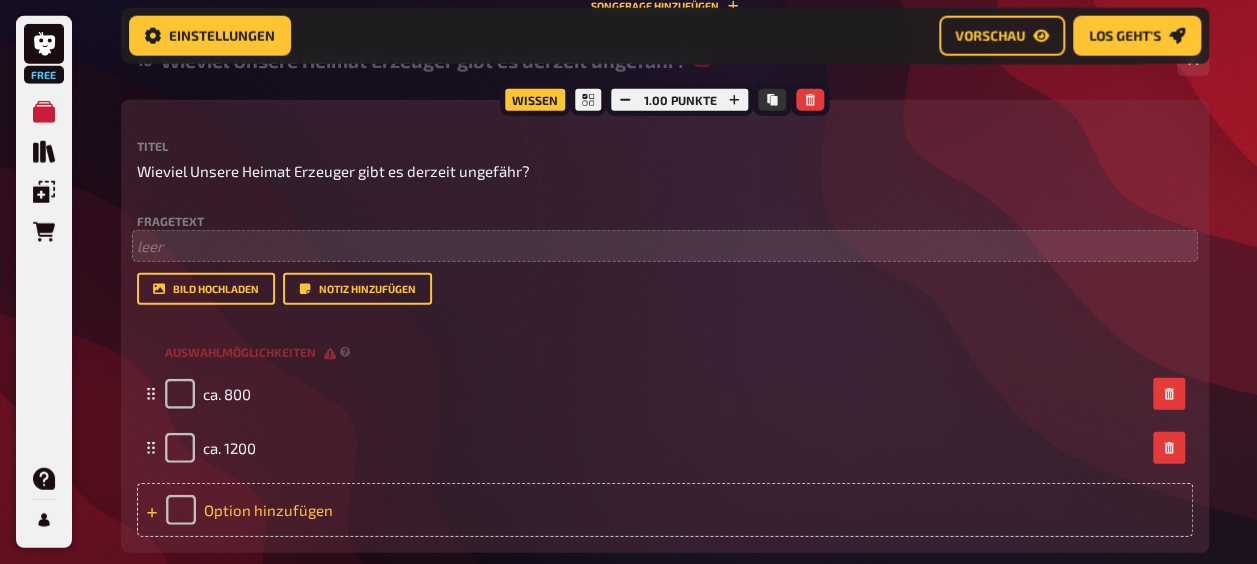 scroll, scrollTop: 6375, scrollLeft: 0, axis: vertical 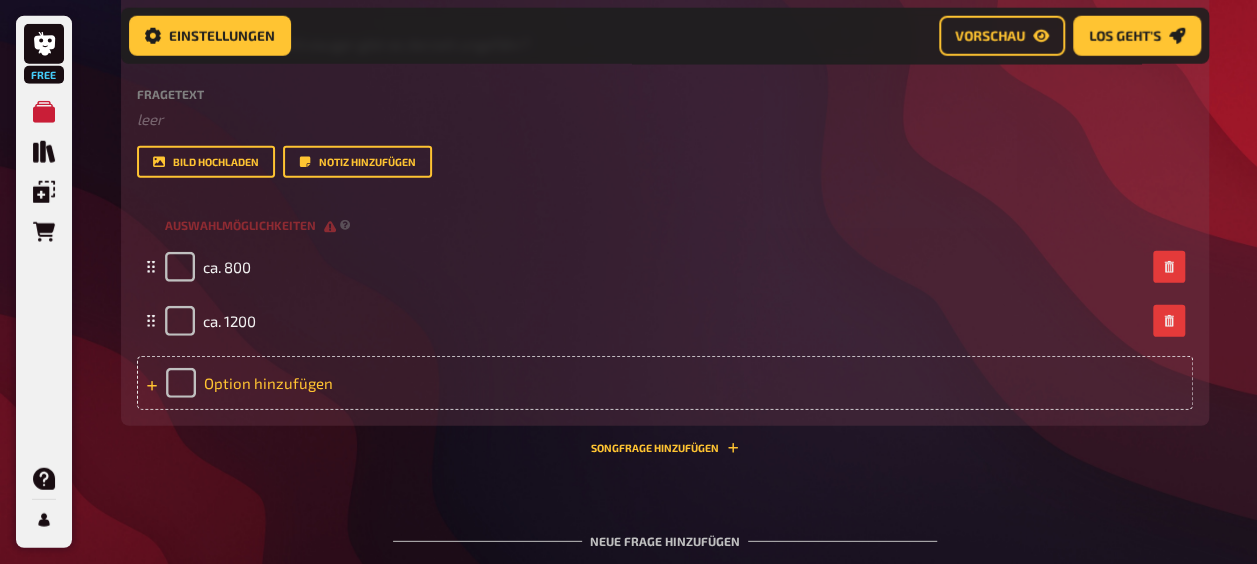 click 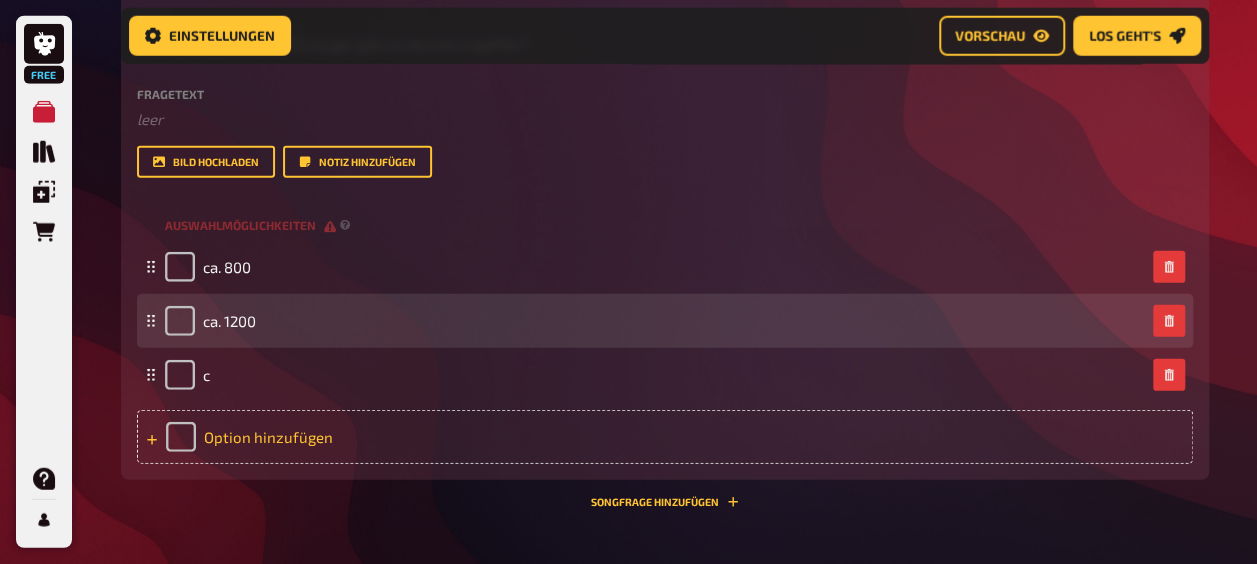 type 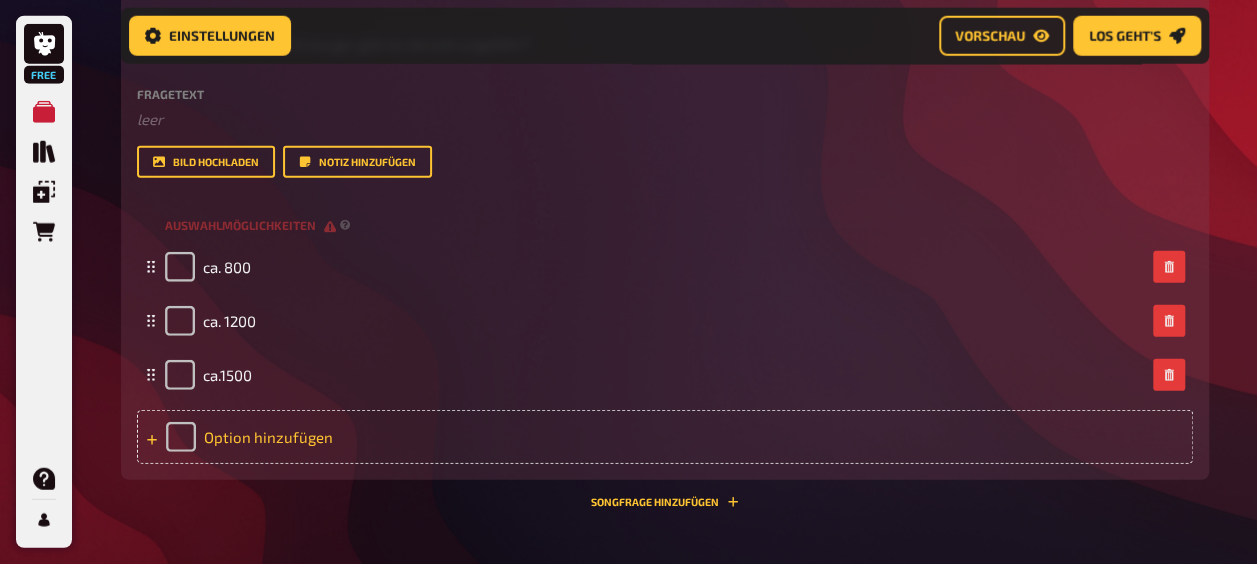 click 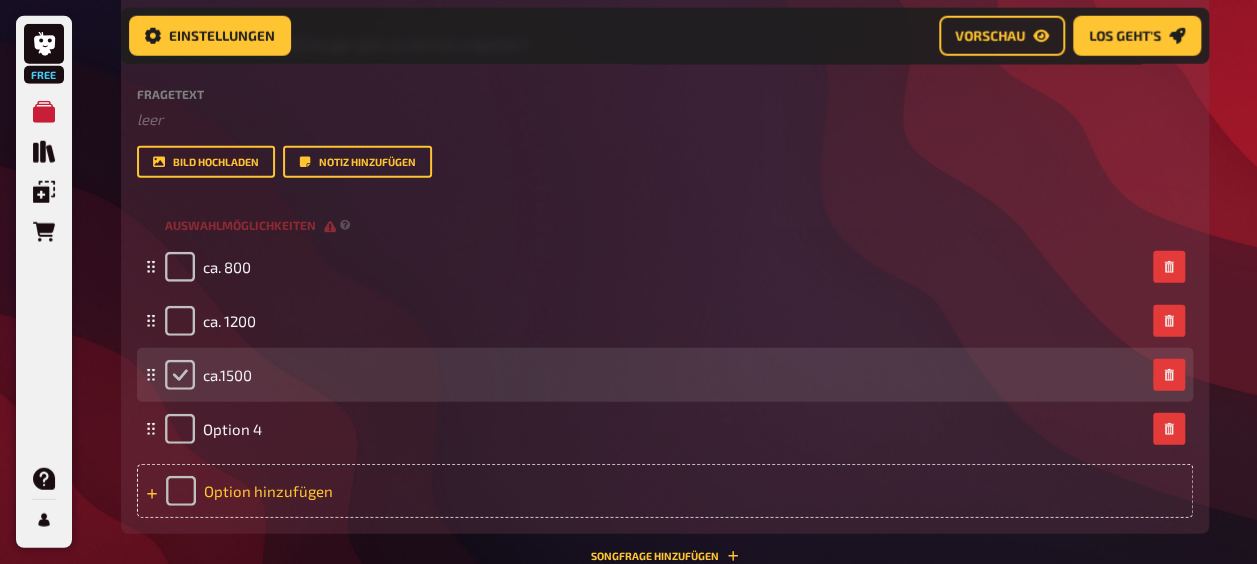 click at bounding box center (180, 375) 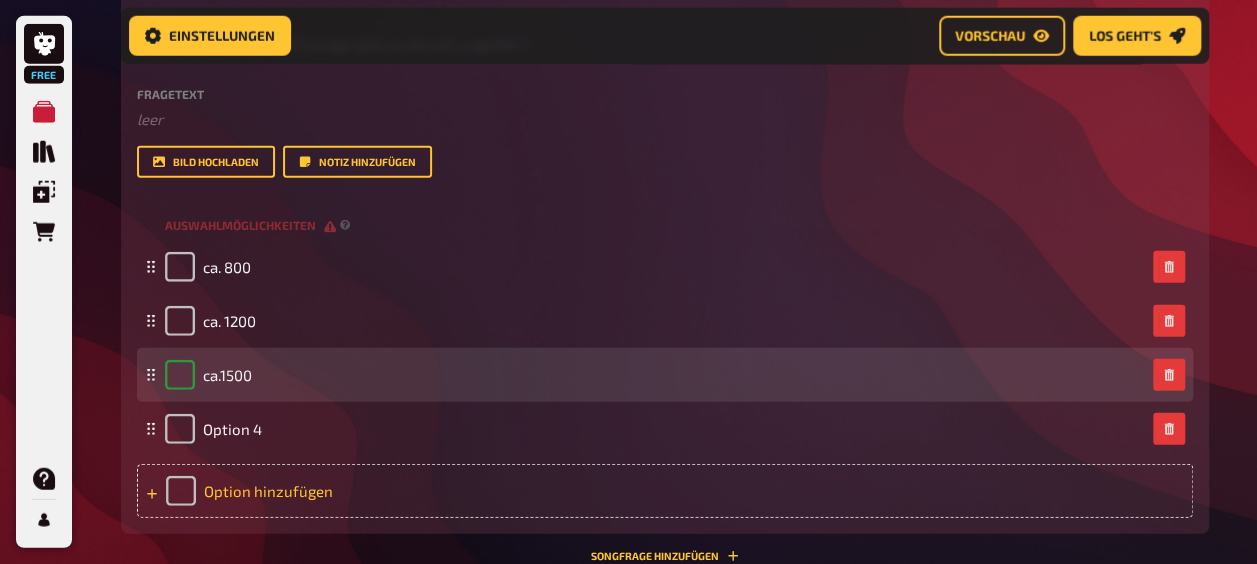 checkbox on "true" 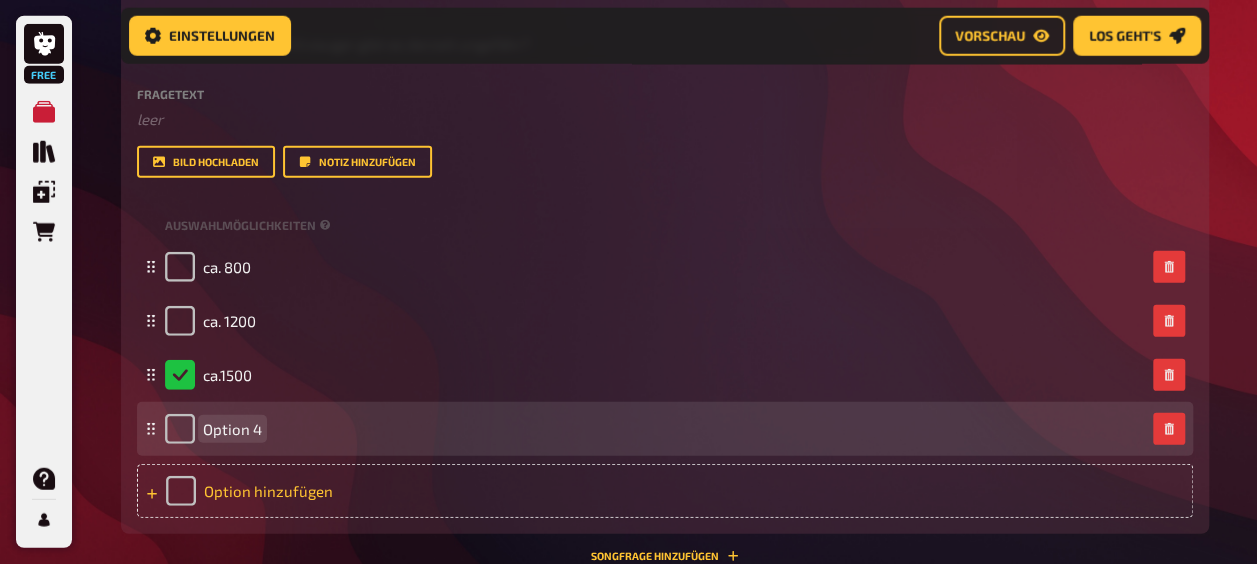 click on "Option 4" at bounding box center (213, 429) 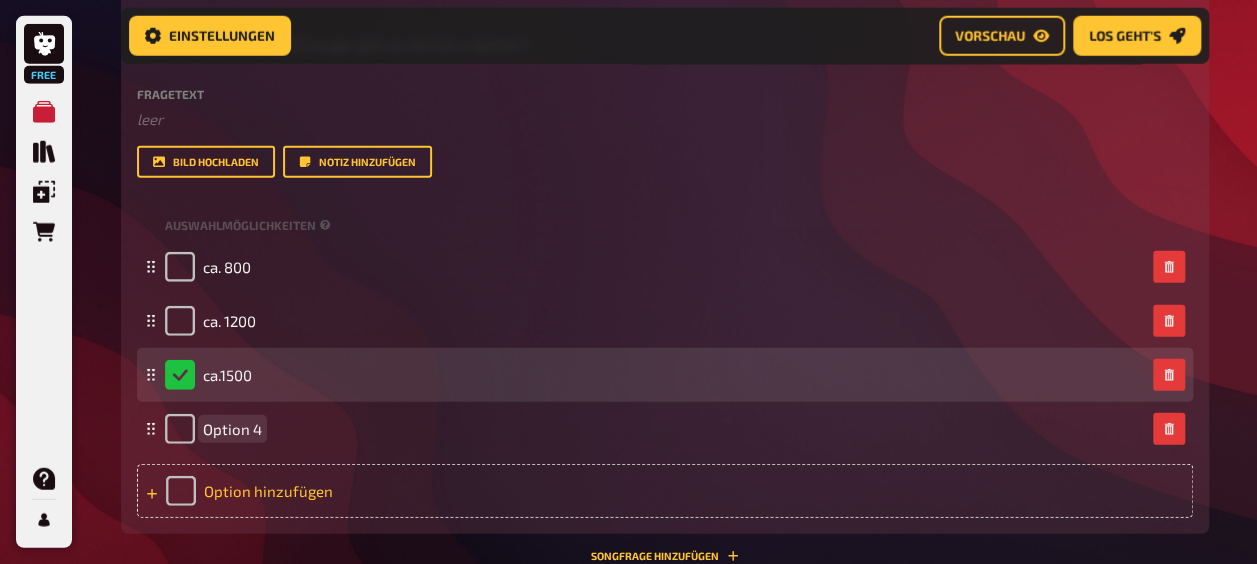 type 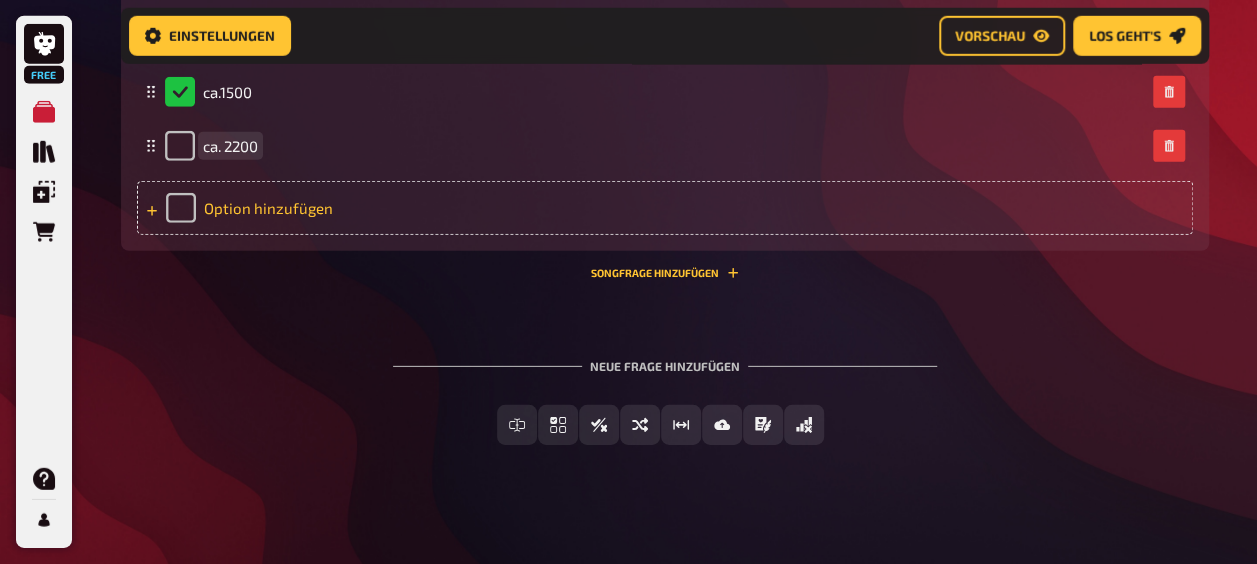 scroll, scrollTop: 6668, scrollLeft: 0, axis: vertical 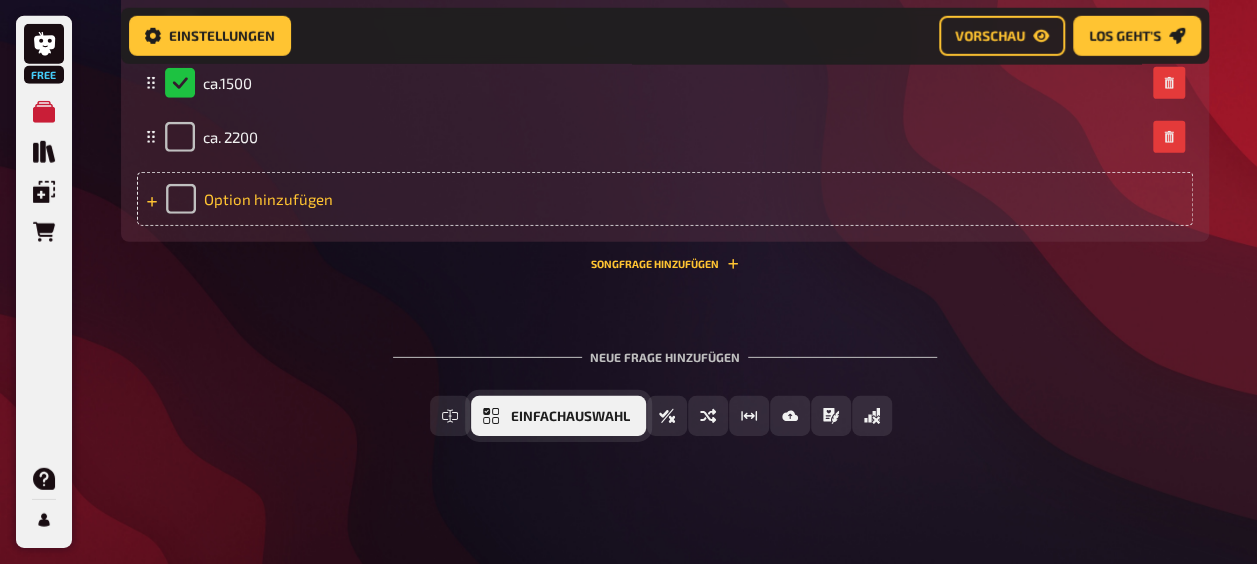 click on "Einfachauswahl" at bounding box center (570, 417) 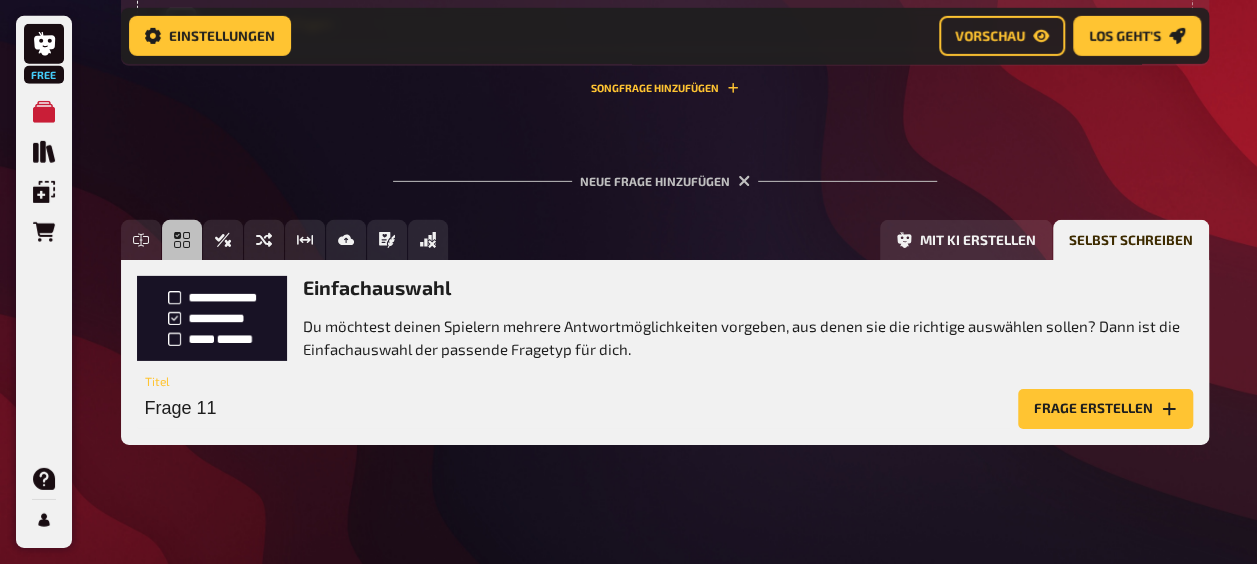scroll, scrollTop: 6852, scrollLeft: 0, axis: vertical 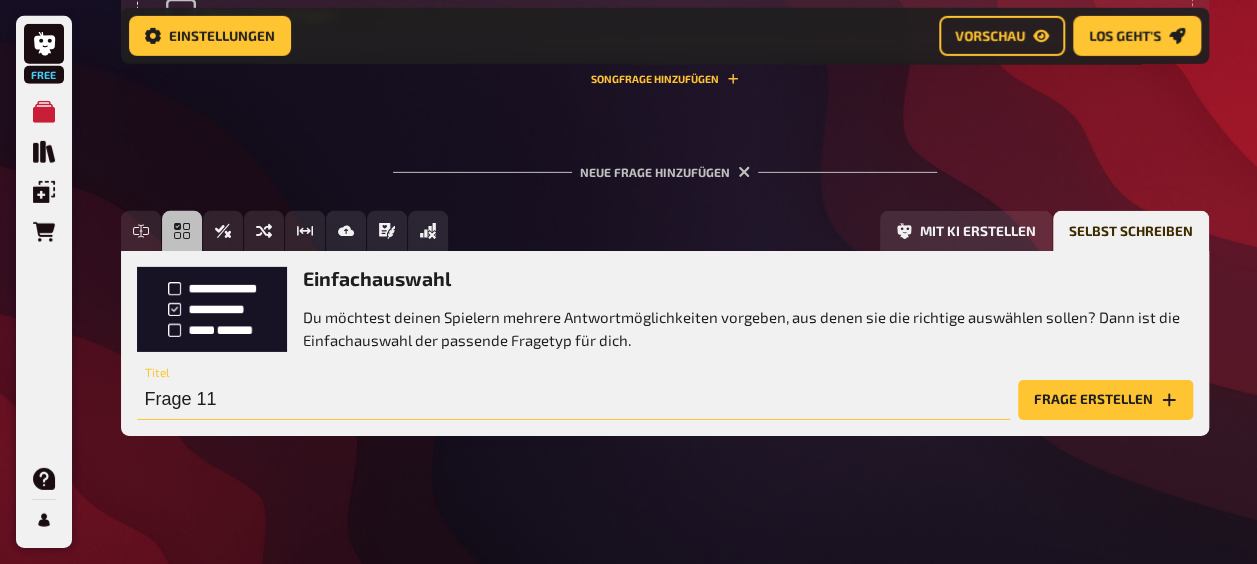 click on "Frage 11" at bounding box center (573, 400) 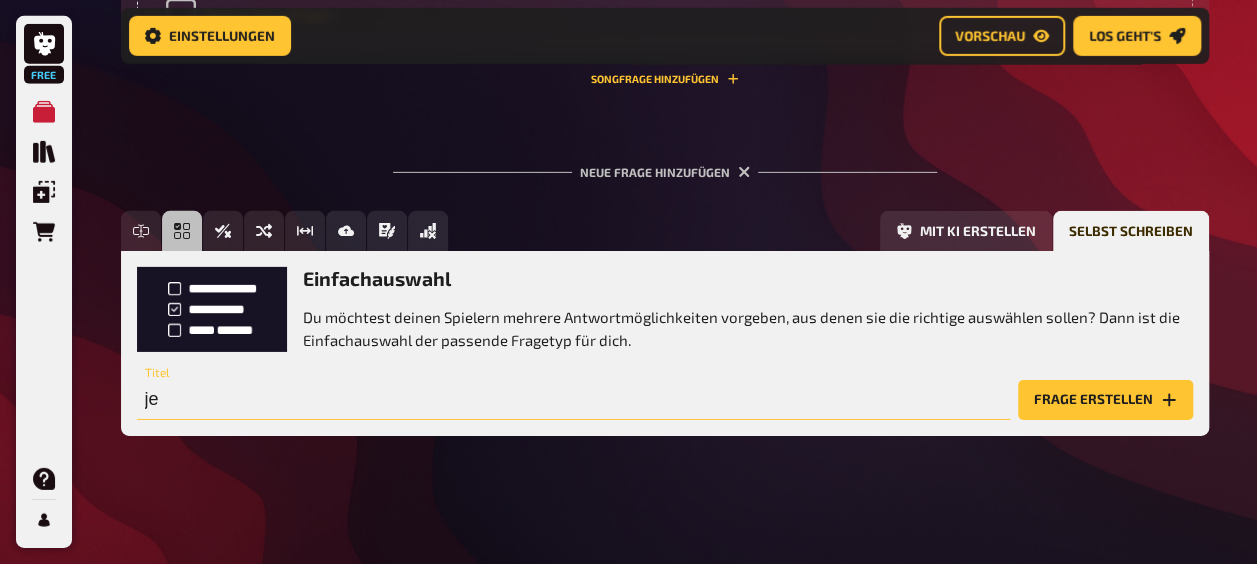 type on "j" 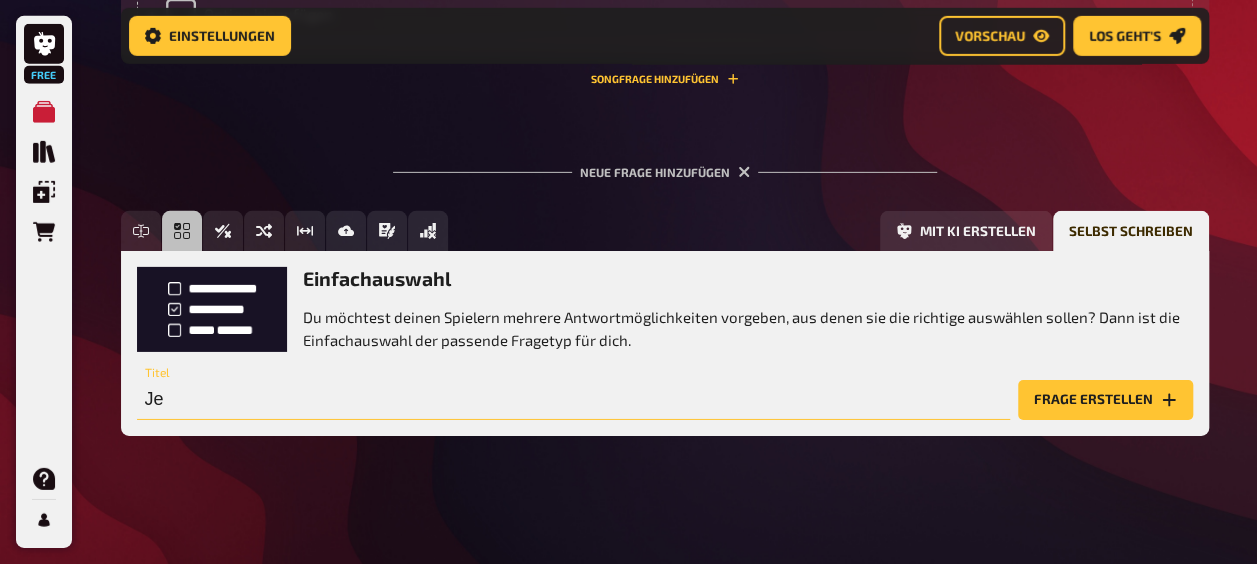 type on "J" 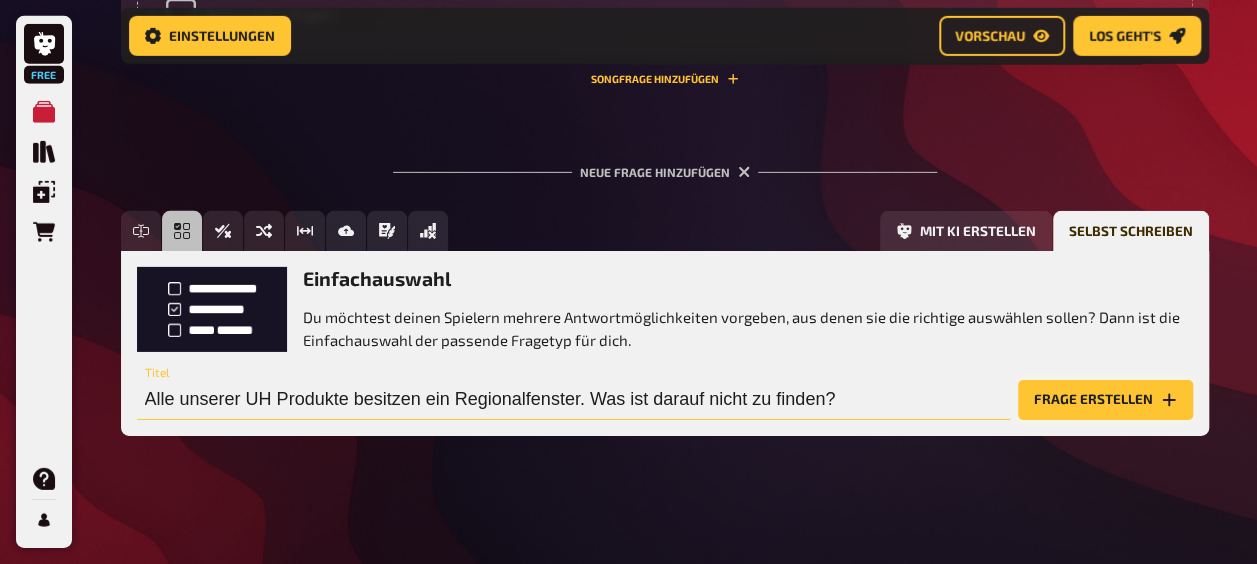 type on "Alle unserer UH Produkte besitzen ein Regionalfenster. Was ist darauf nicht zu finden?" 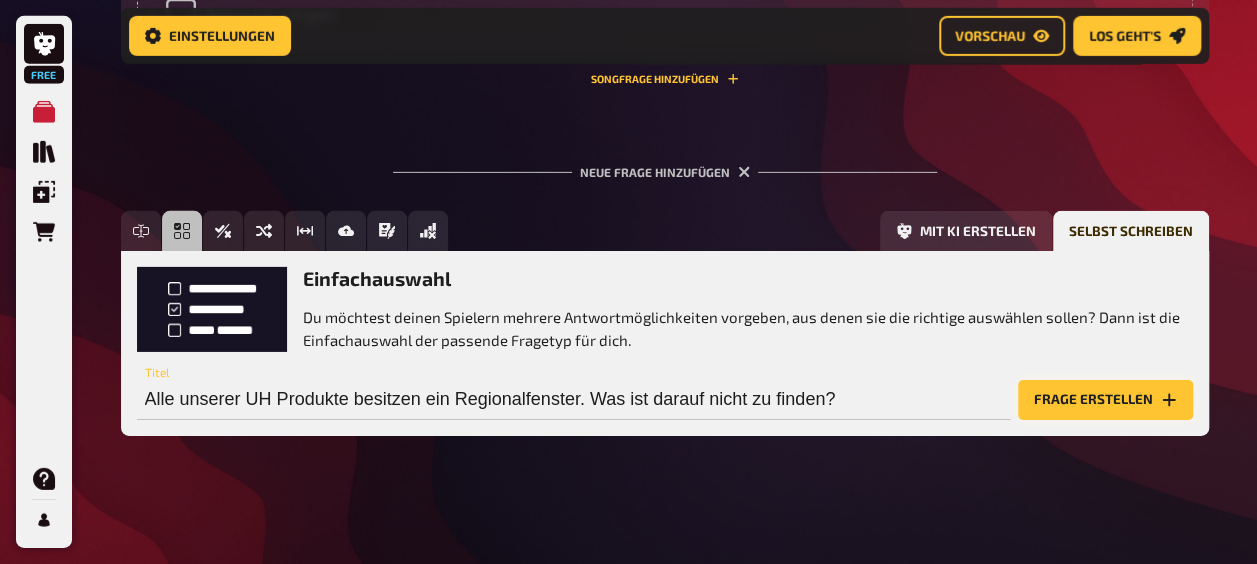 click on "Frage erstellen" at bounding box center (1105, 400) 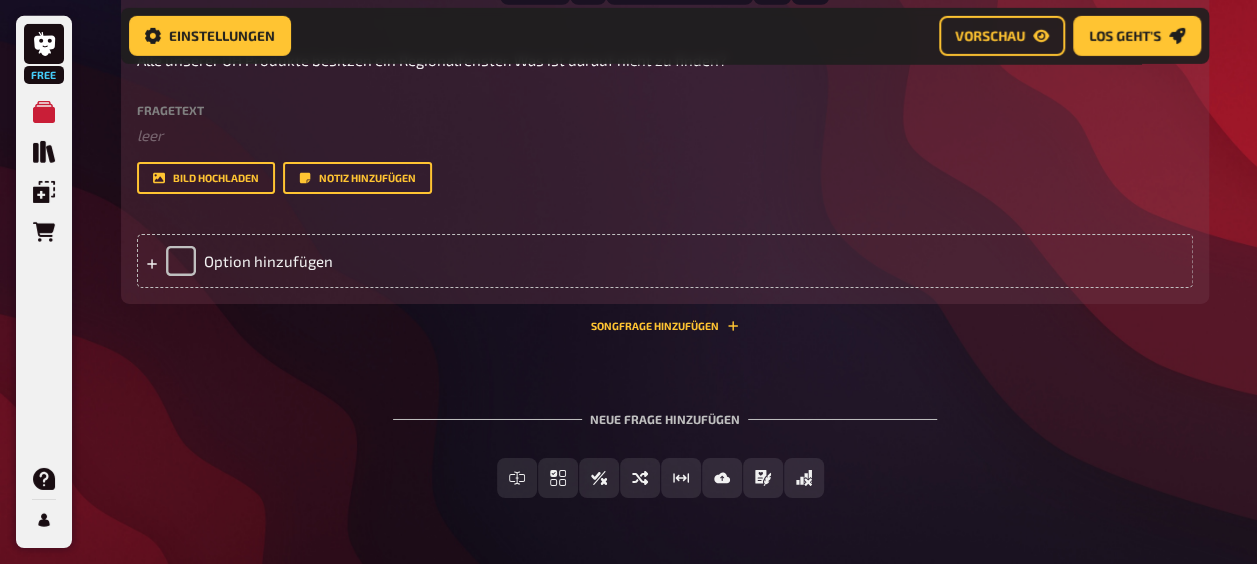 scroll, scrollTop: 7052, scrollLeft: 0, axis: vertical 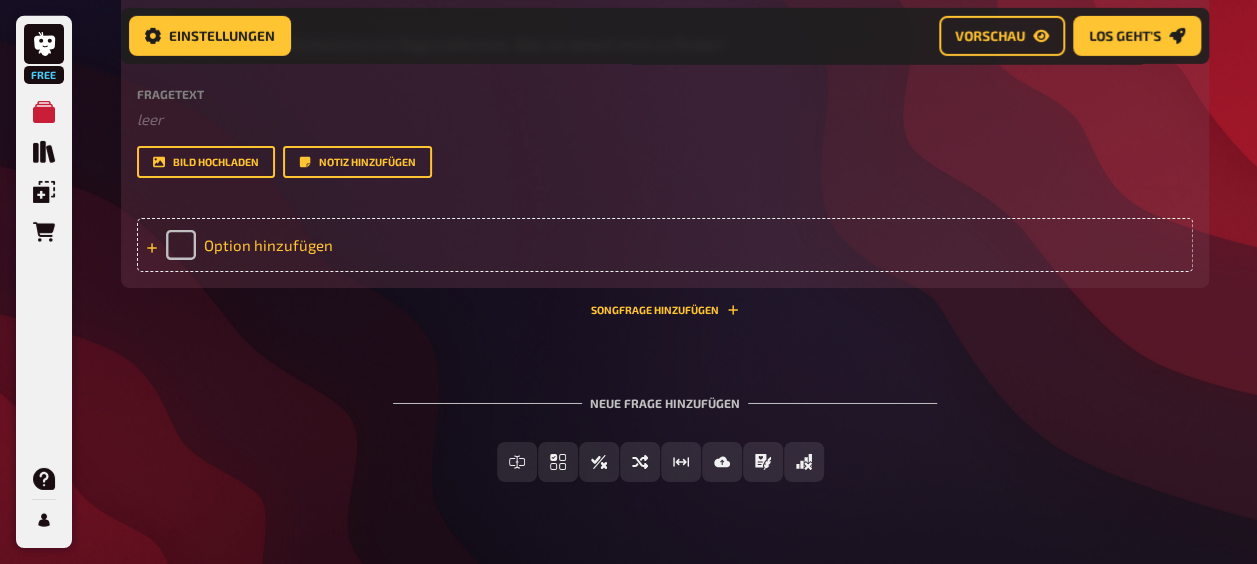 click on "Option hinzufügen" at bounding box center [665, 245] 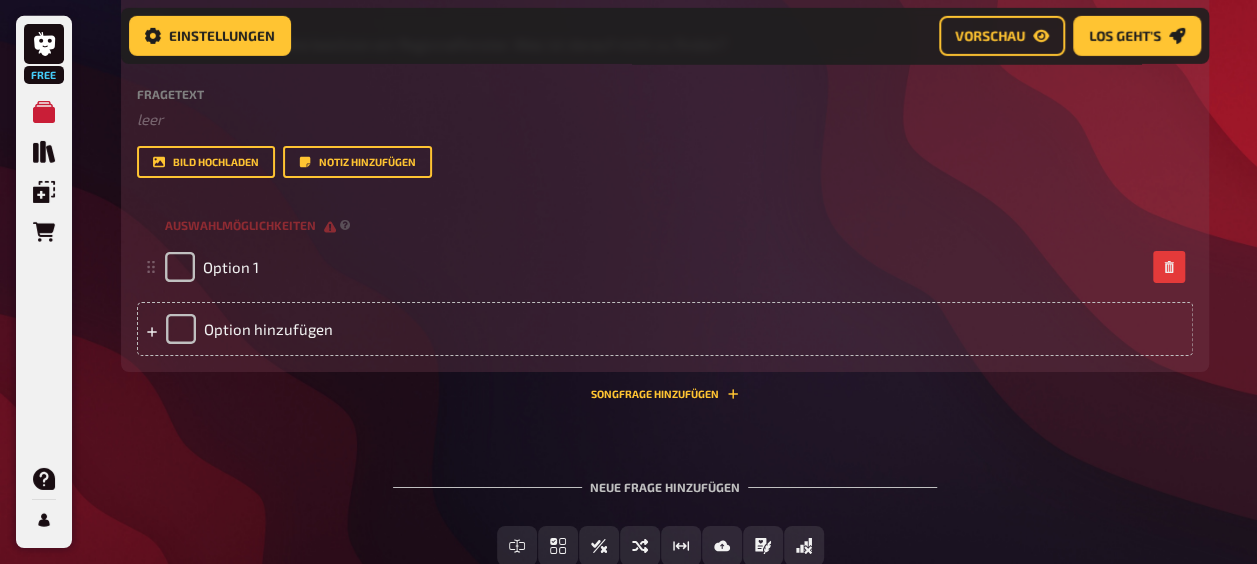 type 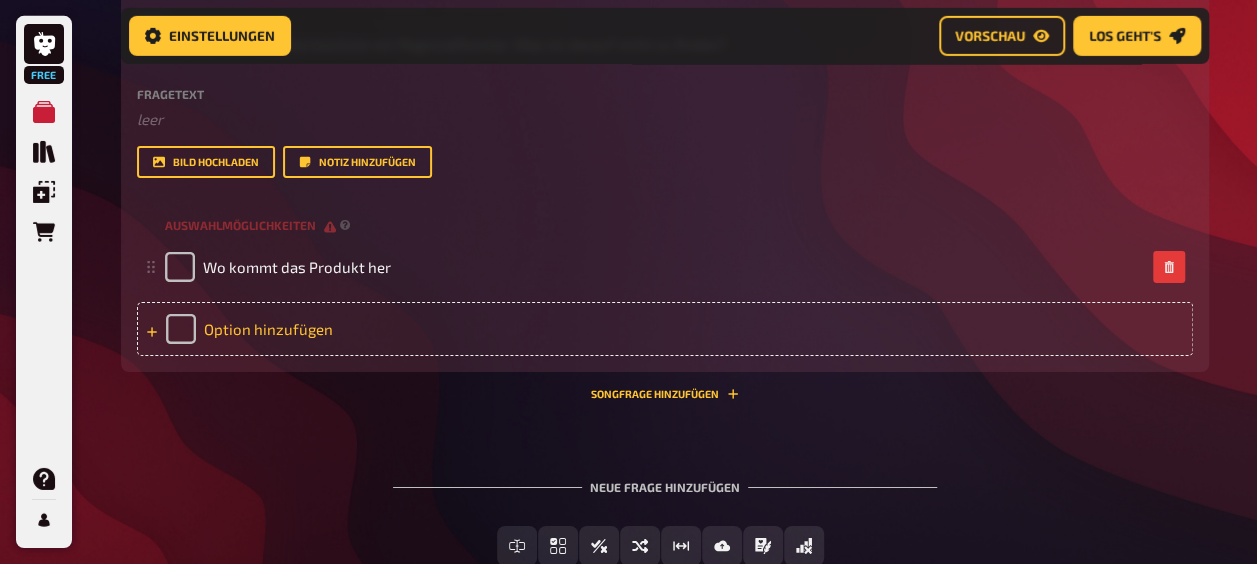 click on "Option hinzufügen" at bounding box center [665, 329] 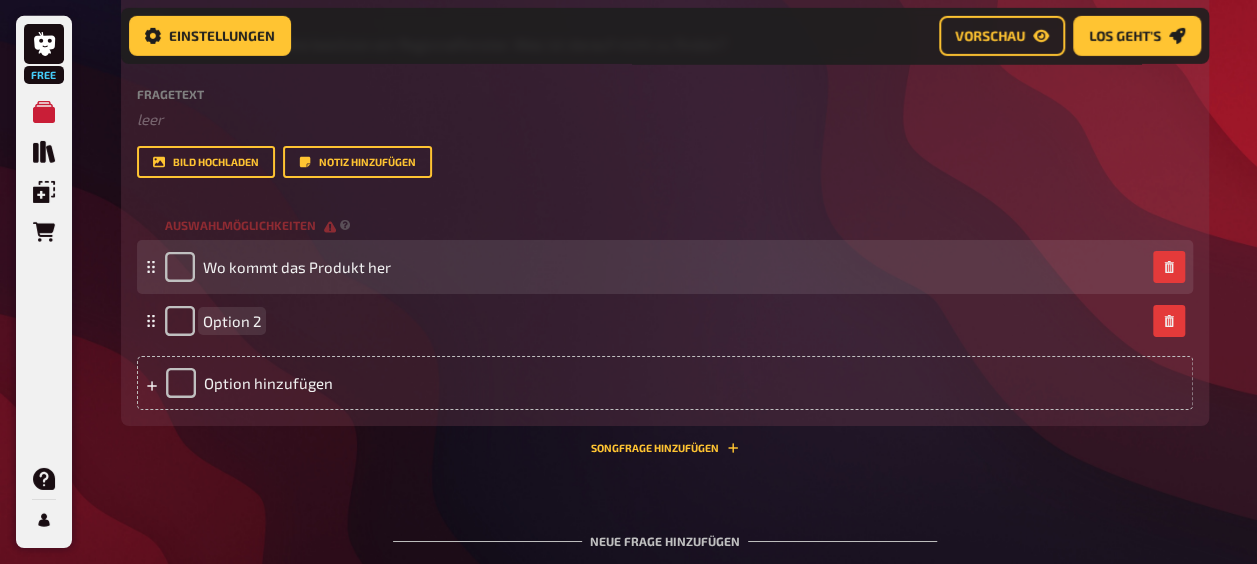 type 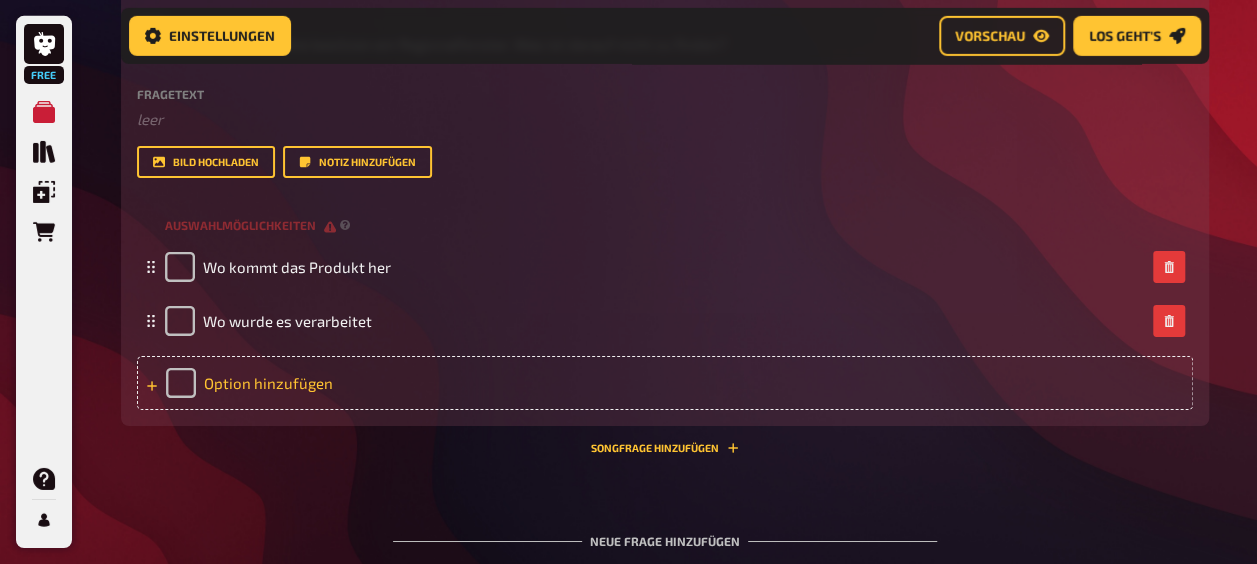 click on "Option hinzufügen" at bounding box center (665, 383) 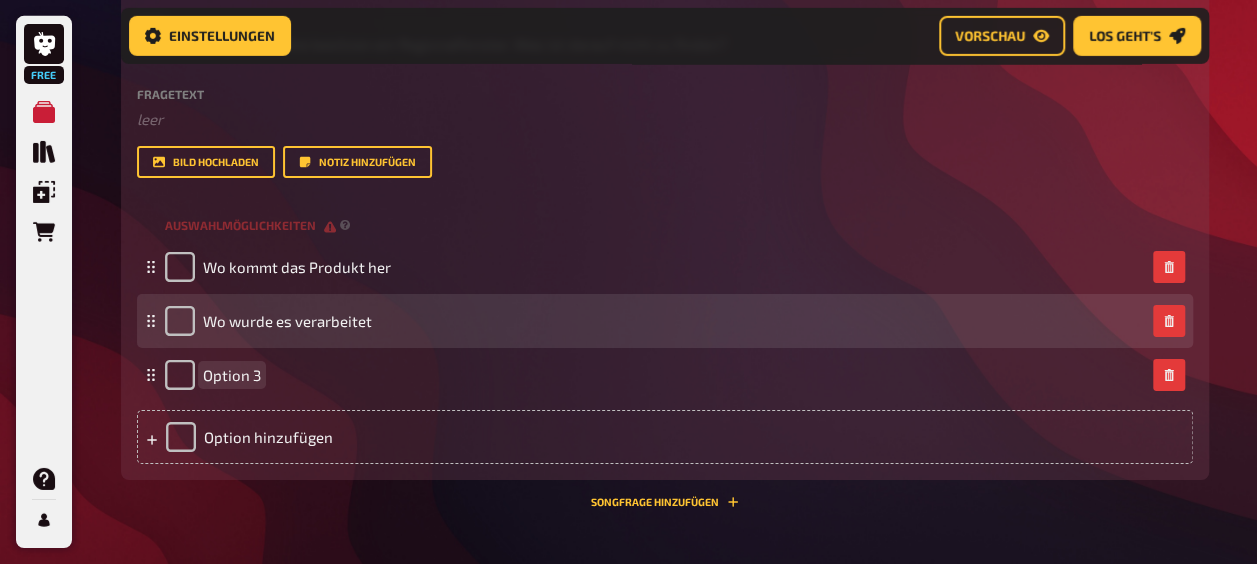 type 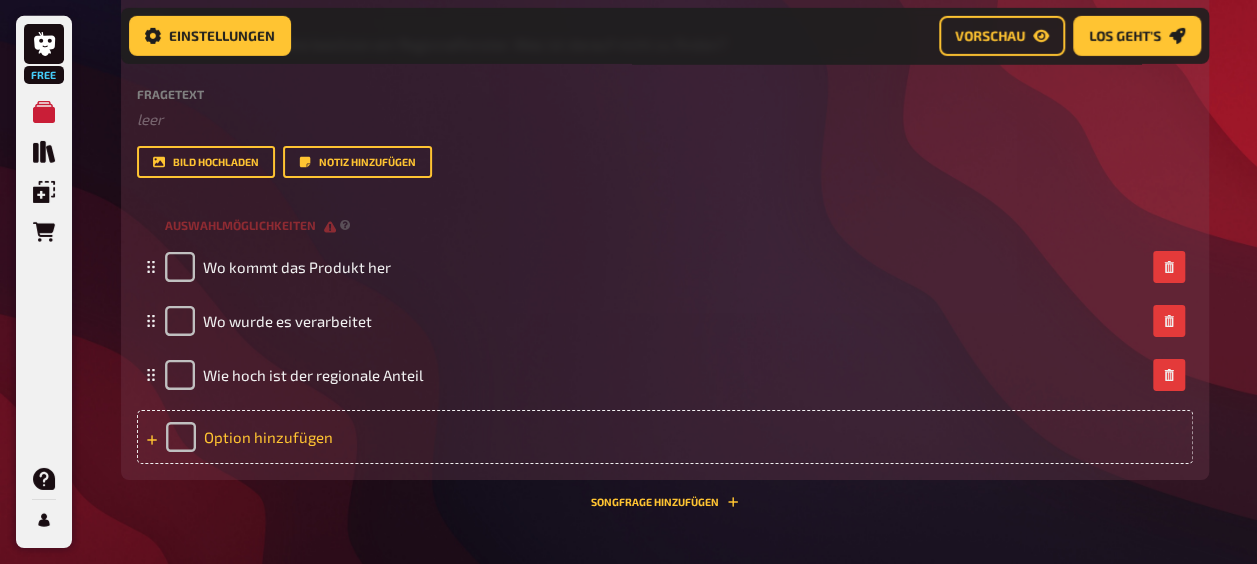 click on "Option hinzufügen" at bounding box center (665, 437) 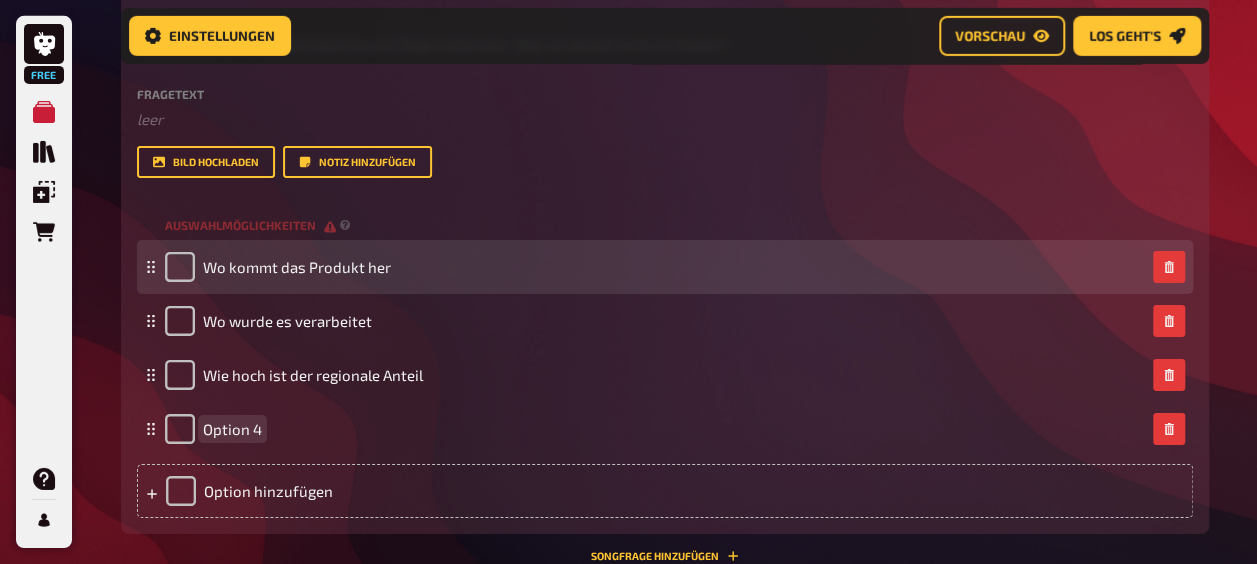 type 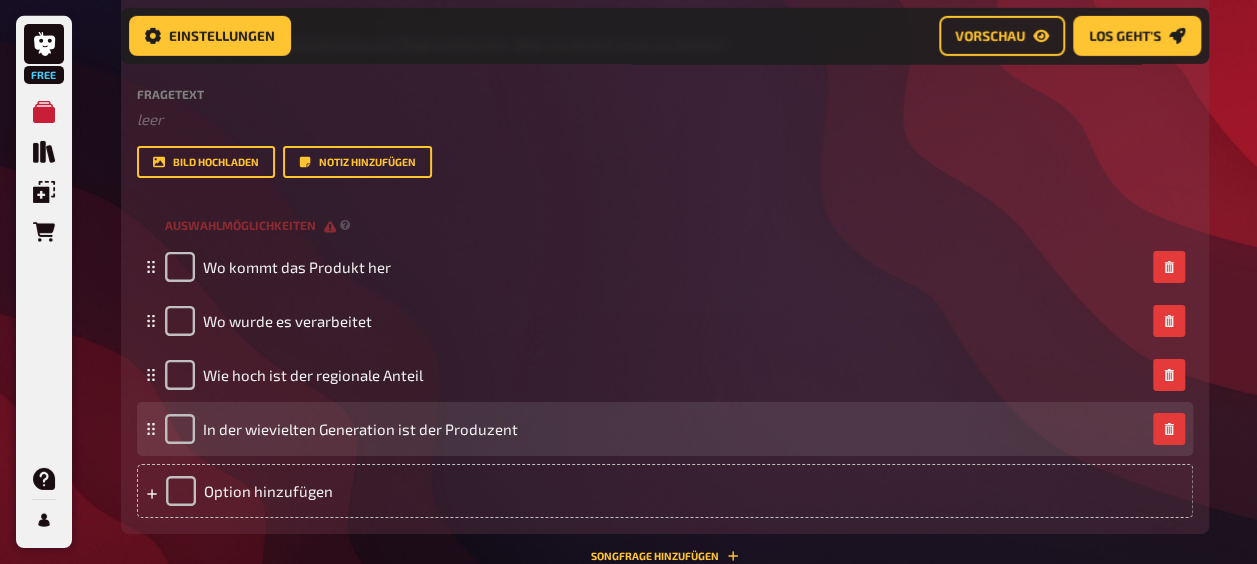click on "In der wievielten Generation ist der Produzent" at bounding box center [341, 429] 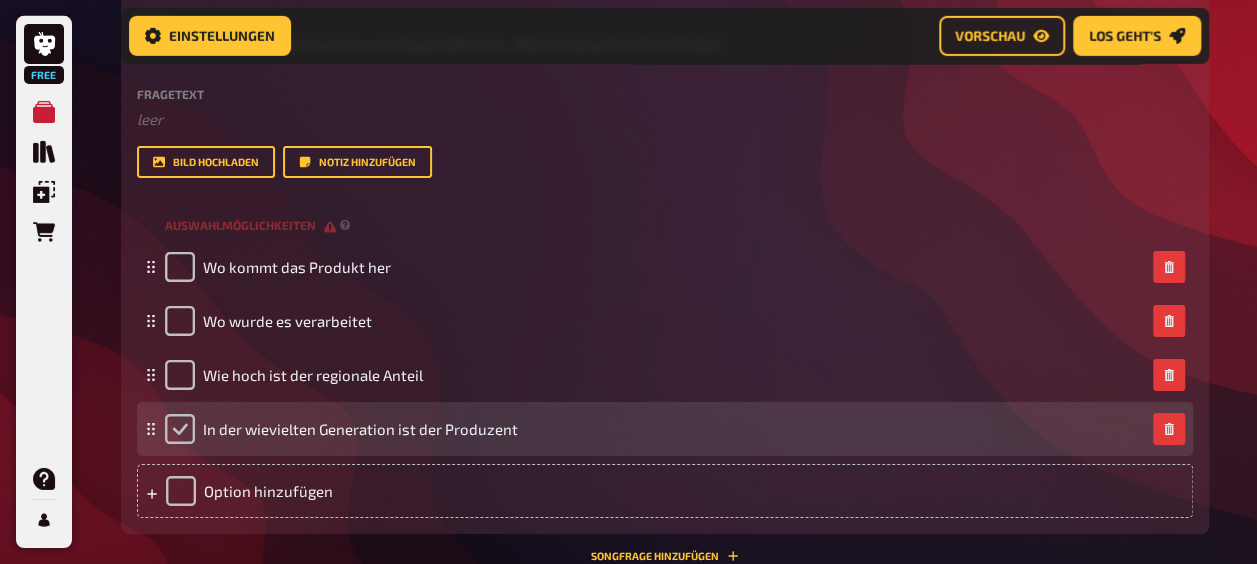 click at bounding box center [180, 429] 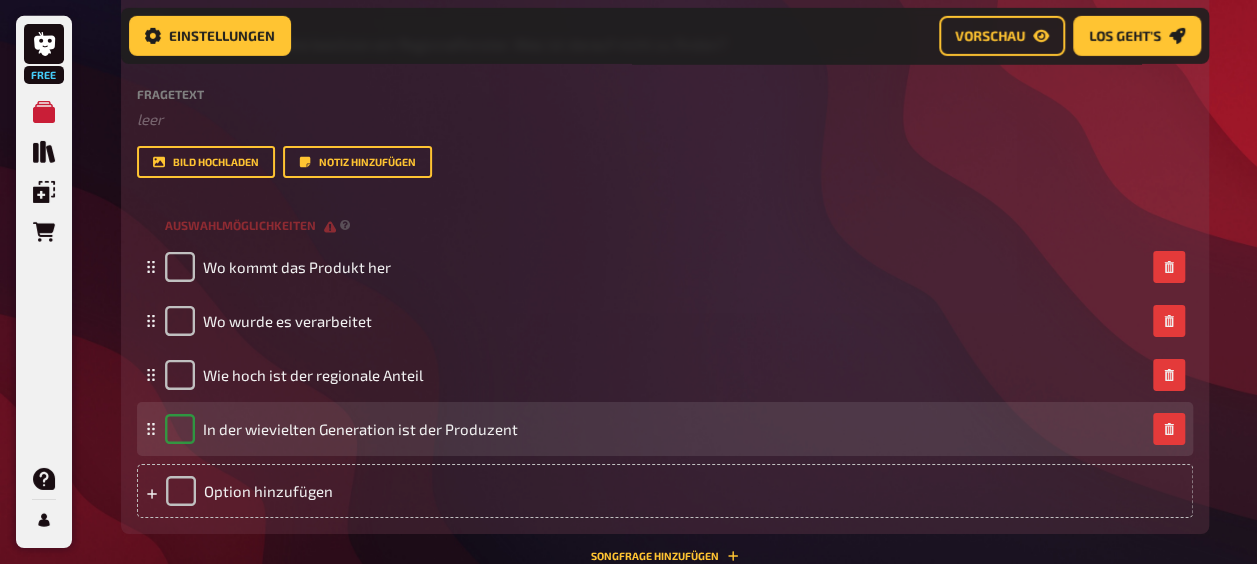 checkbox on "true" 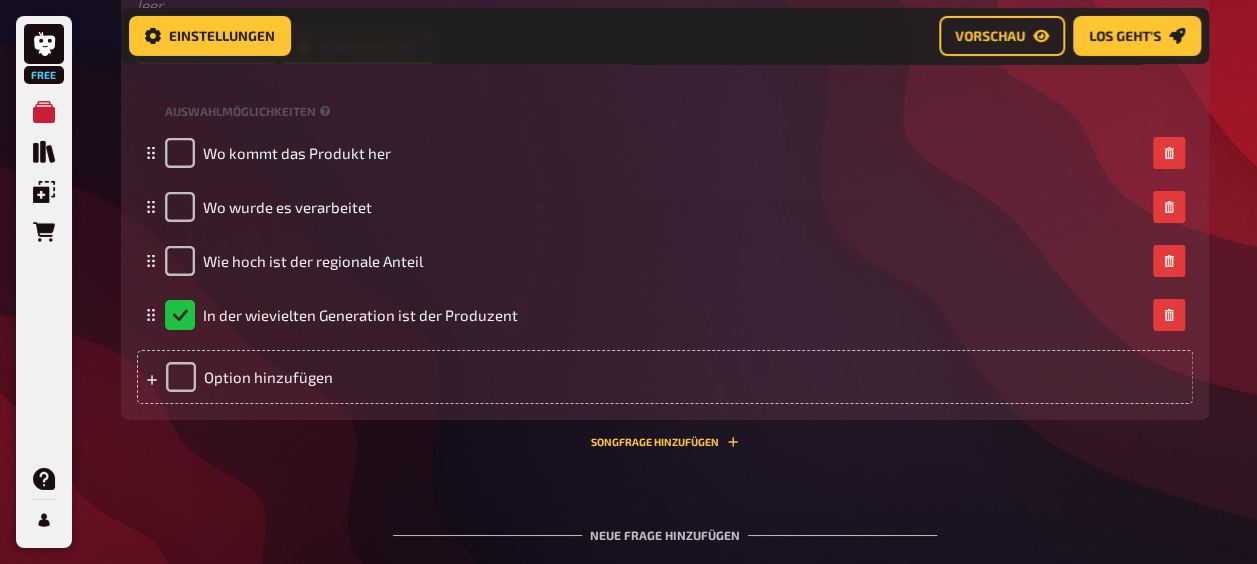 scroll, scrollTop: 7345, scrollLeft: 0, axis: vertical 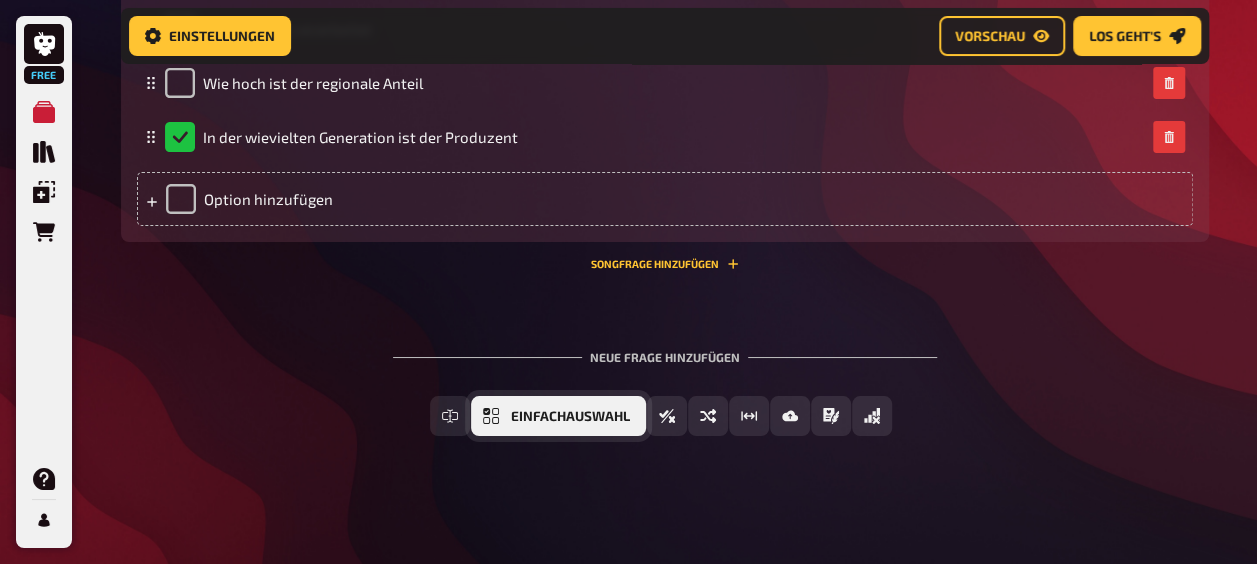 click on "Einfachauswahl" at bounding box center (558, 416) 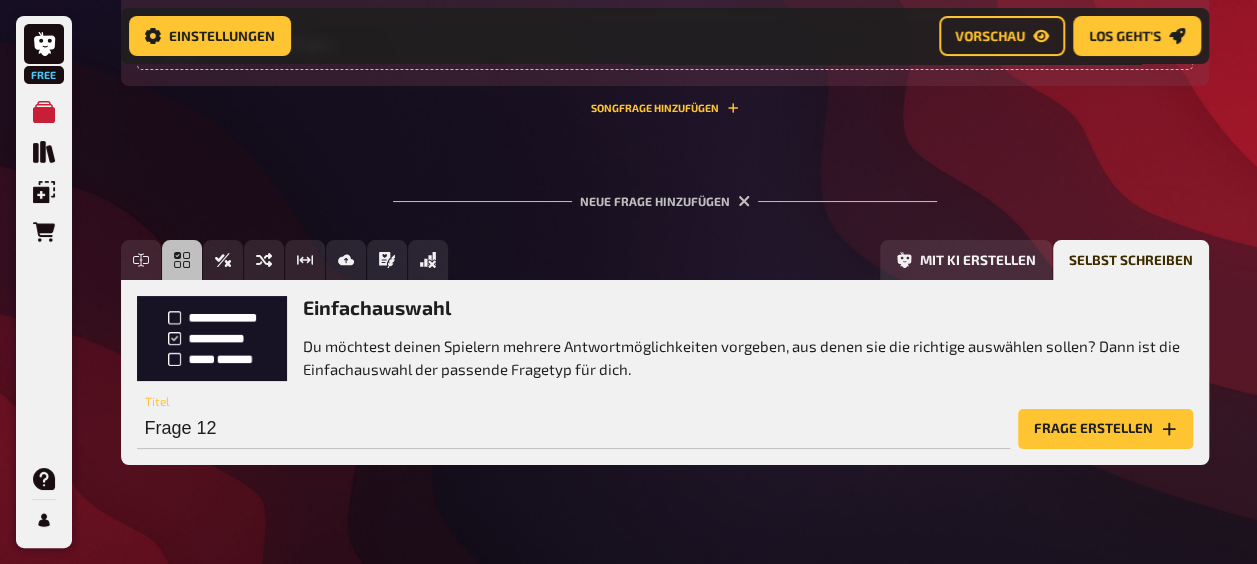 scroll, scrollTop: 7529, scrollLeft: 0, axis: vertical 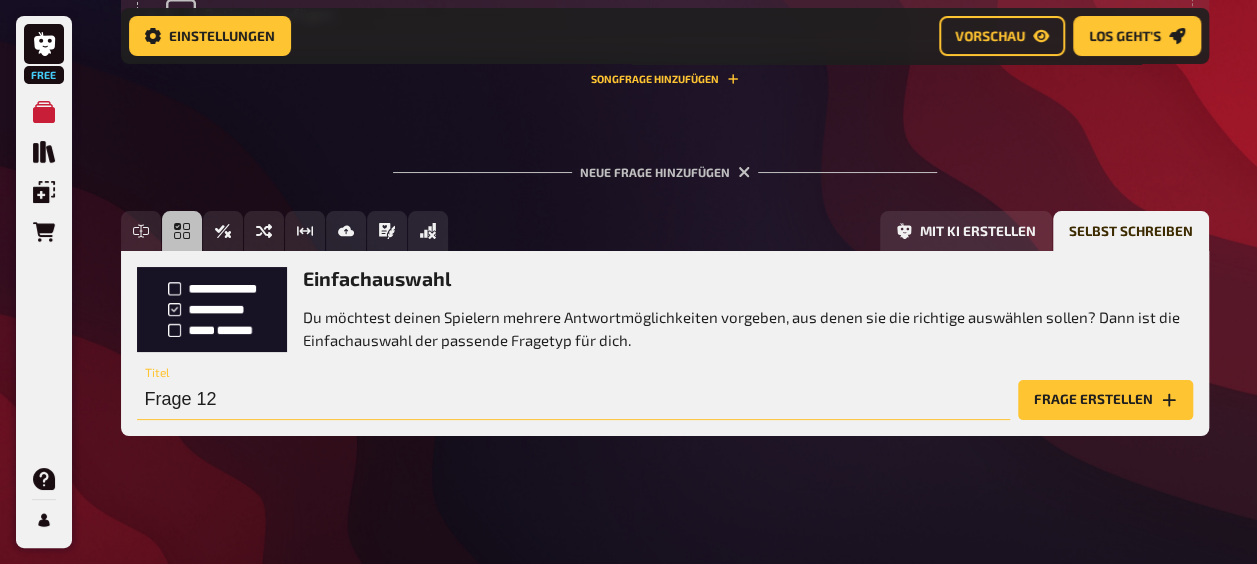 drag, startPoint x: 247, startPoint y: 404, endPoint x: 371, endPoint y: 382, distance: 125.93649 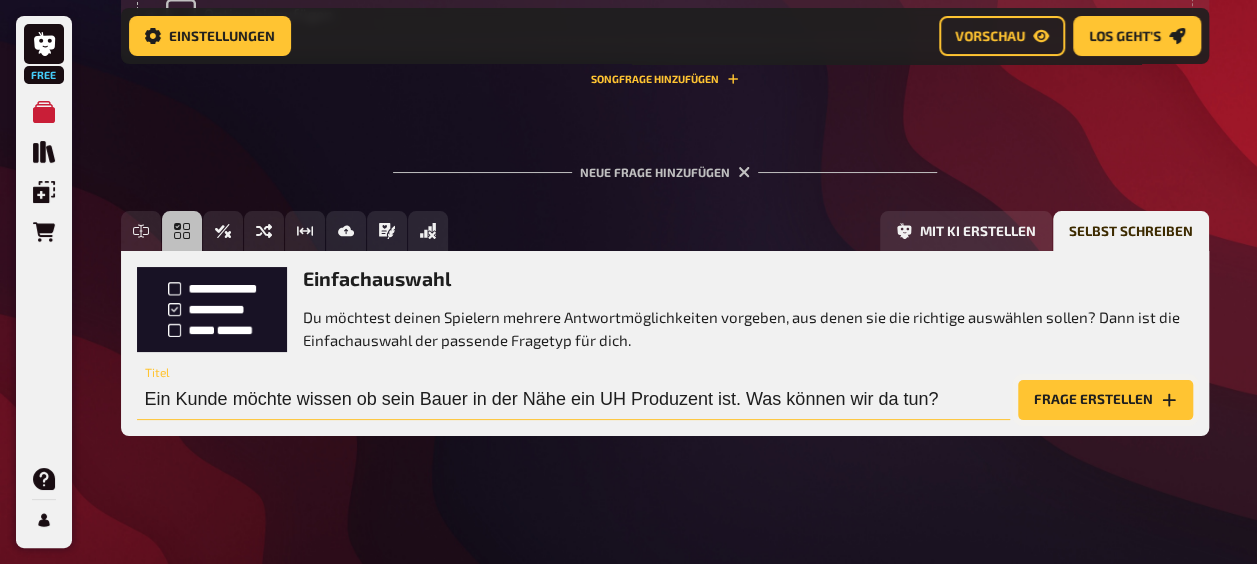 type on "Ein Kunde möchte wissen ob sein Bauer in der Nähe ein UH Produzent ist. Was können wir da tun?" 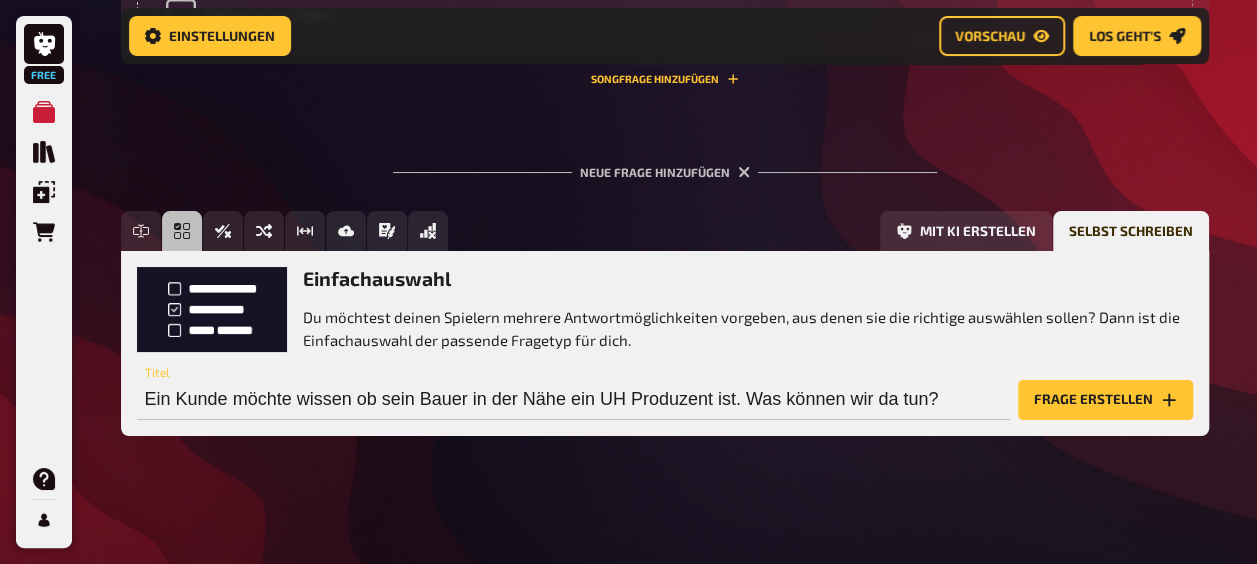 click on "Frage erstellen" at bounding box center (1105, 400) 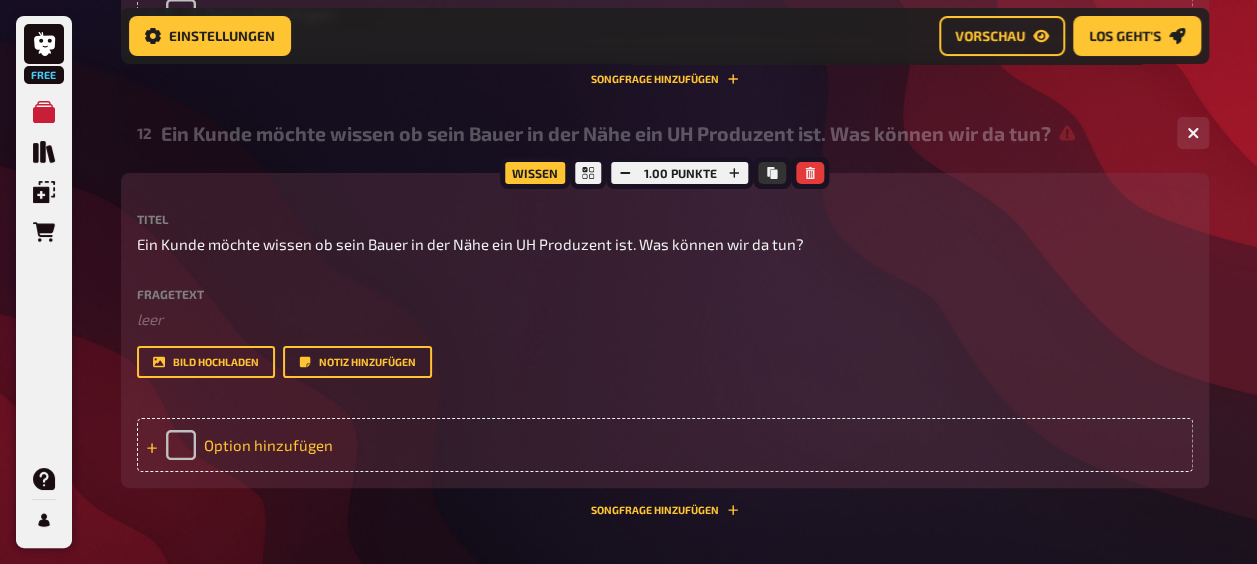click on "Option hinzufügen" at bounding box center (665, 445) 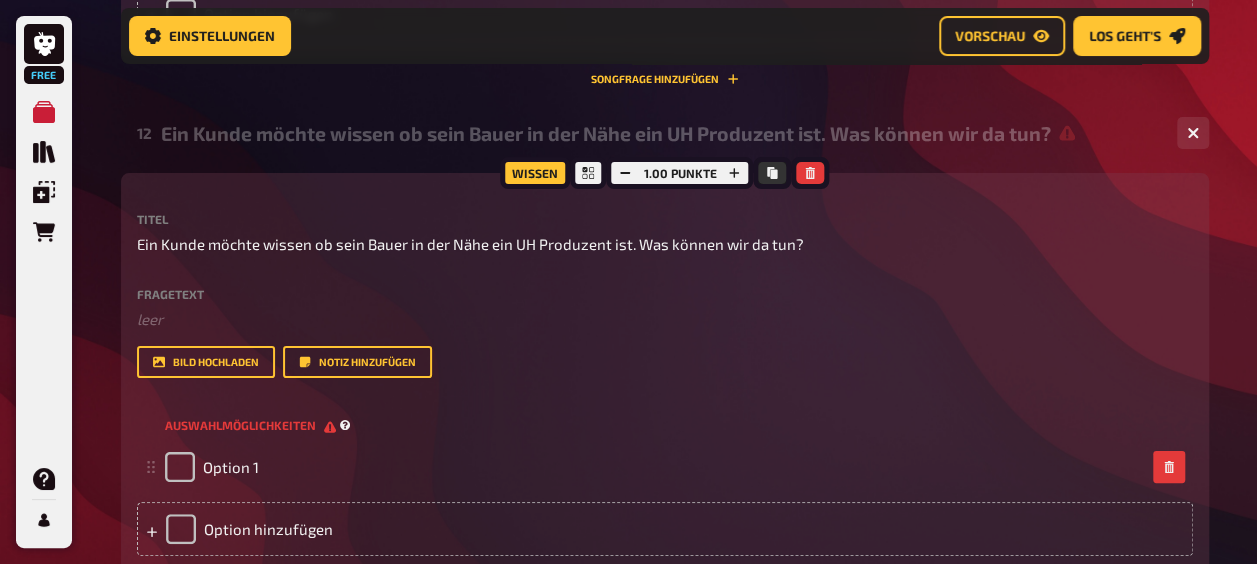 type 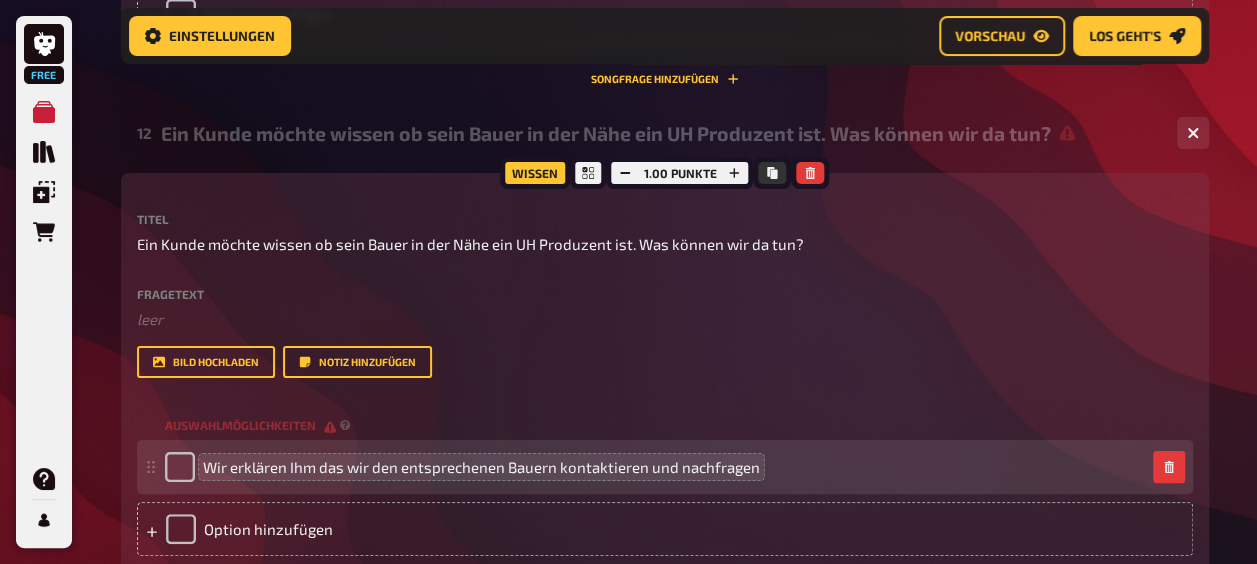 click on "Wir erklären Ihm das wir den entsprechenen Bauern kontaktieren und nachfragen" at bounding box center (481, 467) 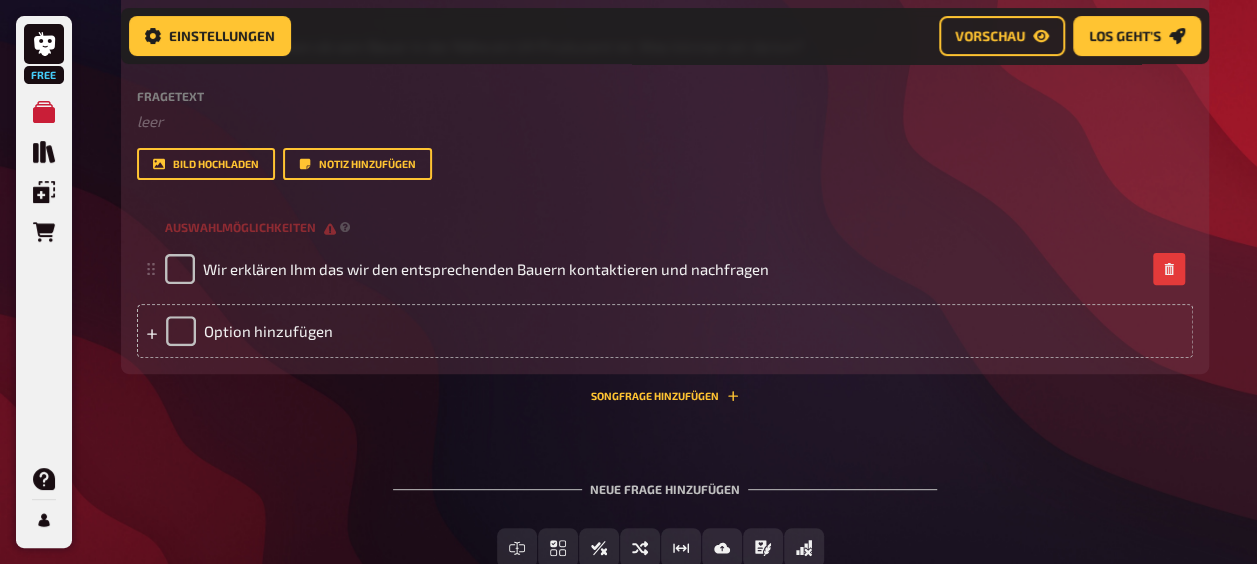 scroll, scrollTop: 7729, scrollLeft: 0, axis: vertical 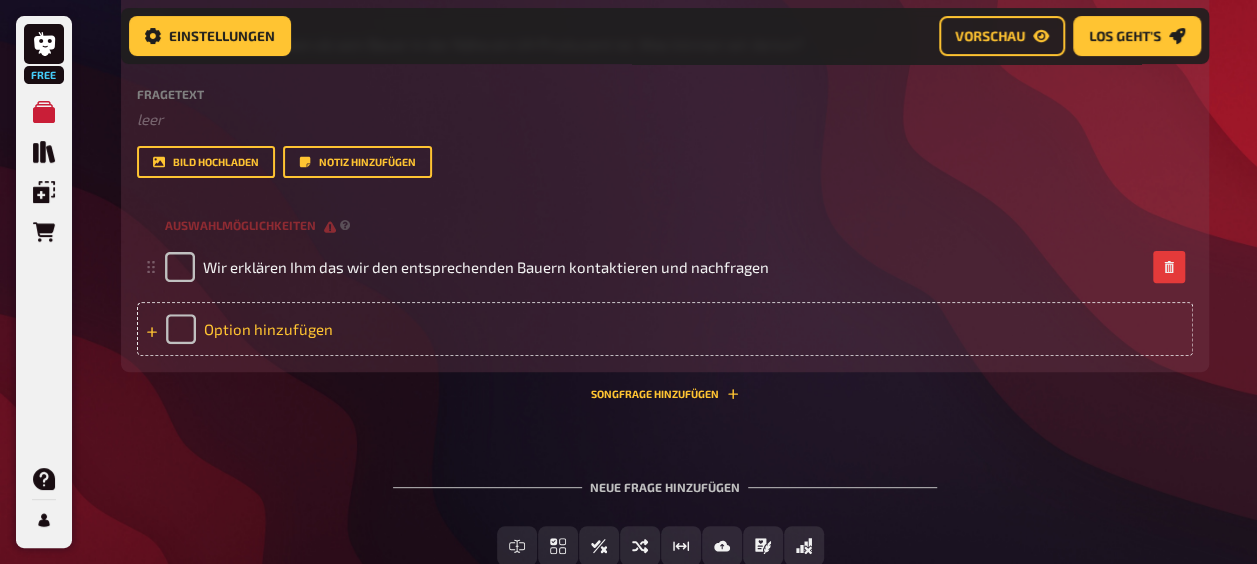 click on "Option hinzufügen" at bounding box center (665, 329) 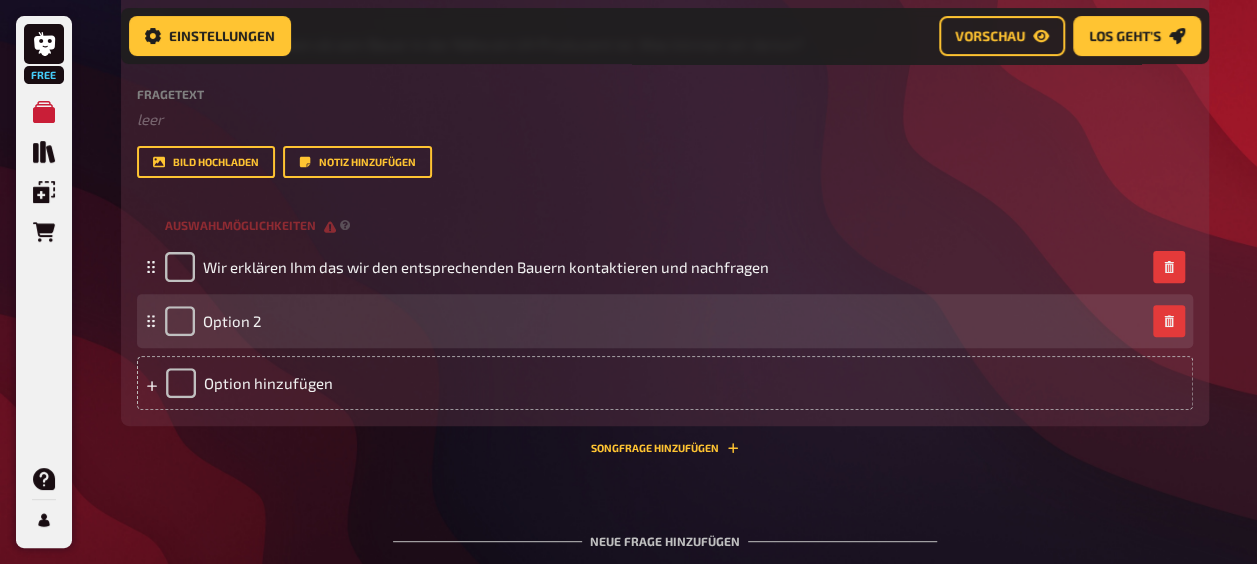 type 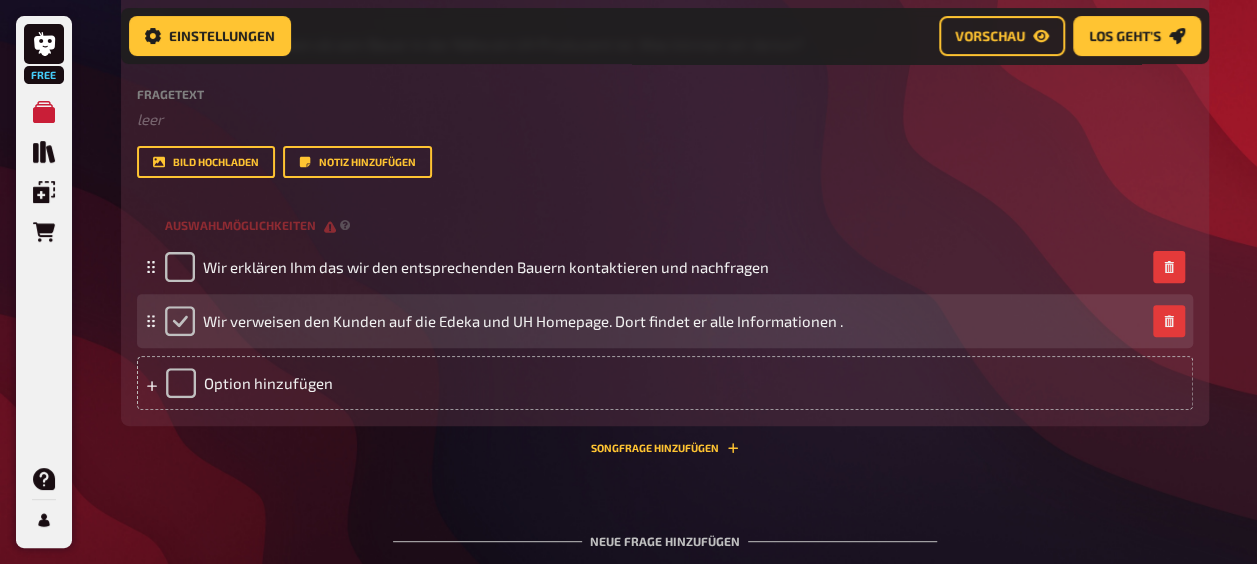 click at bounding box center (180, 321) 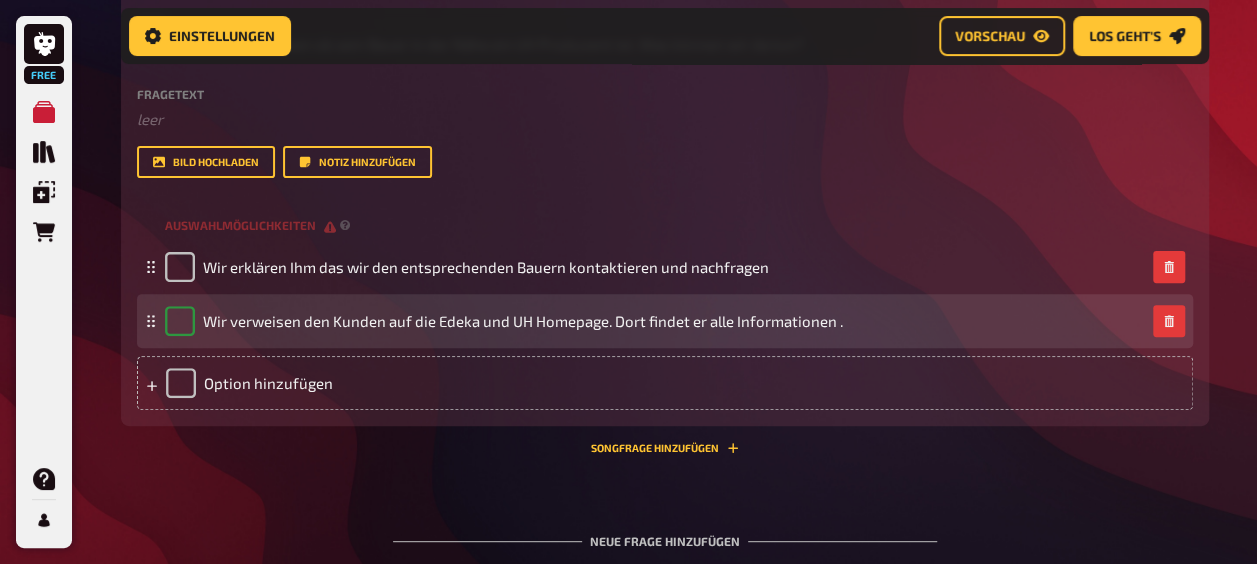 checkbox on "true" 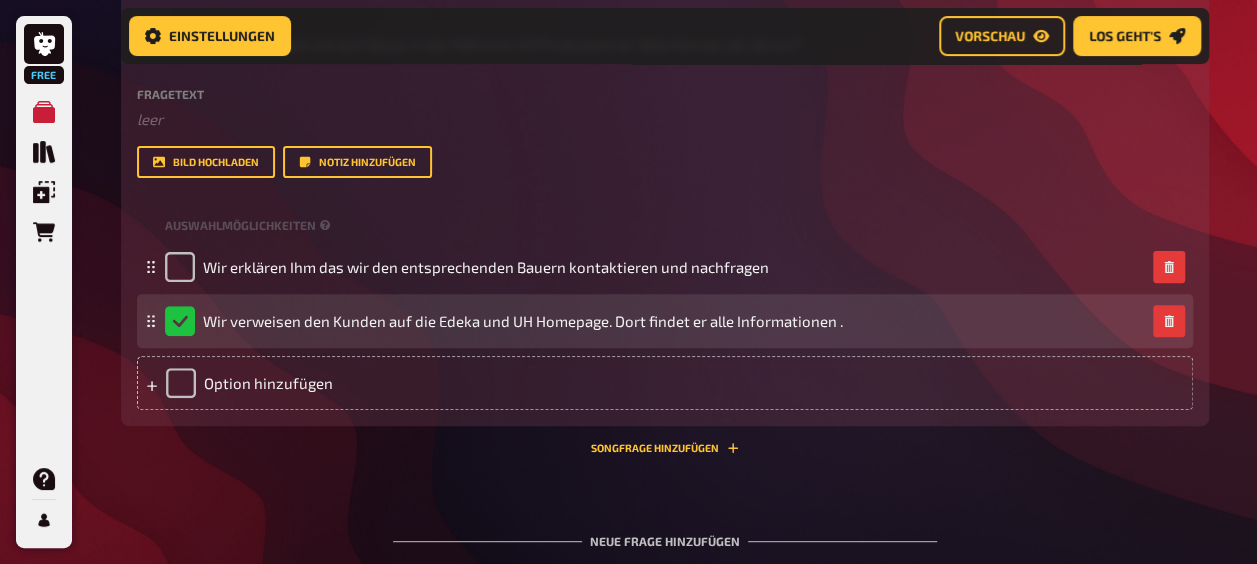 scroll, scrollTop: 7914, scrollLeft: 0, axis: vertical 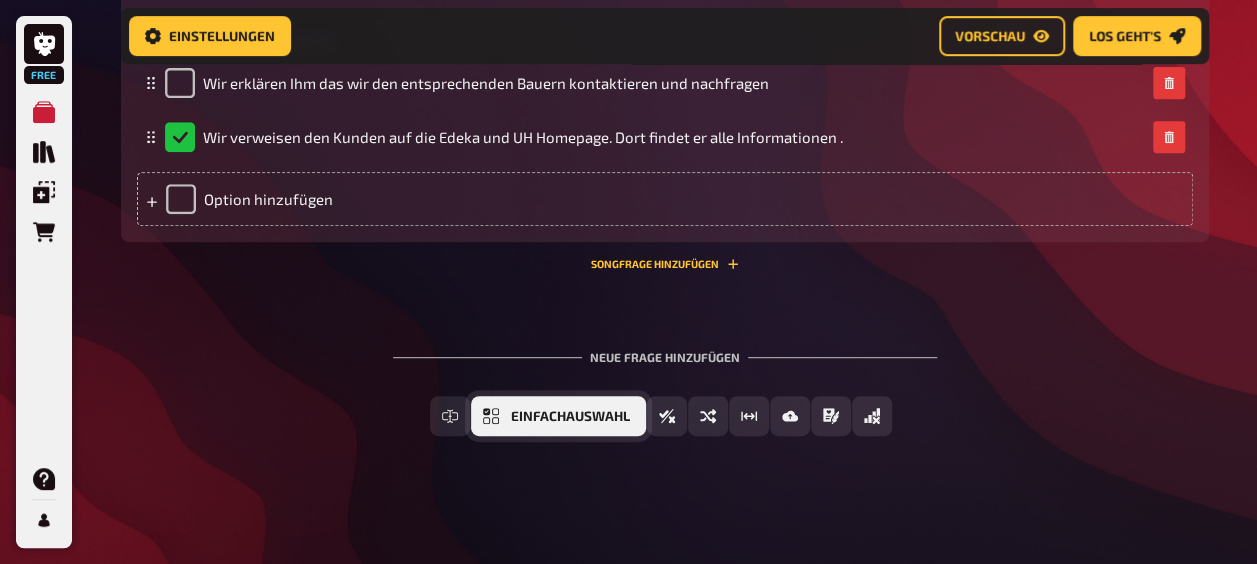 click on "Einfachauswahl" at bounding box center [570, 417] 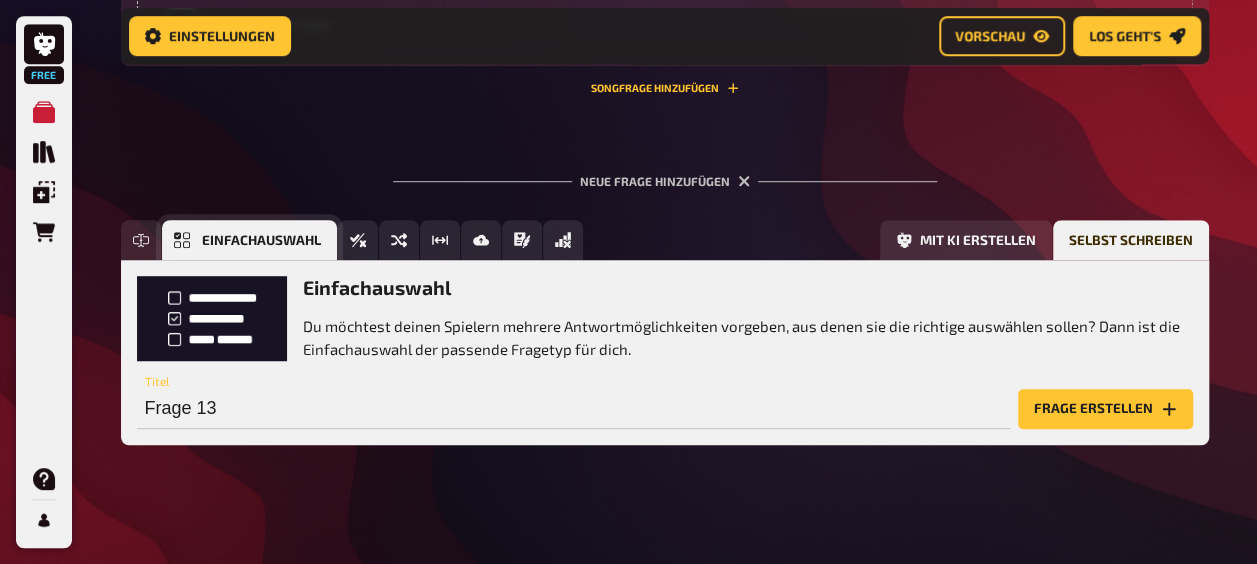 scroll, scrollTop: 8098, scrollLeft: 0, axis: vertical 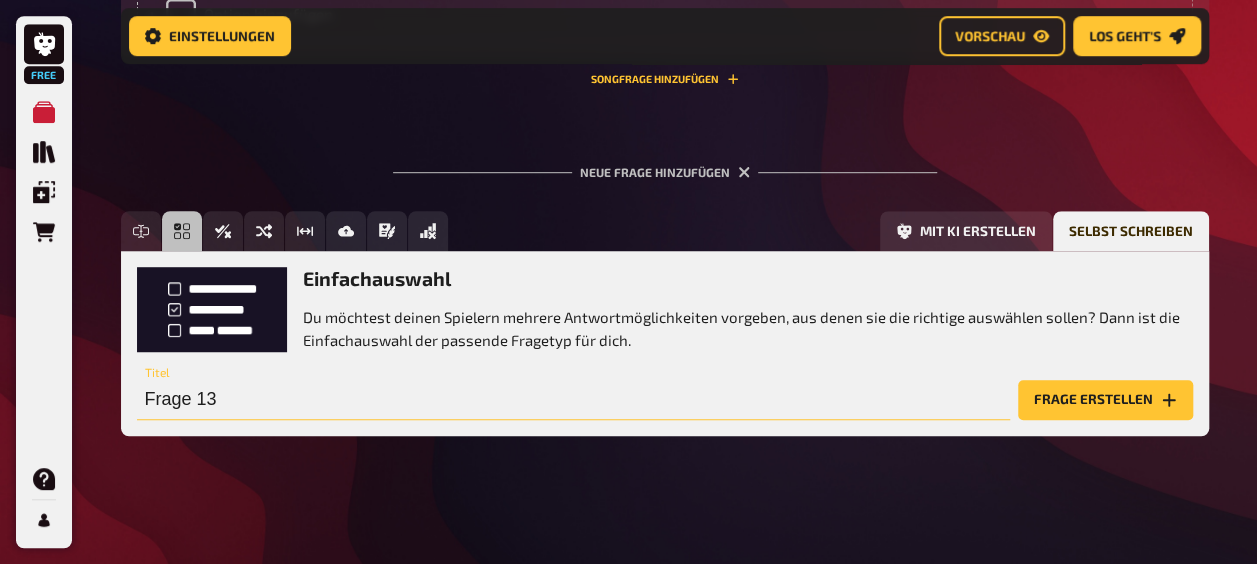 click on "Frage 13" at bounding box center (573, 400) 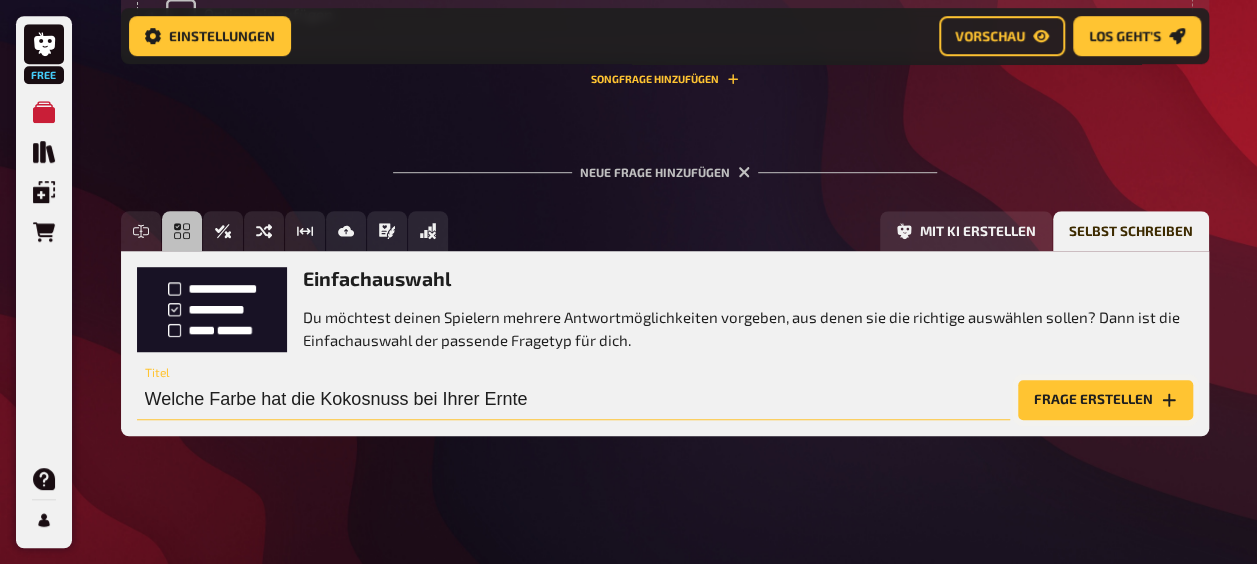 type on "Welche Farbe hat die Kokosnuss bei Ihrer Ernte" 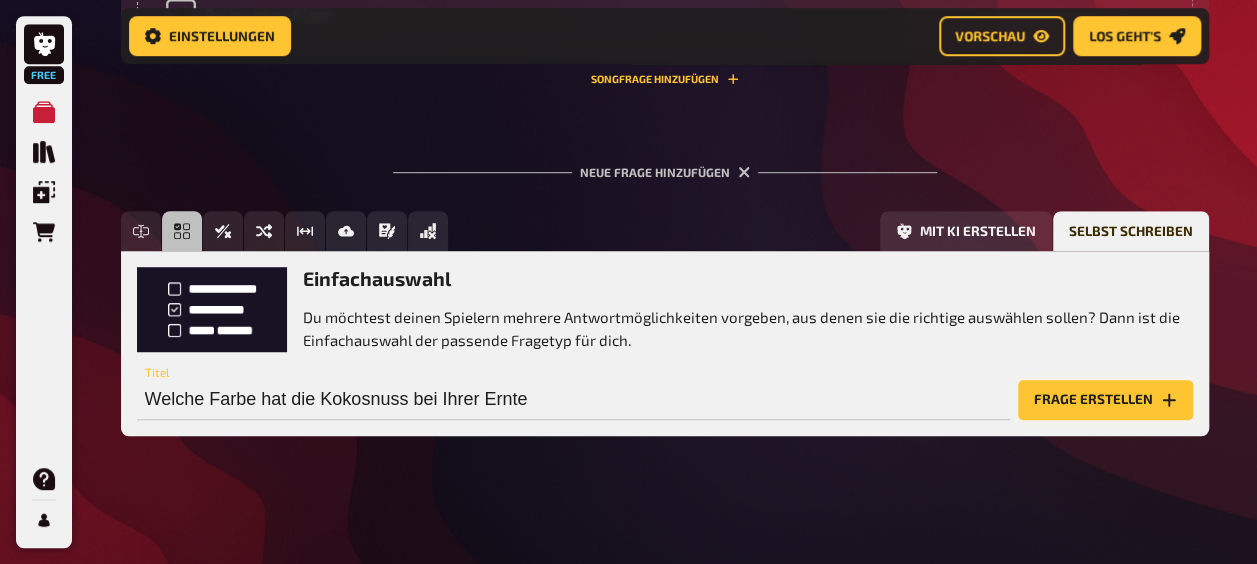 click on "Frage erstellen" at bounding box center (1105, 400) 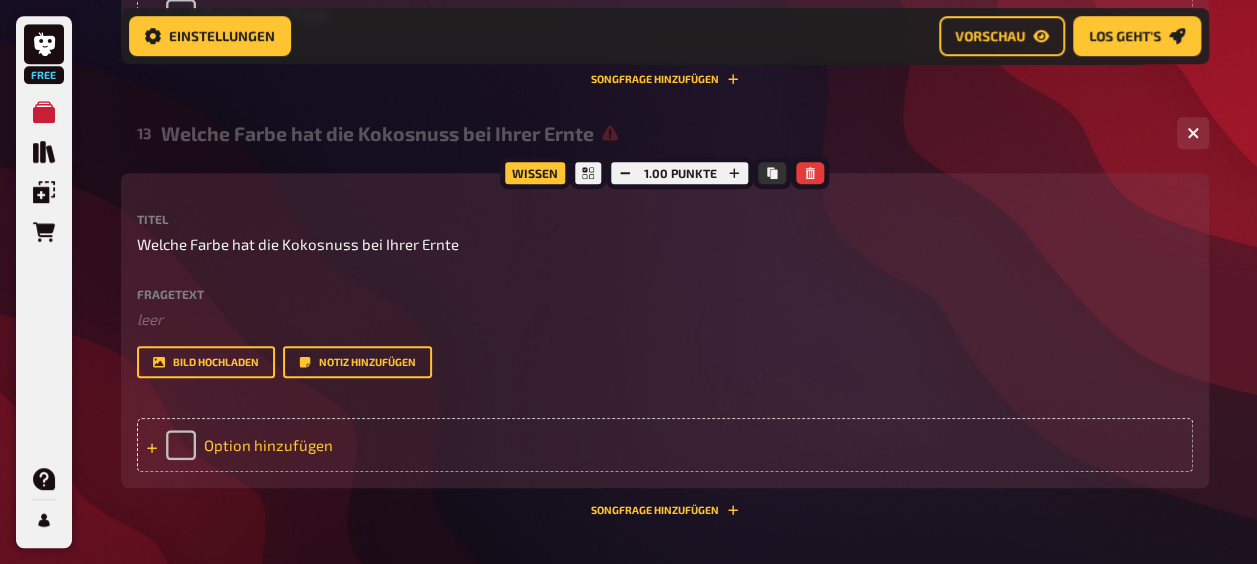 click on "Option hinzufügen" at bounding box center [665, 445] 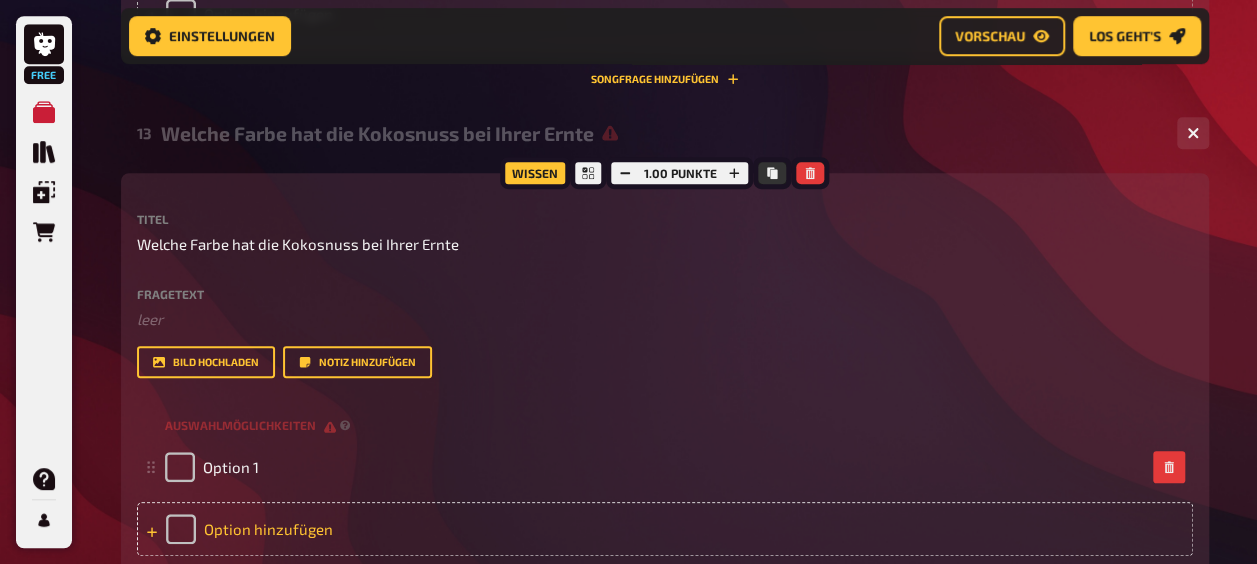 type 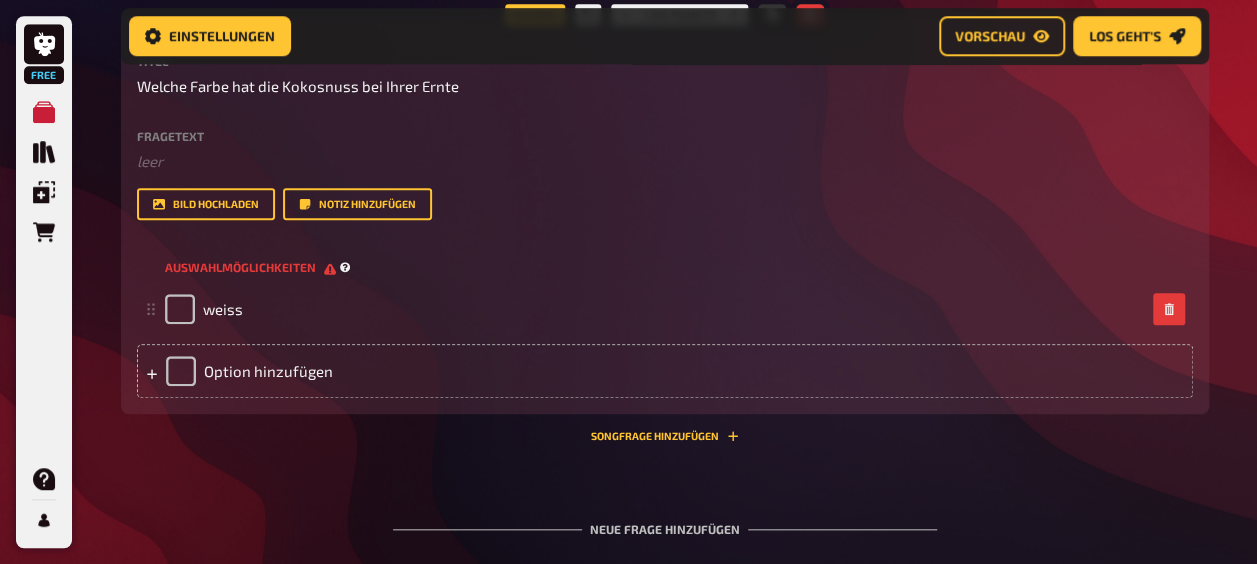 scroll, scrollTop: 8398, scrollLeft: 0, axis: vertical 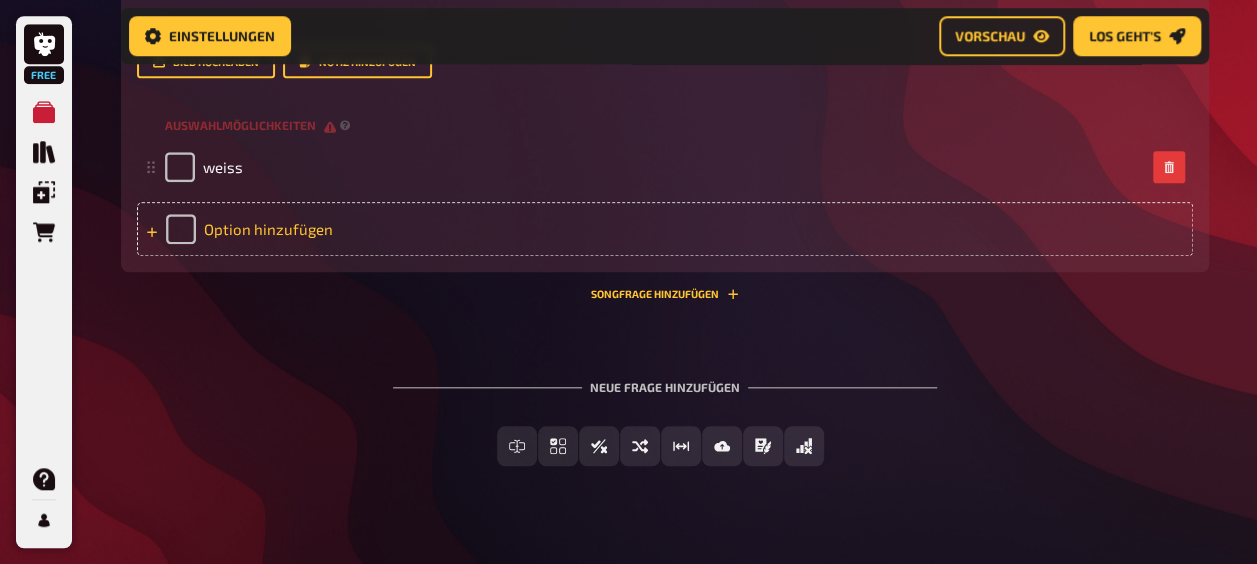 click on "Option hinzufügen" at bounding box center [665, 229] 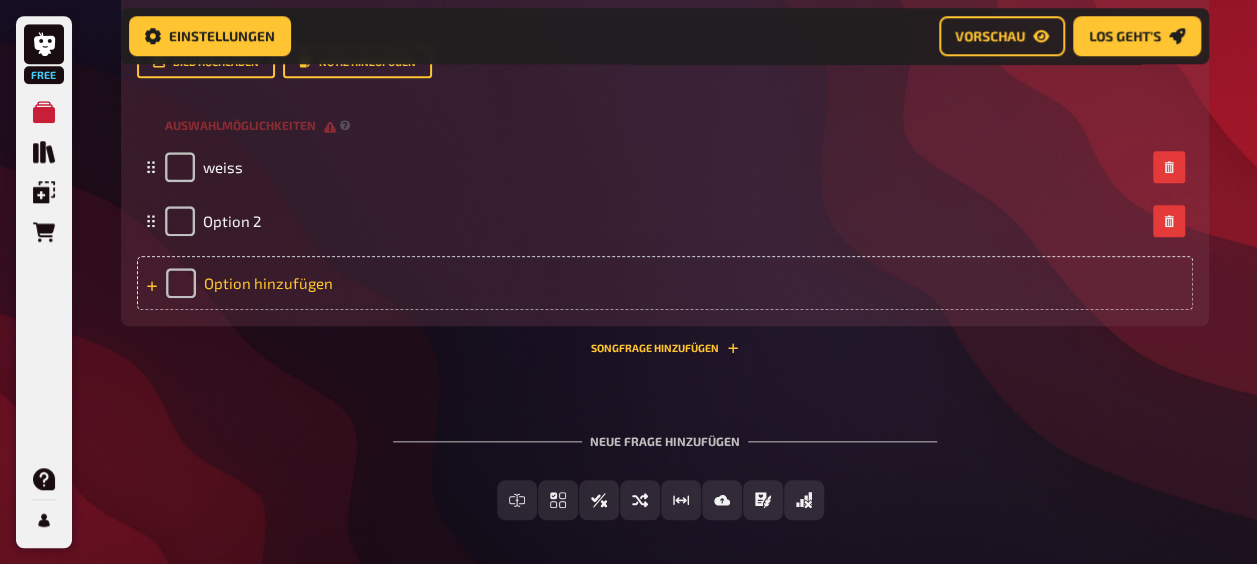type 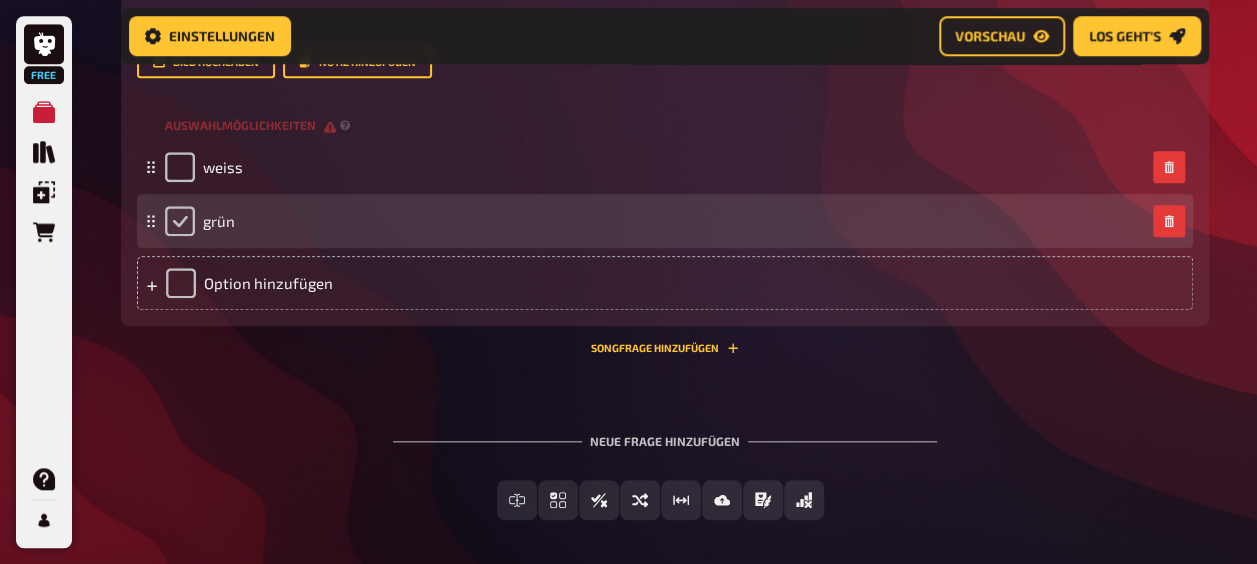 click at bounding box center [180, 221] 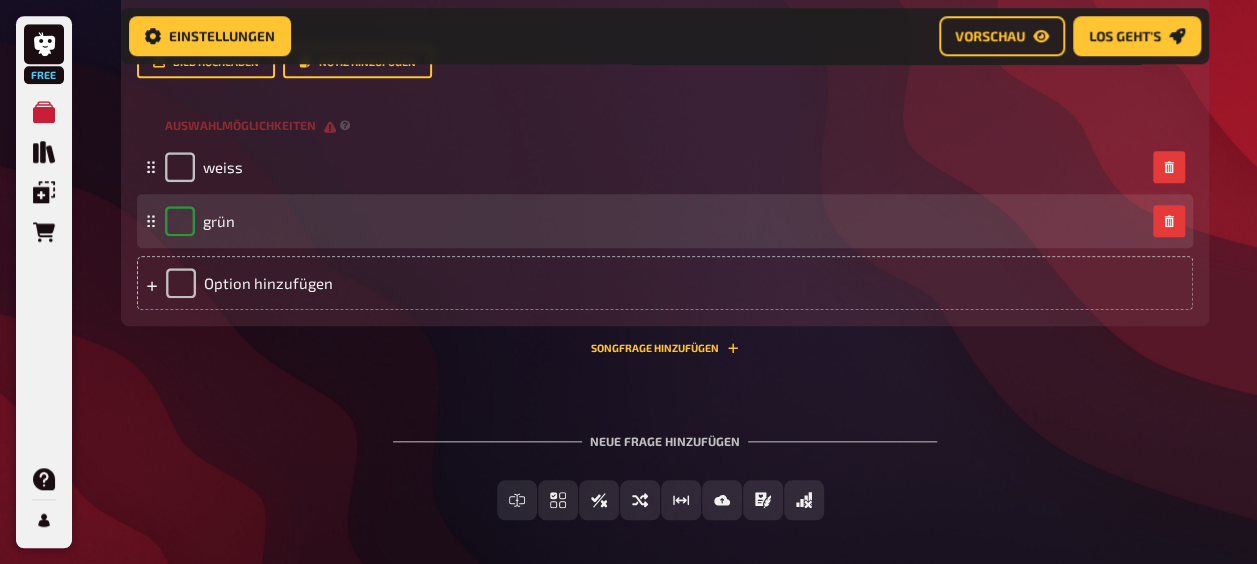 checkbox on "true" 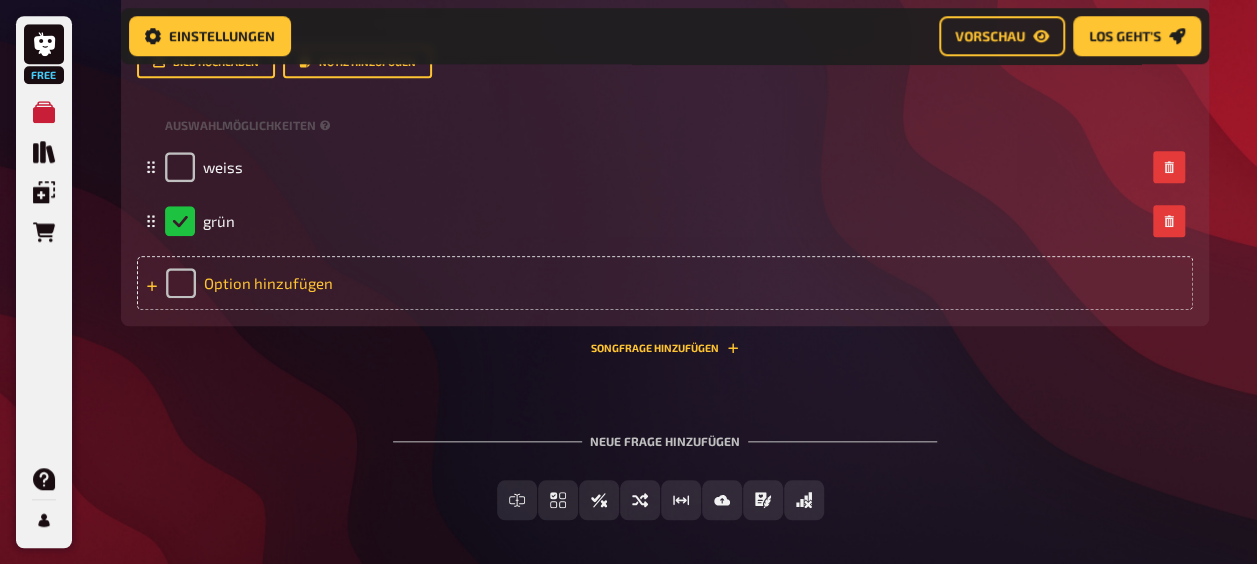 click on "Option hinzufügen" at bounding box center [665, 283] 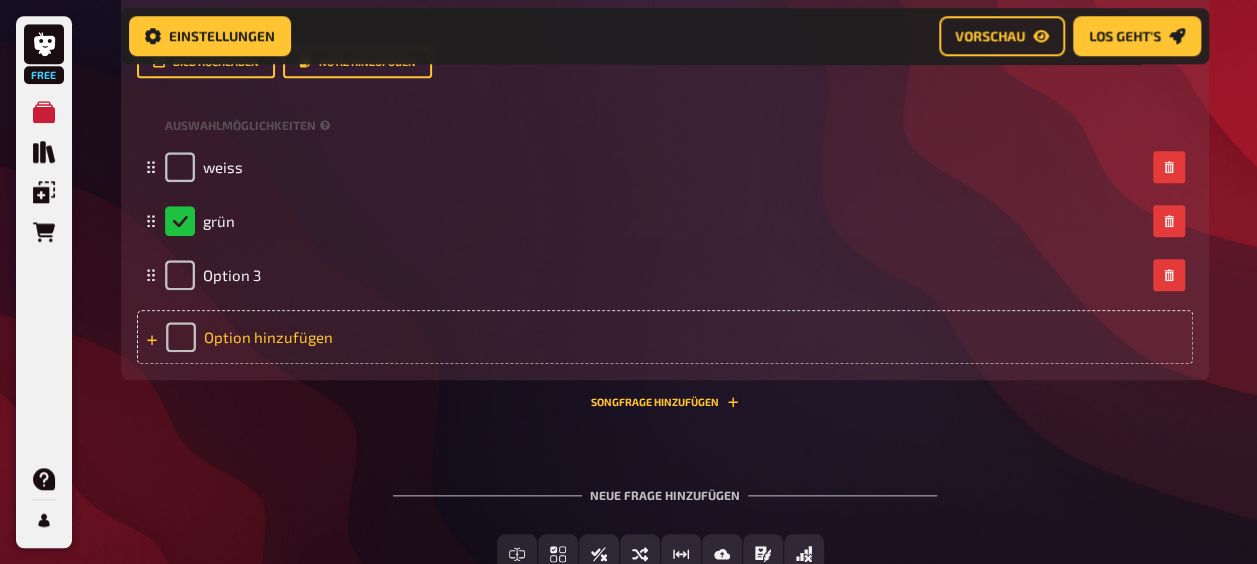 type 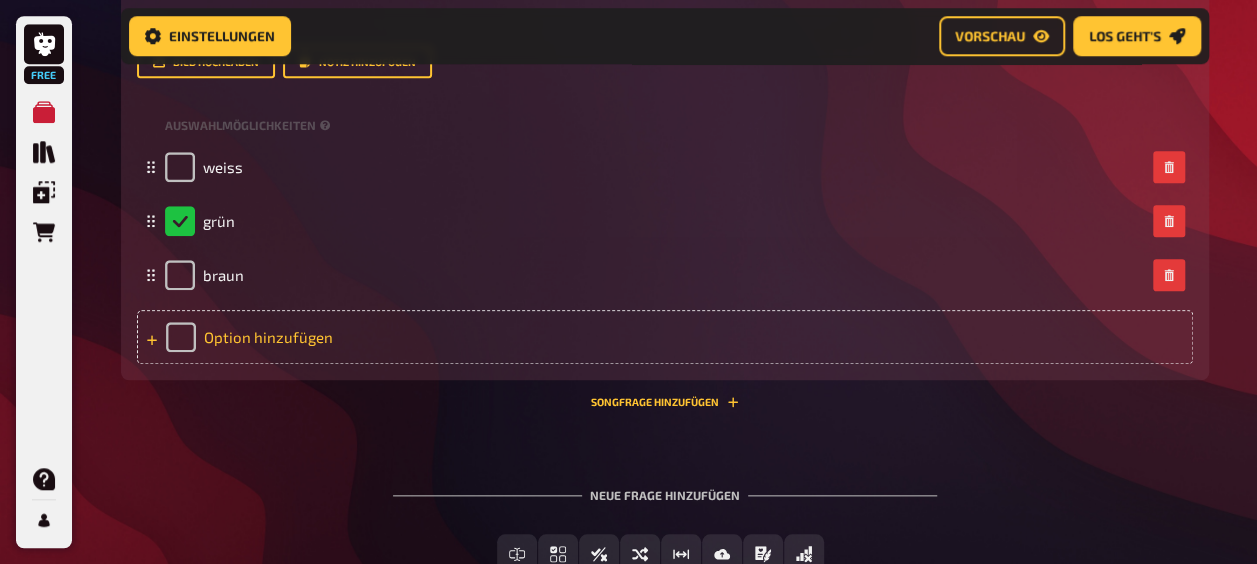 click 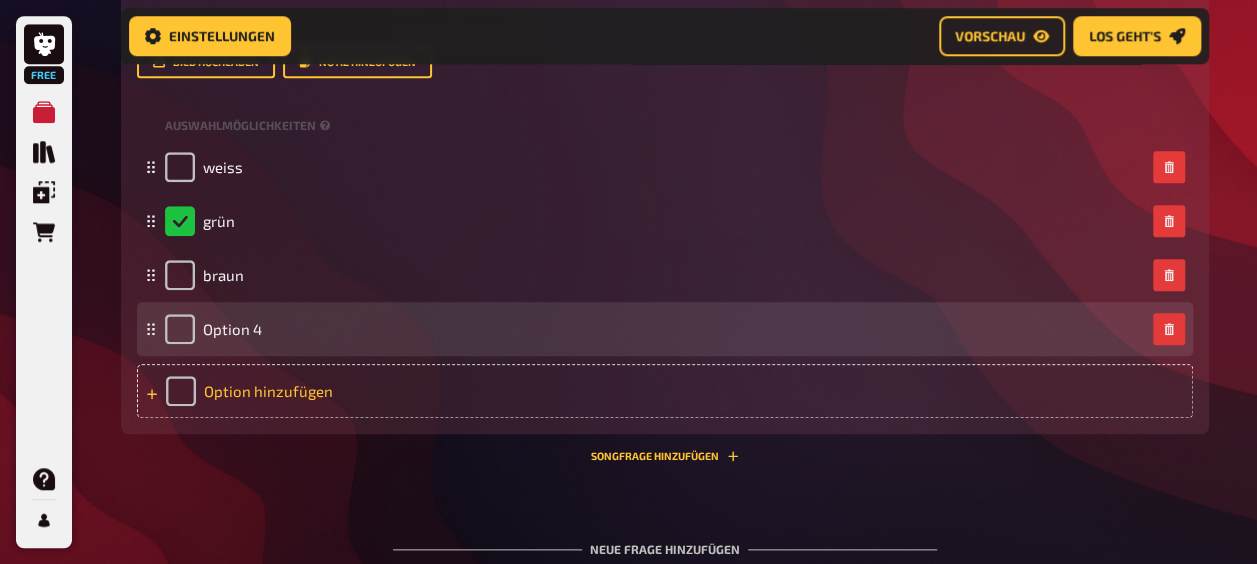 type 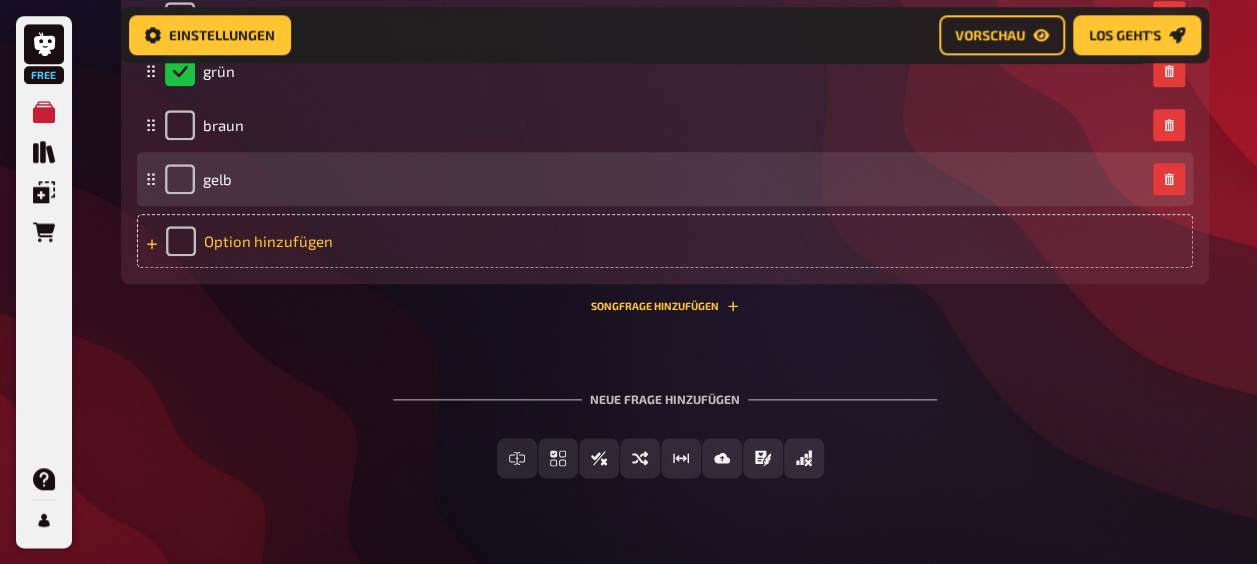 scroll, scrollTop: 8591, scrollLeft: 0, axis: vertical 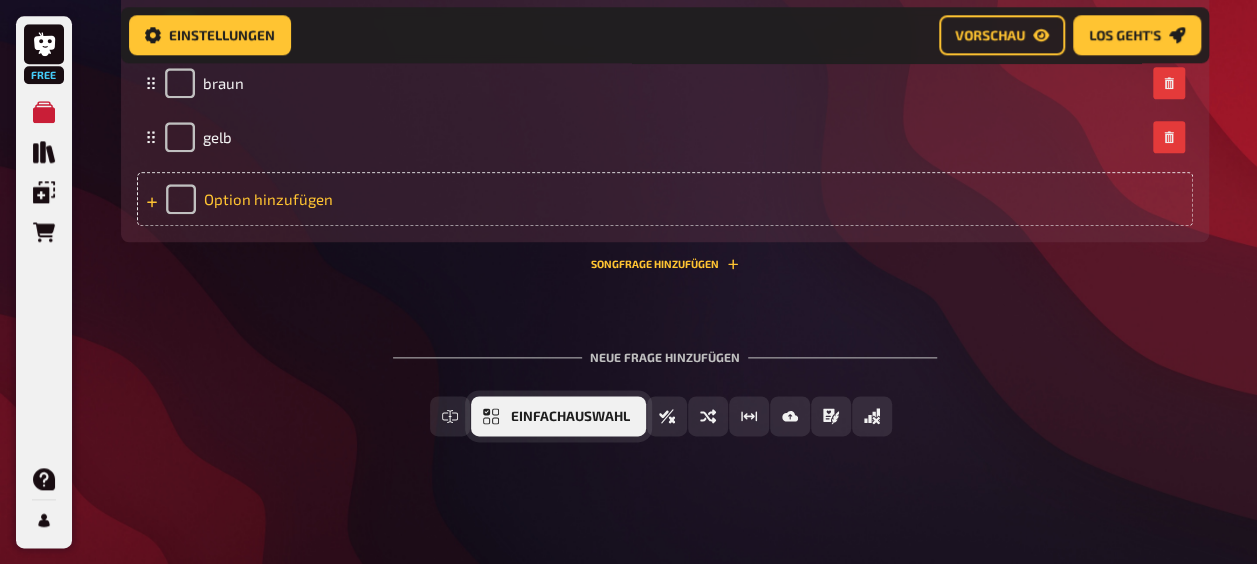 click on "Einfachauswahl" at bounding box center [570, 417] 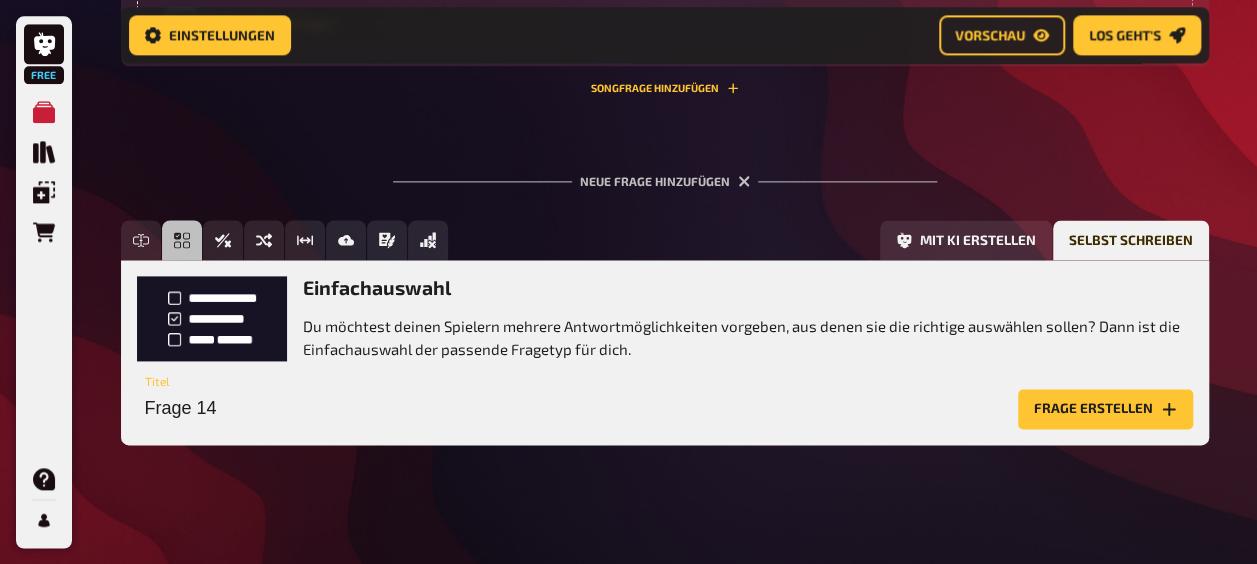 scroll, scrollTop: 8775, scrollLeft: 0, axis: vertical 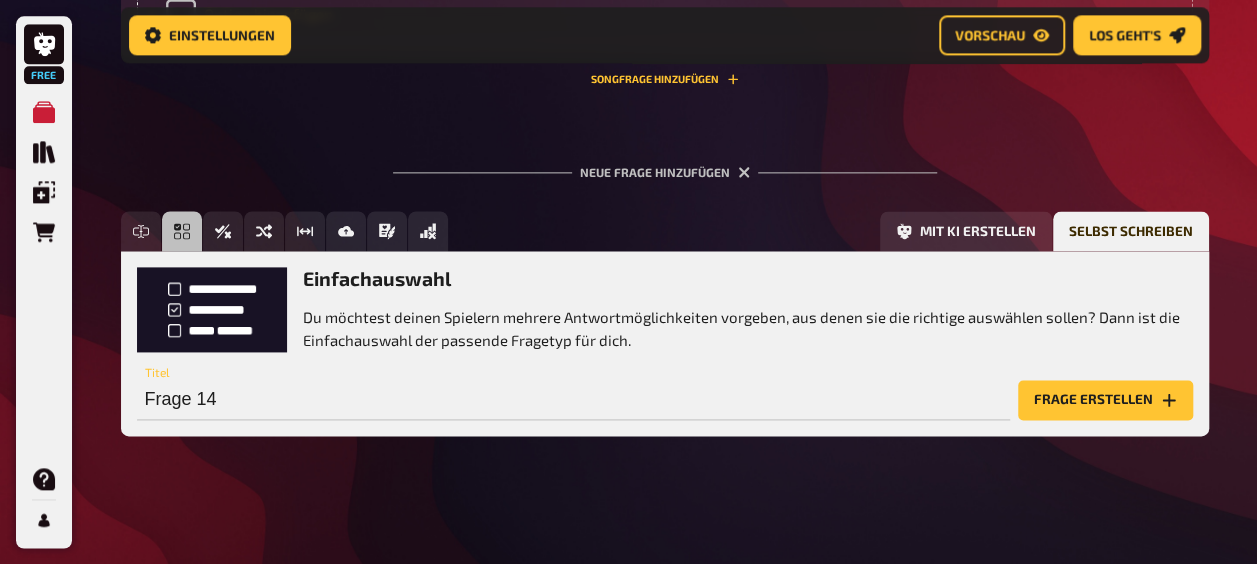 click on "Frage 14 Titel" at bounding box center (573, 390) 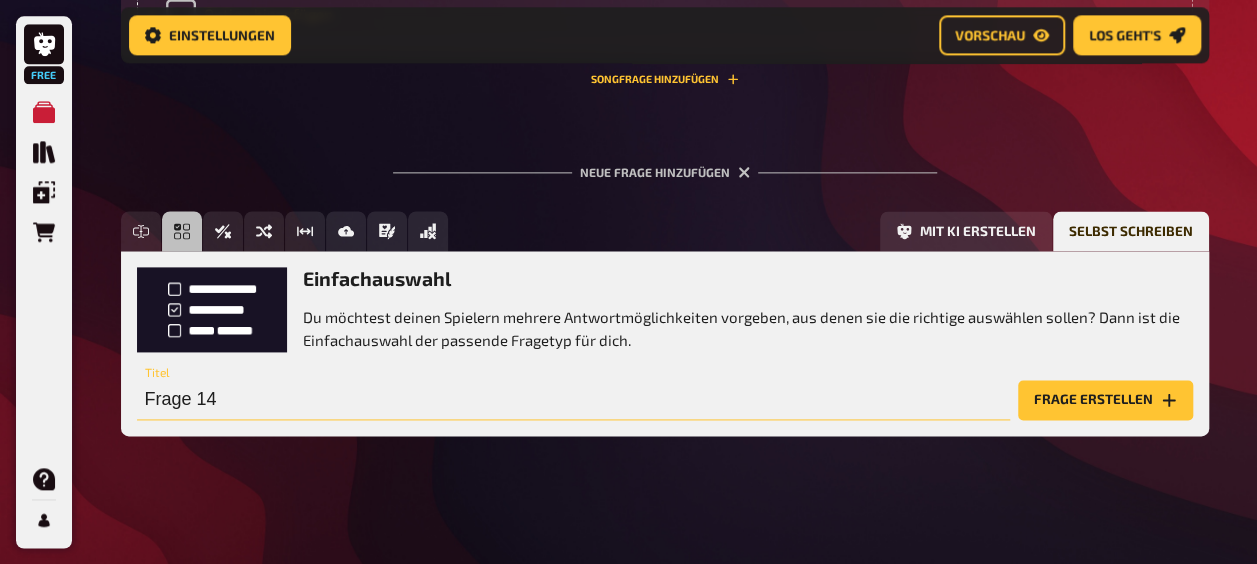 click on "Frage 14" at bounding box center [573, 400] 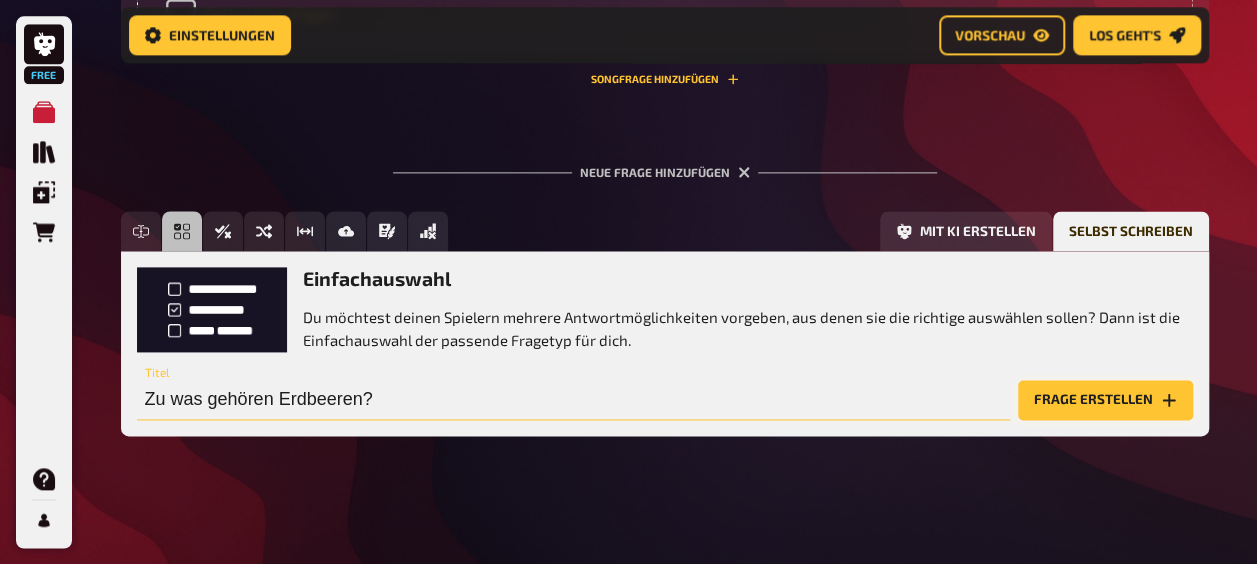 type on "Zu was gehören Erdbeeren?" 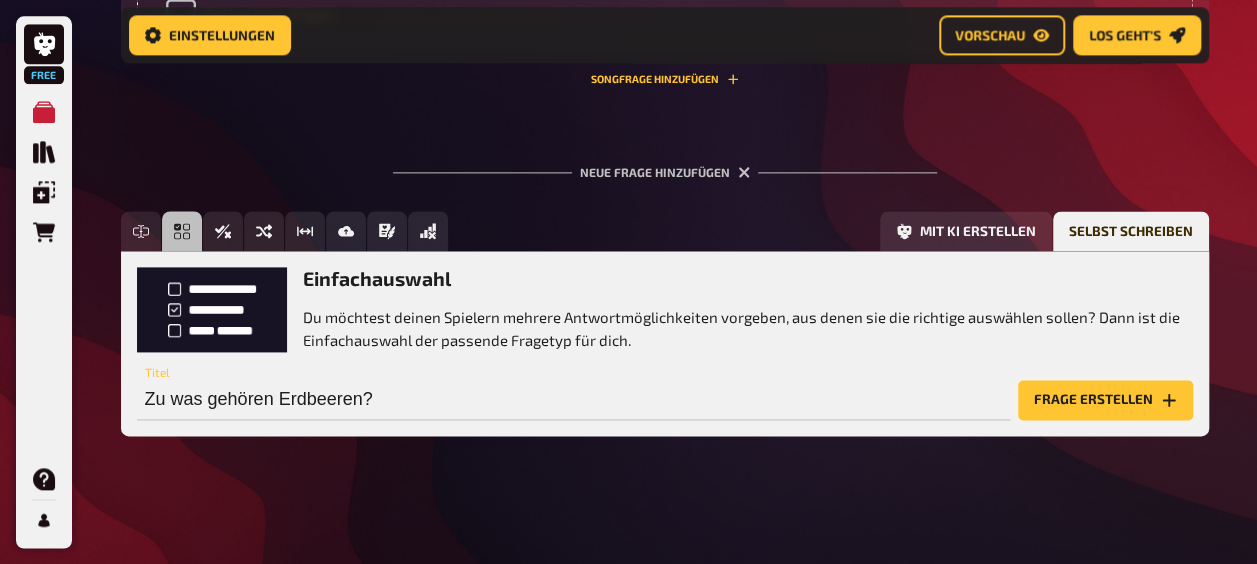 click on "Frage erstellen" at bounding box center (1105, 400) 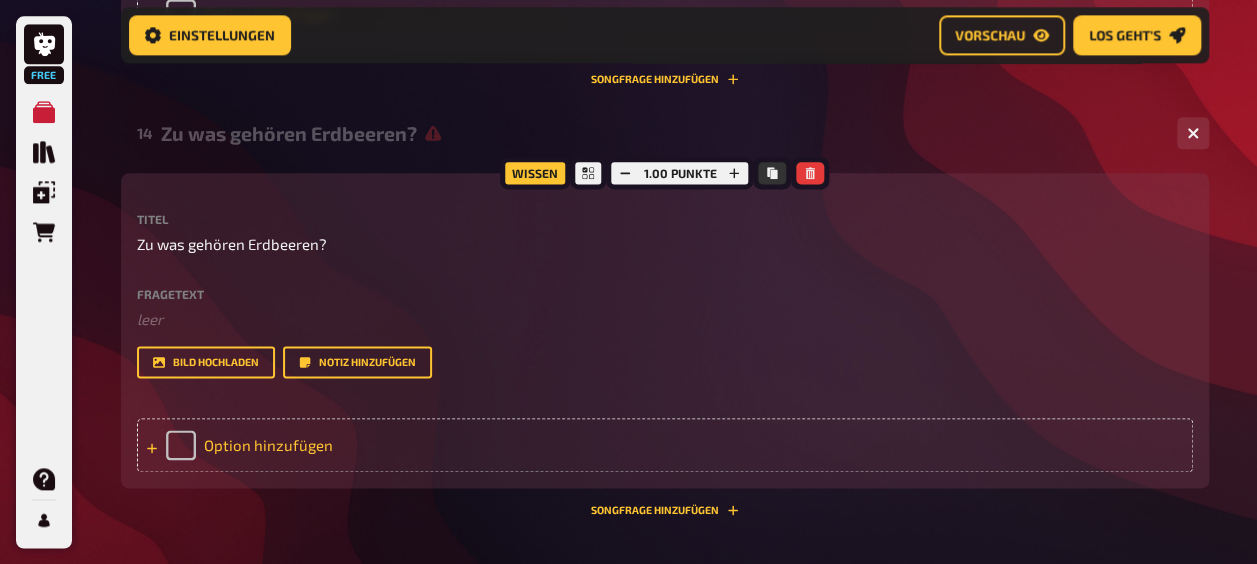 click on "Option hinzufügen" at bounding box center (665, 445) 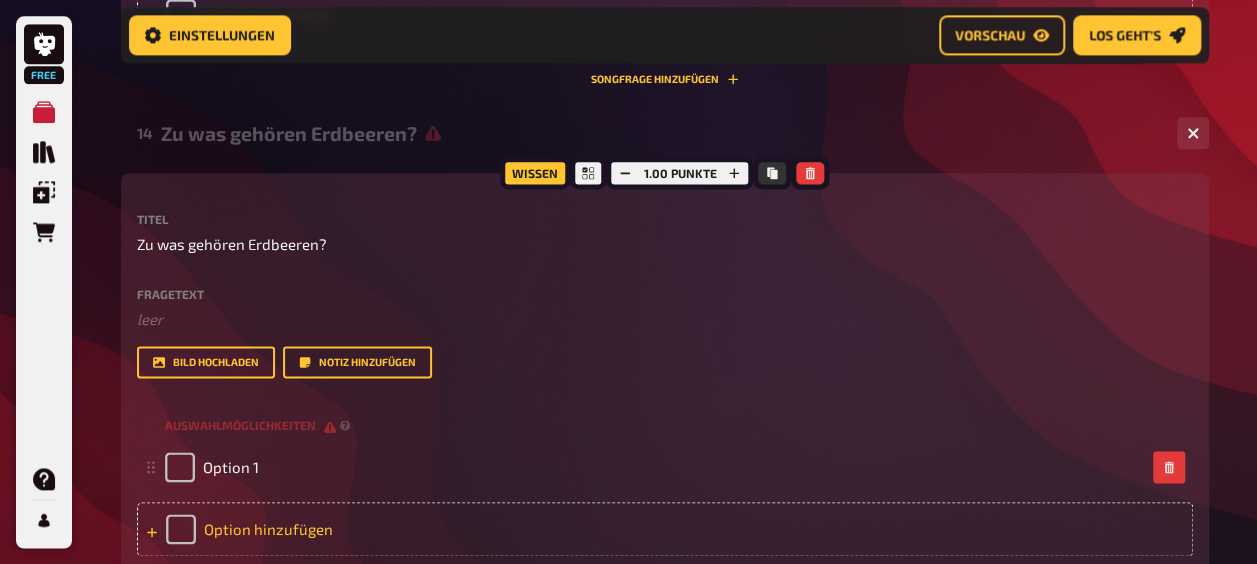type 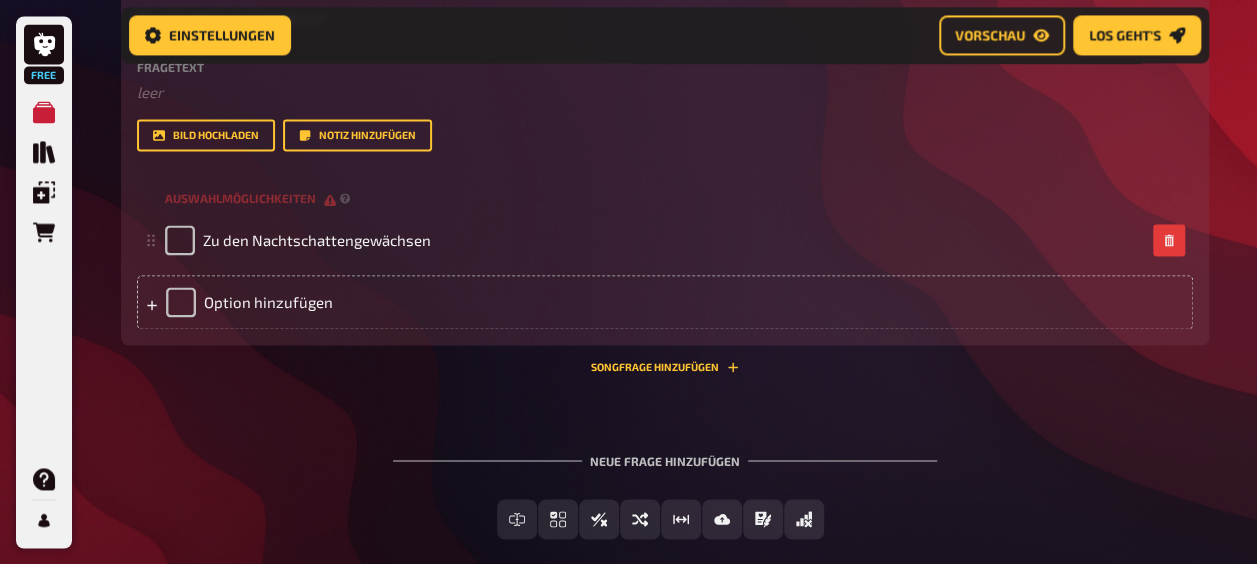 scroll, scrollTop: 9075, scrollLeft: 0, axis: vertical 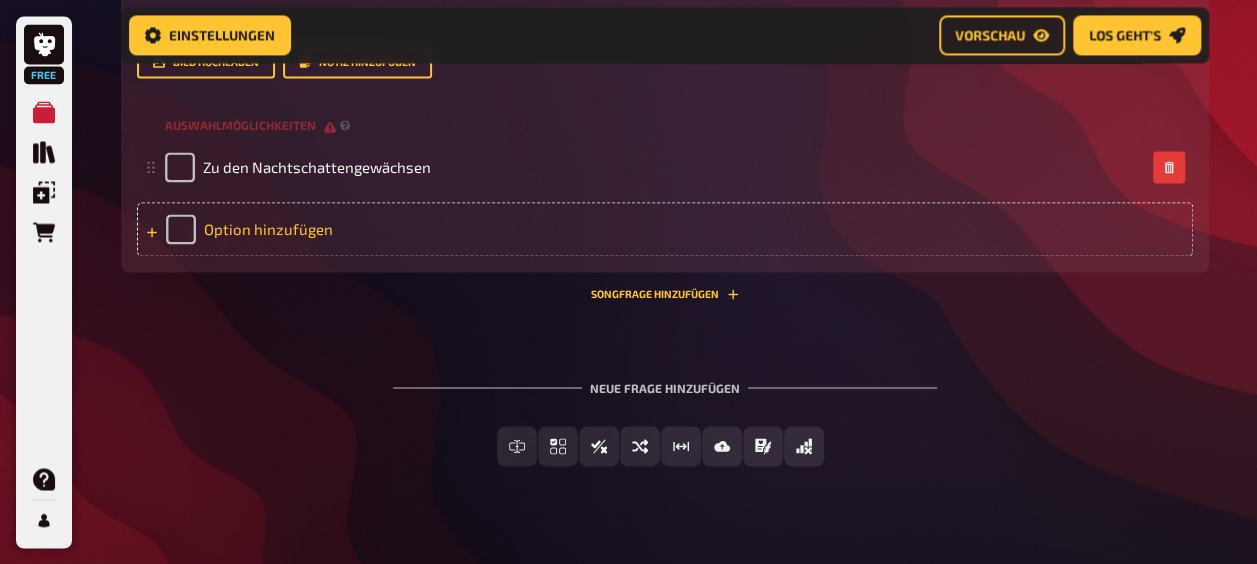click on "Option hinzufügen" at bounding box center [665, 229] 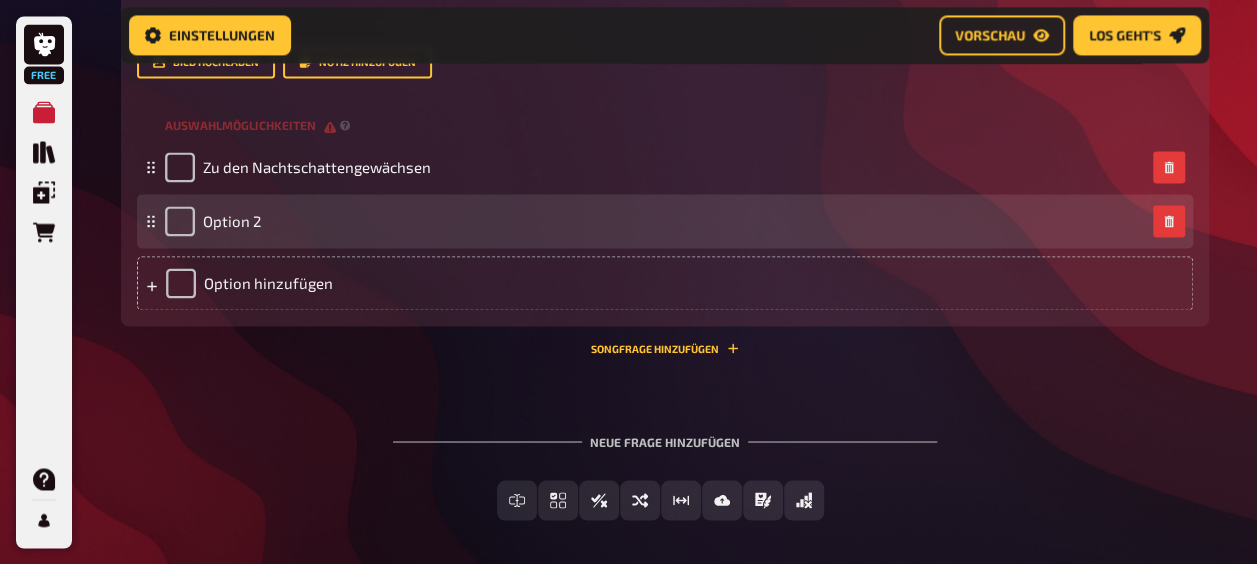 type 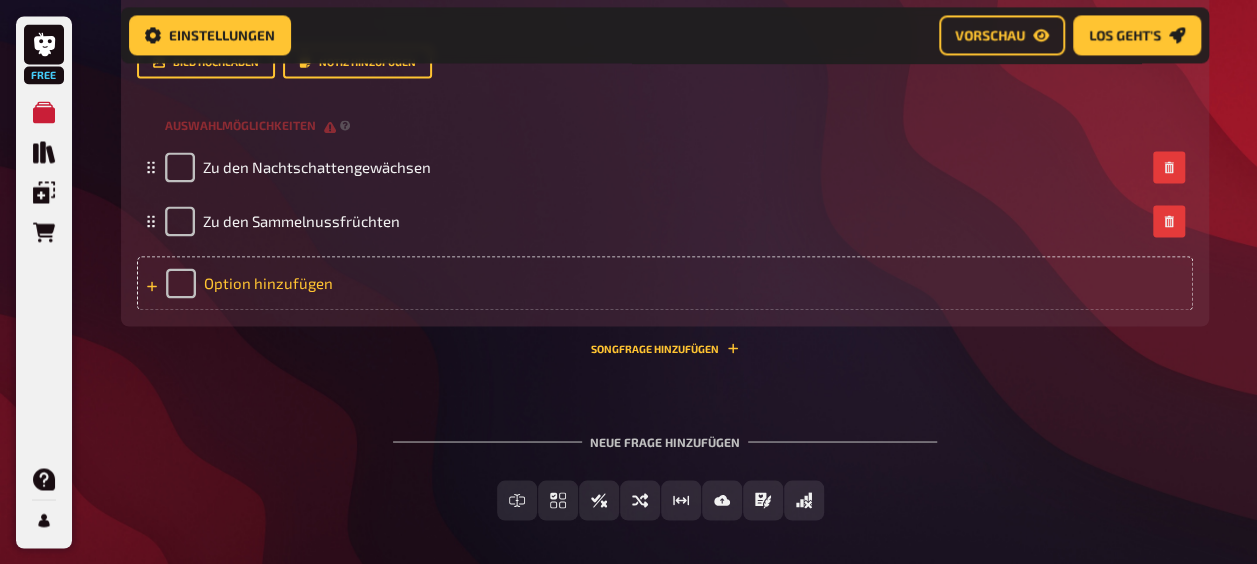 click on "Option hinzufügen" at bounding box center [665, 283] 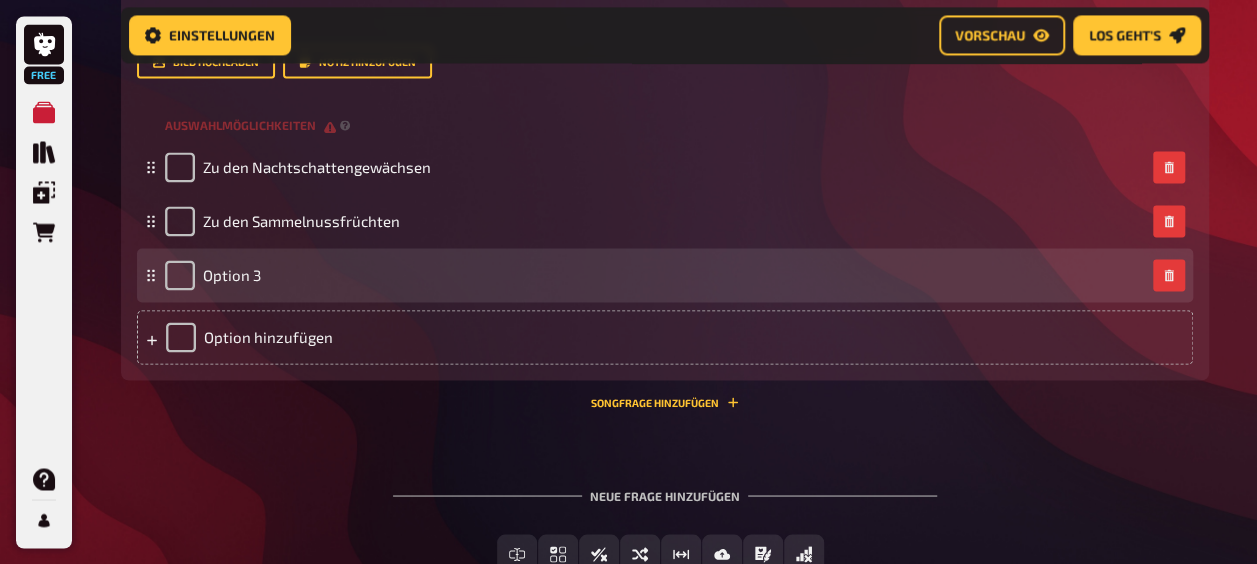 type 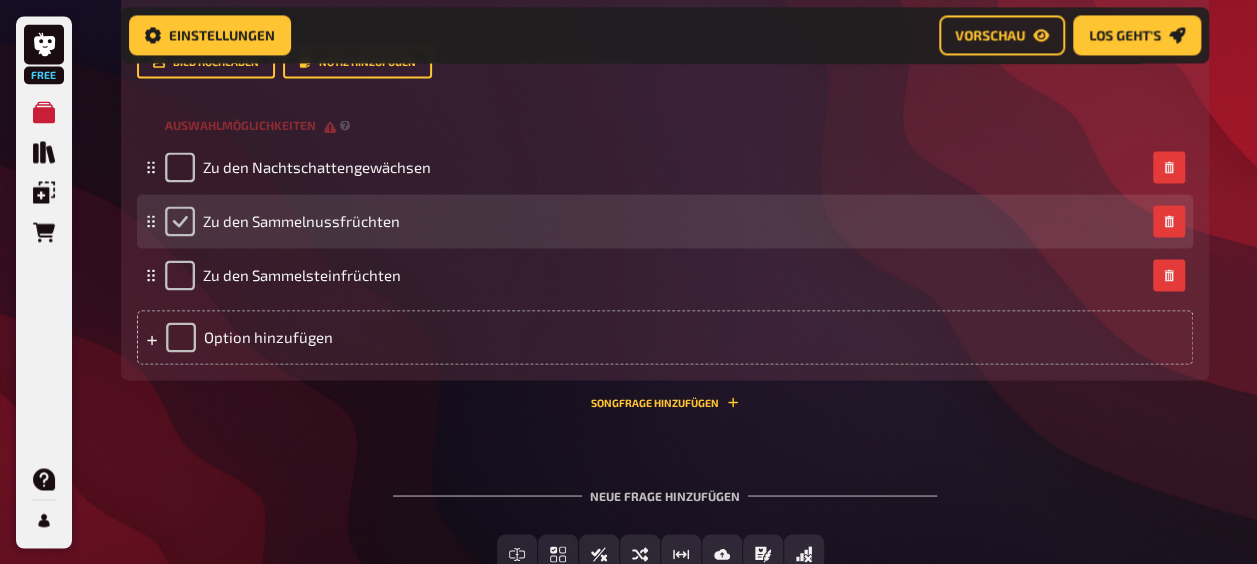 click at bounding box center [180, 221] 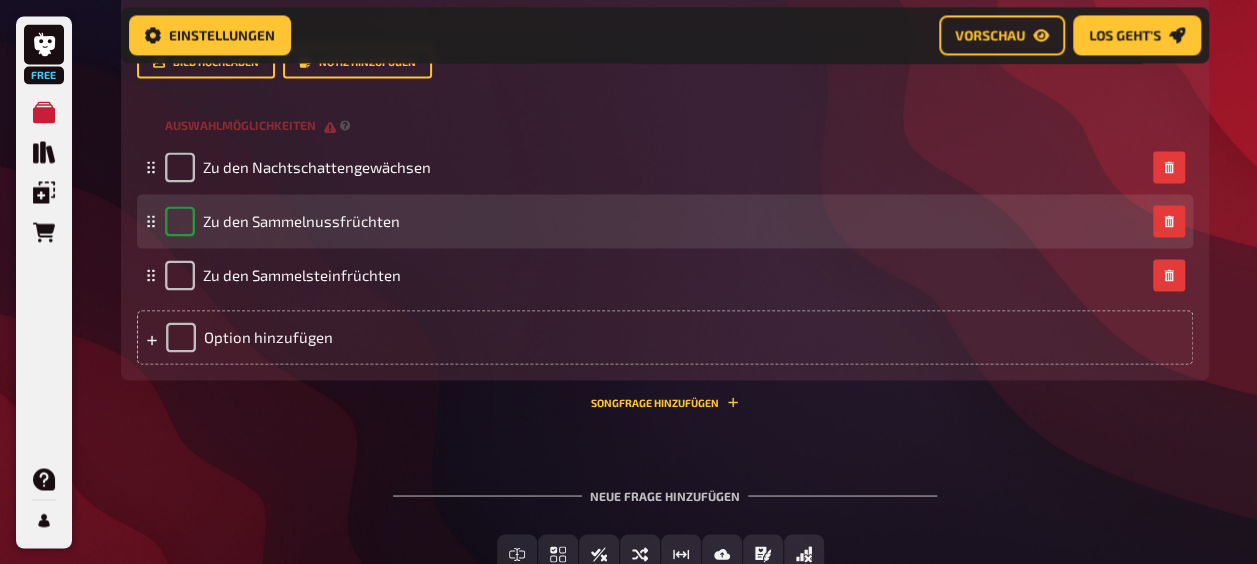 checkbox on "true" 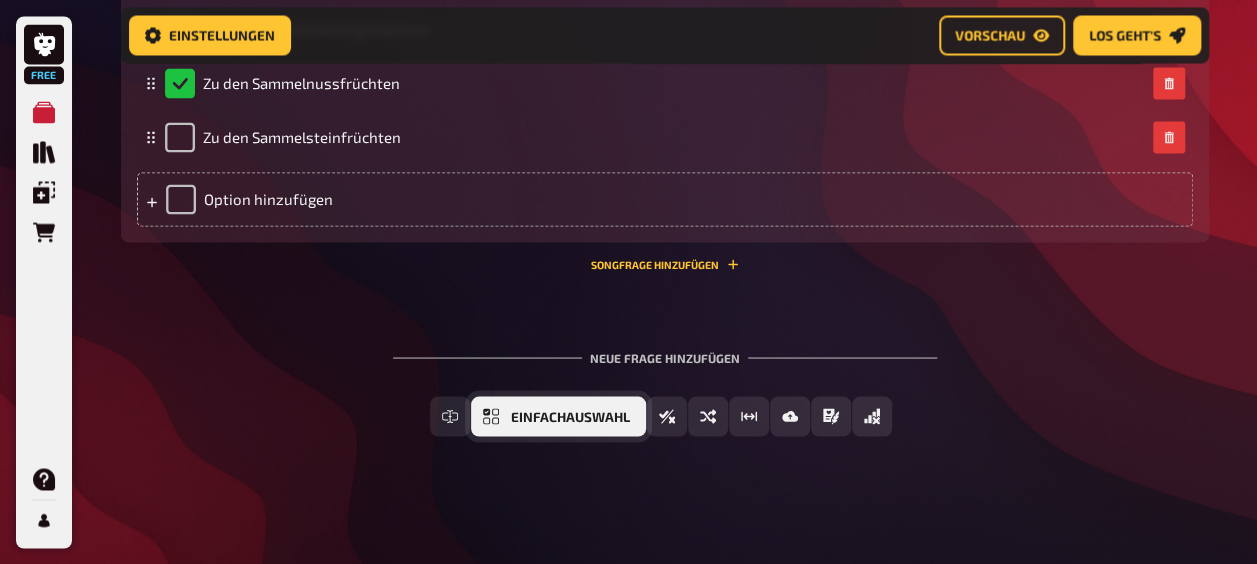 click on "Einfachauswahl" at bounding box center [570, 417] 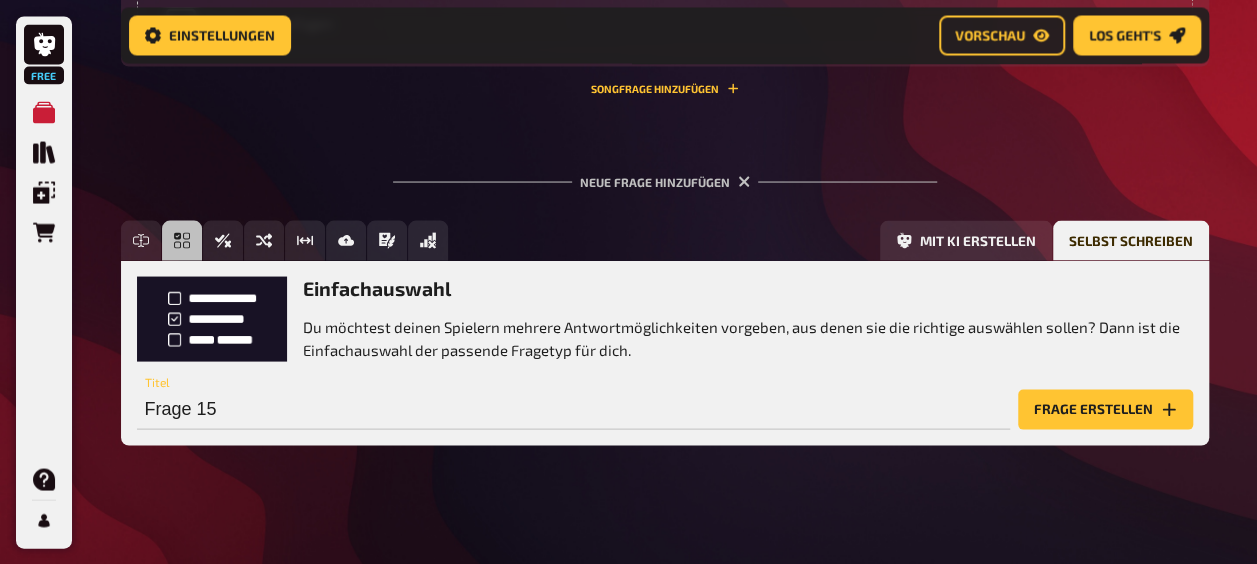 scroll, scrollTop: 9398, scrollLeft: 0, axis: vertical 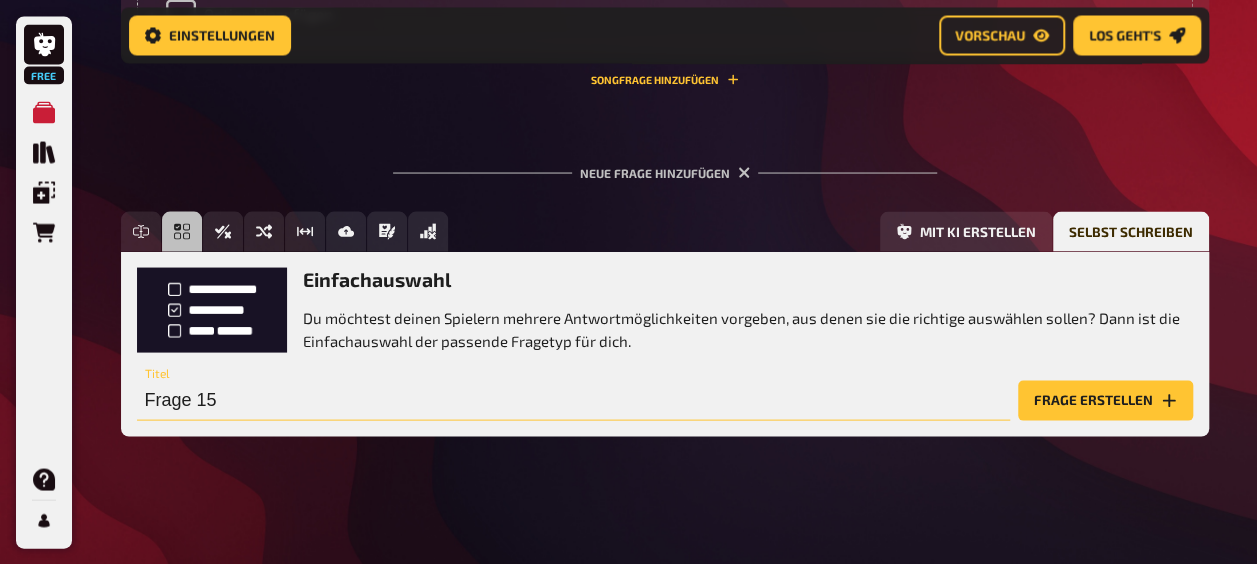 click on "Frage 15" at bounding box center (573, 400) 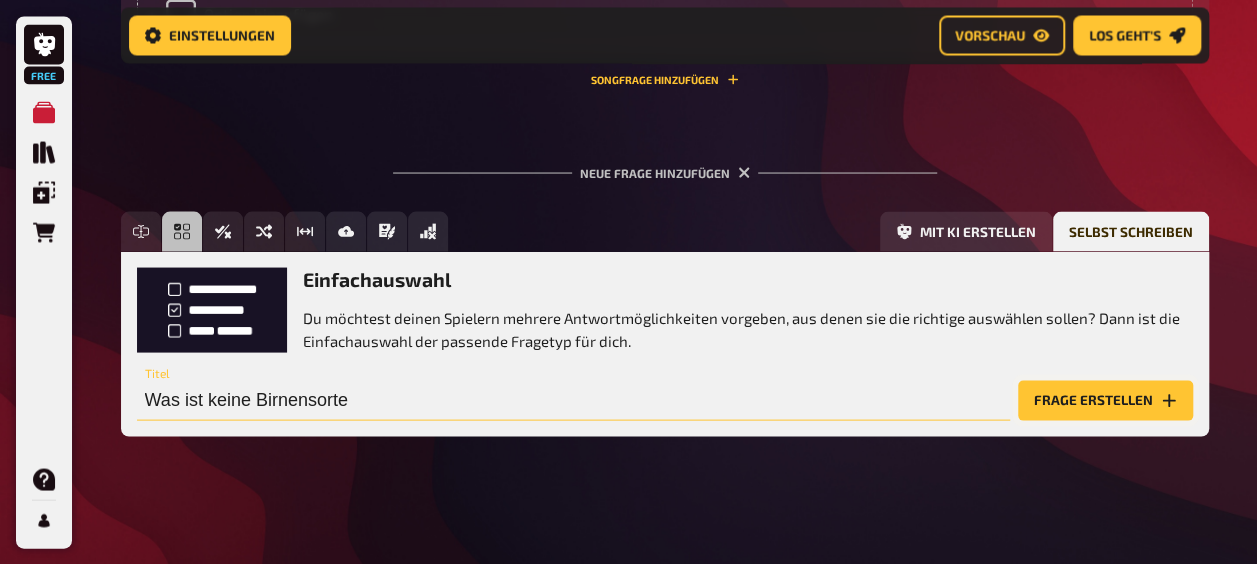 type on "Was ist keine Birnensorte" 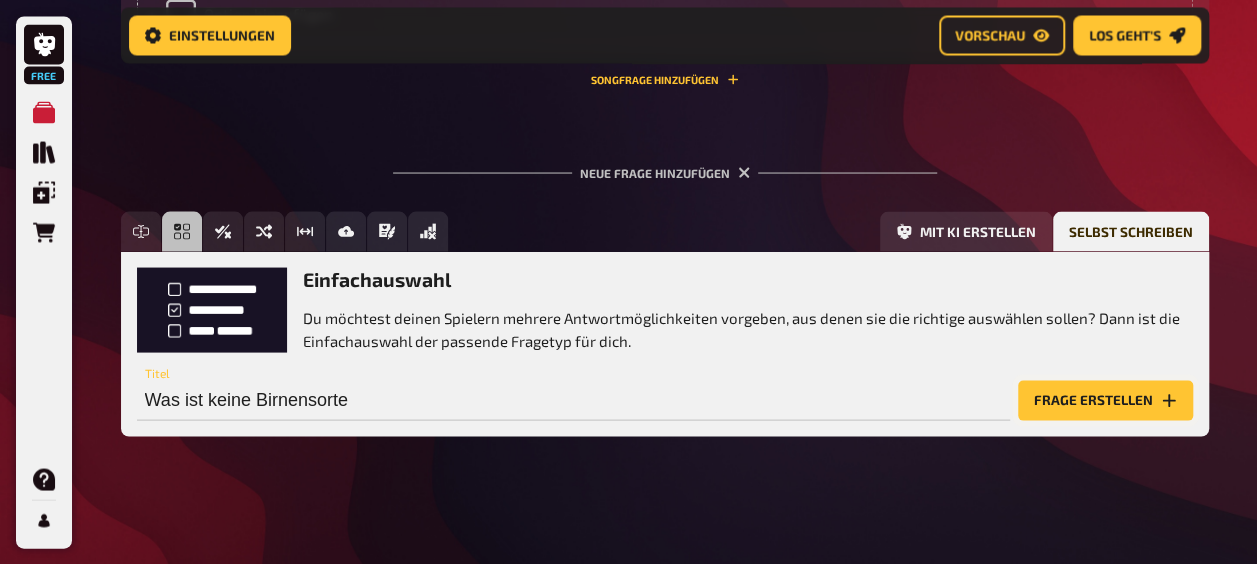 click on "Frage erstellen" at bounding box center (1105, 400) 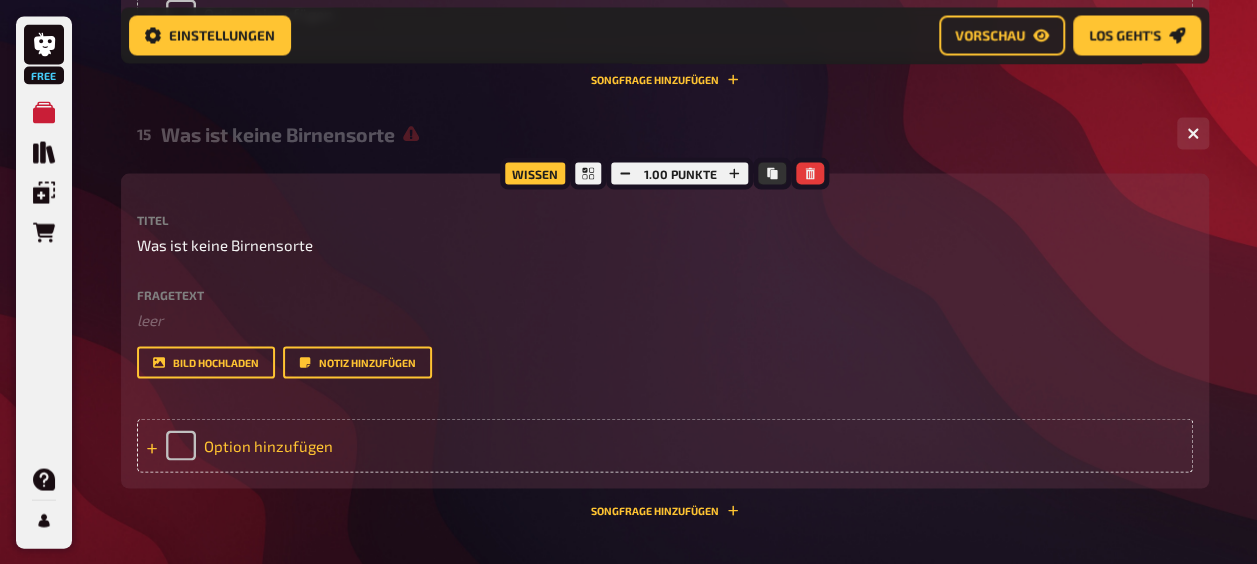 click on "Option hinzufügen" at bounding box center (665, 445) 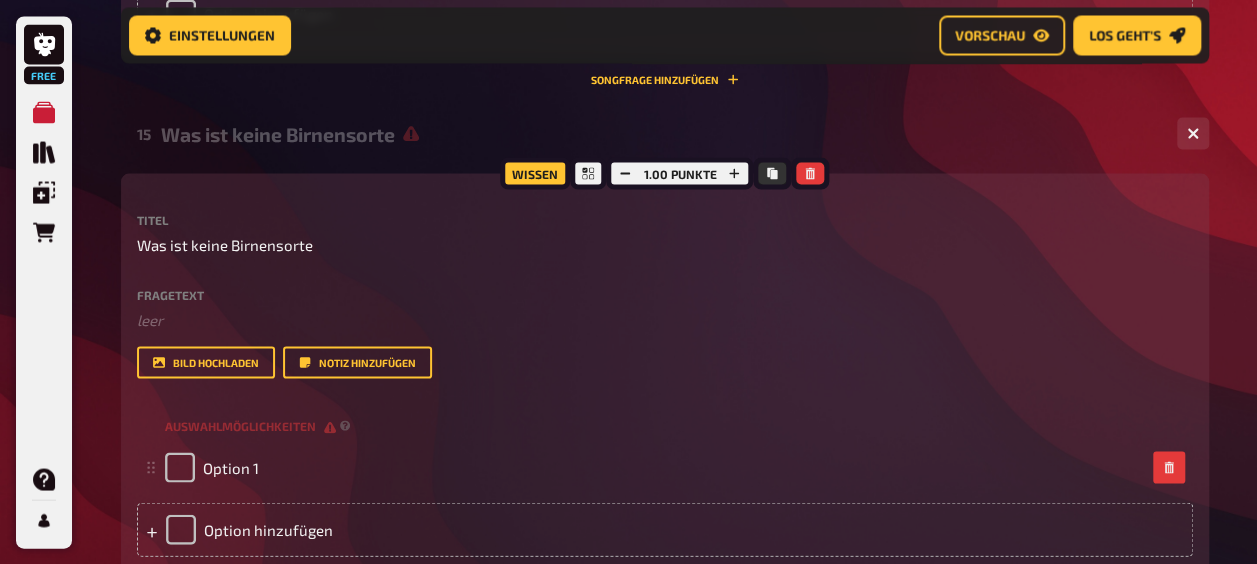 type 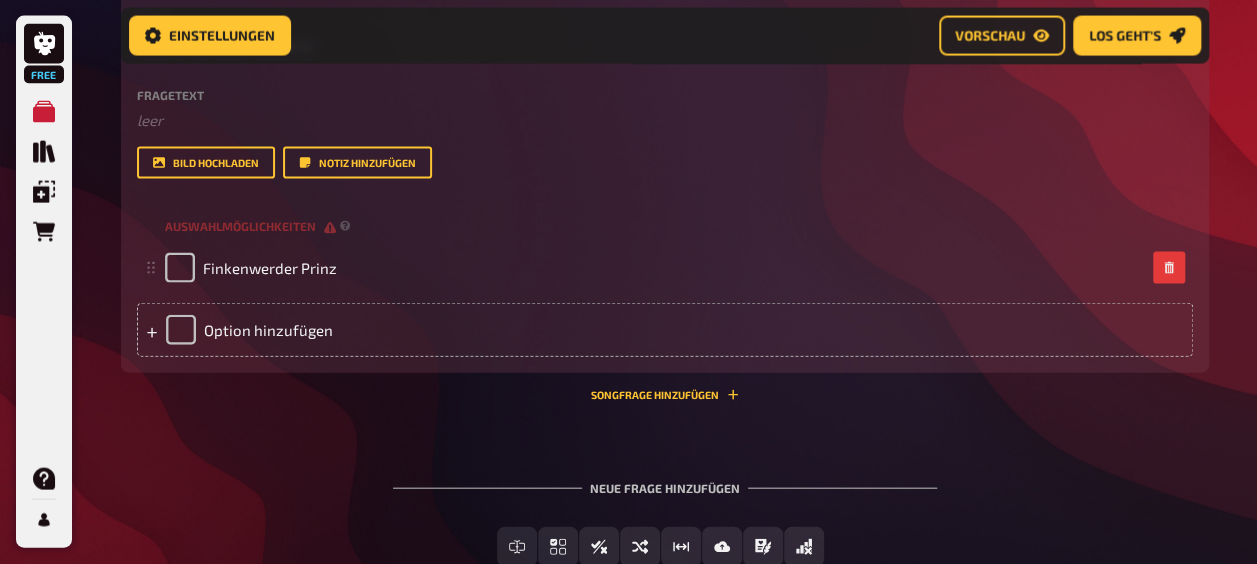 scroll, scrollTop: 9598, scrollLeft: 0, axis: vertical 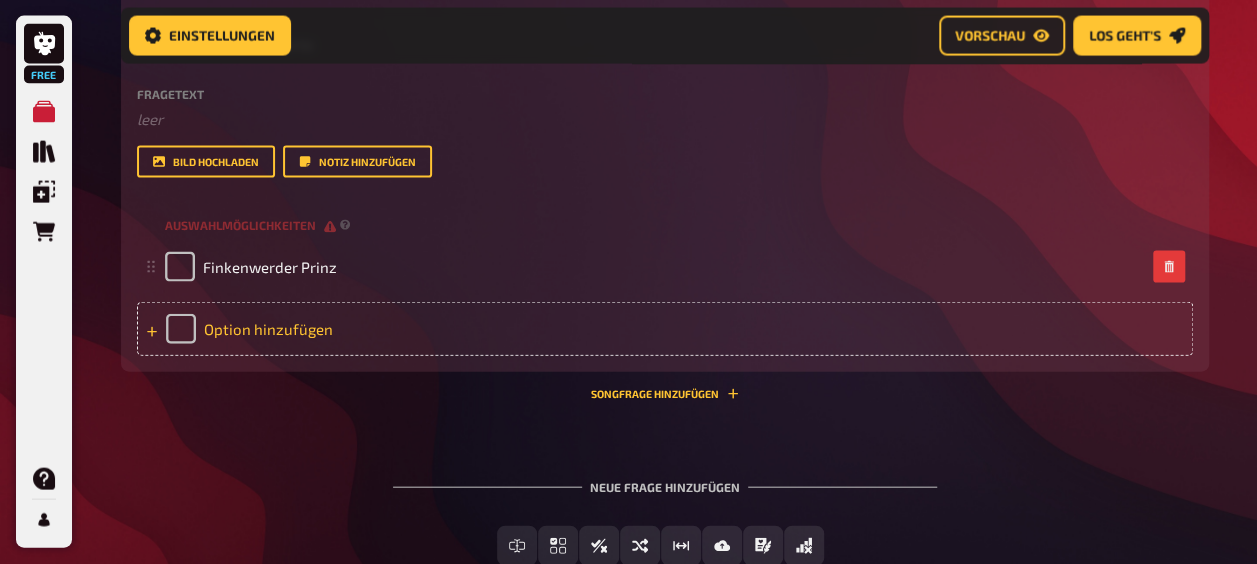 click on "Option hinzufügen" at bounding box center [665, 329] 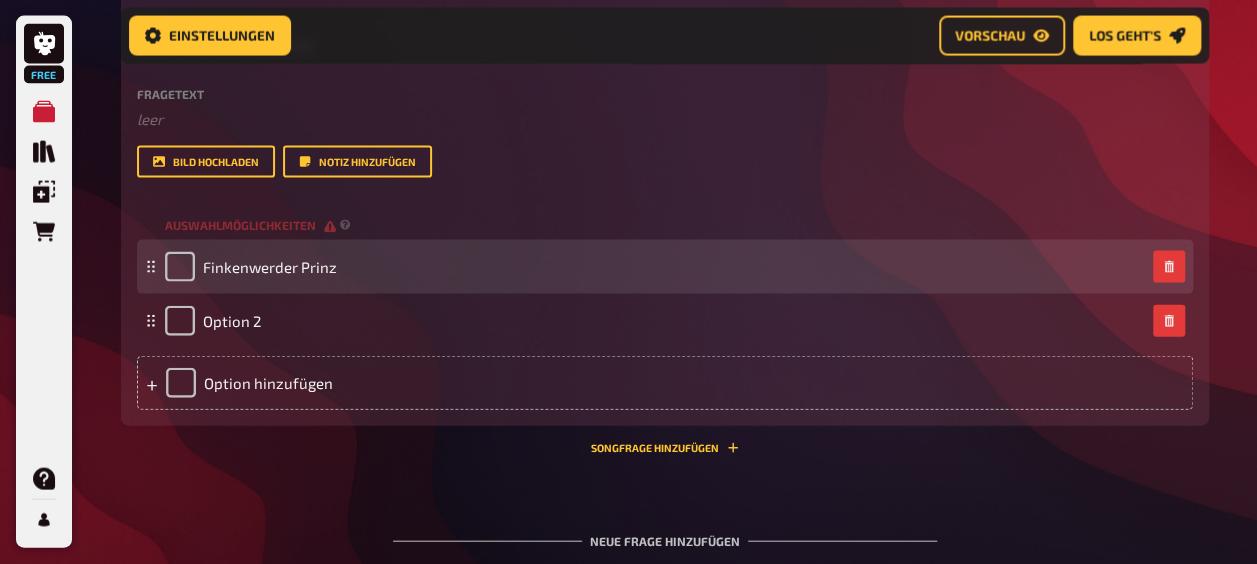 type 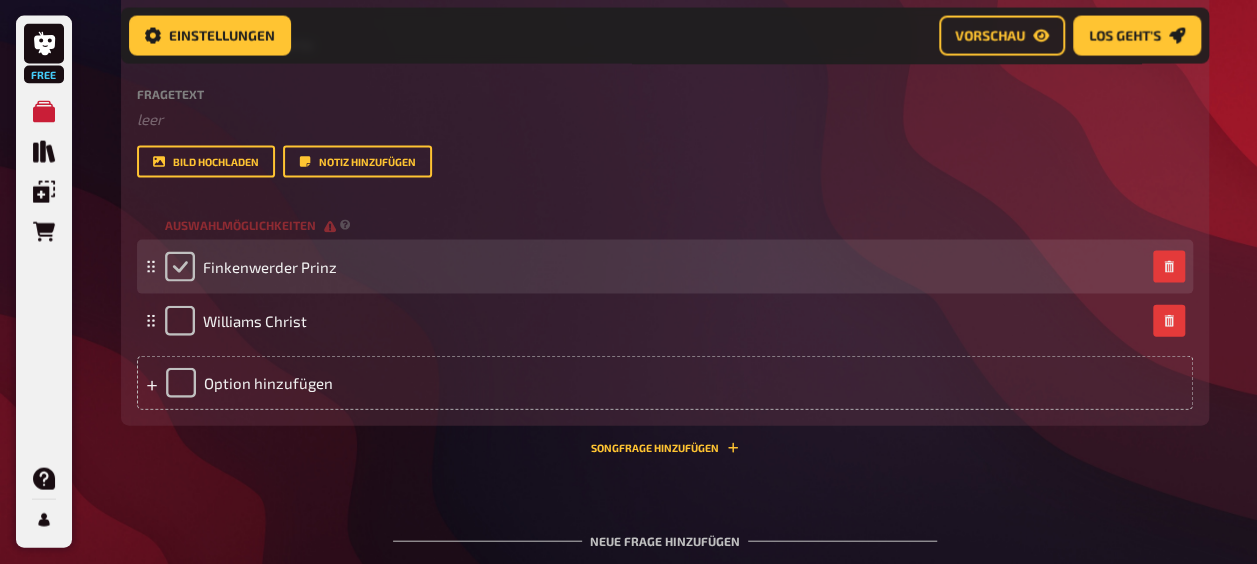 click at bounding box center [180, 267] 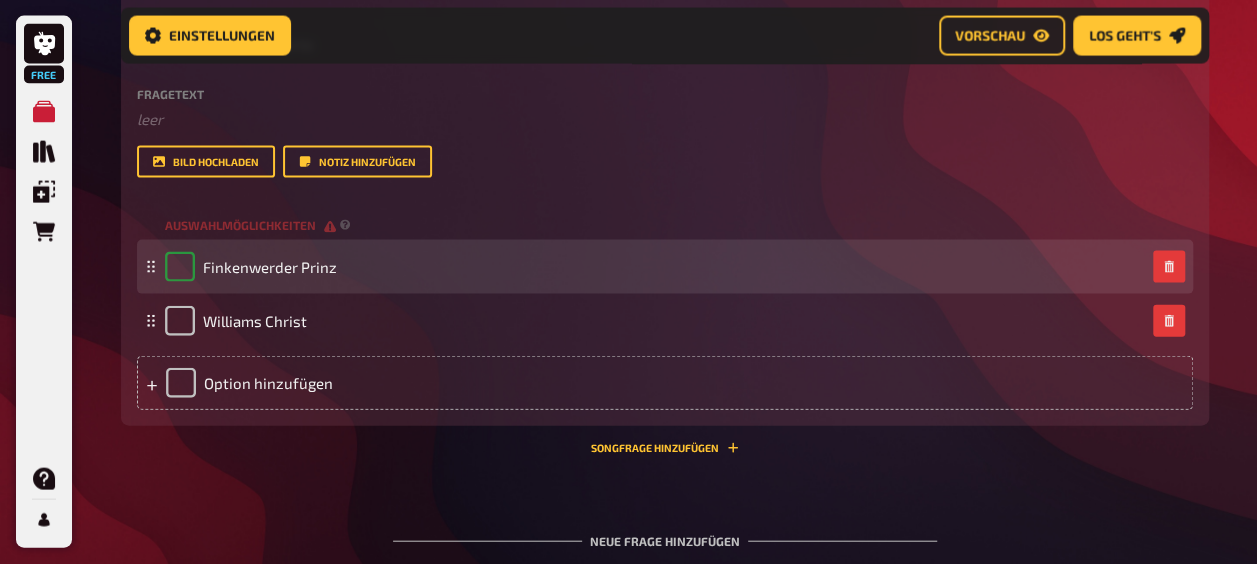checkbox on "true" 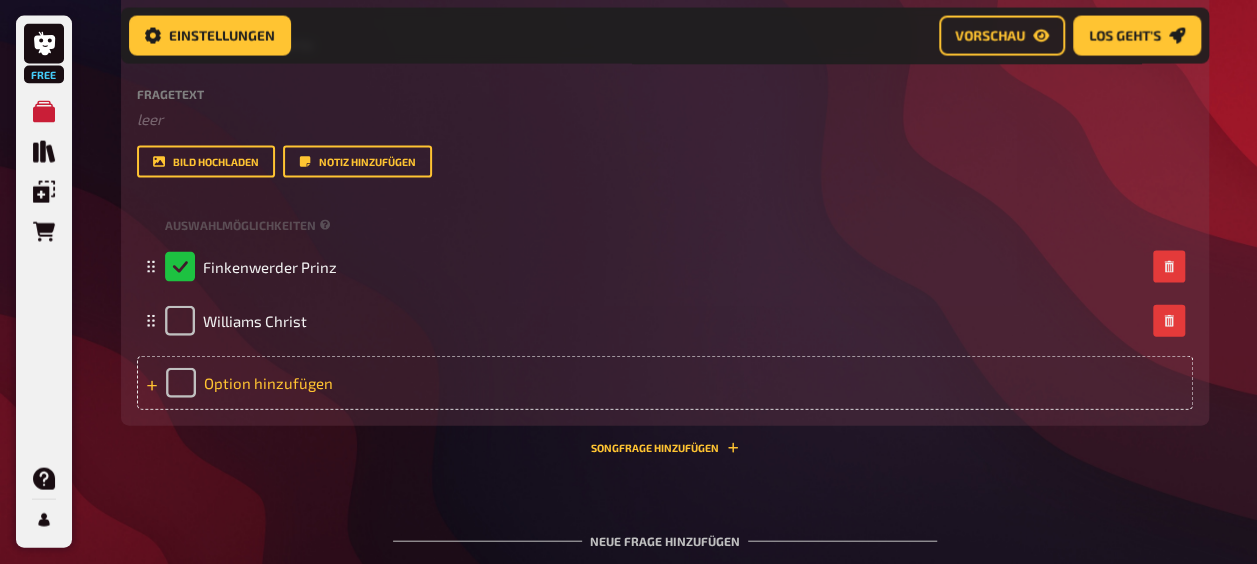 click on "Option hinzufügen" at bounding box center [665, 383] 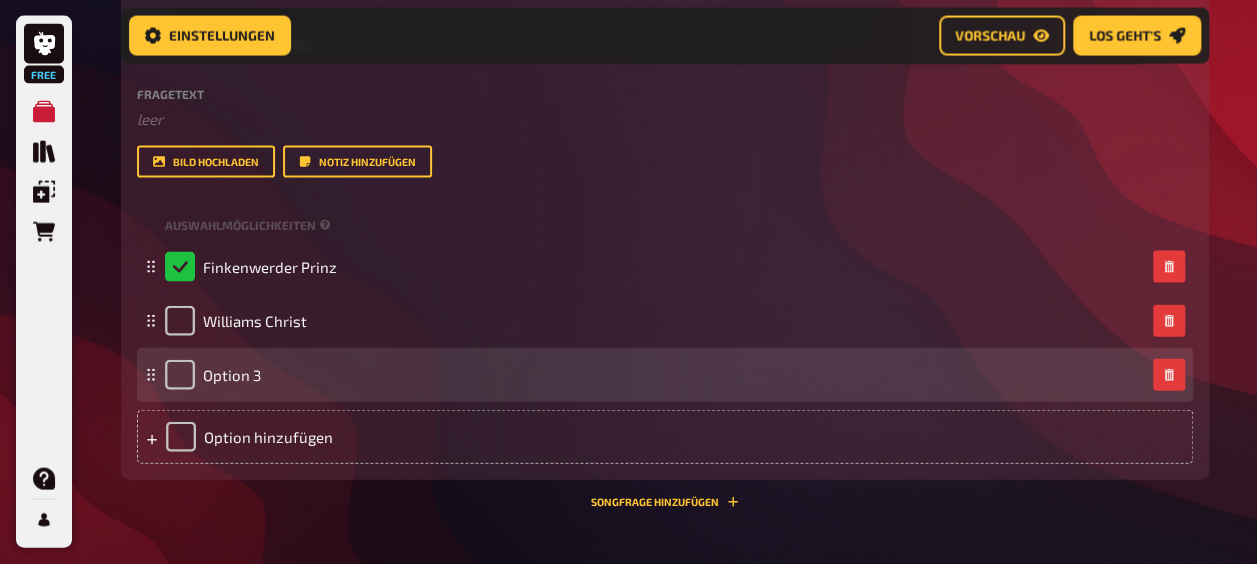 type 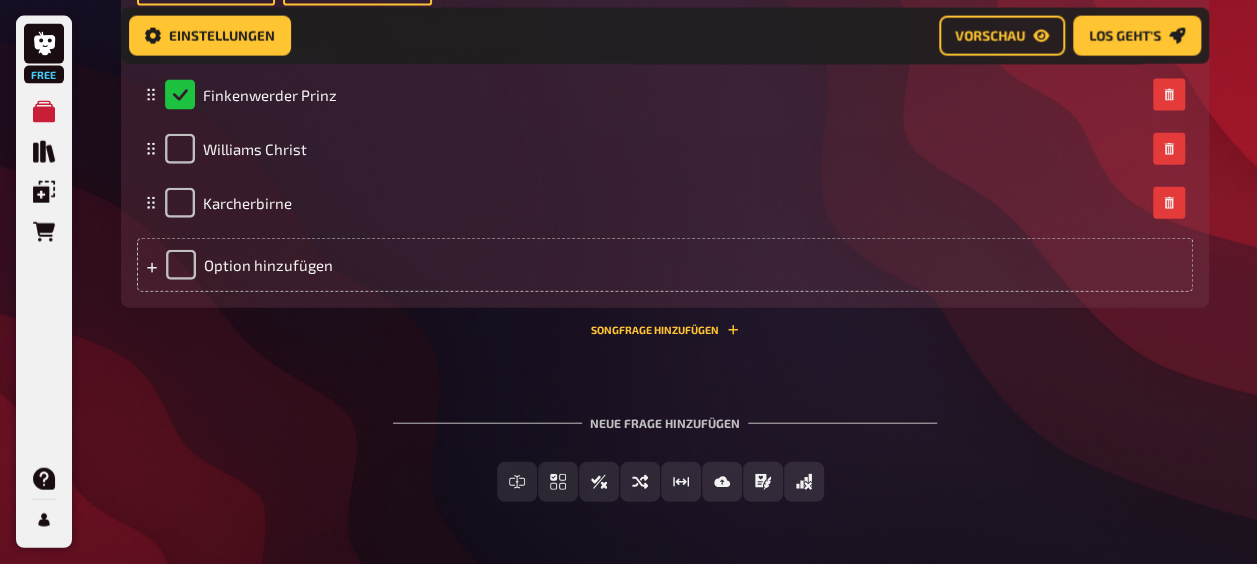 scroll, scrollTop: 9798, scrollLeft: 0, axis: vertical 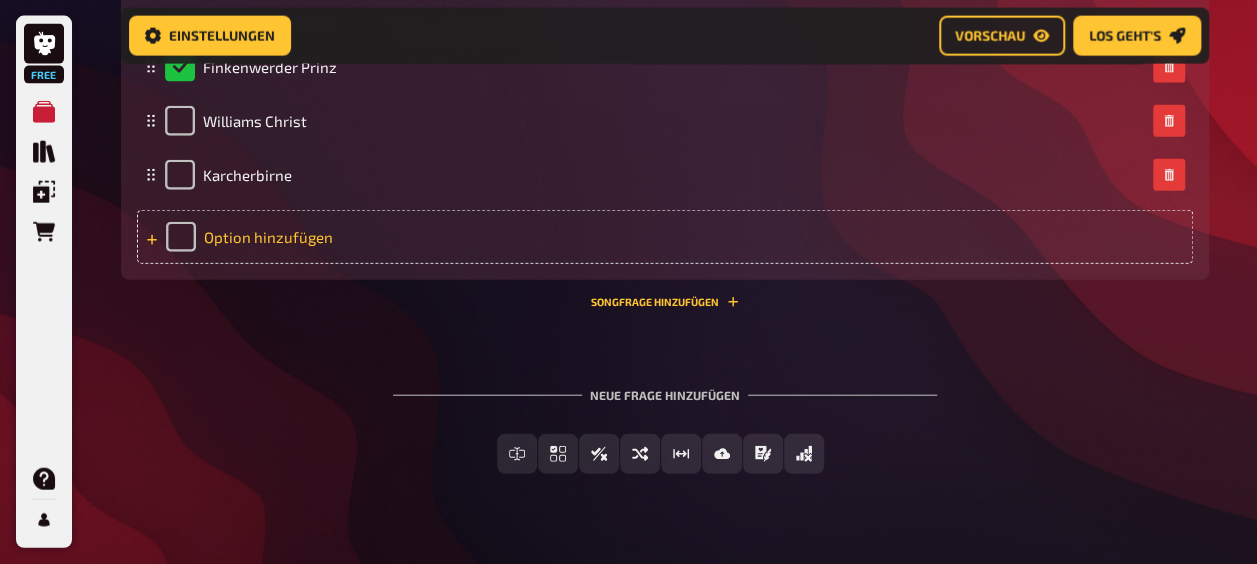 click on "Option hinzufügen" at bounding box center [665, 237] 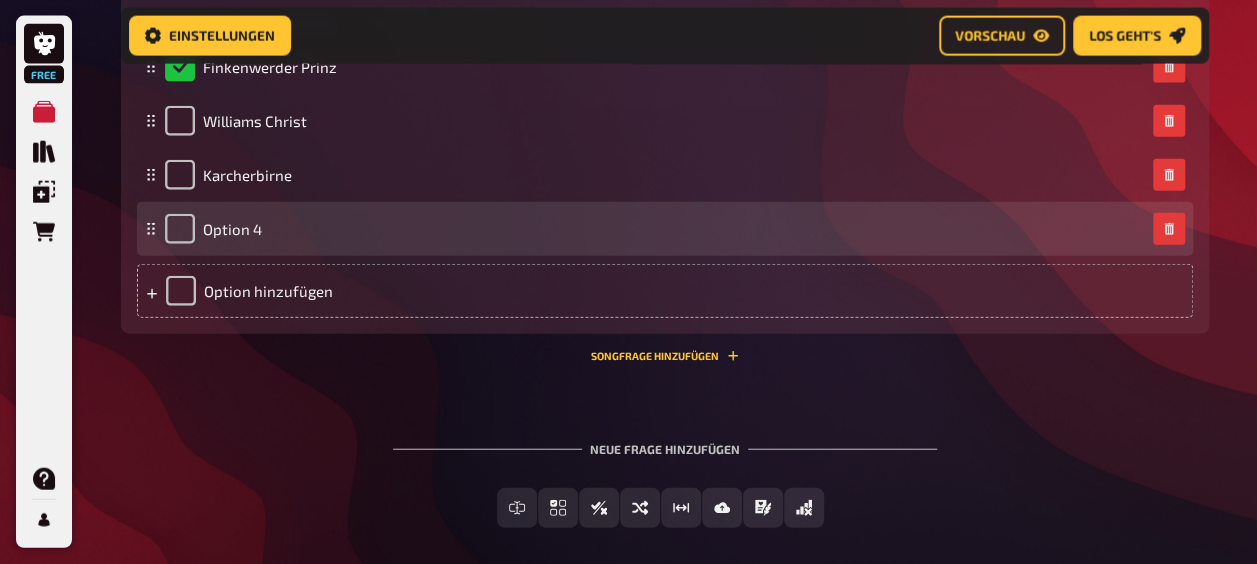type 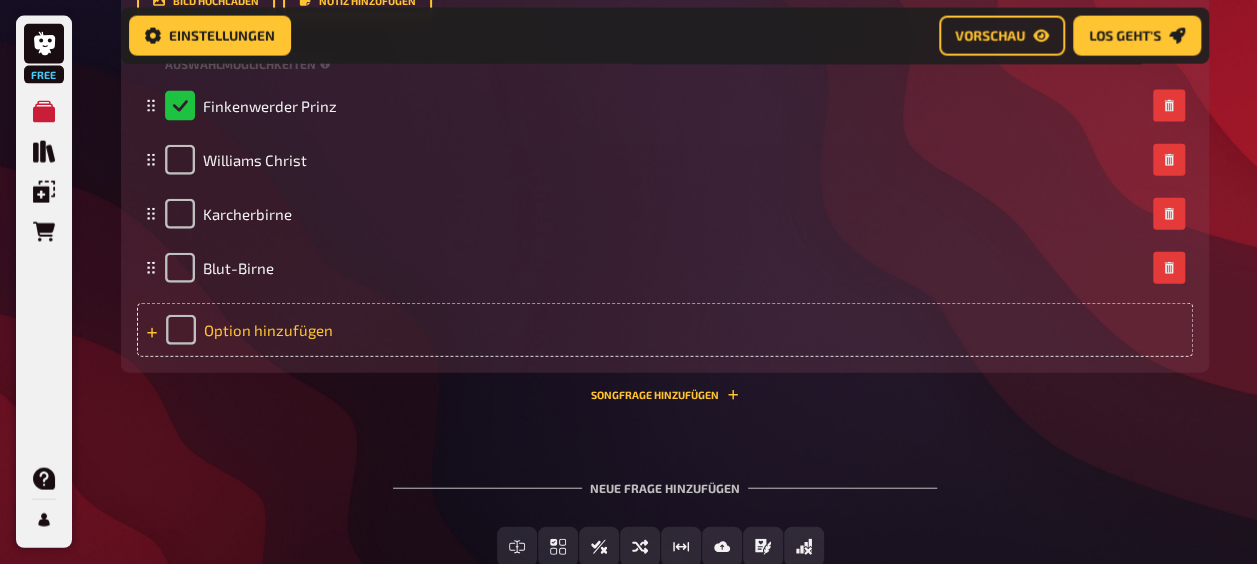 scroll, scrollTop: 9791, scrollLeft: 0, axis: vertical 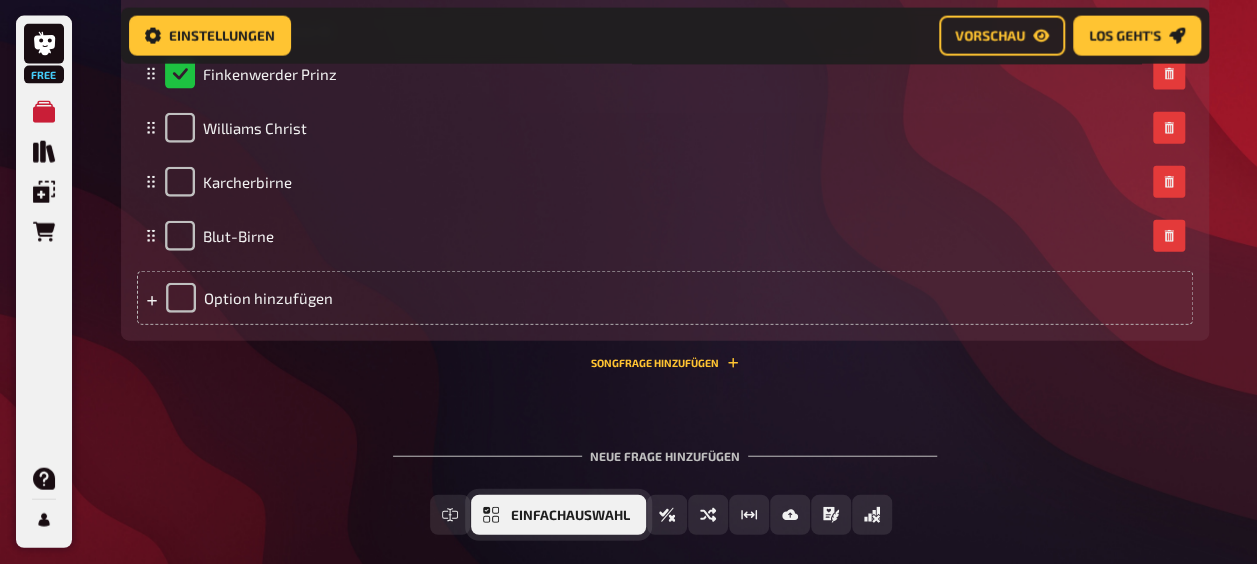 click on "Einfachauswahl" at bounding box center (570, 516) 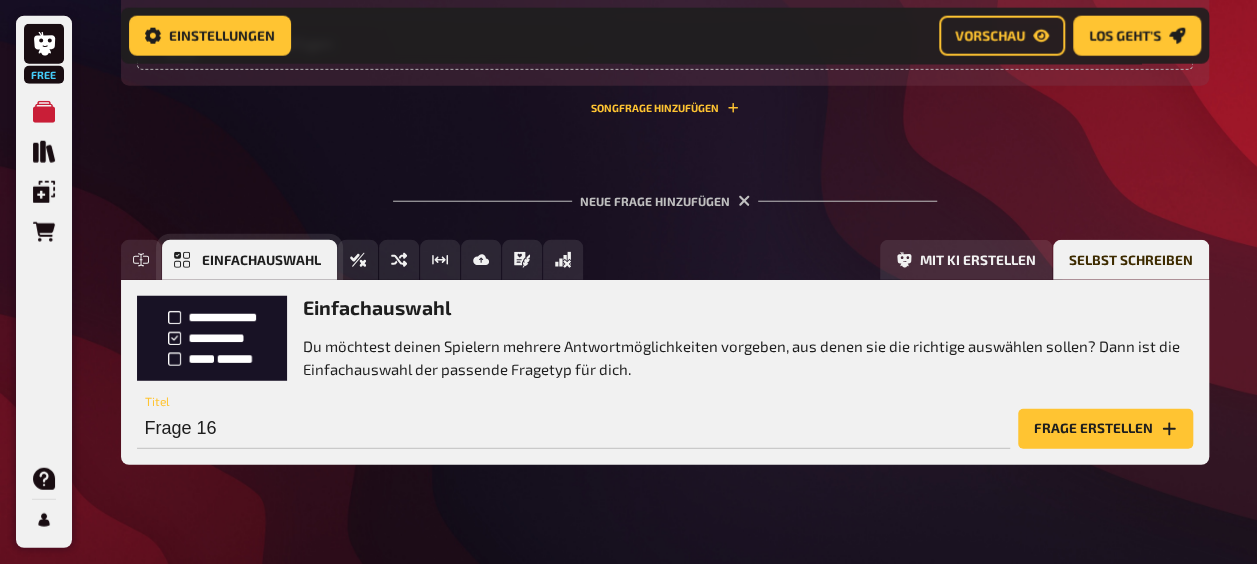 scroll, scrollTop: 10075, scrollLeft: 0, axis: vertical 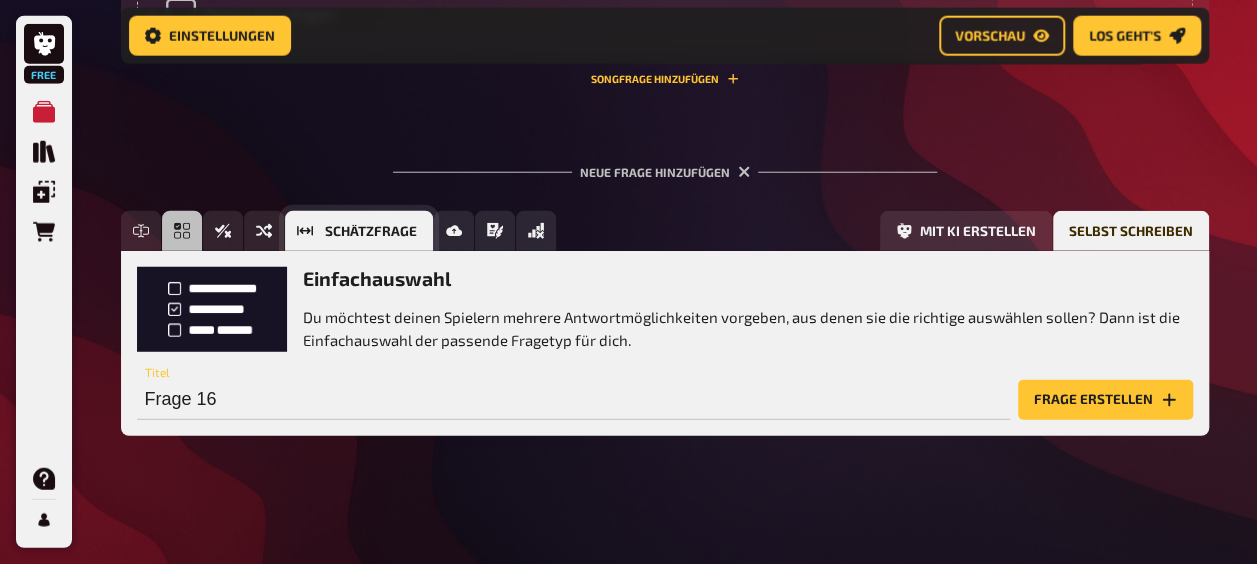 click on "Schätzfrage" at bounding box center [359, 231] 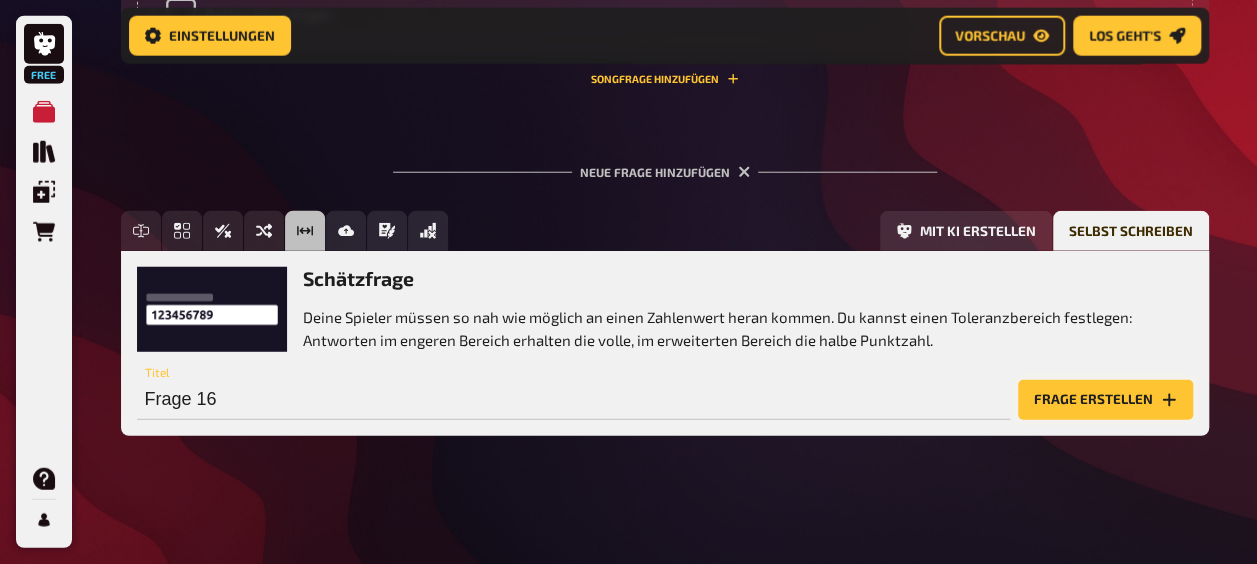 click on "Frage erstellen" at bounding box center [1105, 400] 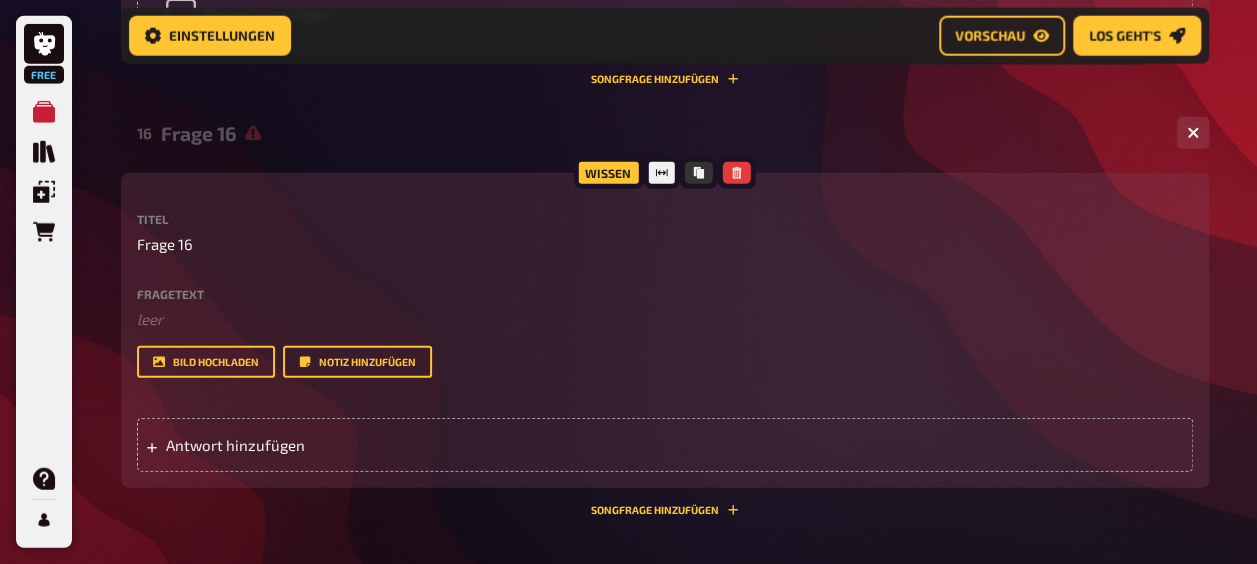 click on "Titel Frage 16 Fragetext ﻿ leer Hier hinziehen für Dateiupload Bild hochladen   Notiz hinzufügen Antwort hinzufügen" at bounding box center [665, 342] 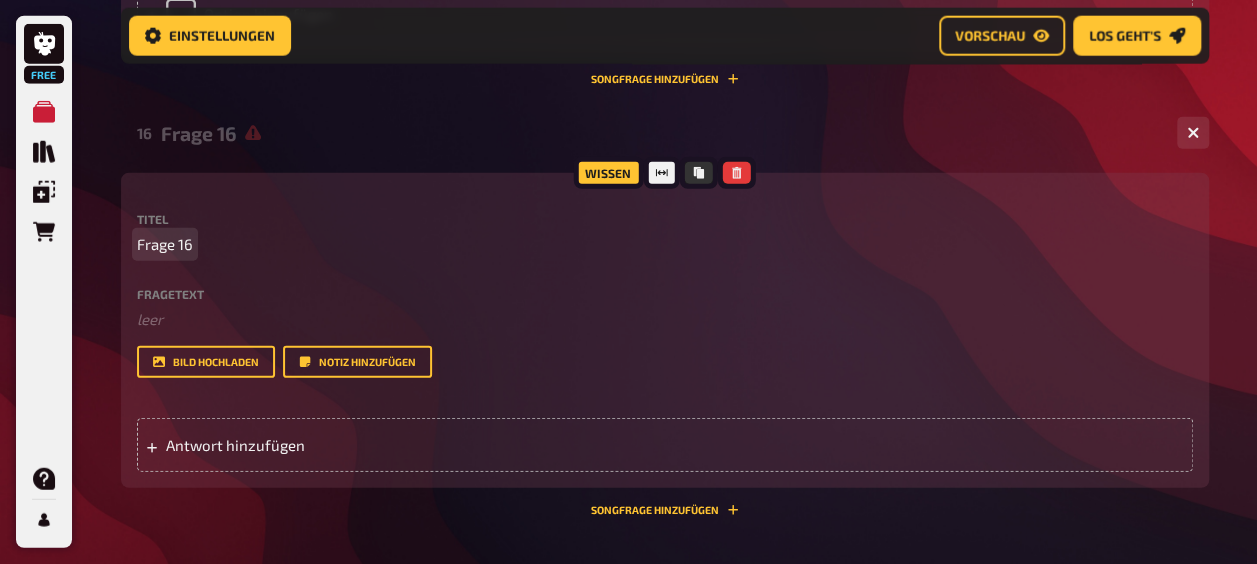 click on "Frage 16" at bounding box center (665, 244) 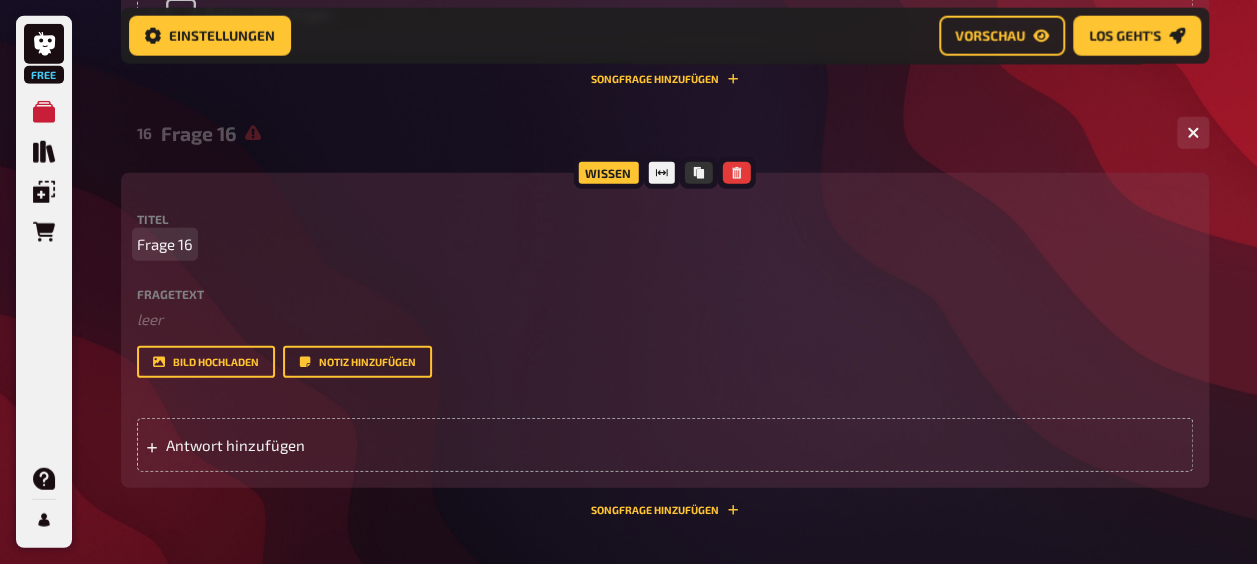 type 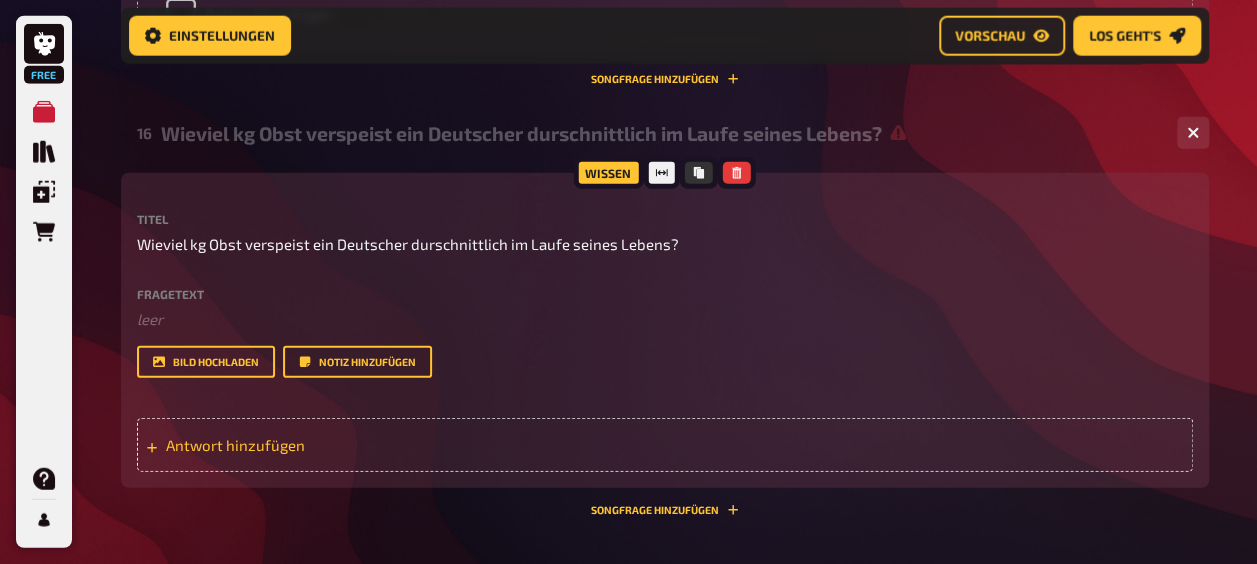 click on "Antwort hinzufügen" at bounding box center (321, 445) 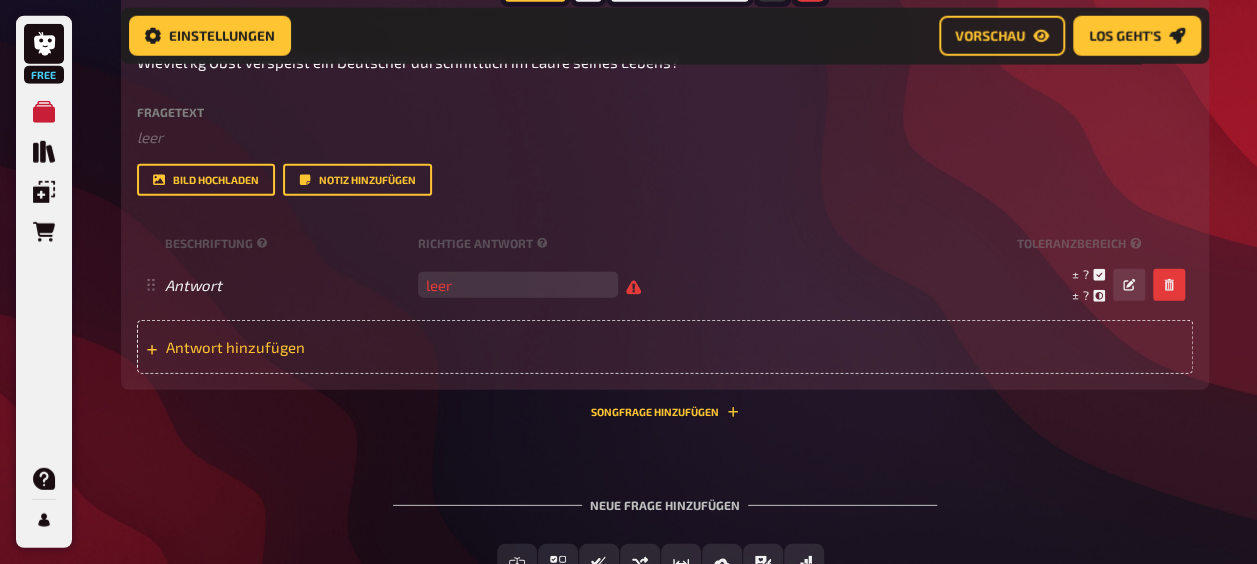 scroll, scrollTop: 10275, scrollLeft: 0, axis: vertical 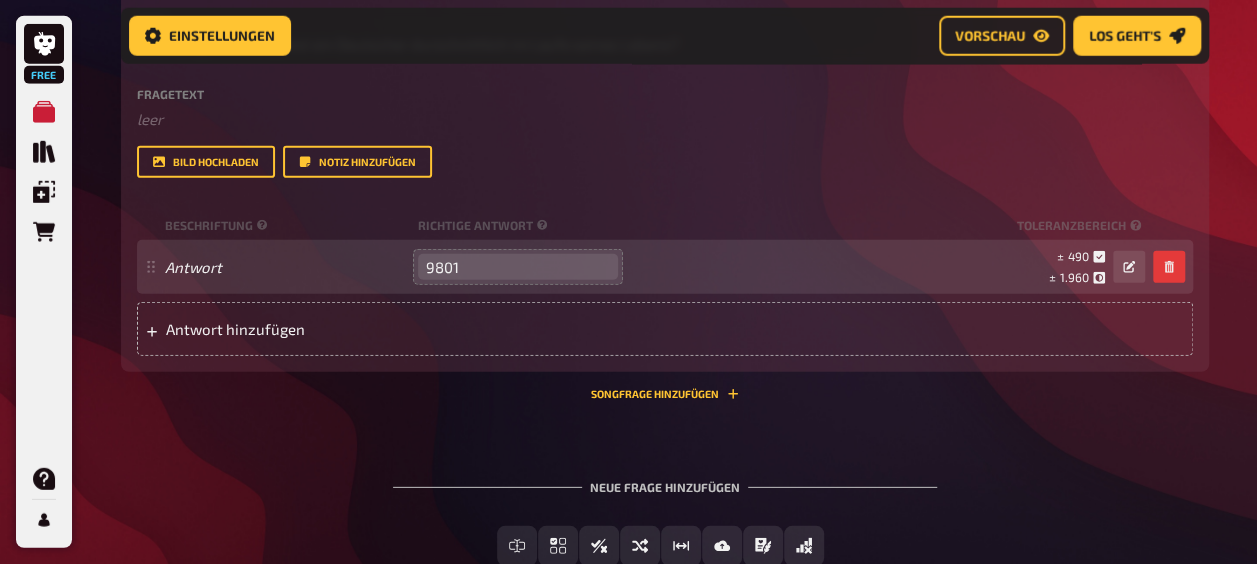 click on "9801" at bounding box center [518, 267] 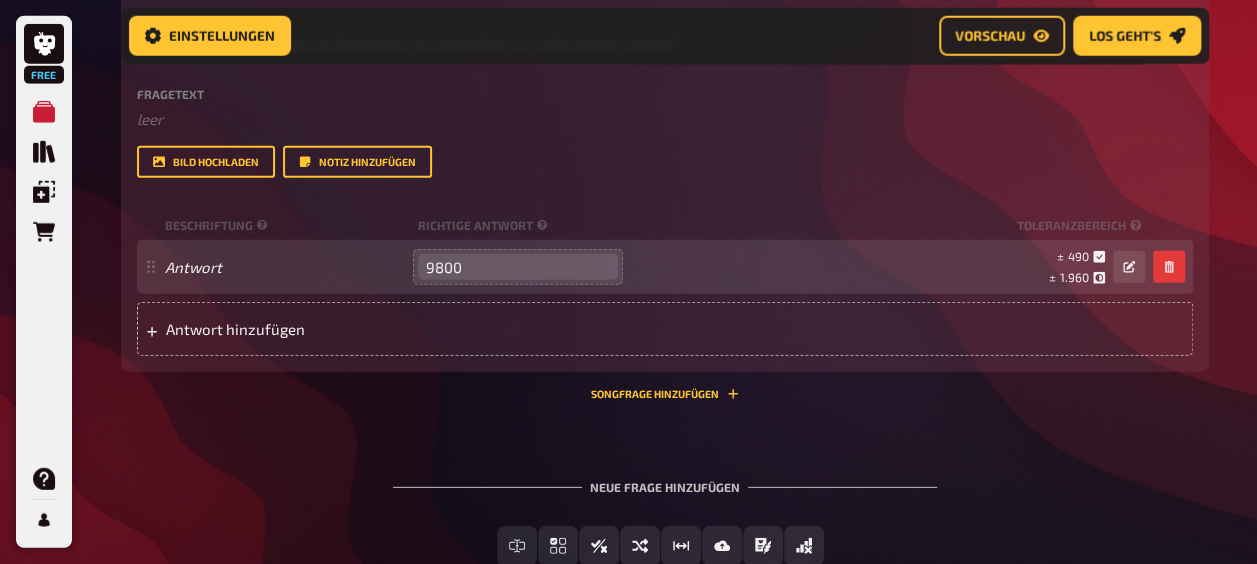 type on "9800" 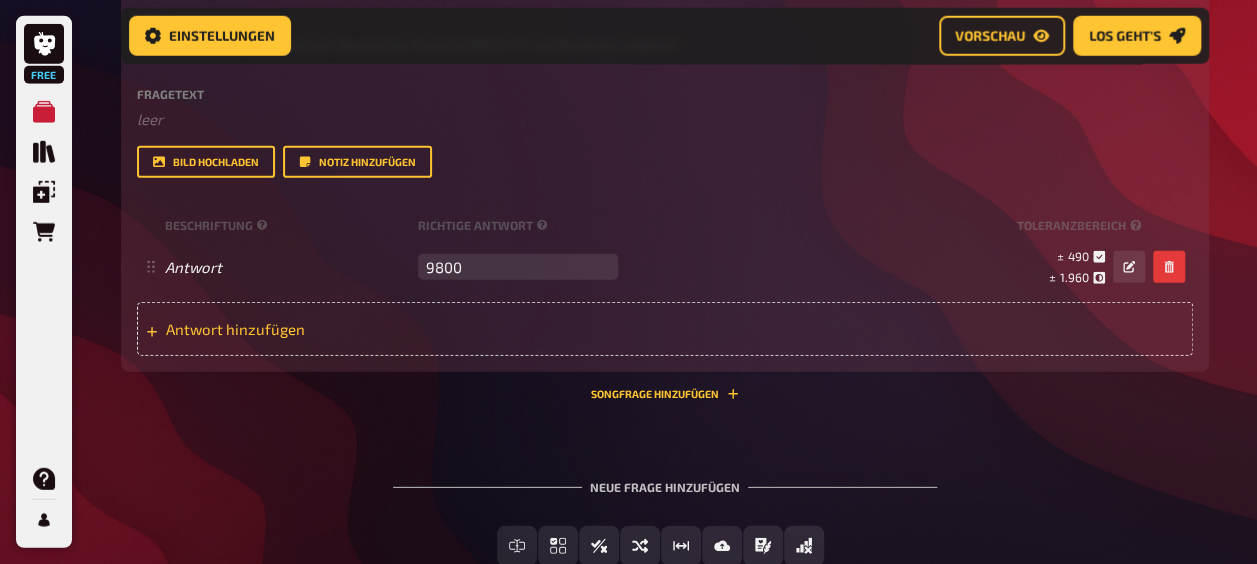 click on "Antwort hinzufügen" at bounding box center [321, 329] 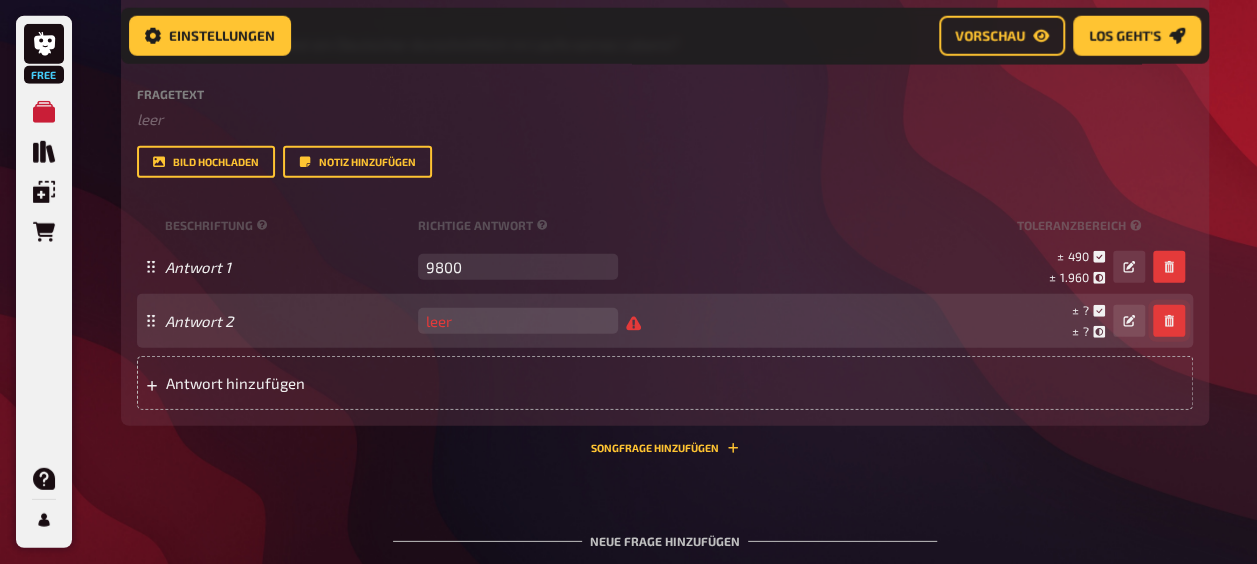 click 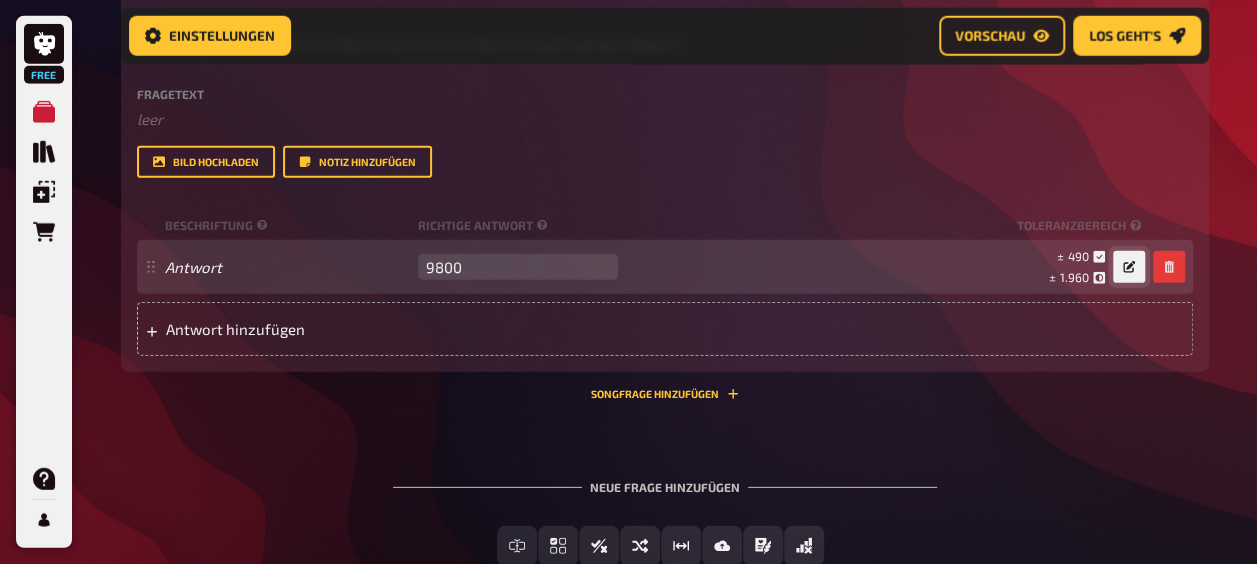 click at bounding box center [1129, 267] 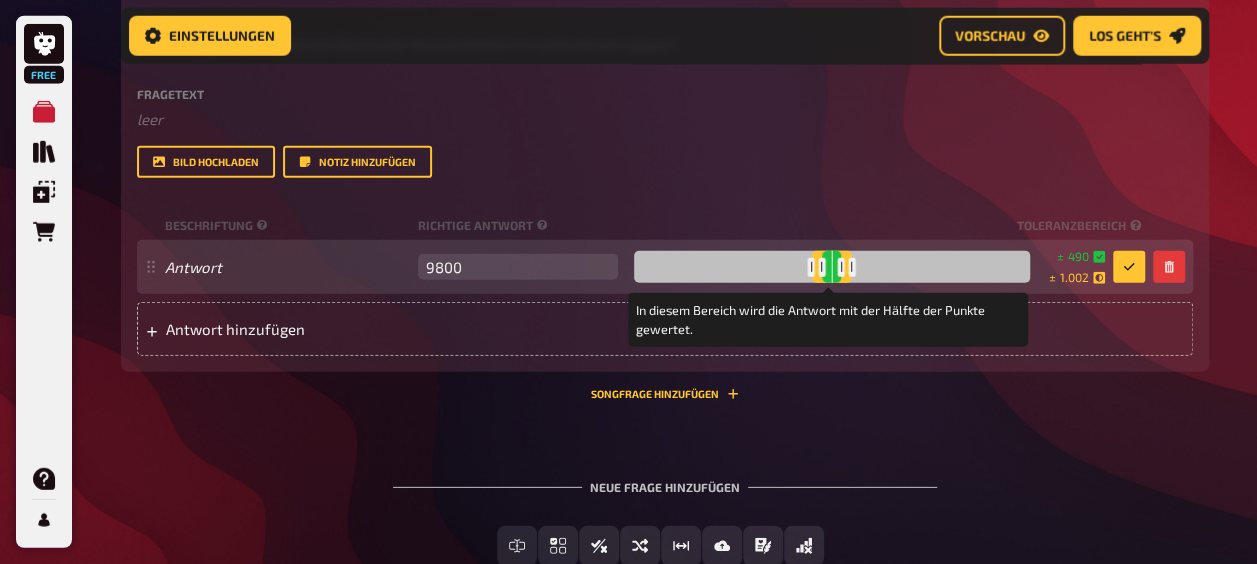 drag, startPoint x: 783, startPoint y: 265, endPoint x: 807, endPoint y: 270, distance: 24.5153 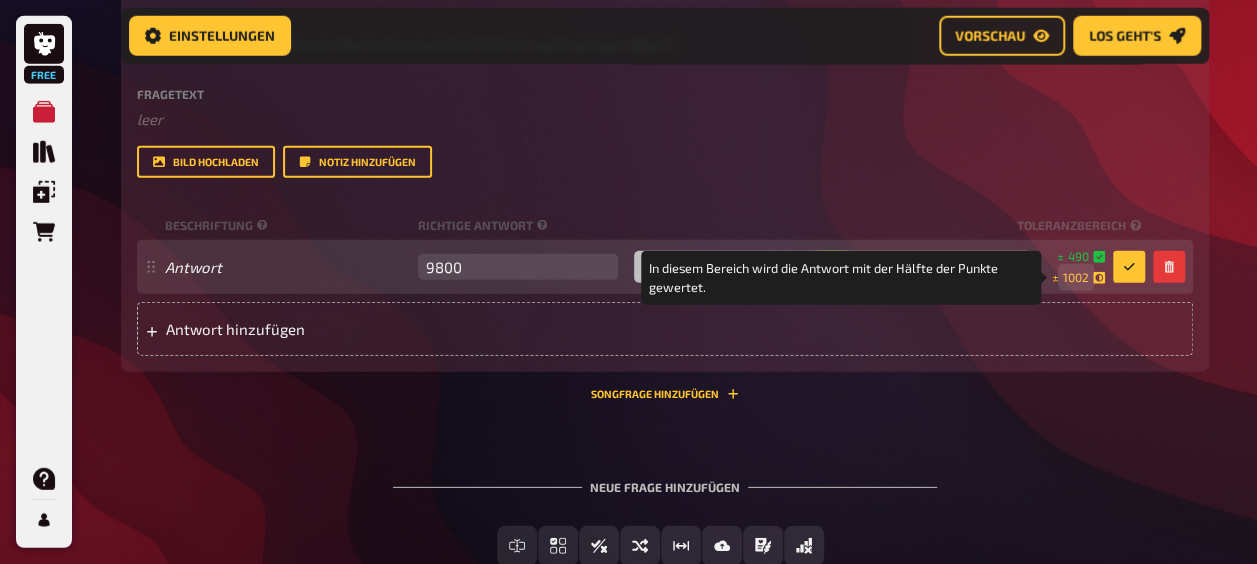 click on "1002" at bounding box center (1076, 277) 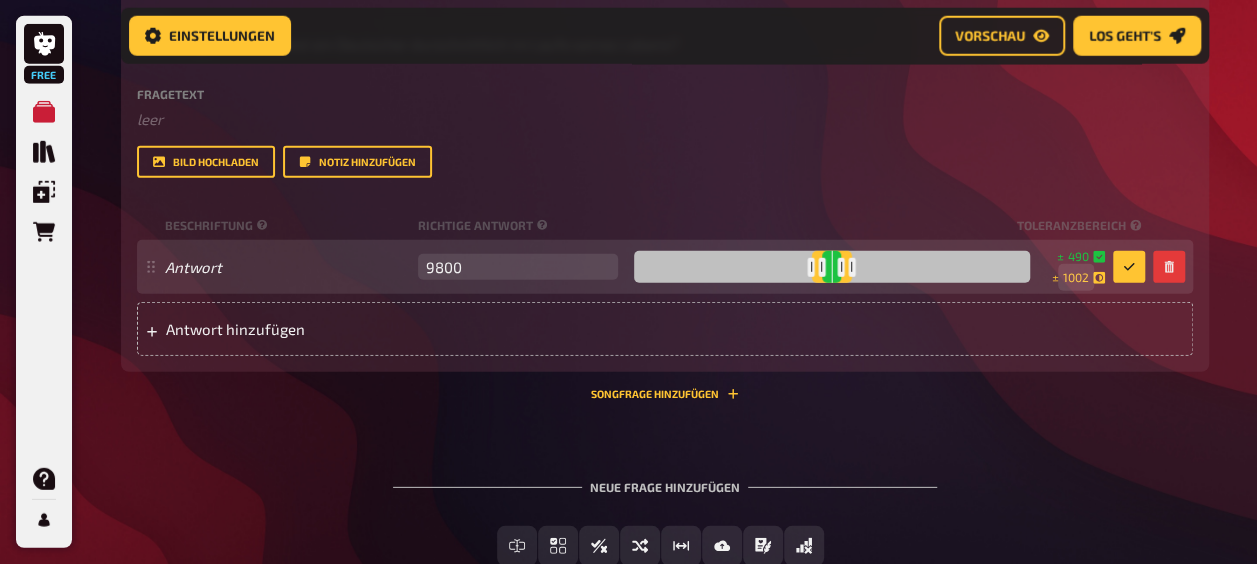 type 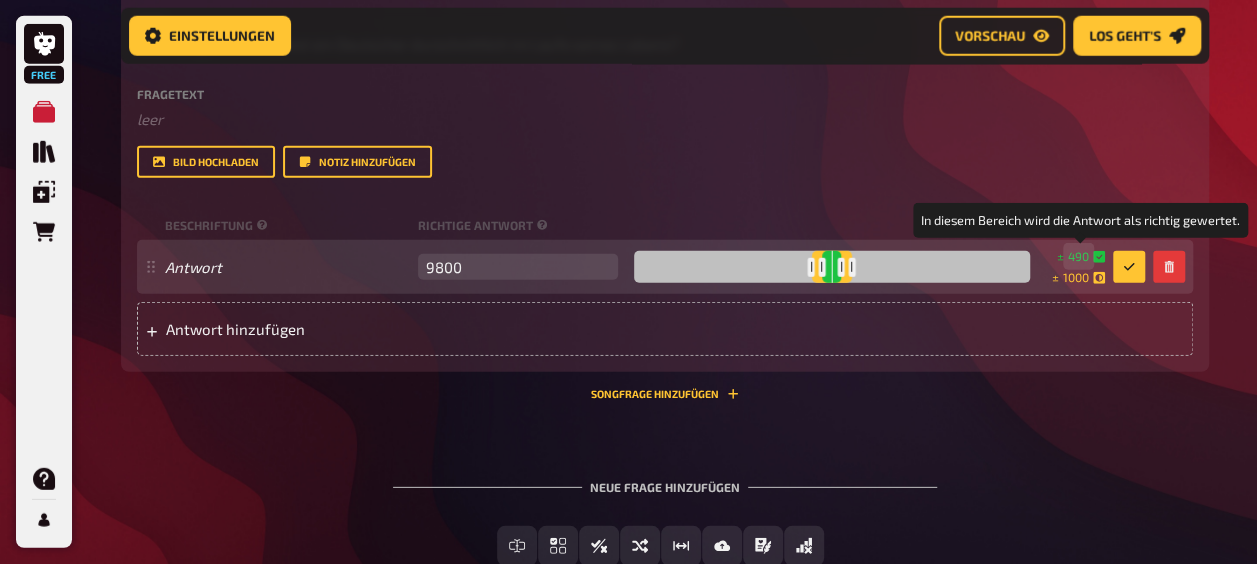 click on "490" at bounding box center (1078, 256) 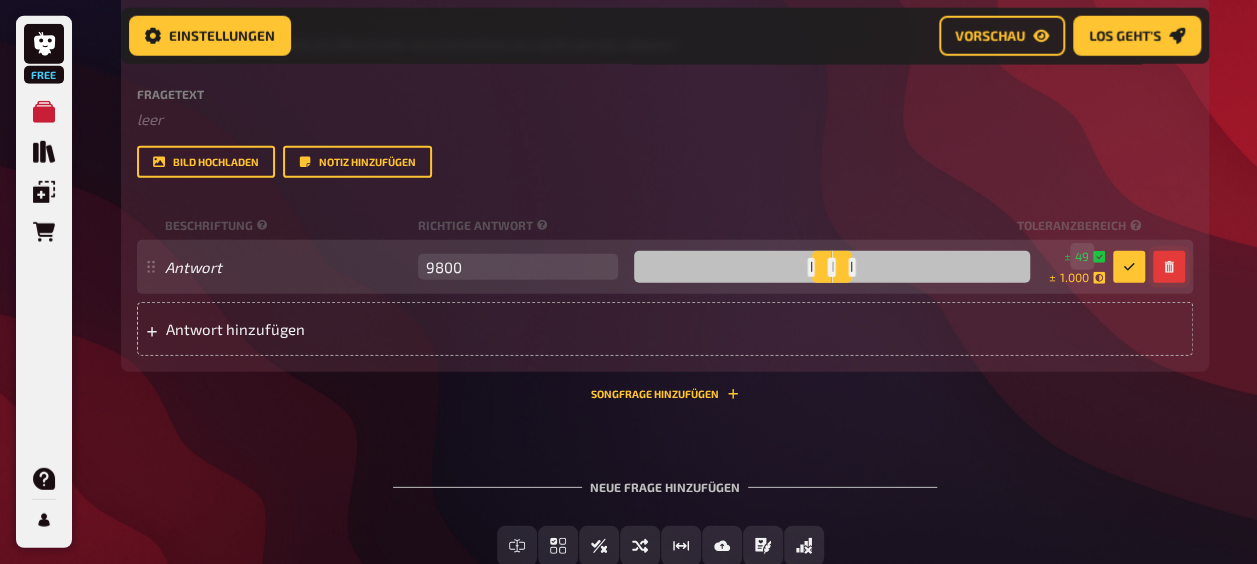 type 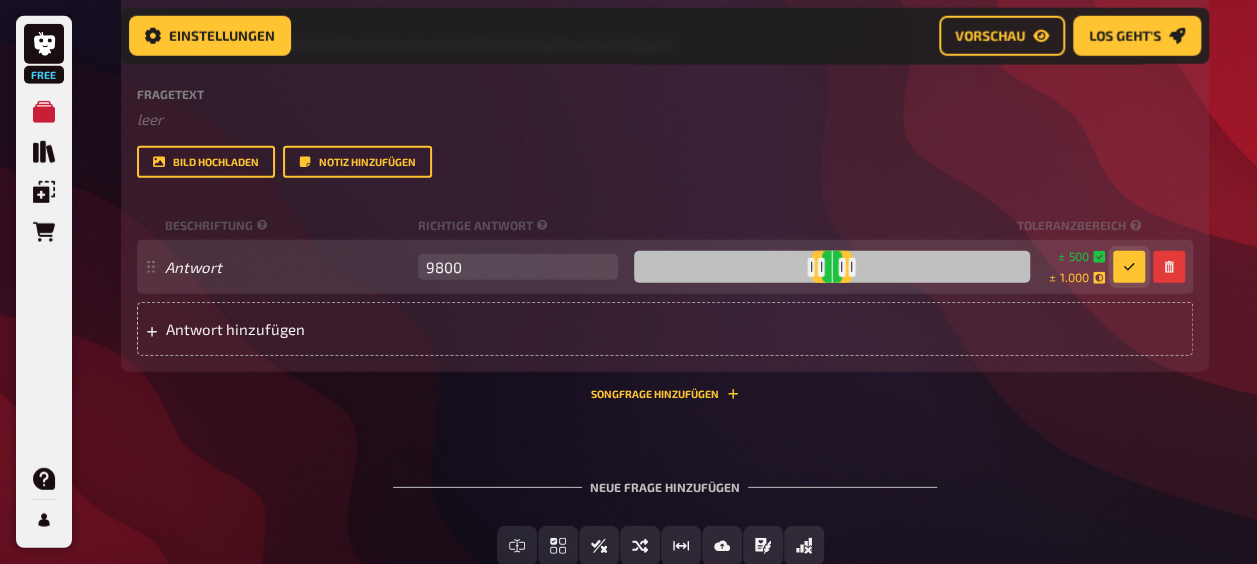 click 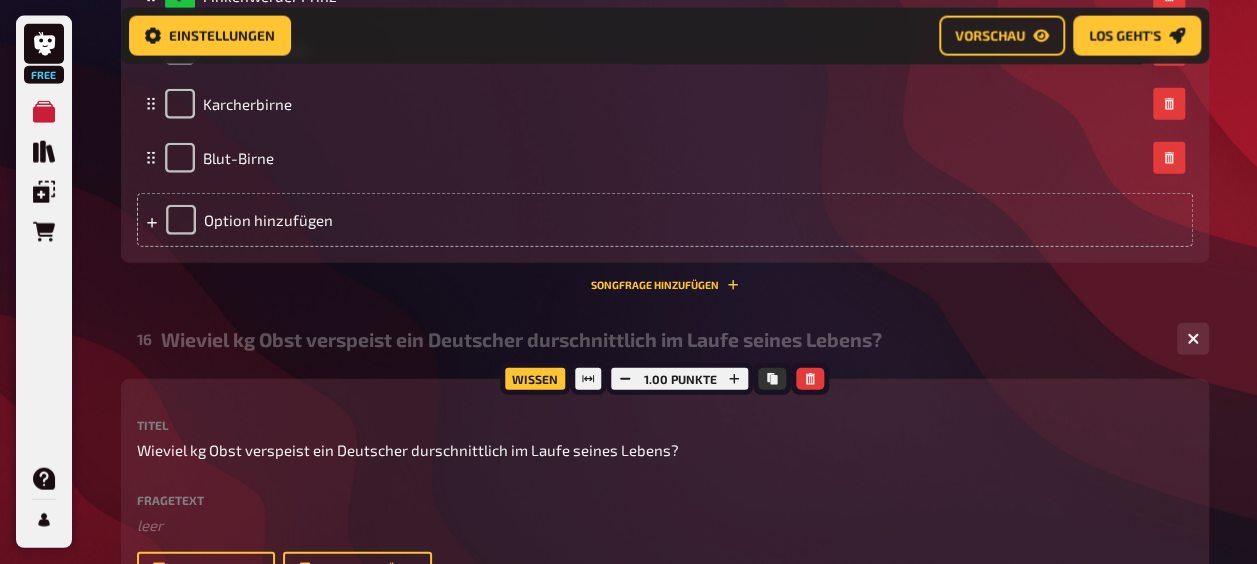 scroll, scrollTop: 9875, scrollLeft: 0, axis: vertical 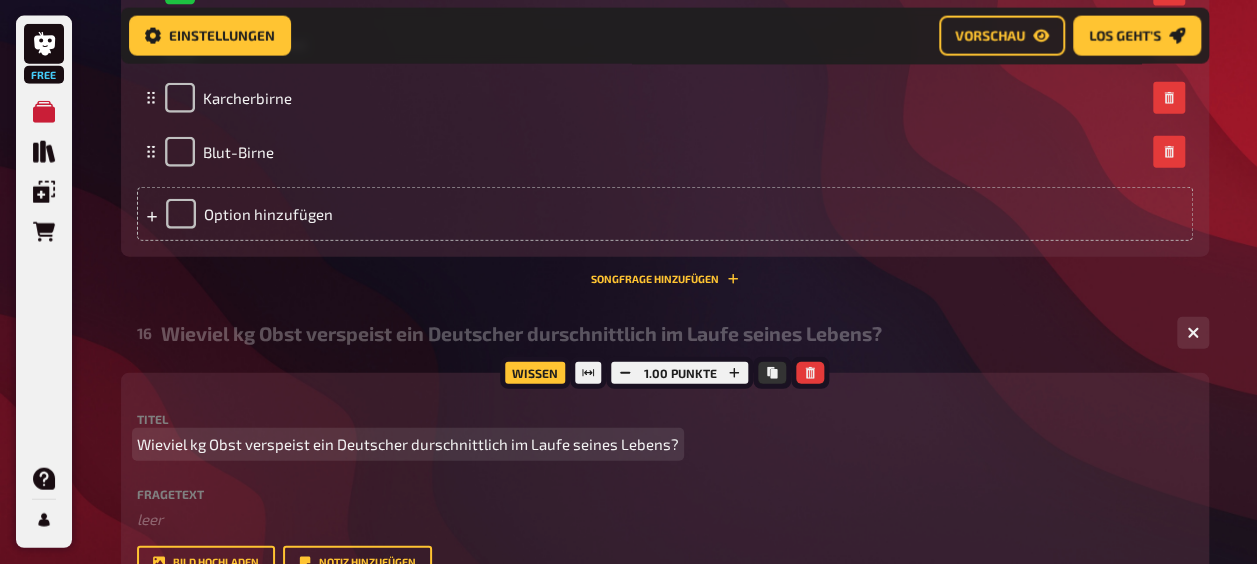 click on "Wissen 1.00 Punkte Titel Wieviel kg Obst verspeist ein Deutscher durschnittlich im Laufe seines Lebens? Fragetext ﻿ leer Hier hinziehen für Dateiupload Bild hochladen   Notiz hinzufügen Beschriftung Richtige Antwort Toleranzbereich Antwort 9800 leer ±   500 ±   1.000 ±   9.800
To pick up a draggable item, press the space bar.
While dragging, use the arrow keys to move the item.
Press space again to drop the item in its new position, or press escape to cancel.
Antwort hinzufügen" at bounding box center [665, 572] 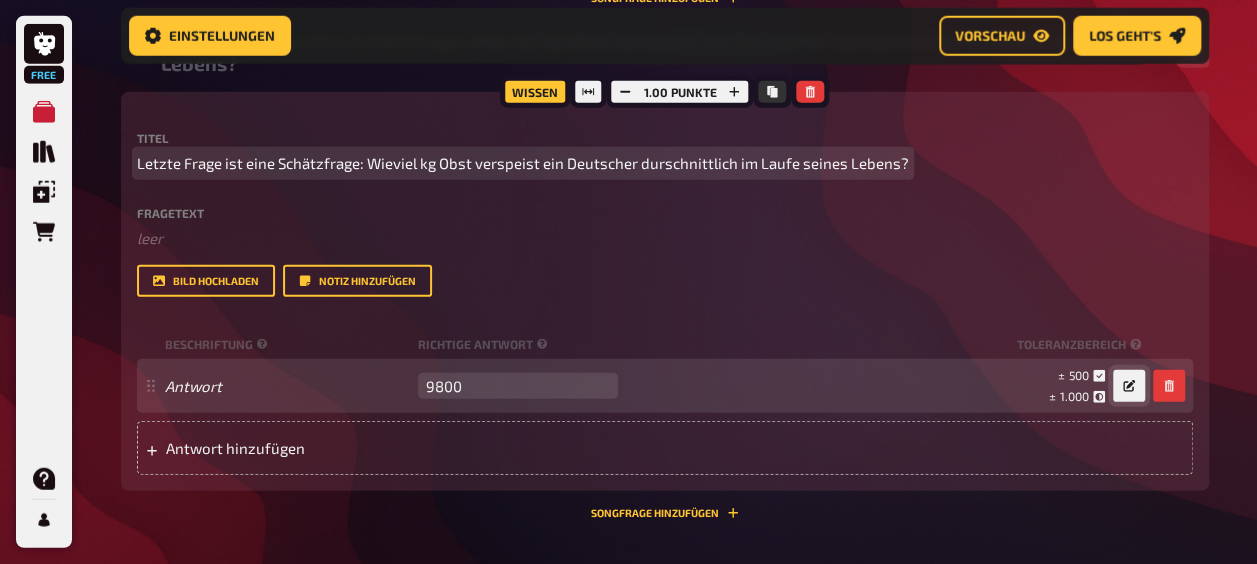 scroll, scrollTop: 10175, scrollLeft: 0, axis: vertical 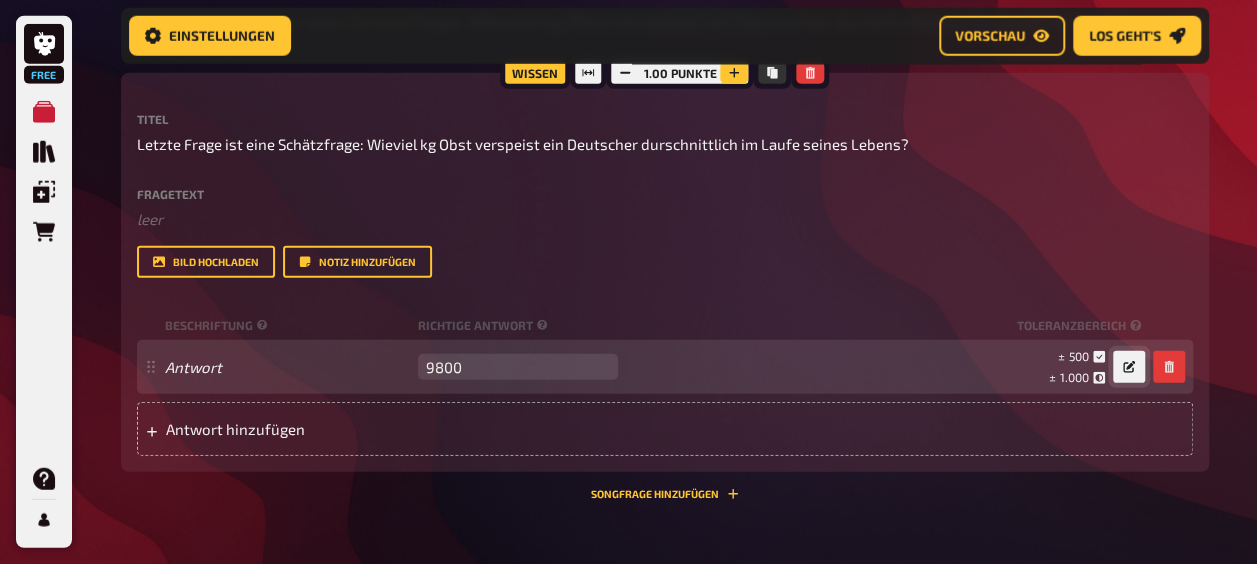 click 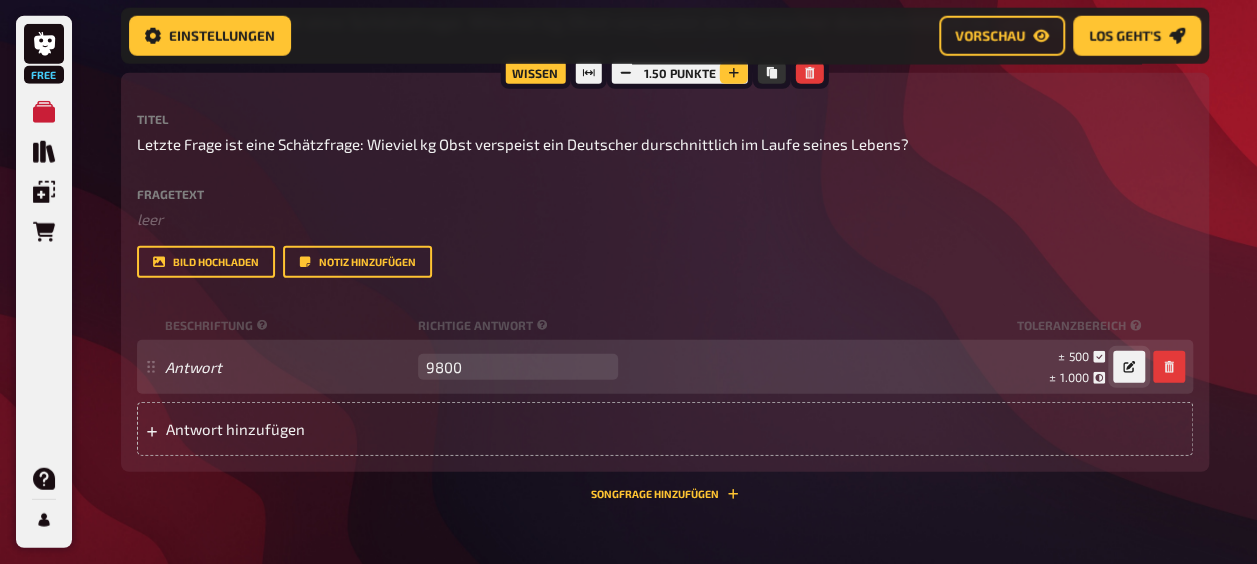 click 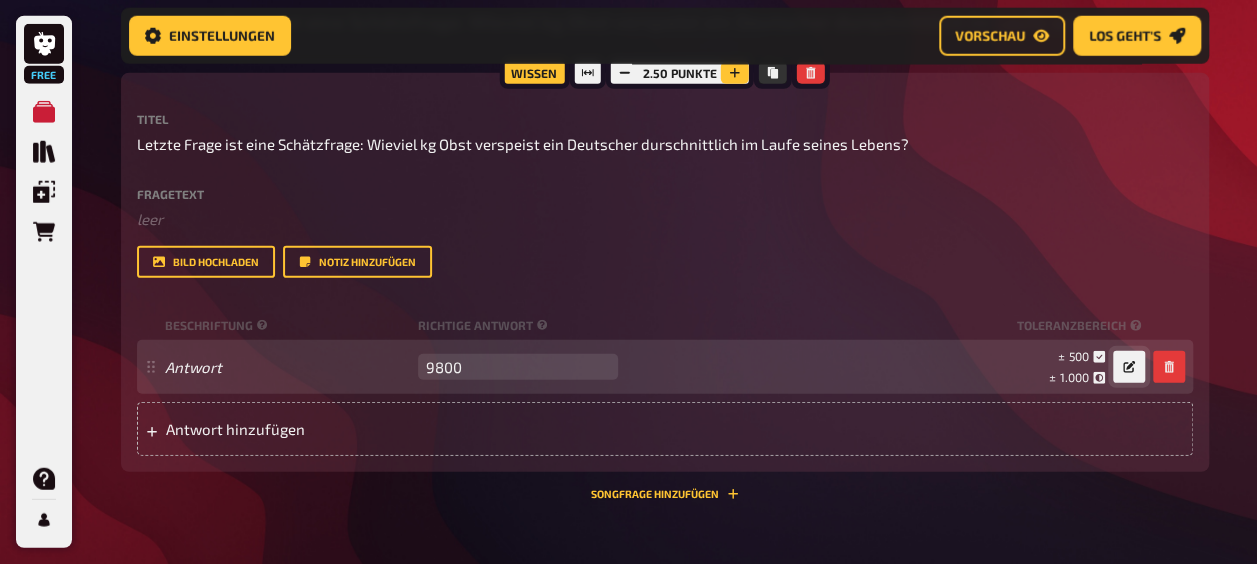 click 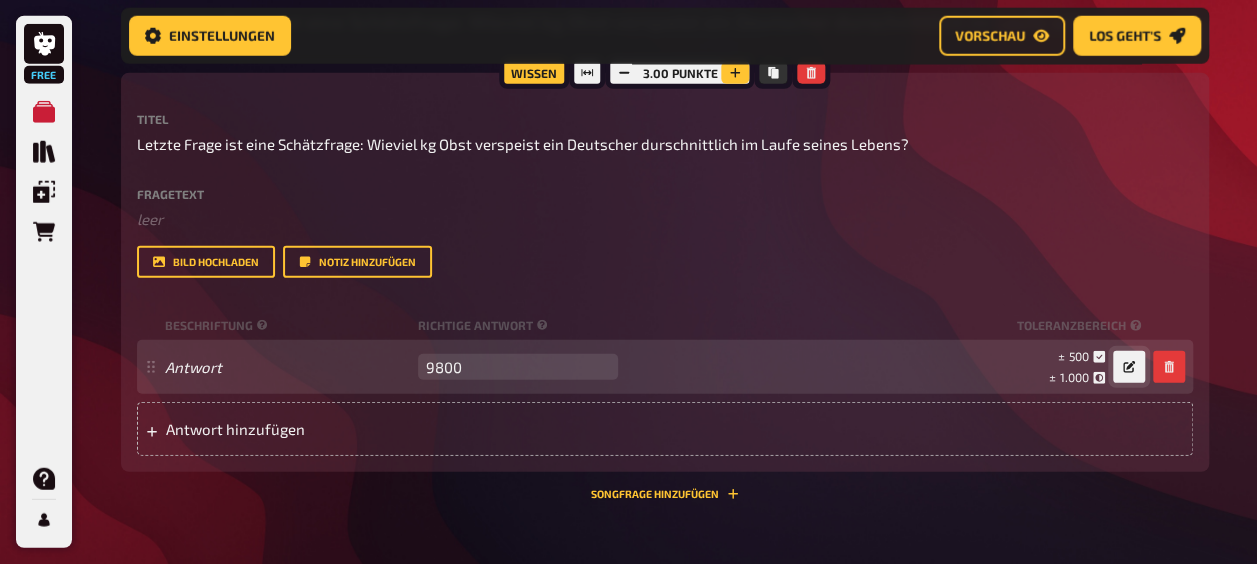 click 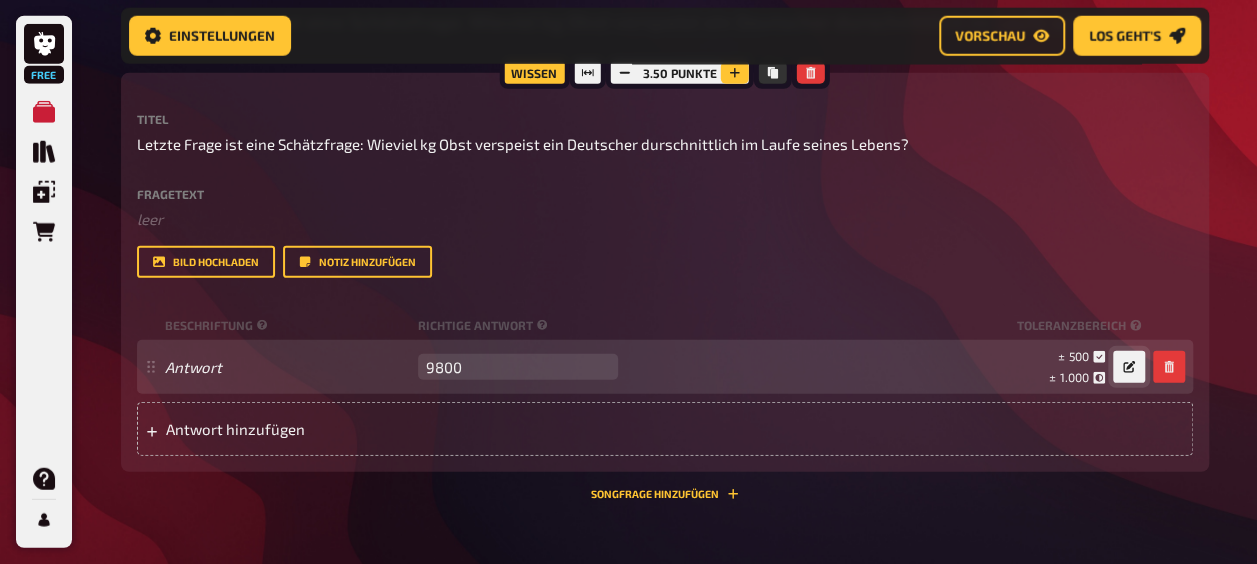 click 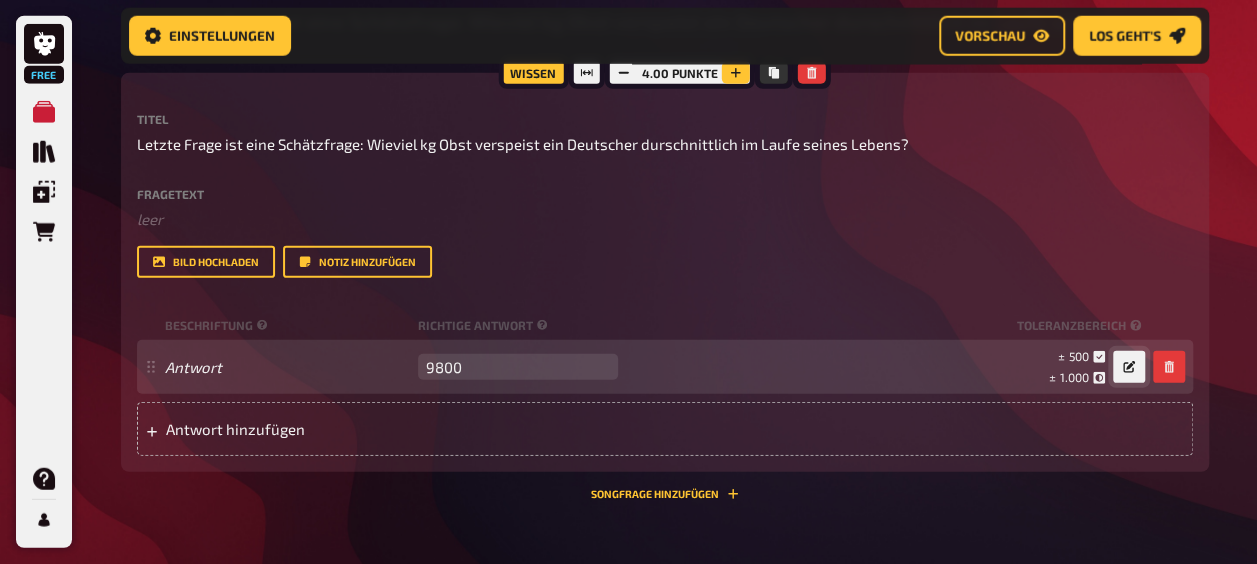 click 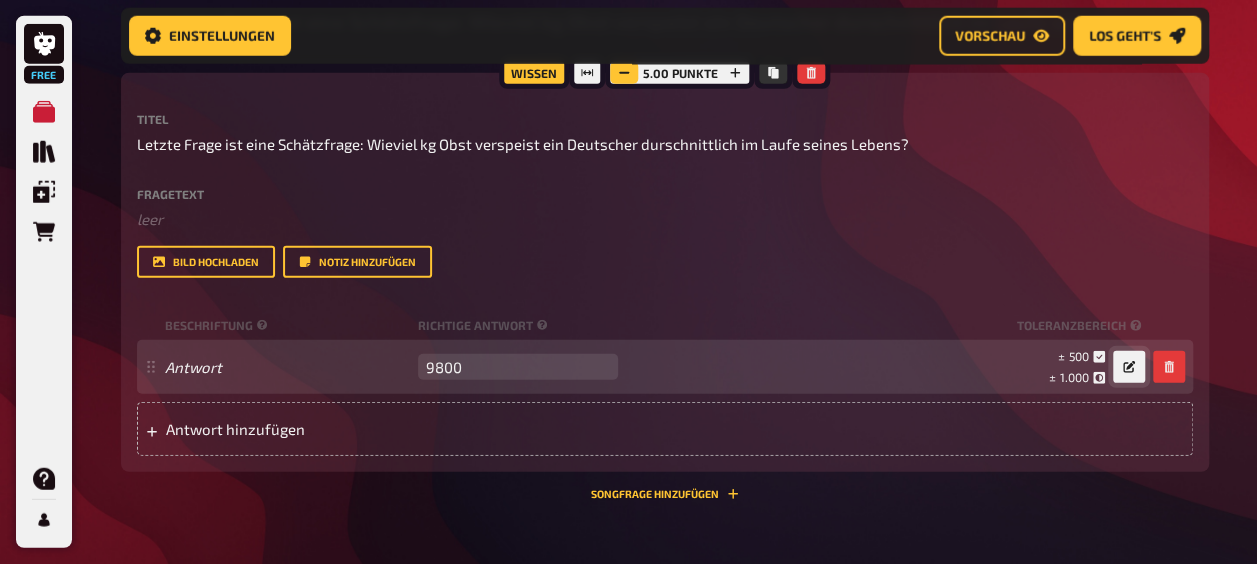 click 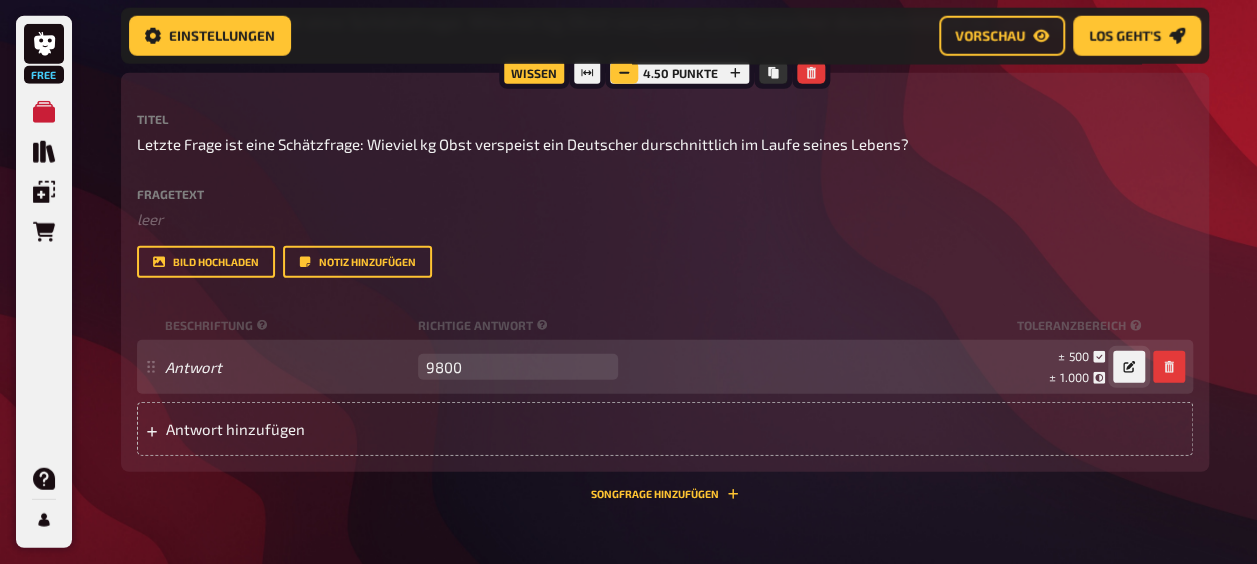 click 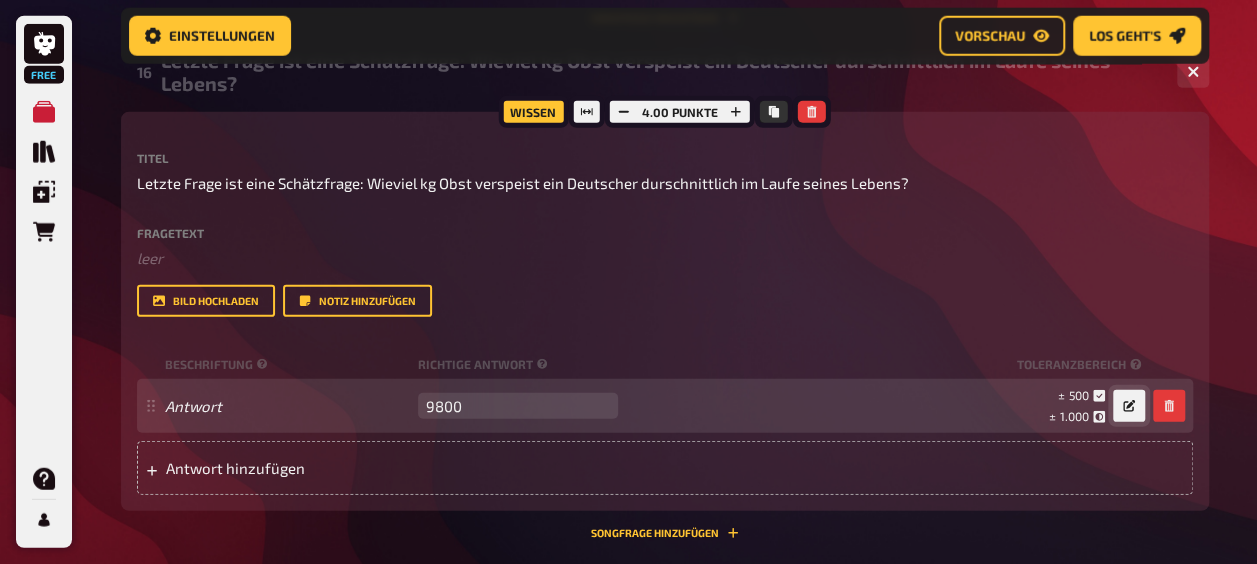 scroll, scrollTop: 10106, scrollLeft: 0, axis: vertical 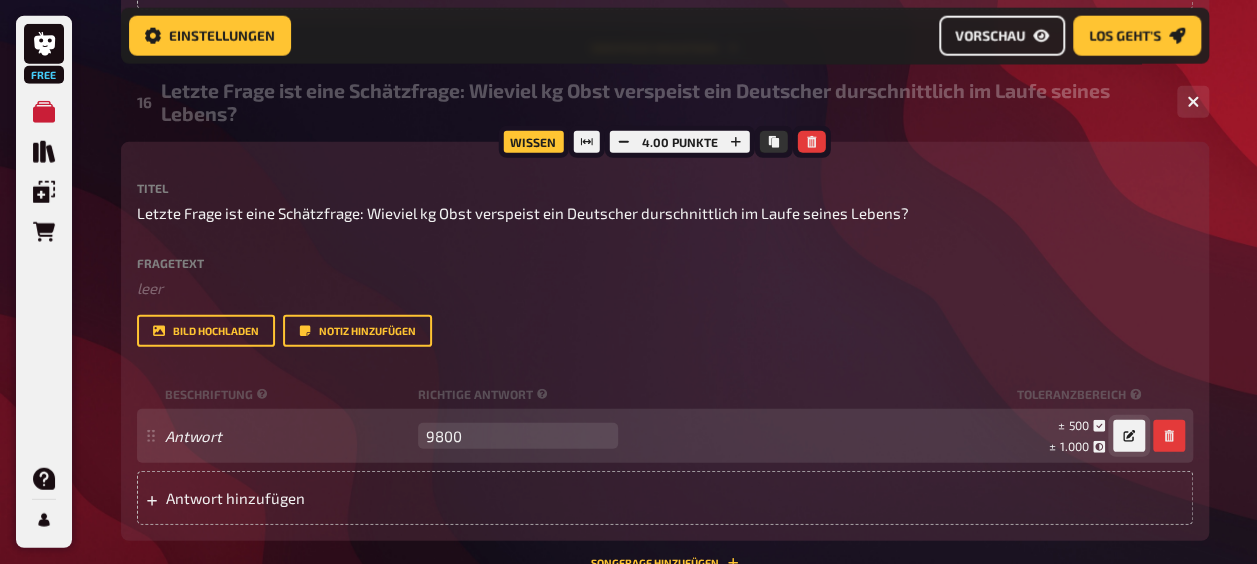 click on "Vorschau" at bounding box center [990, 36] 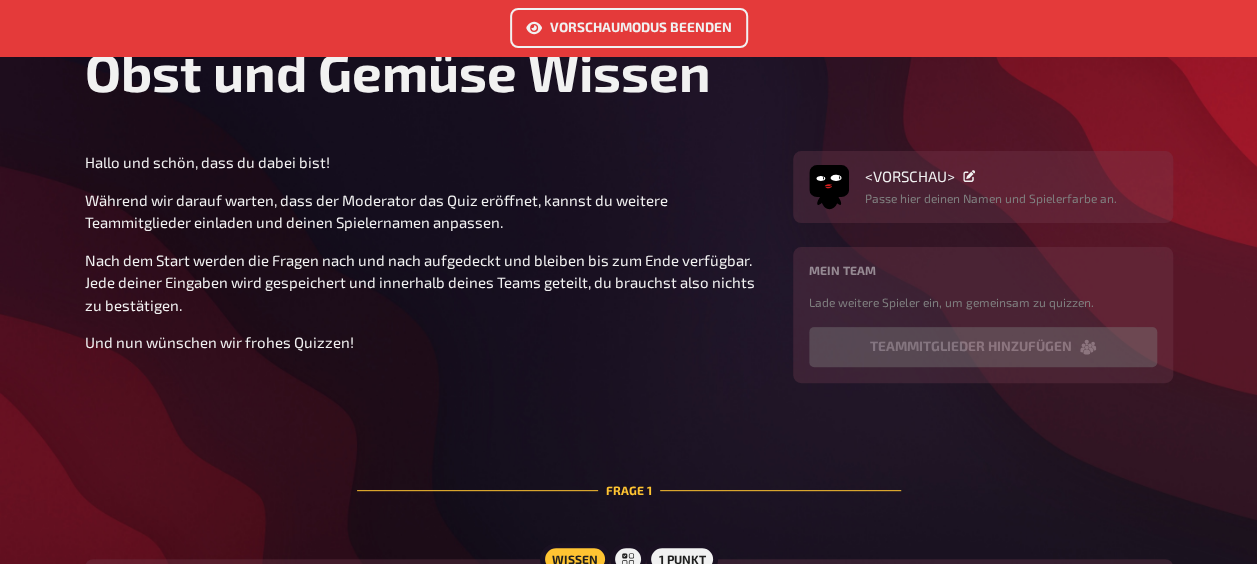 scroll, scrollTop: 0, scrollLeft: 0, axis: both 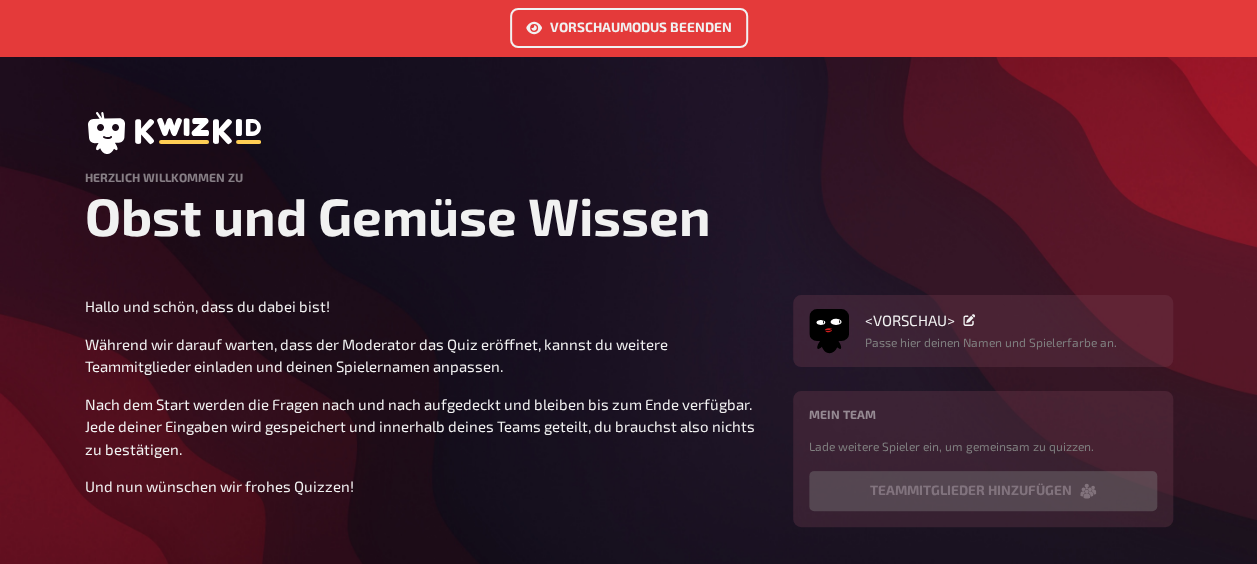 click on "Vorschaumodus beenden" at bounding box center (629, 28) 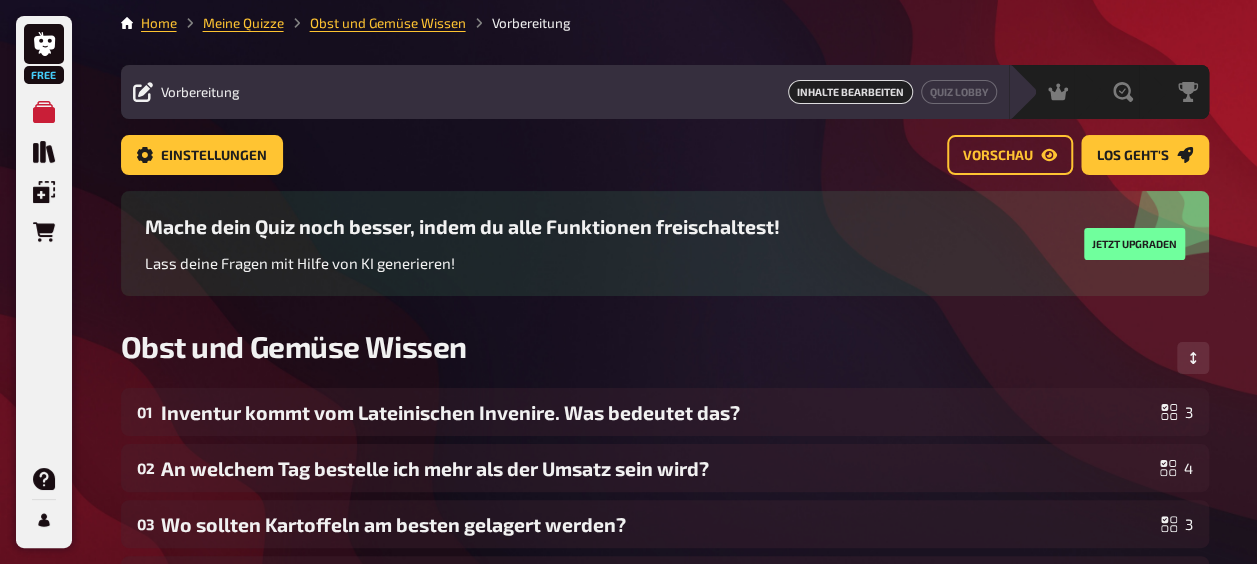 scroll, scrollTop: 0, scrollLeft: 0, axis: both 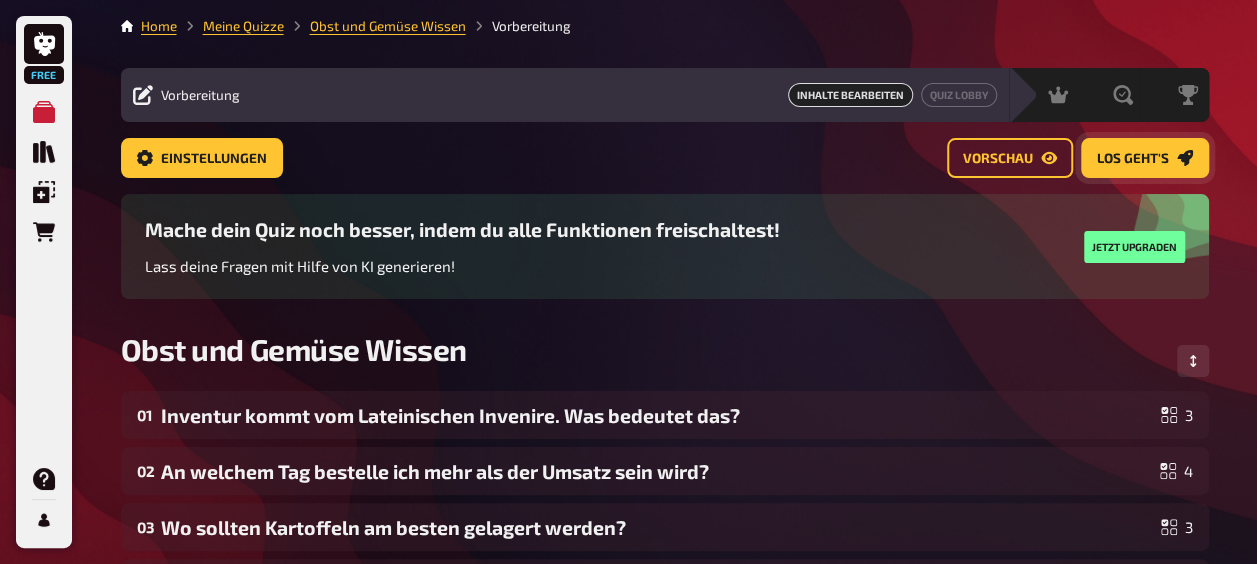 click on "Los geht's" at bounding box center (1133, 159) 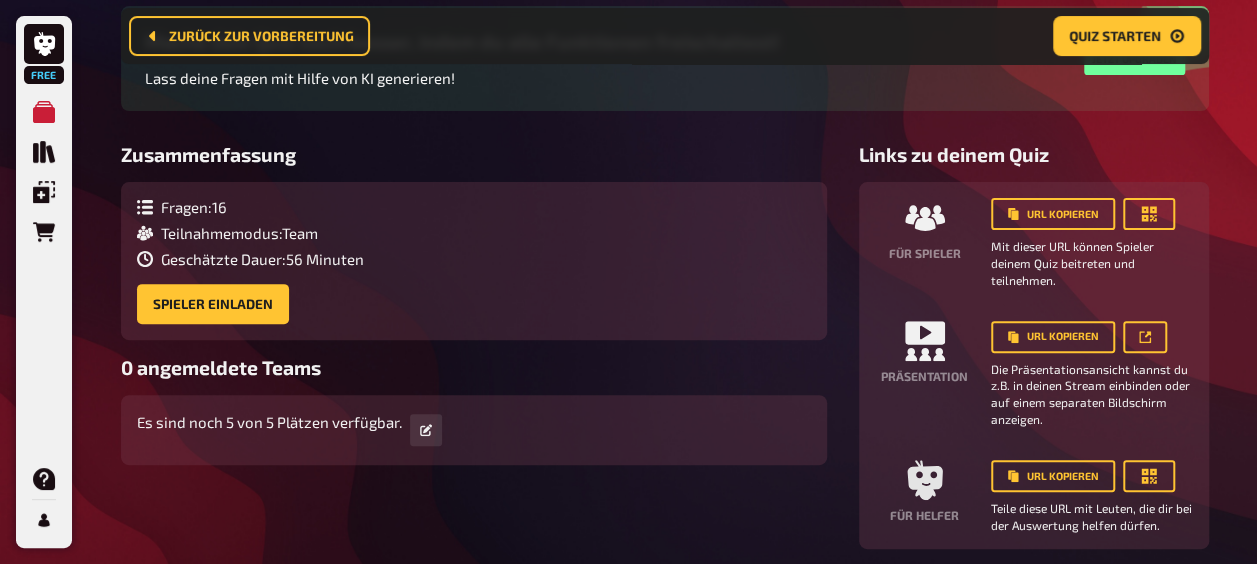 scroll, scrollTop: 216, scrollLeft: 0, axis: vertical 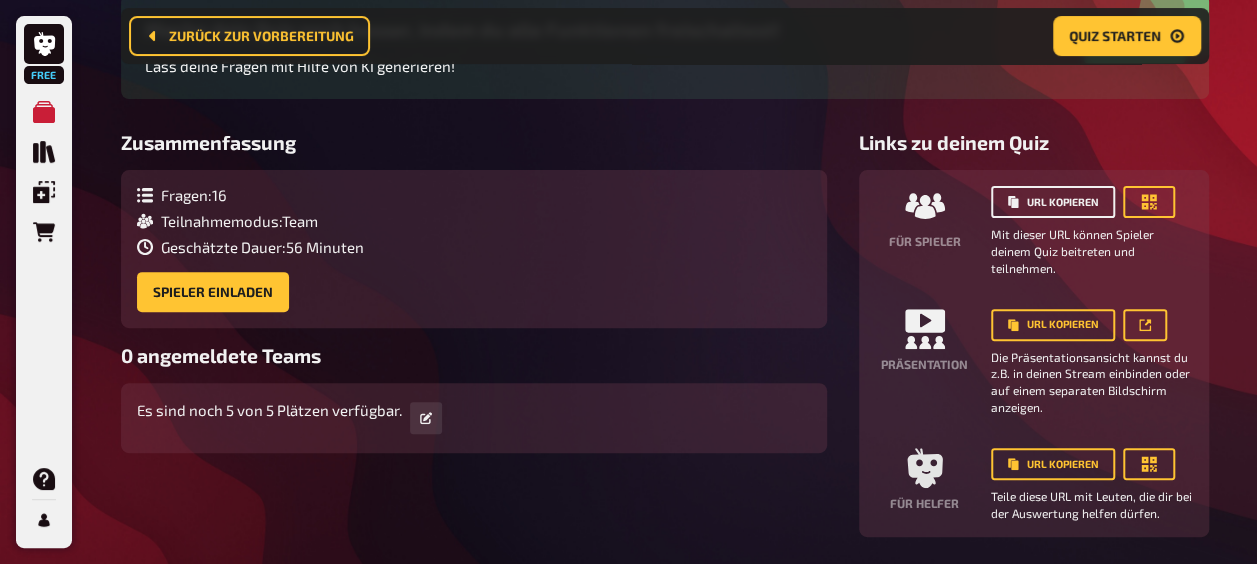 click on "URL kopieren" at bounding box center (1053, 202) 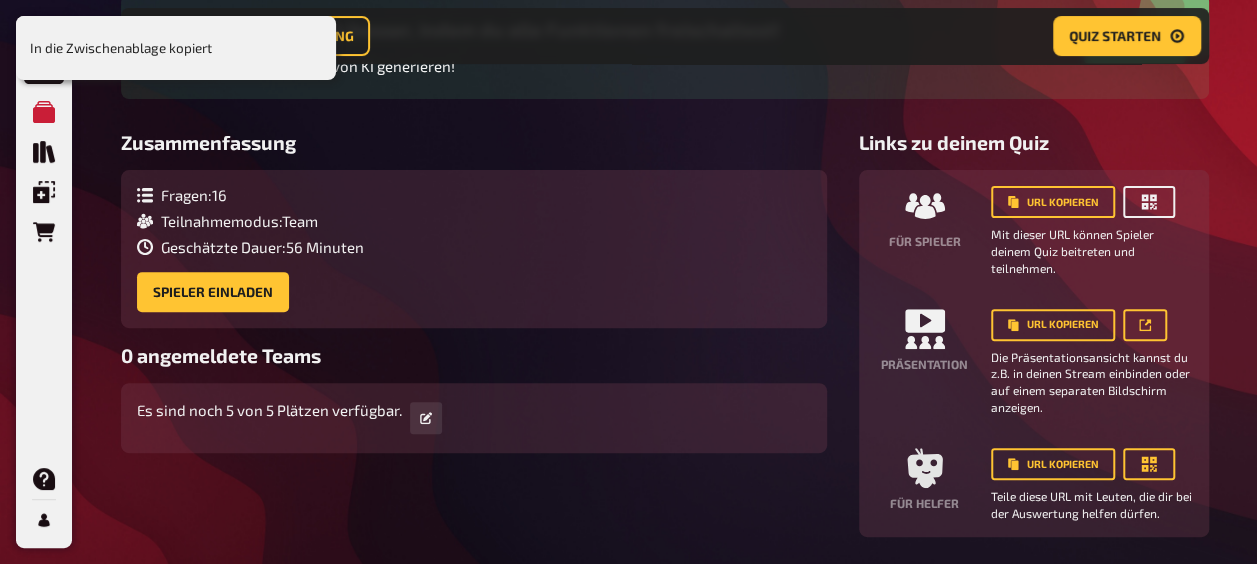 click 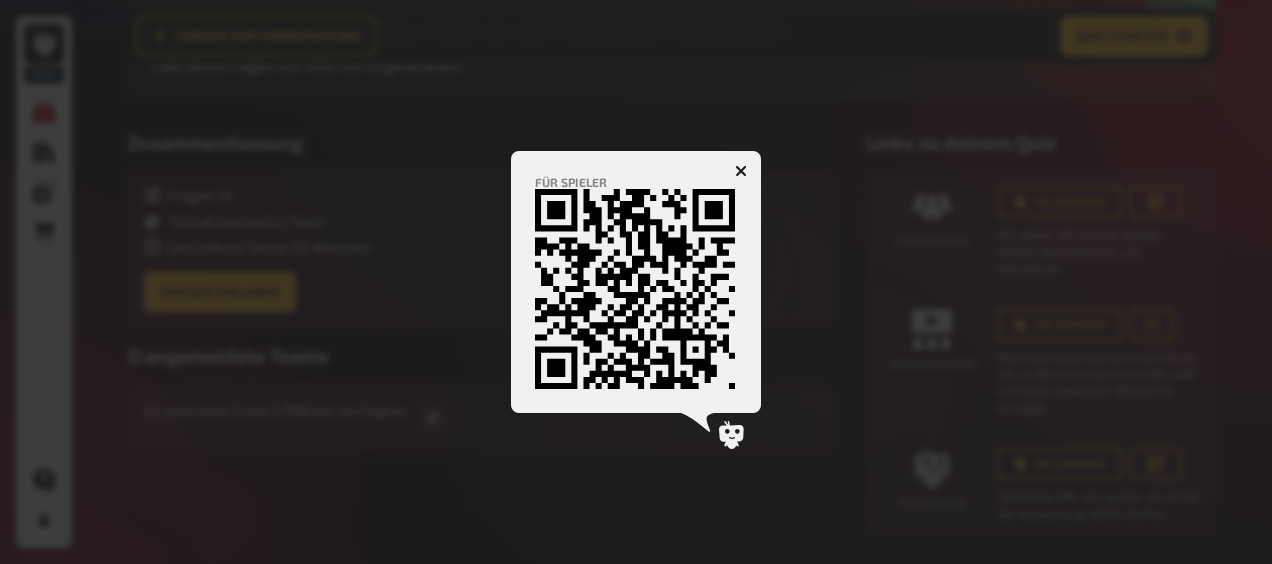 click at bounding box center [636, 282] 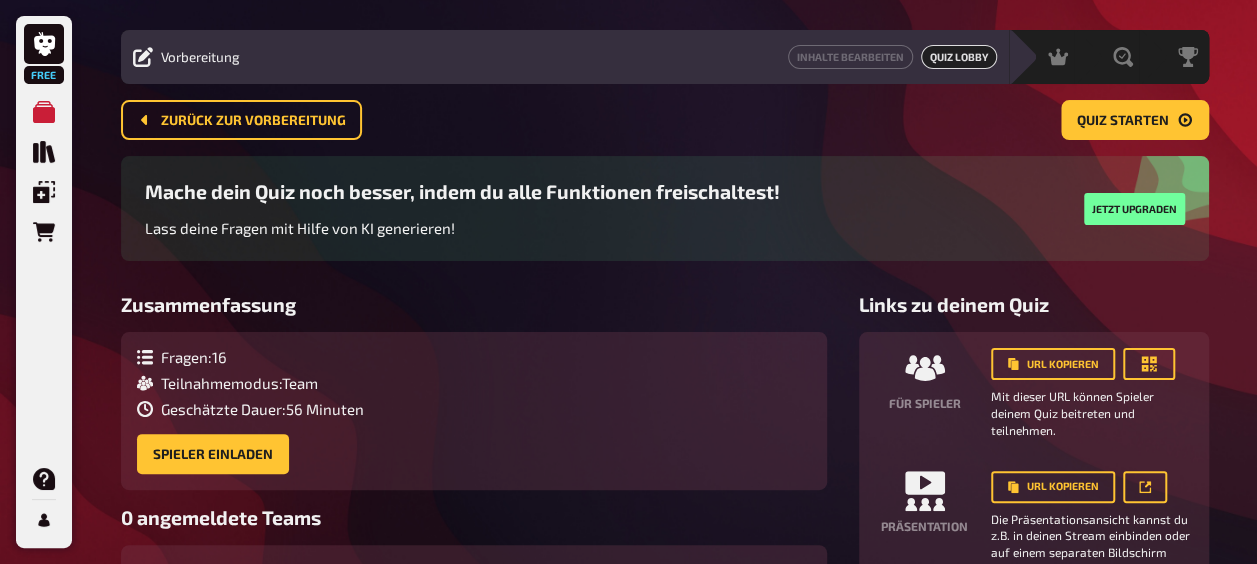 scroll, scrollTop: 0, scrollLeft: 0, axis: both 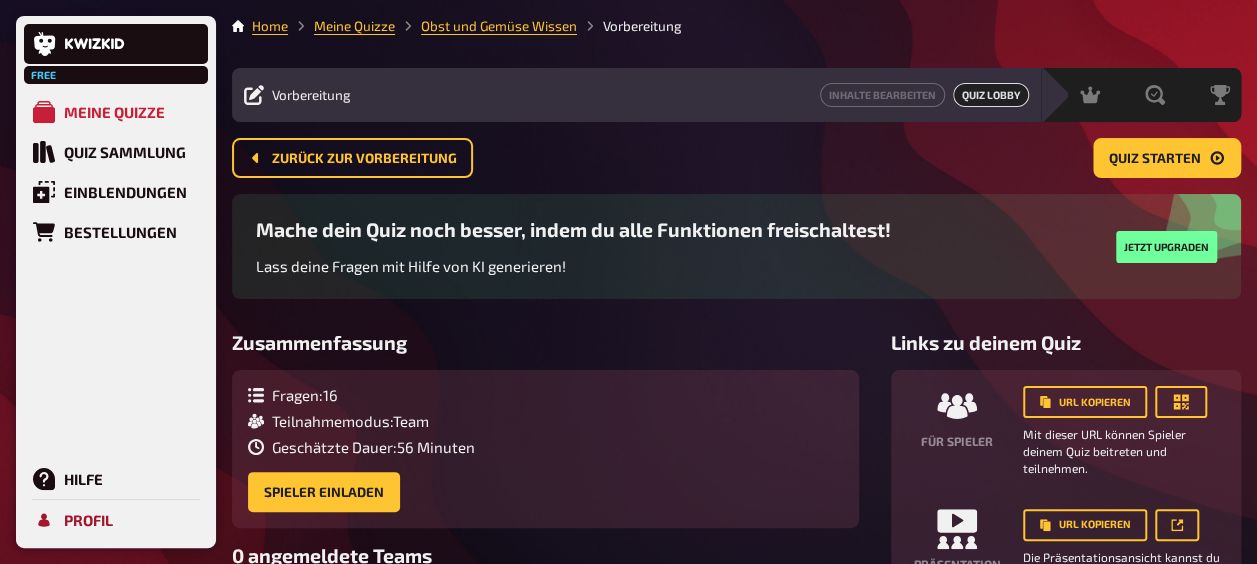 click on "Profil" at bounding box center [116, 520] 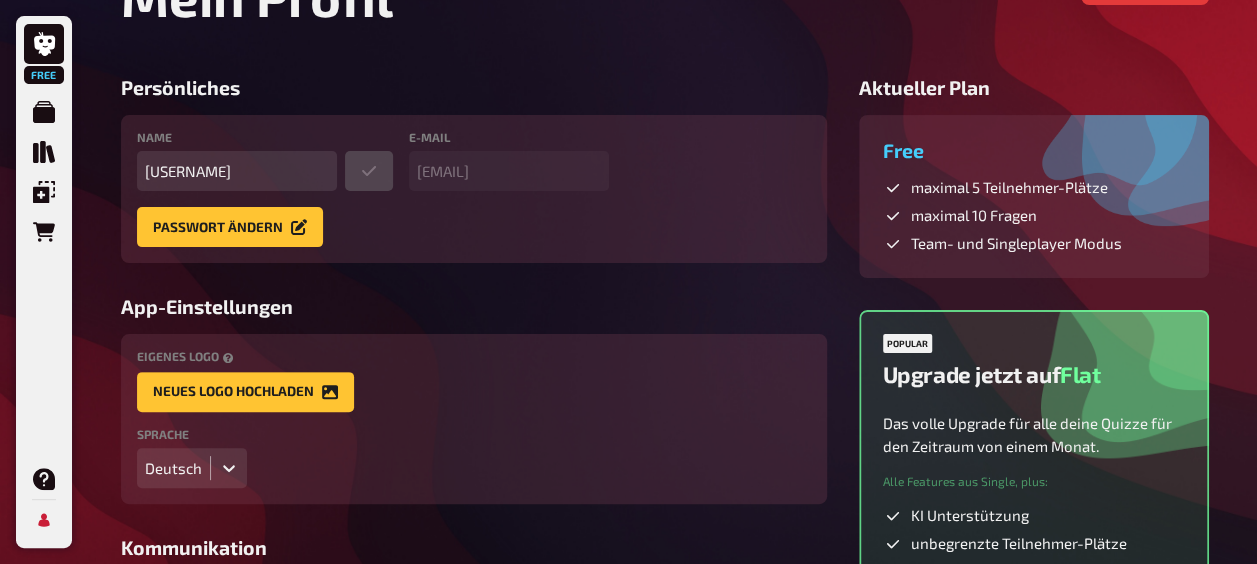 scroll, scrollTop: 0, scrollLeft: 0, axis: both 